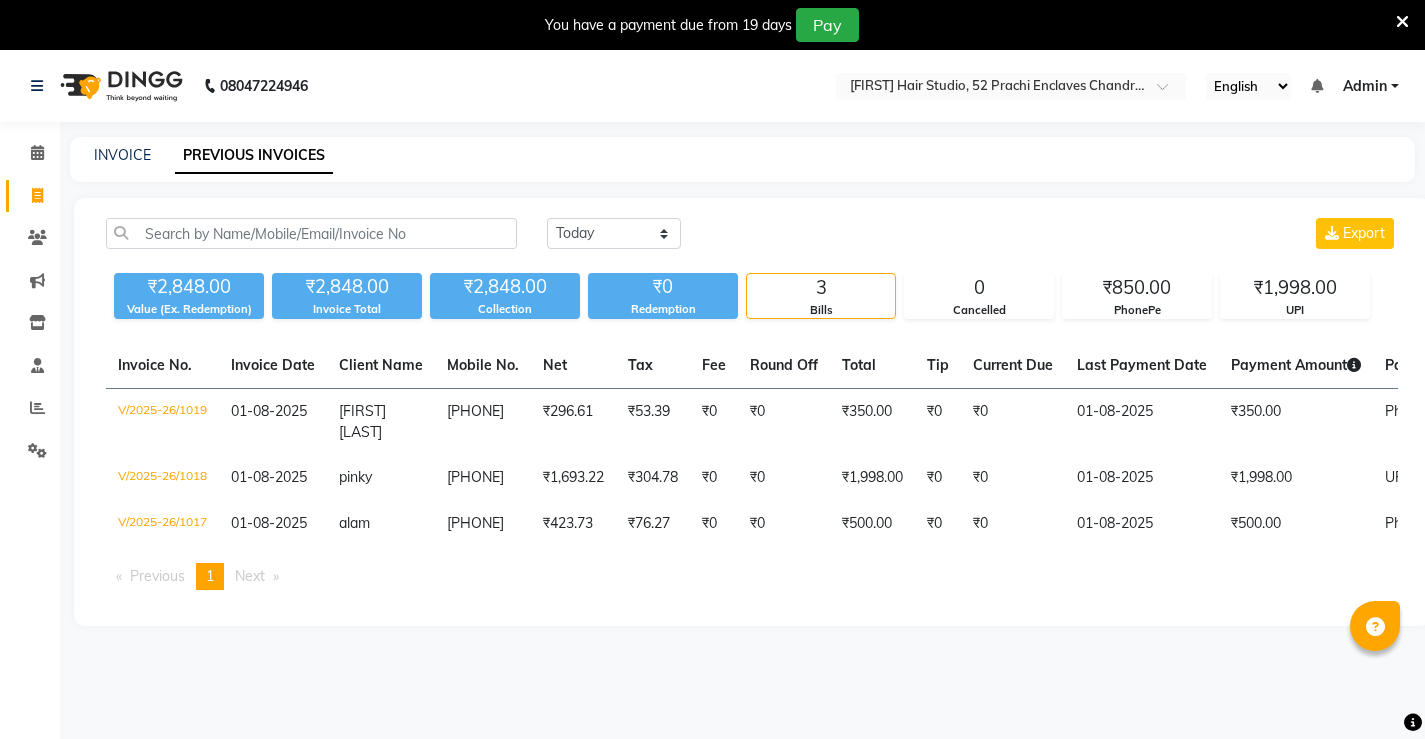 scroll, scrollTop: 50, scrollLeft: 0, axis: vertical 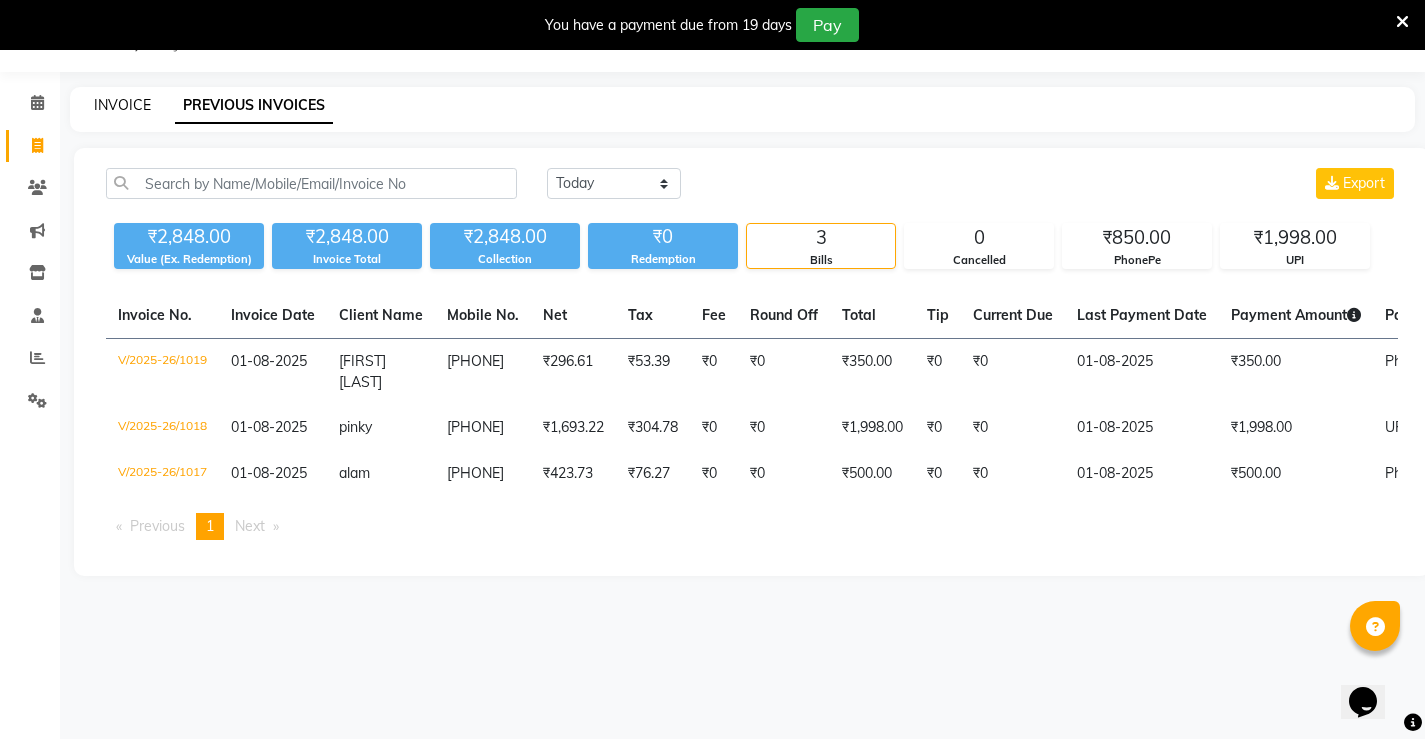 click on "INVOICE" 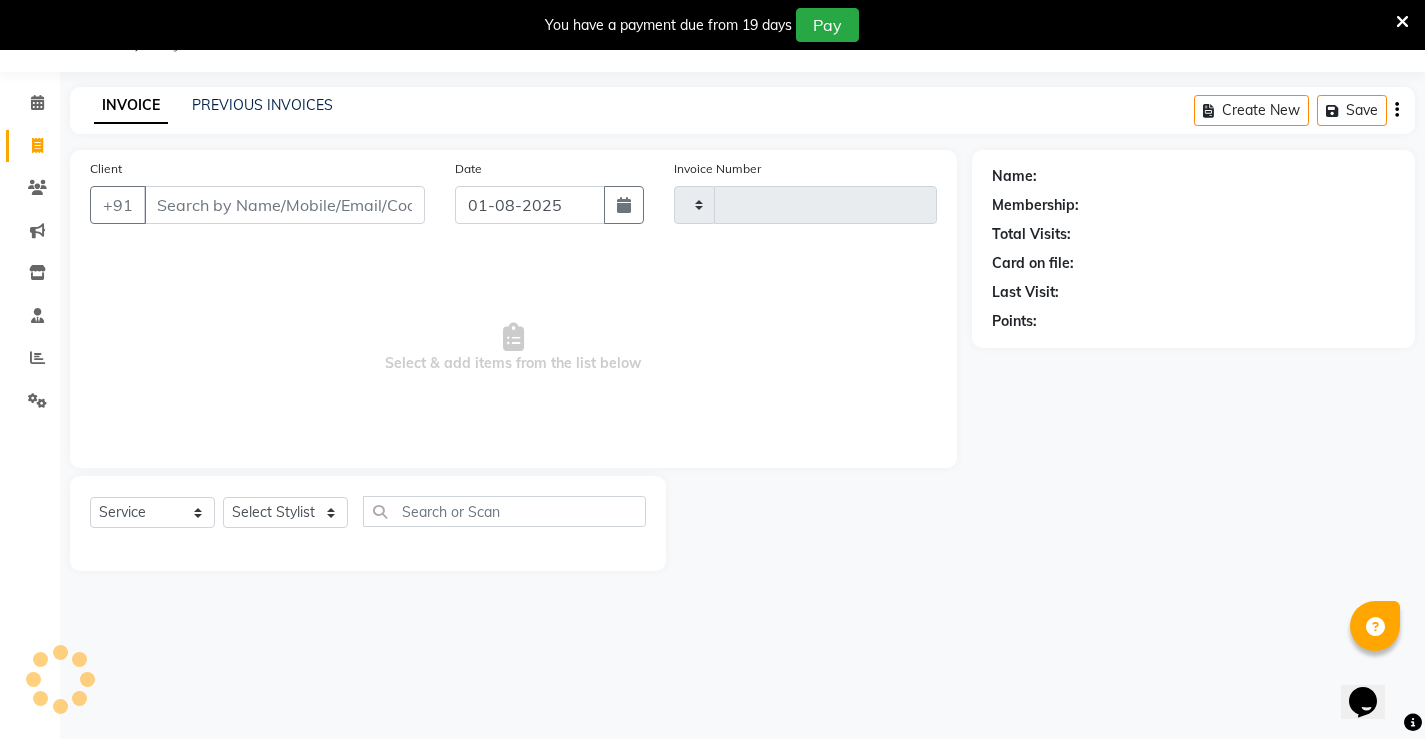 click on "Client" at bounding box center (284, 205) 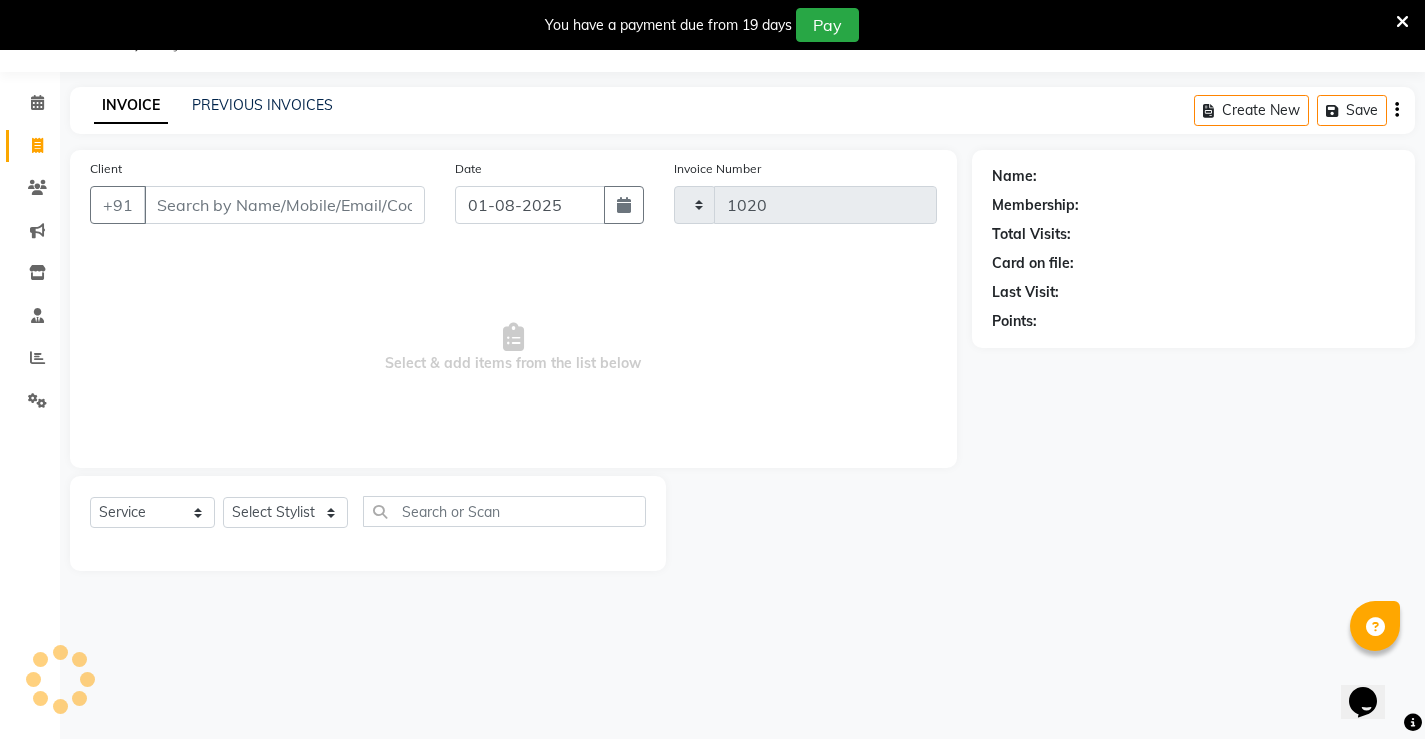 select on "7705" 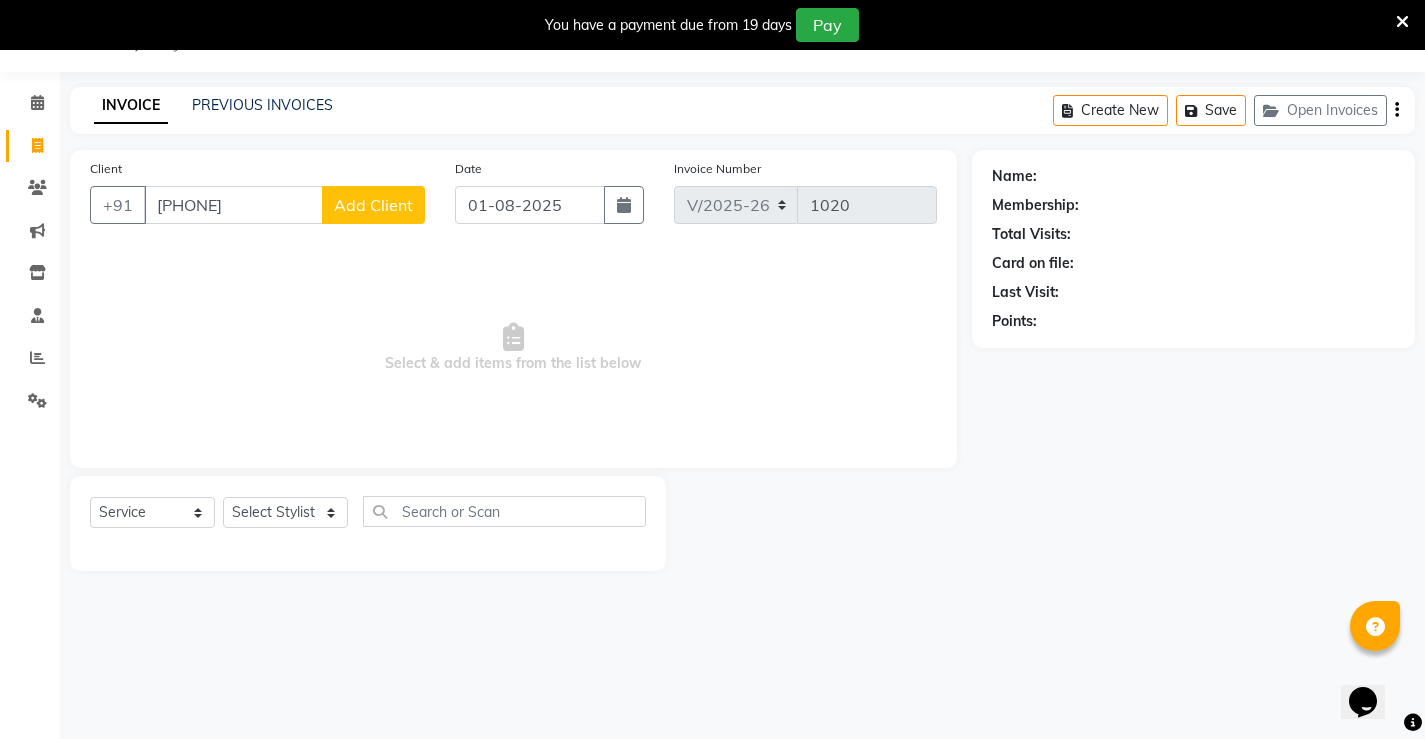 type on "[PHONE]" 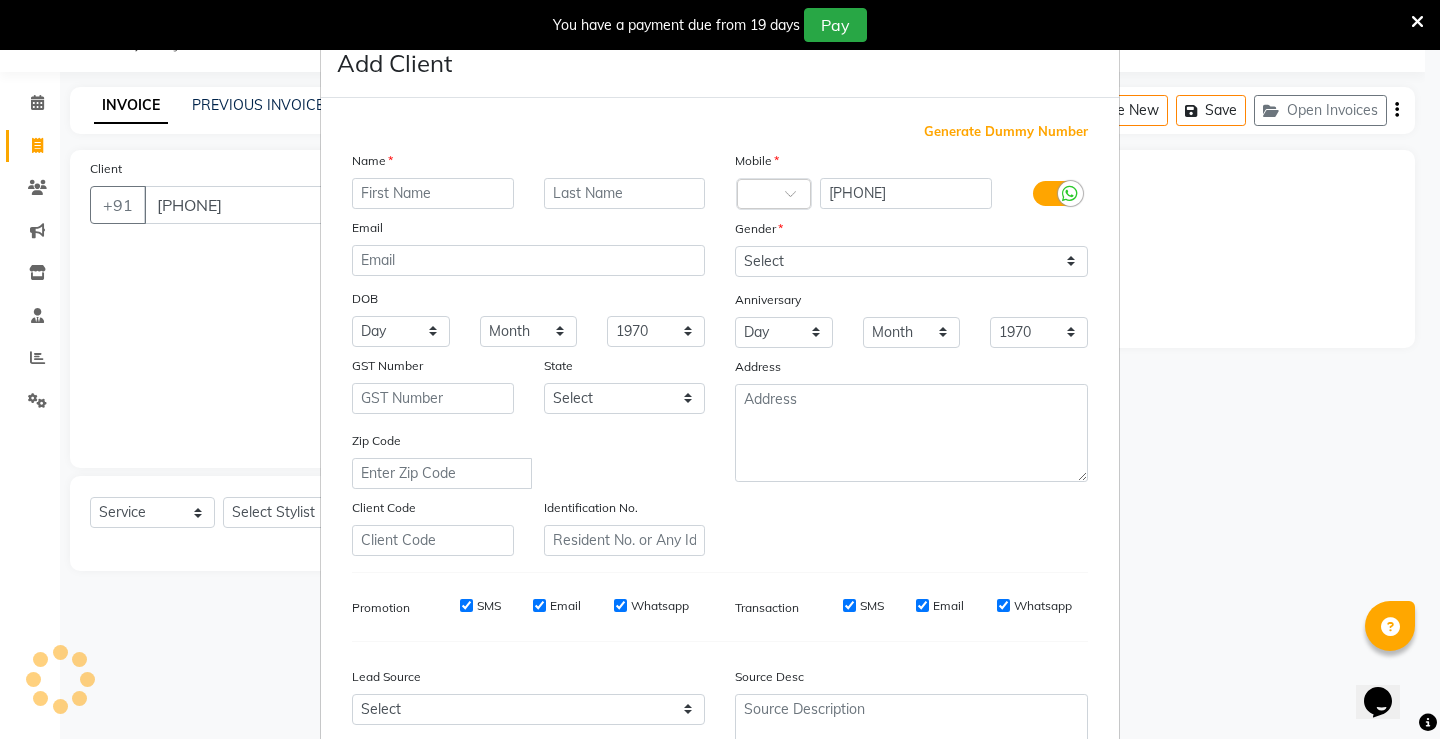 click at bounding box center (433, 193) 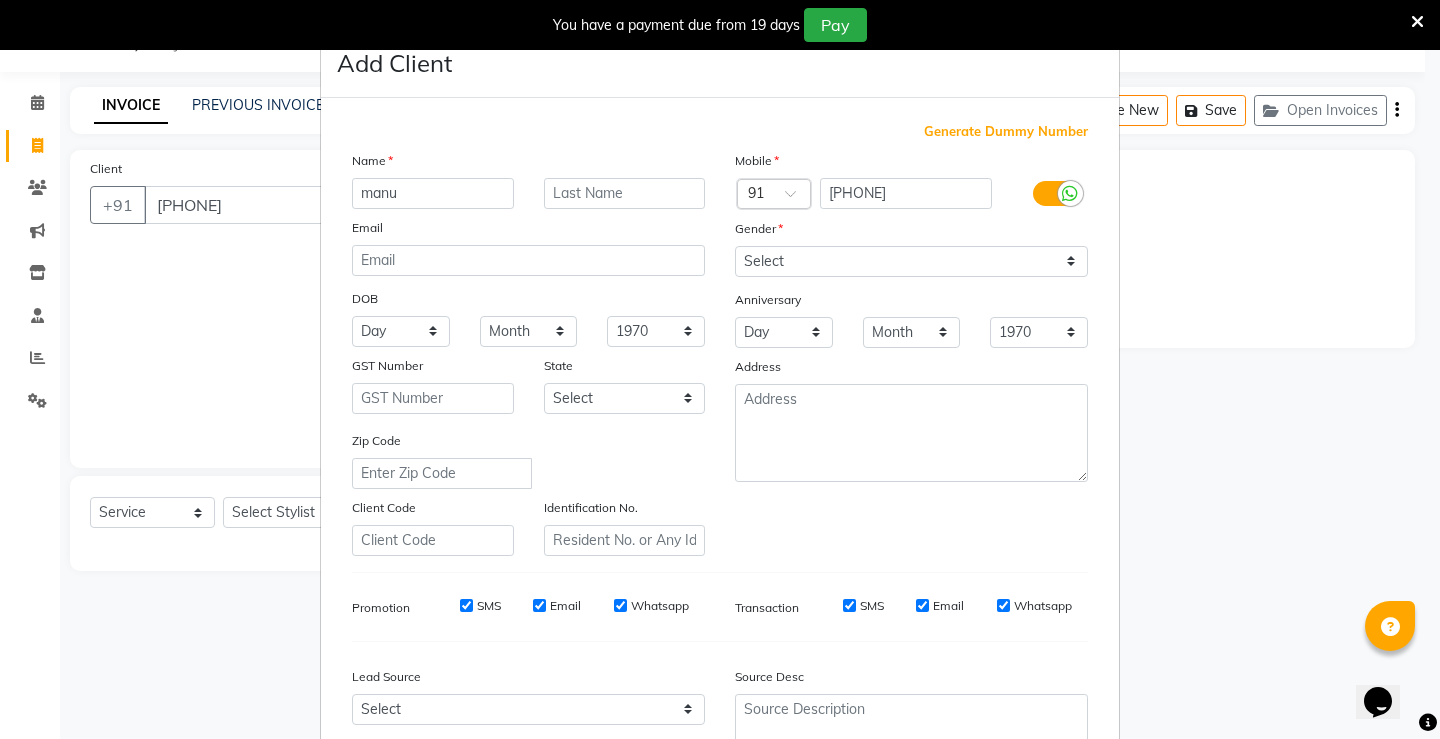 type on "manu" 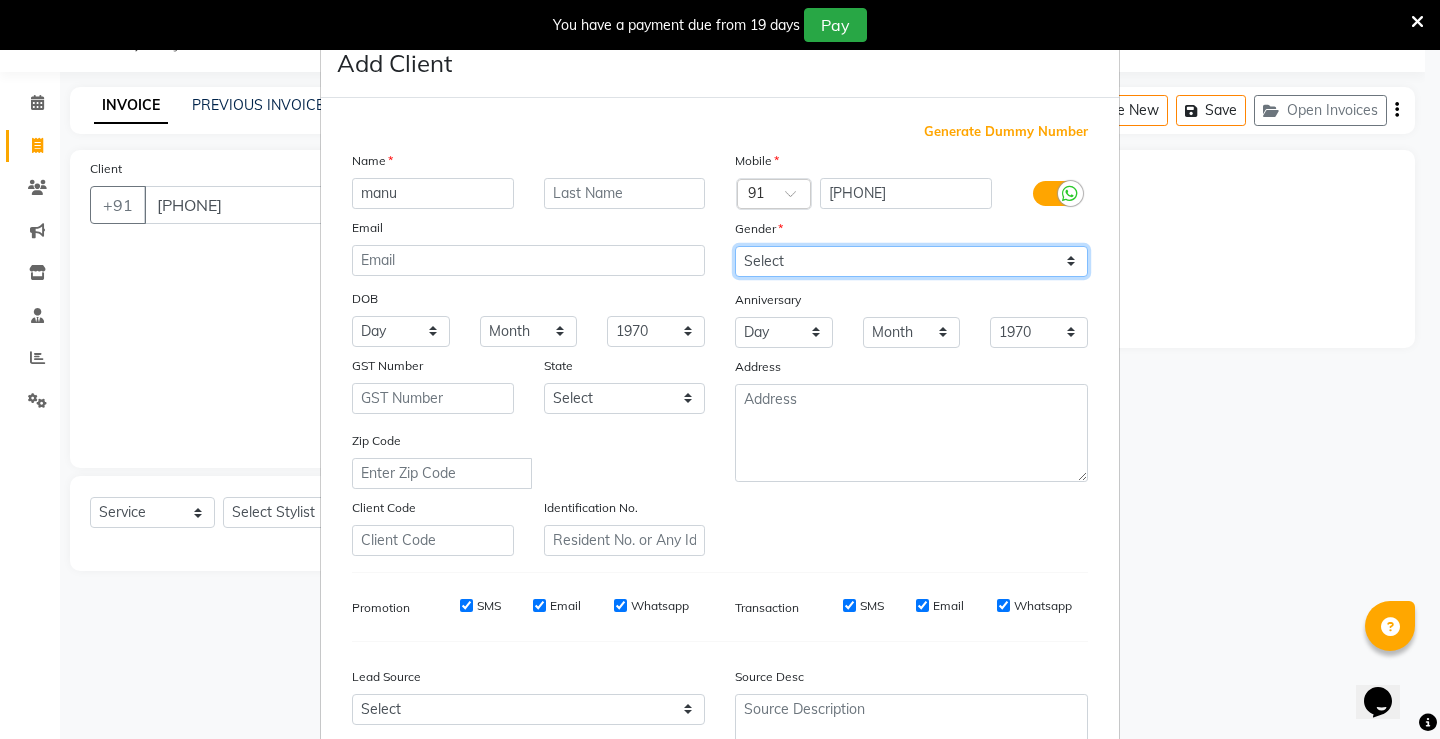 click on "Select Male Female Other Prefer Not To Say" at bounding box center (911, 261) 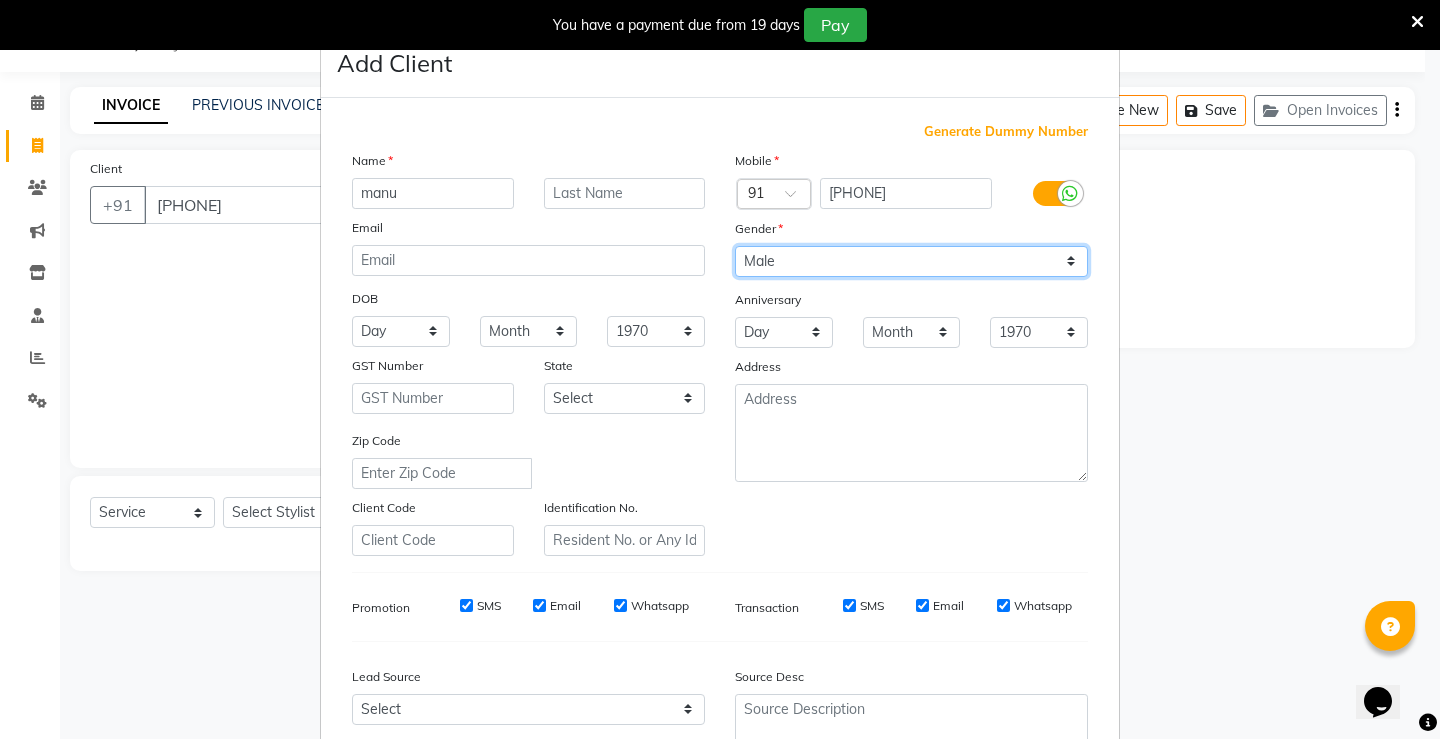click on "Select Male Female Other Prefer Not To Say" at bounding box center [911, 261] 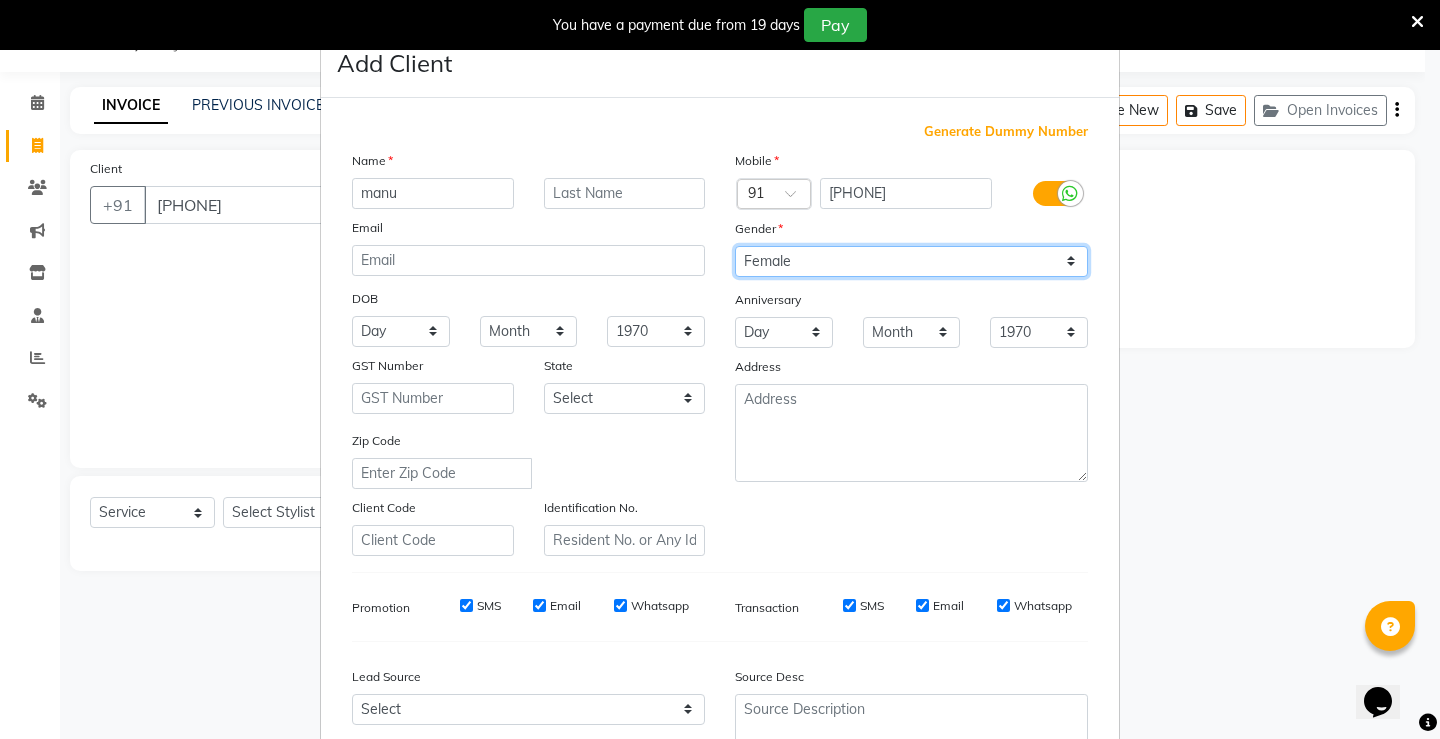 click on "Select Male Female Other Prefer Not To Say" at bounding box center [911, 261] 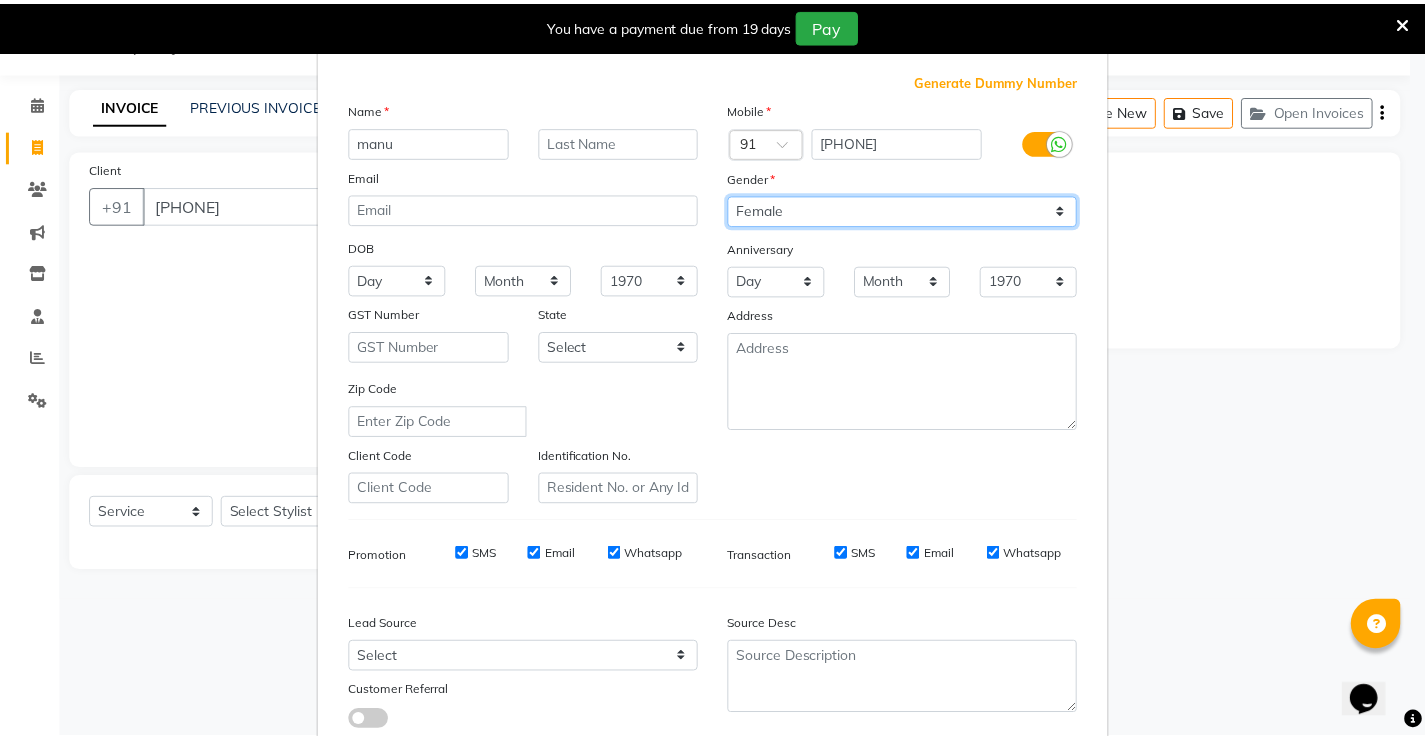 scroll, scrollTop: 184, scrollLeft: 0, axis: vertical 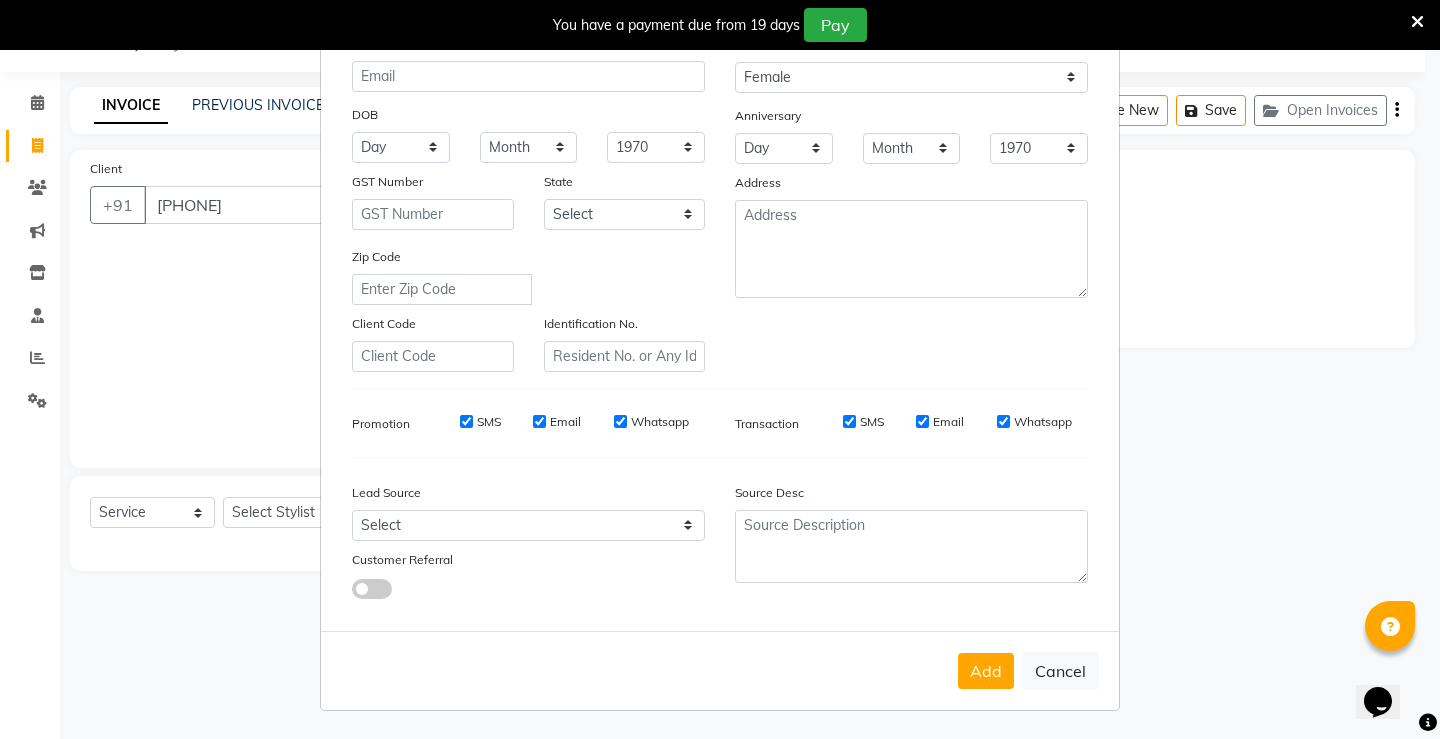 drag, startPoint x: 967, startPoint y: 674, endPoint x: 309, endPoint y: 435, distance: 700.0607 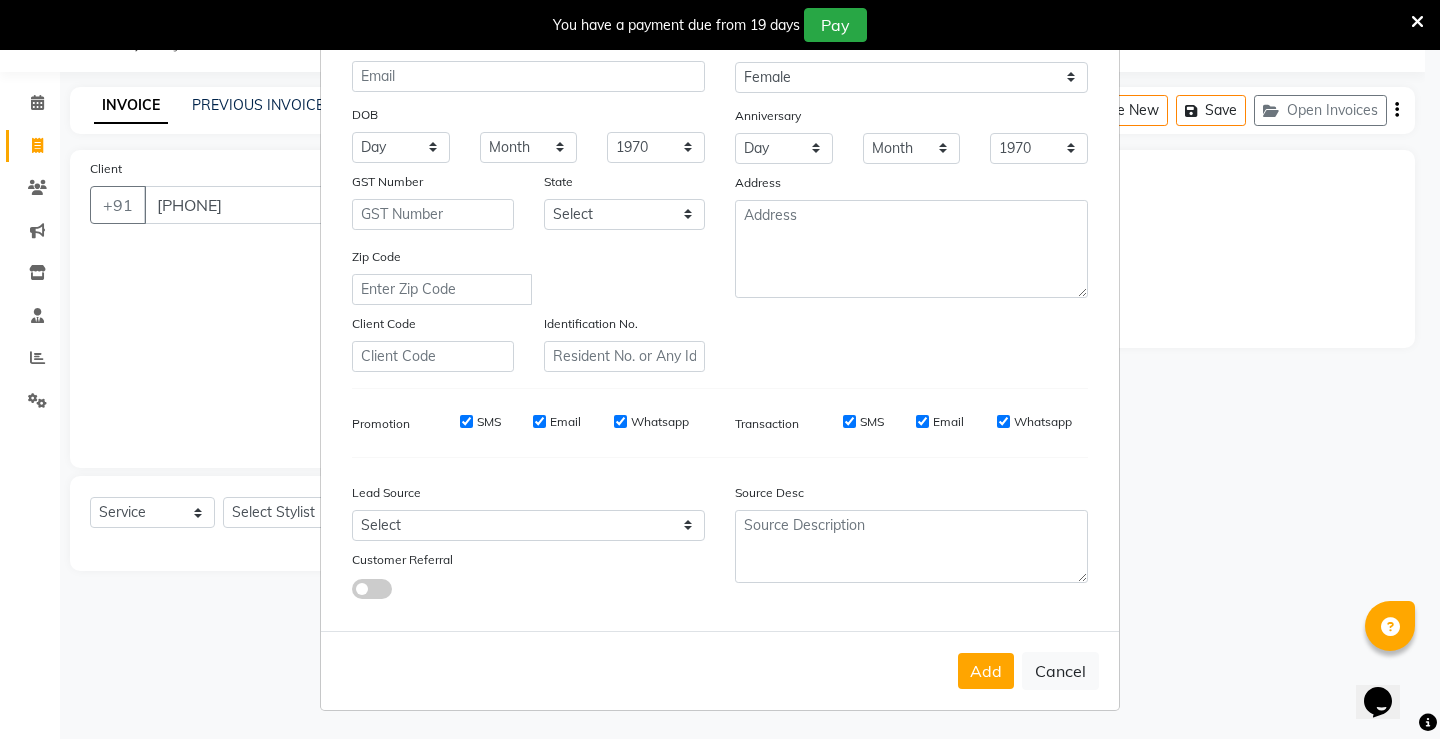 click on "Add" at bounding box center (986, 671) 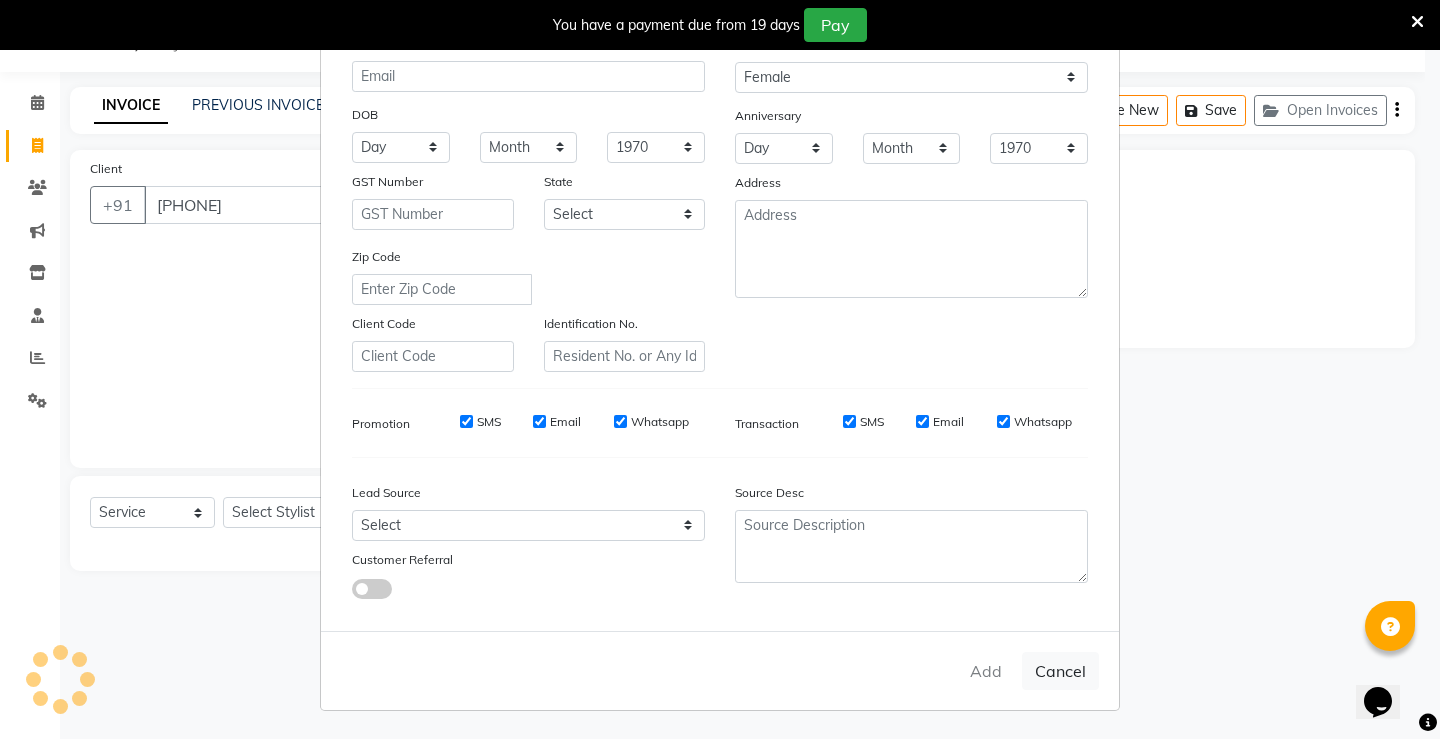 click on "Add Client Generate Dummy Number Name [FIRST] Email DOB Day 01 02 03 04 05 06 07 08 09 10 11 12 13 14 15 16 17 18 19 20 21 22 23 24 25 26 27 28 29 30 31 Month January February March April May June July August September October November December 1940 1941 1942 1943 1944 1945 1946 1947 1948 1949 1950 1951 1952 1953 1954 1955 1956 1957 1958 1959 1960 1961 1962 1963 1964 1965 1966 1967 1968 1969 1970 1971 1972 1973 1974 1975 1976 1977 1978 1979 1980 1981 1982 1983 1984 1985 1986 1987 1988 1989 1990 1991 1992 1993 1994 1995 1996 1997 1998 1999 2000 2001 2002 2003 2004 2005 2006 2007 2008 2009 2010 2011 2012 2013 2014 2015 2016 2017 2018 2019 2020 2021 2022 2023 2024 GST Number State Select Andaman and Nicobar Islands Andhra Pradesh Arunachal Pradesh Assam Bihar Chandigarh Chhattisgarh Dadra and Nagar Haveli Daman and Diu Delhi Goa Gujarat Haryana Himachal Pradesh Jammu and Kashmir Jharkhand Karnataka Kerala Lakshadweep Madhya Pradesh Maharashtra Manipur Meghalaya Mizoram Nagaland Odisha Pondicherry Punjab Rajasthan" at bounding box center [720, 369] 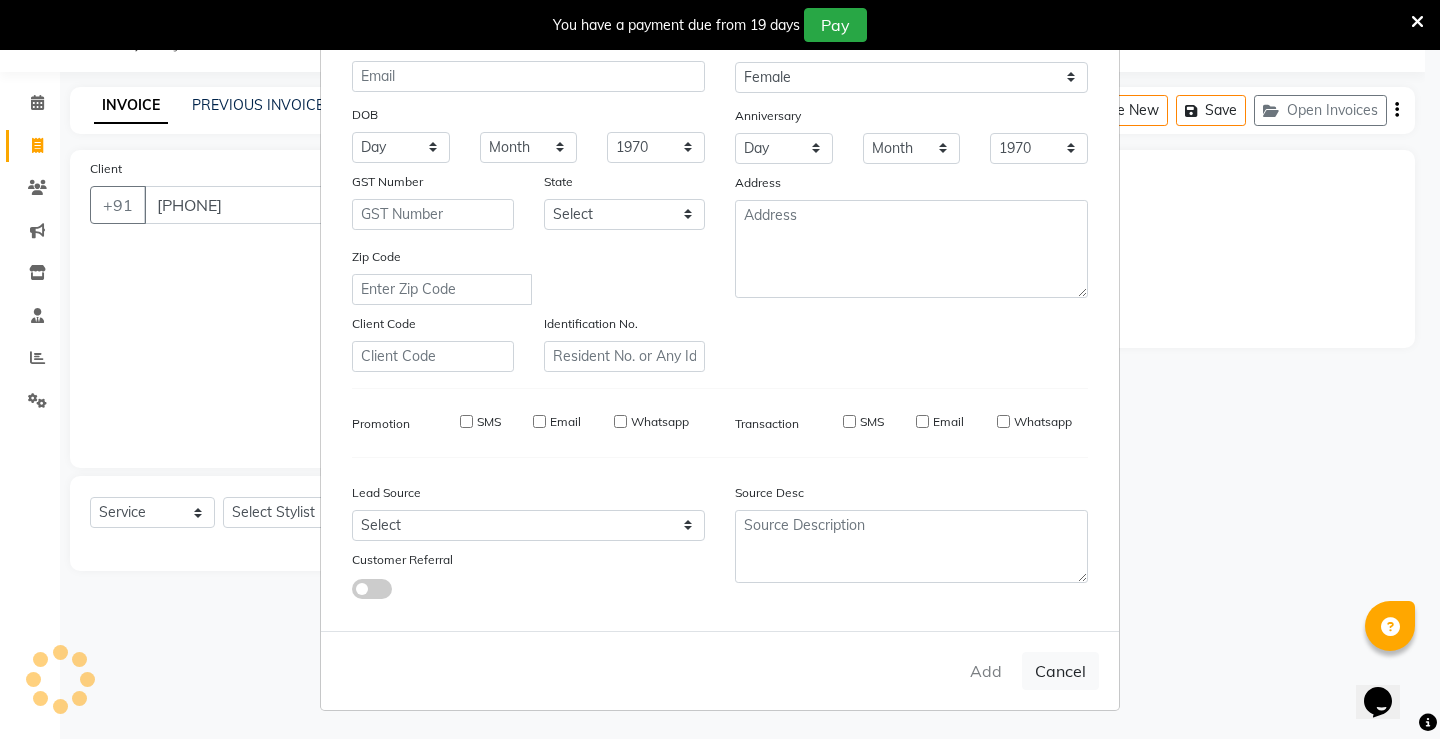 type 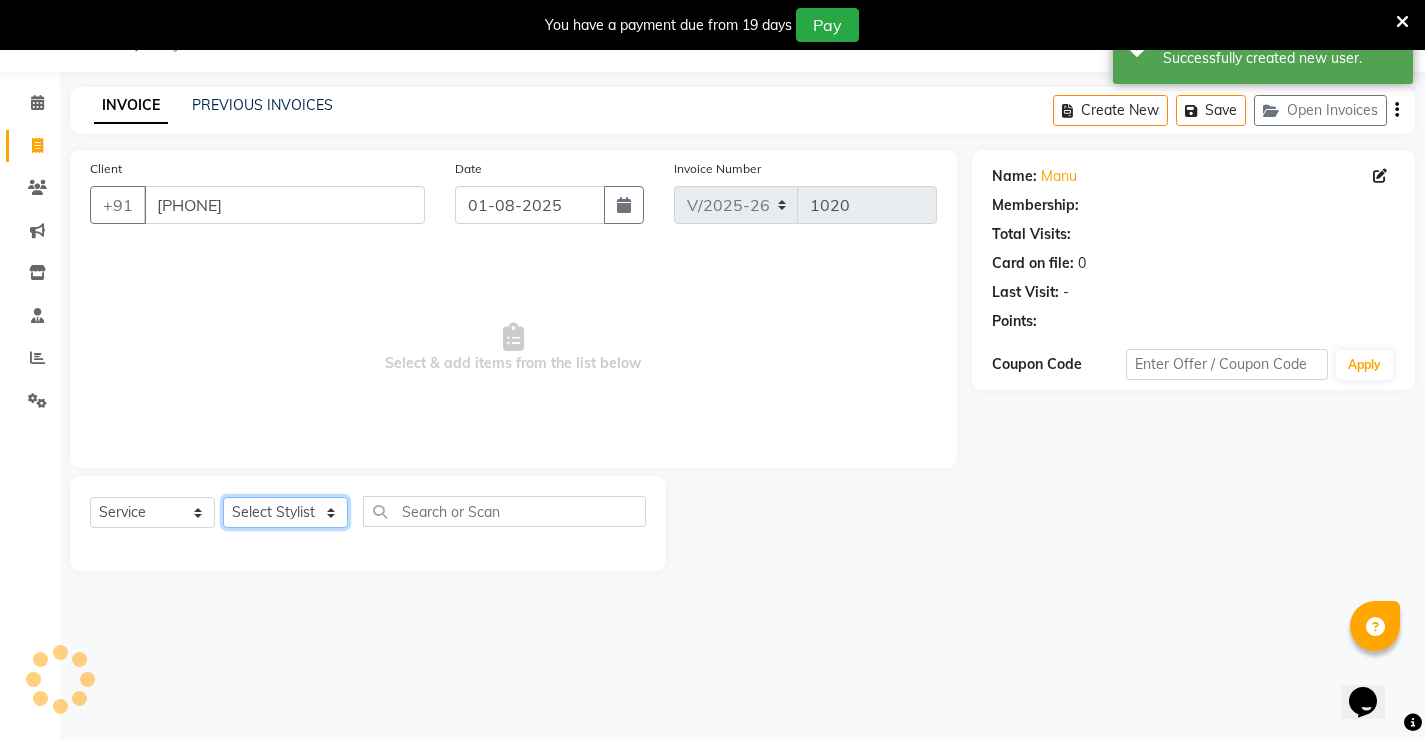 click on "Select Stylist Ajay archita barsha  Lili Naren sukhmay Varti" 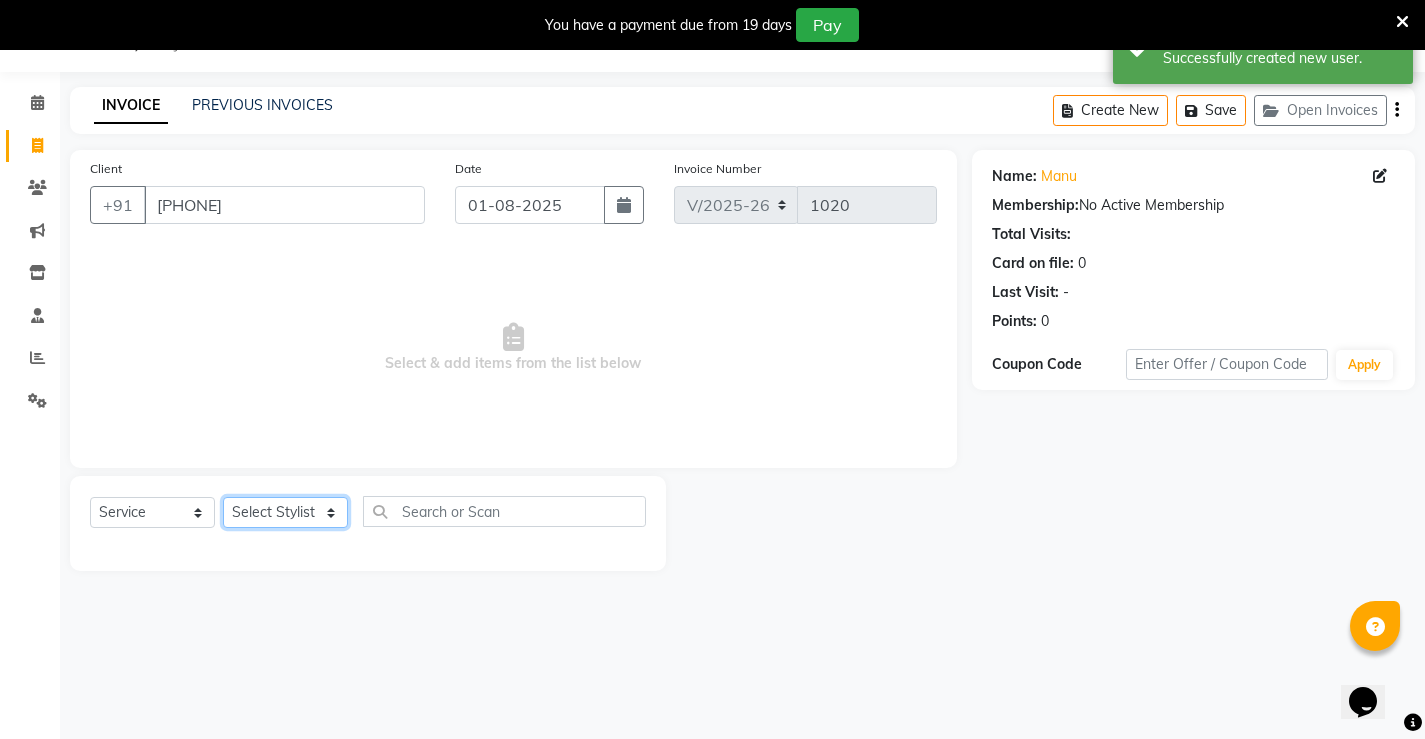 select on "68610" 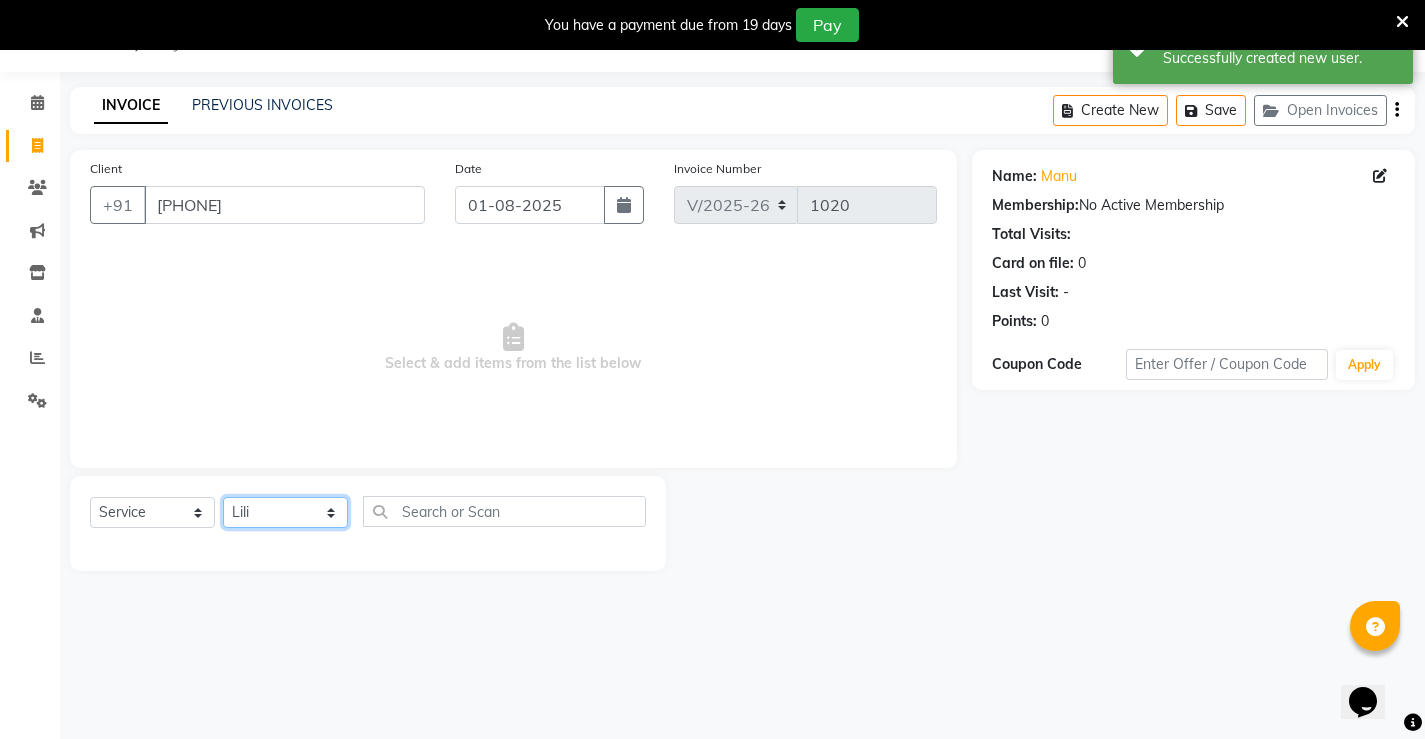 click on "Select Stylist Ajay archita barsha  Lili Naren sukhmay Varti" 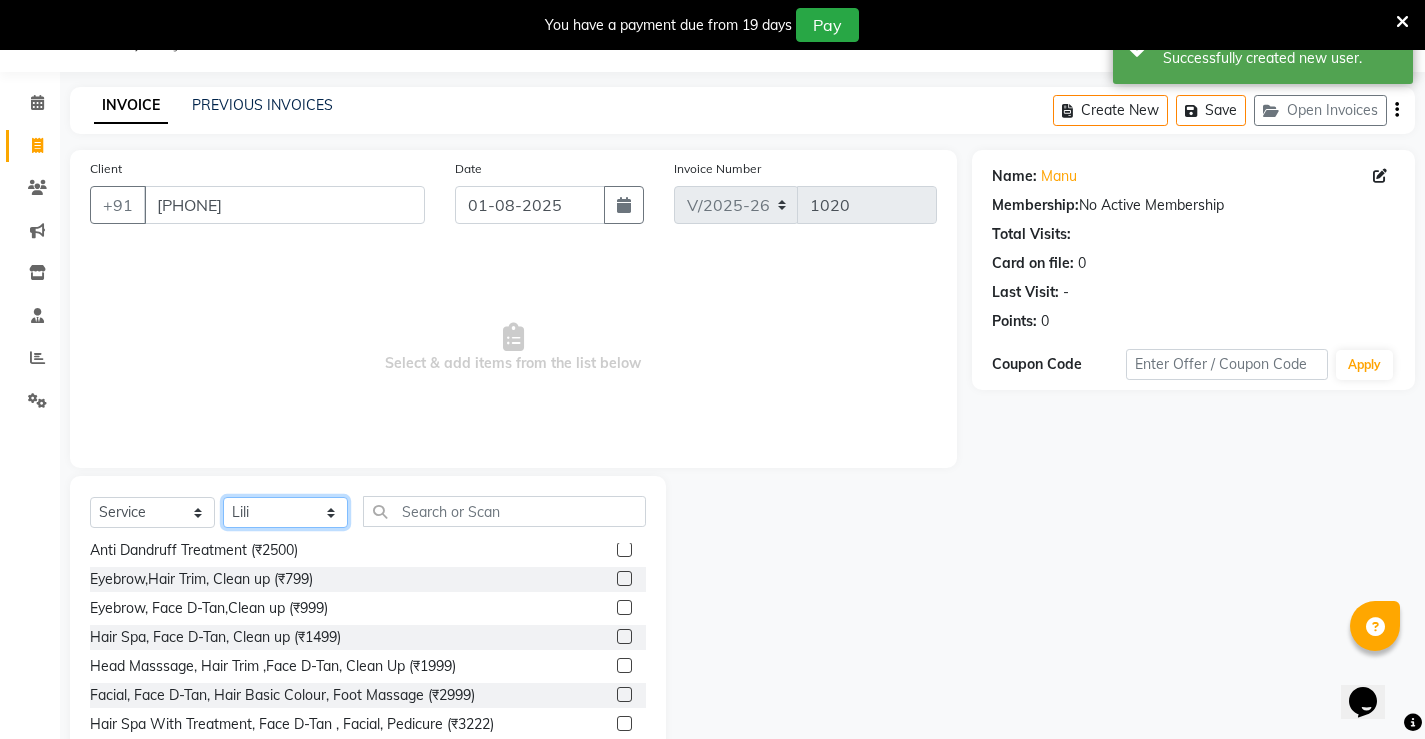 scroll, scrollTop: 400, scrollLeft: 0, axis: vertical 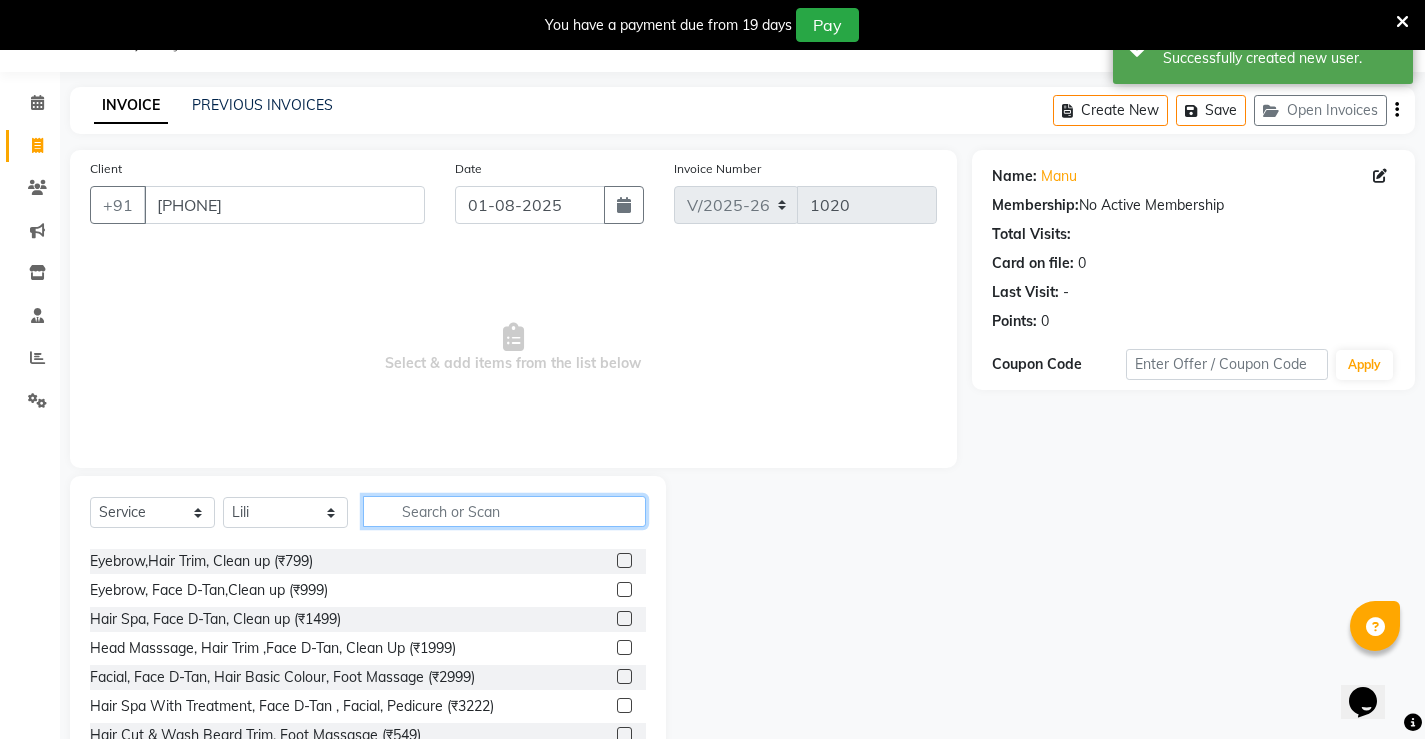 click 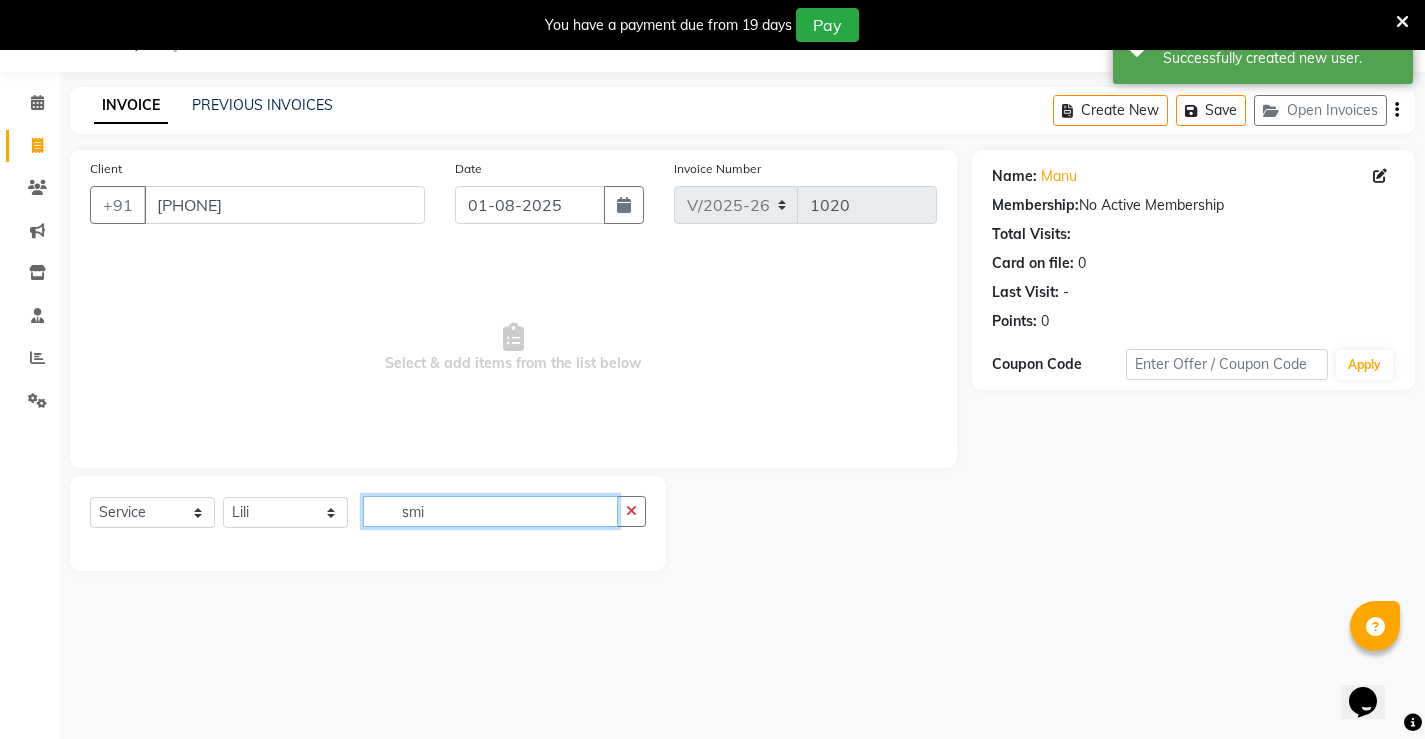 scroll, scrollTop: 0, scrollLeft: 0, axis: both 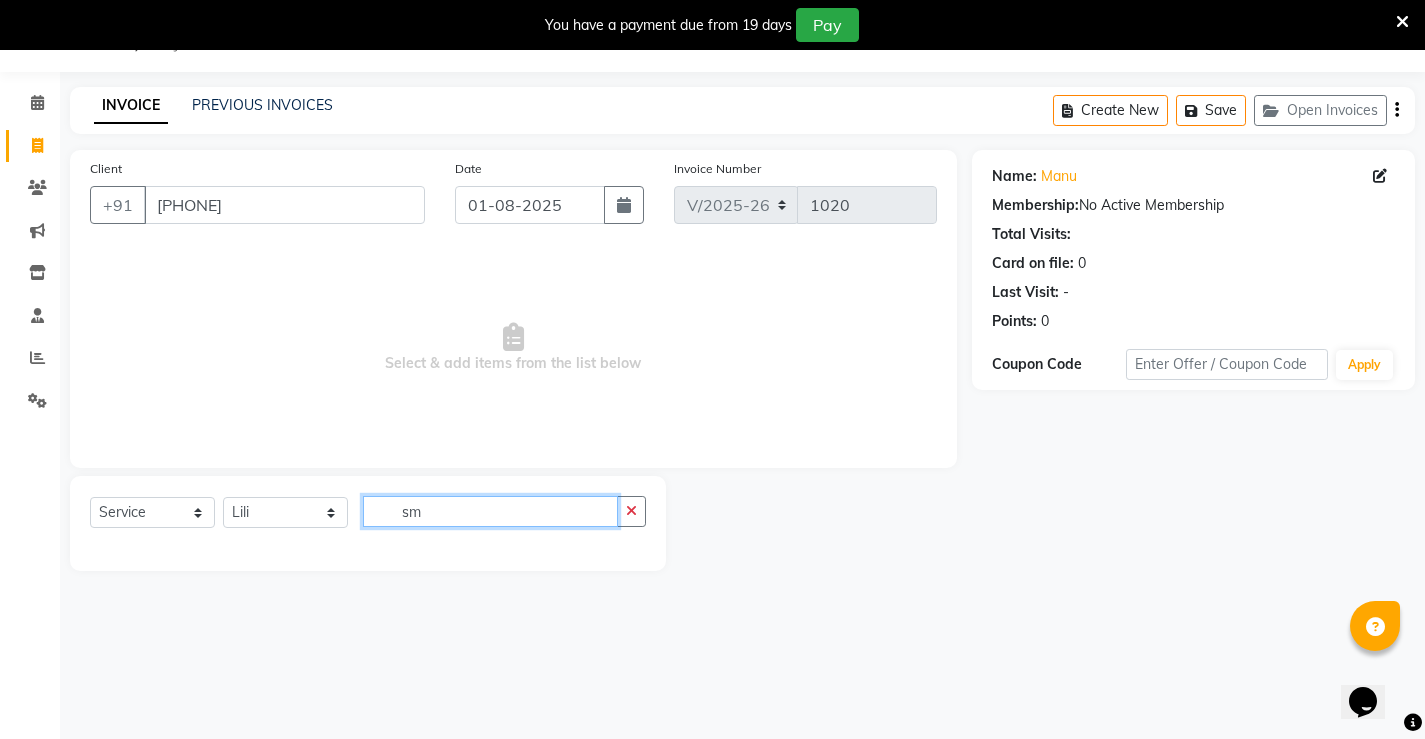 type on "s" 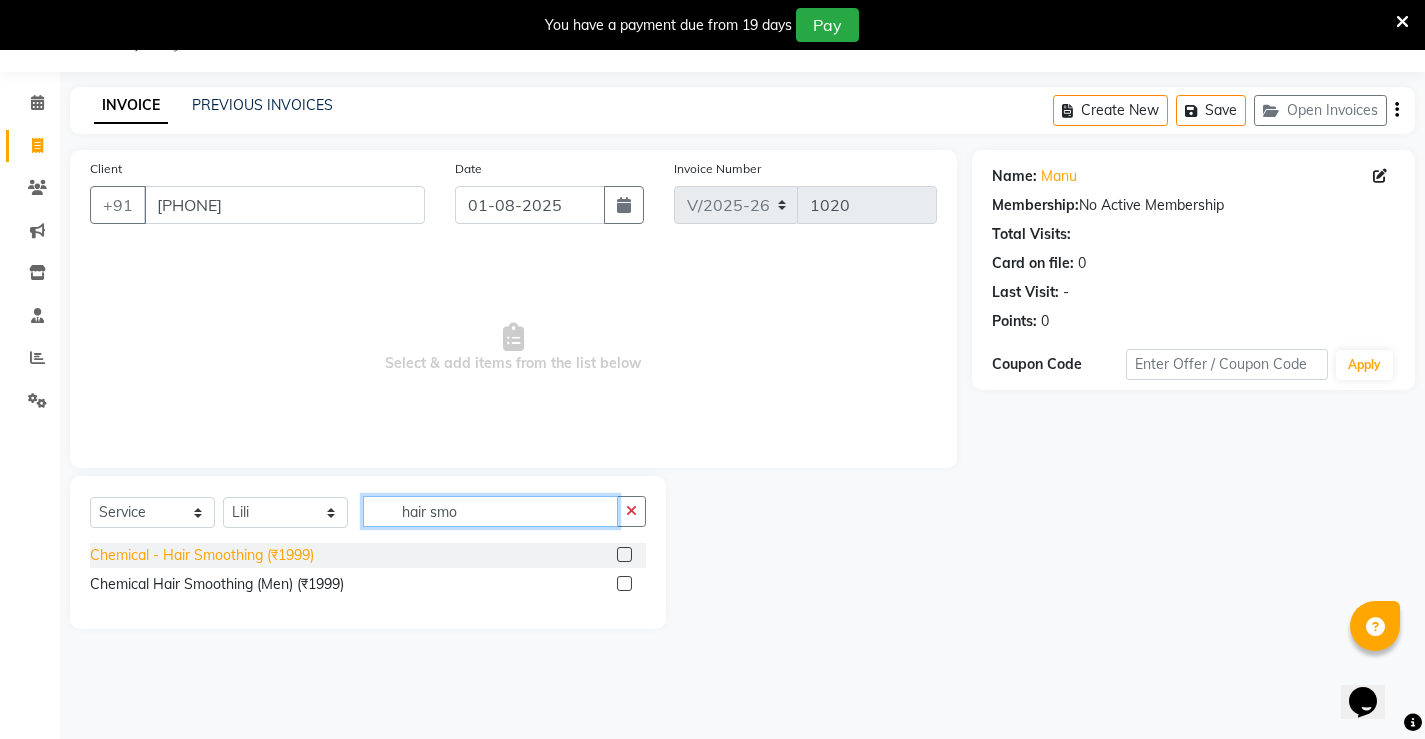 type on "hair smo" 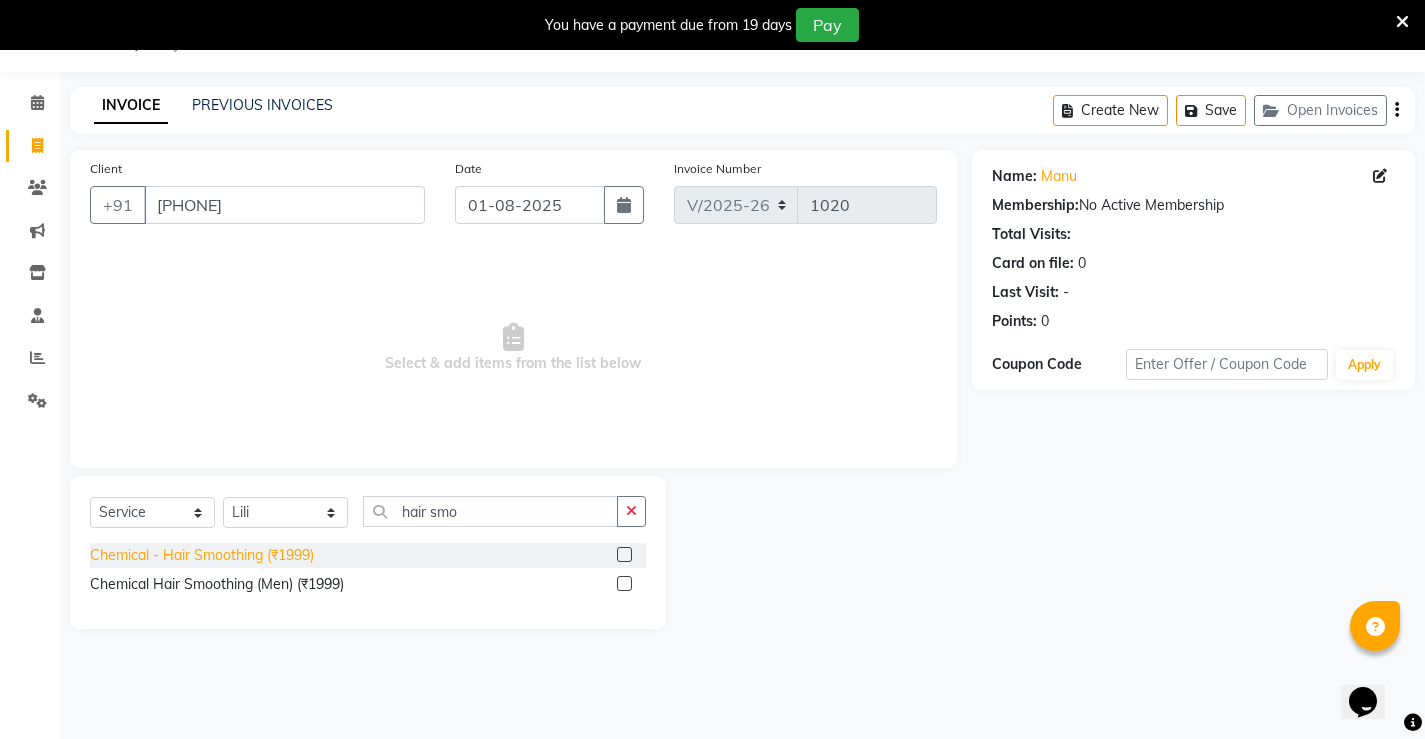 click on "Chemical - Hair Smoothing (₹1999)" 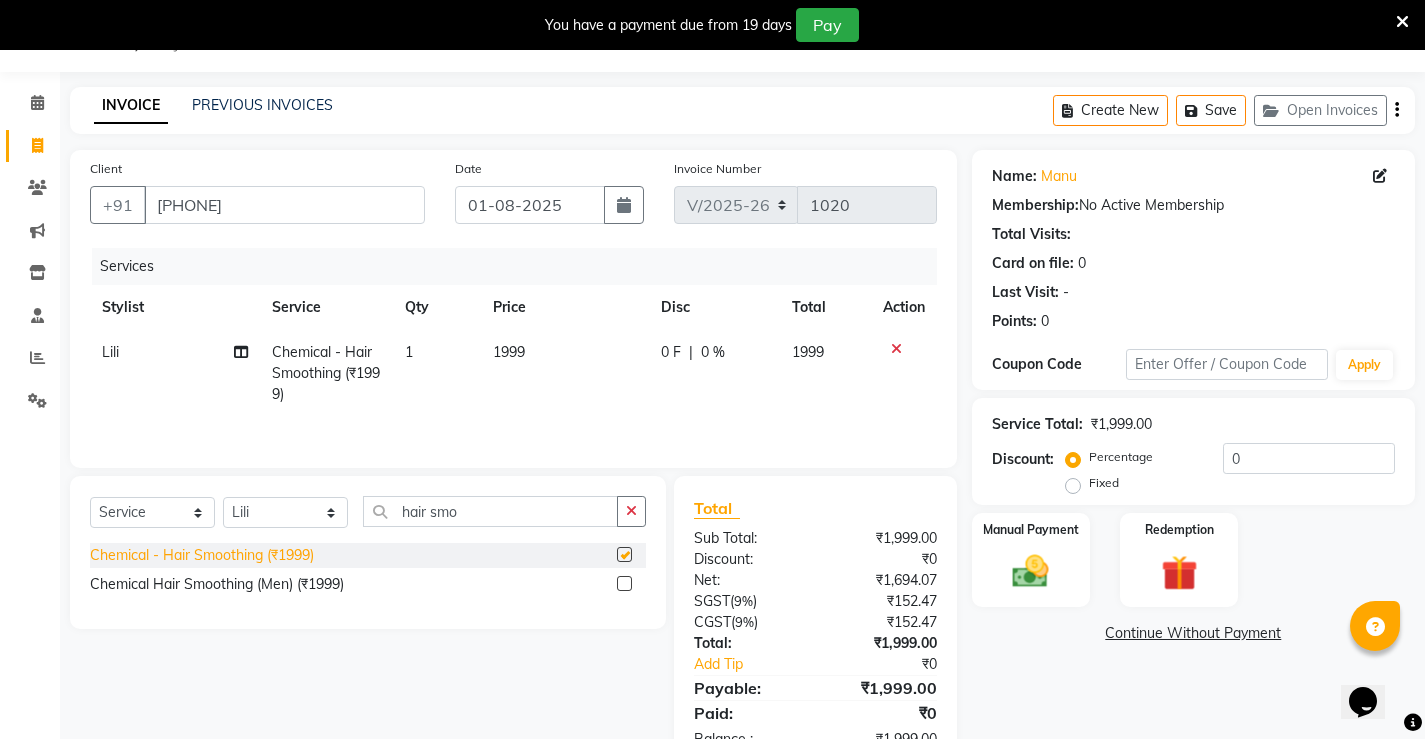 checkbox on "false" 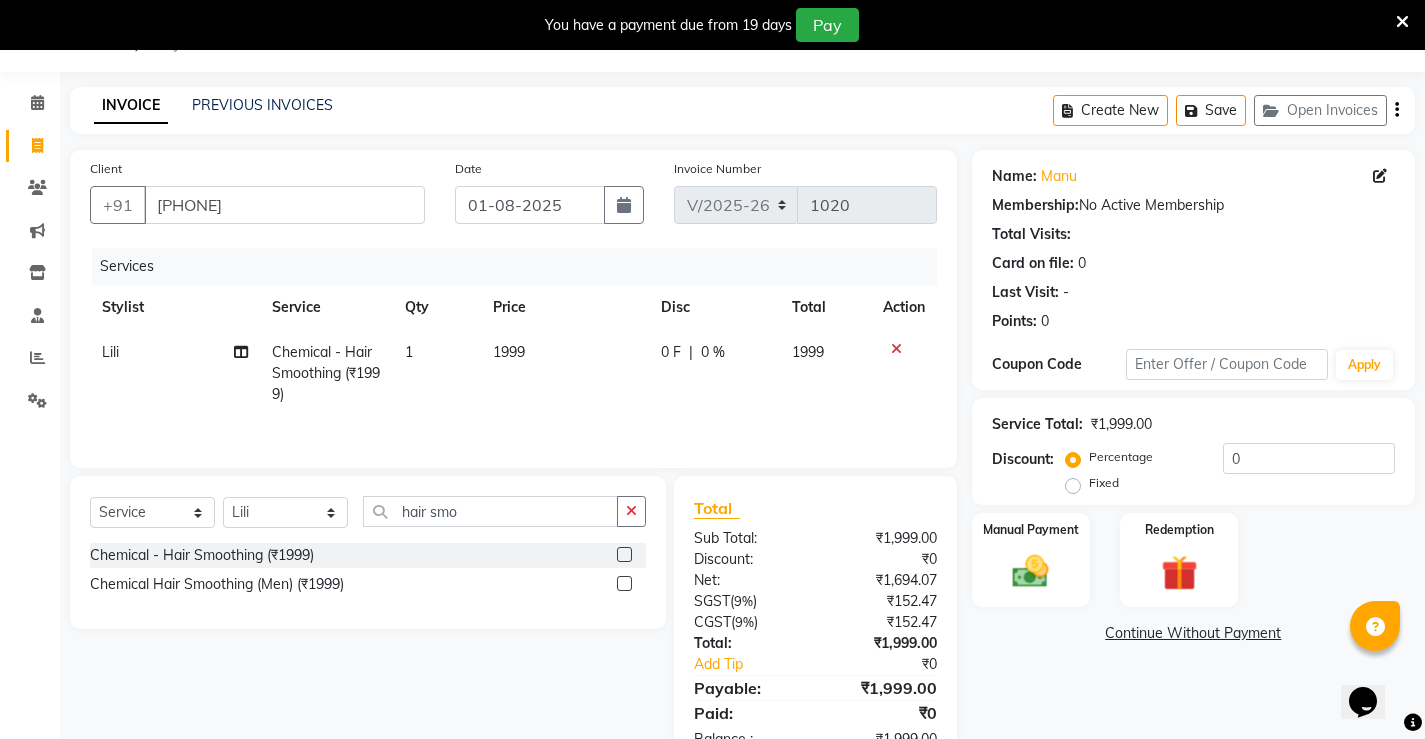 click on "1999" 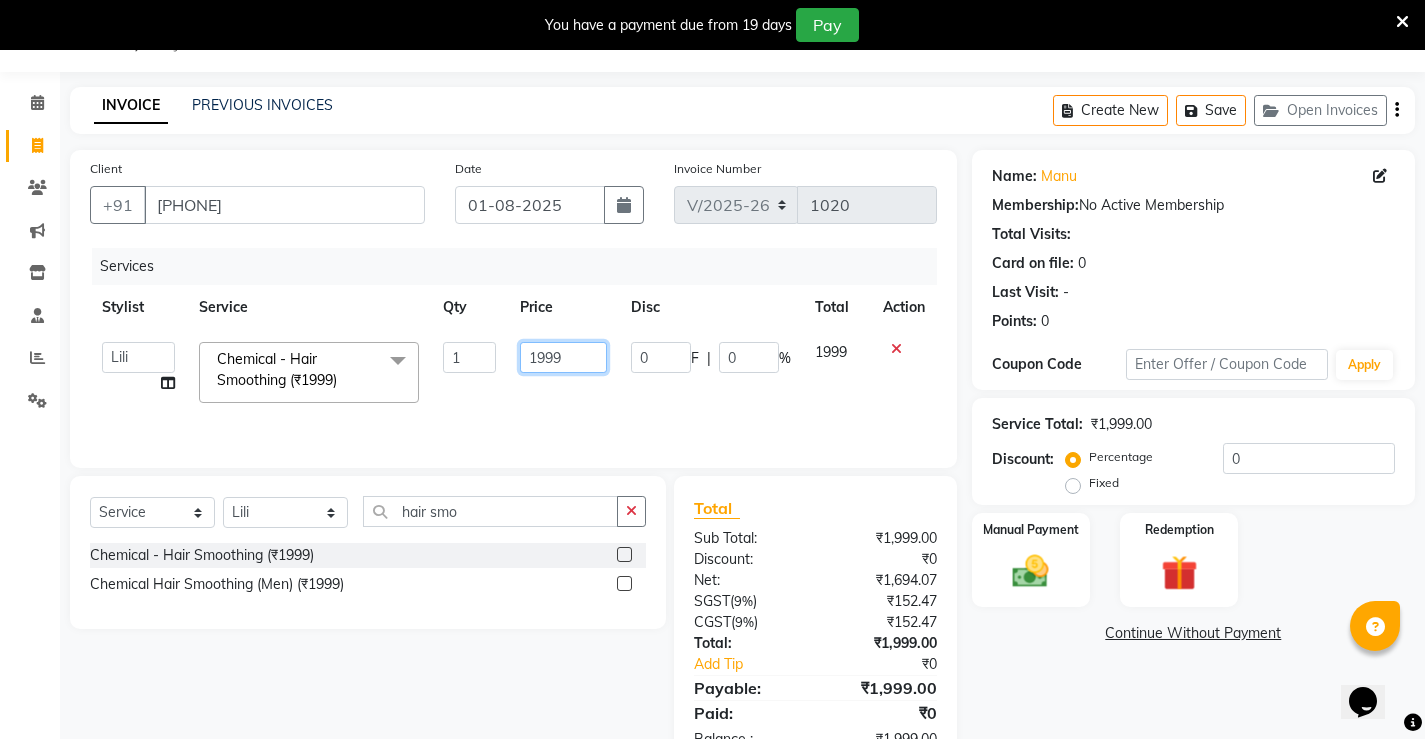click on "1999" 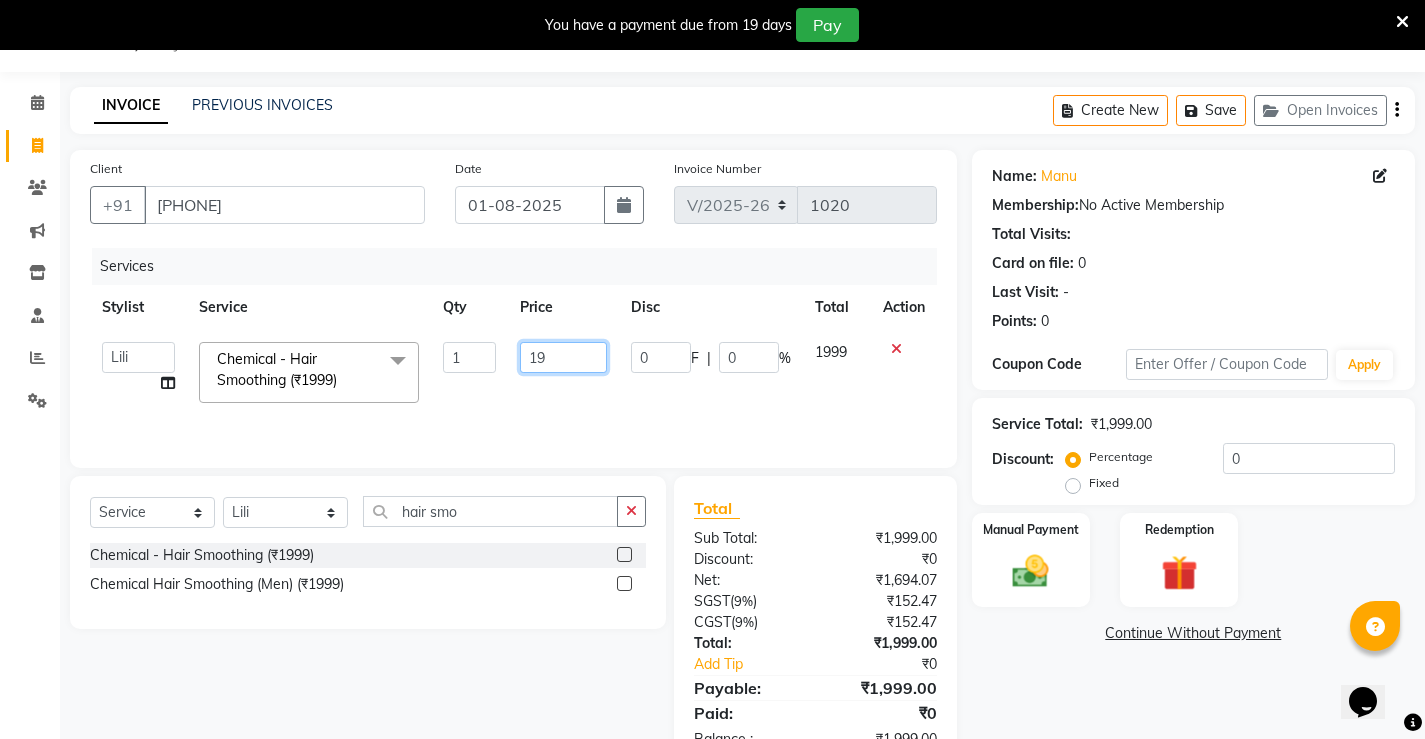 type on "1" 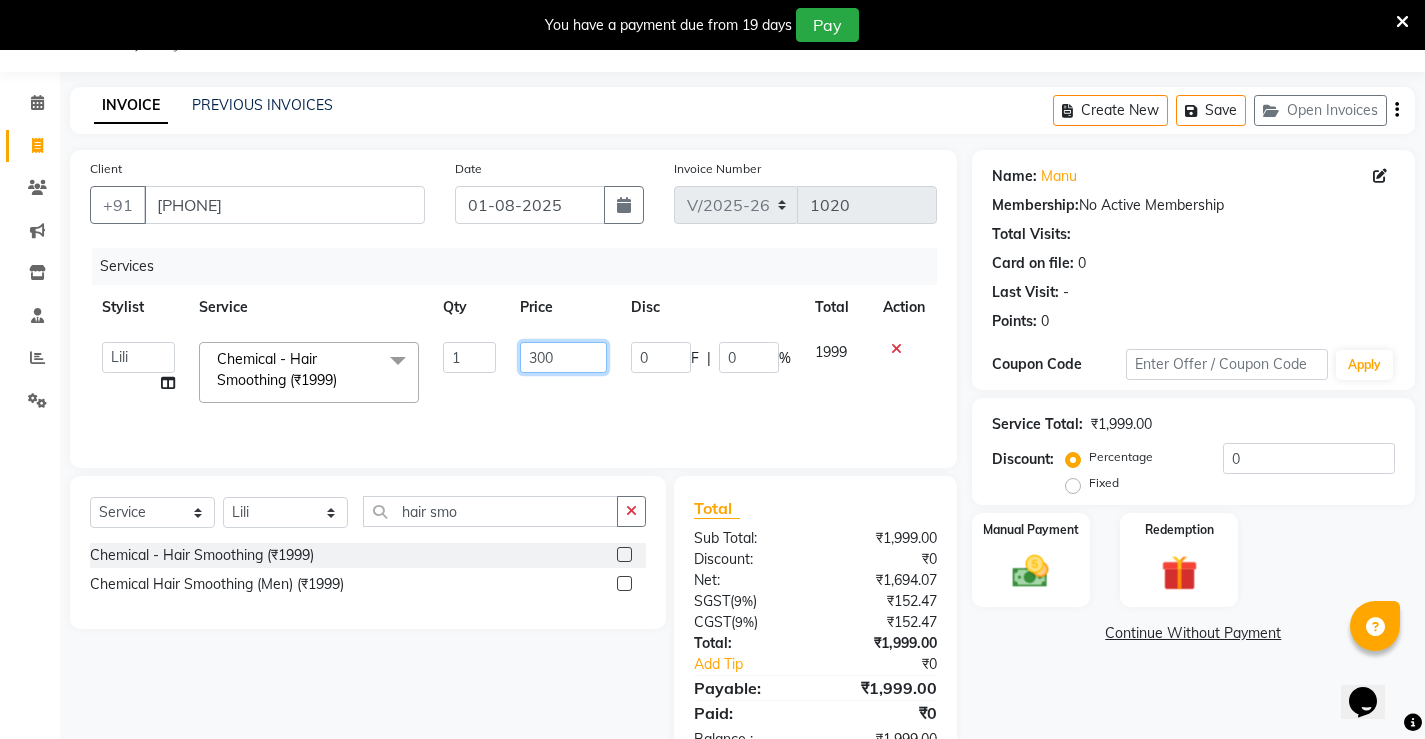 type on "3000" 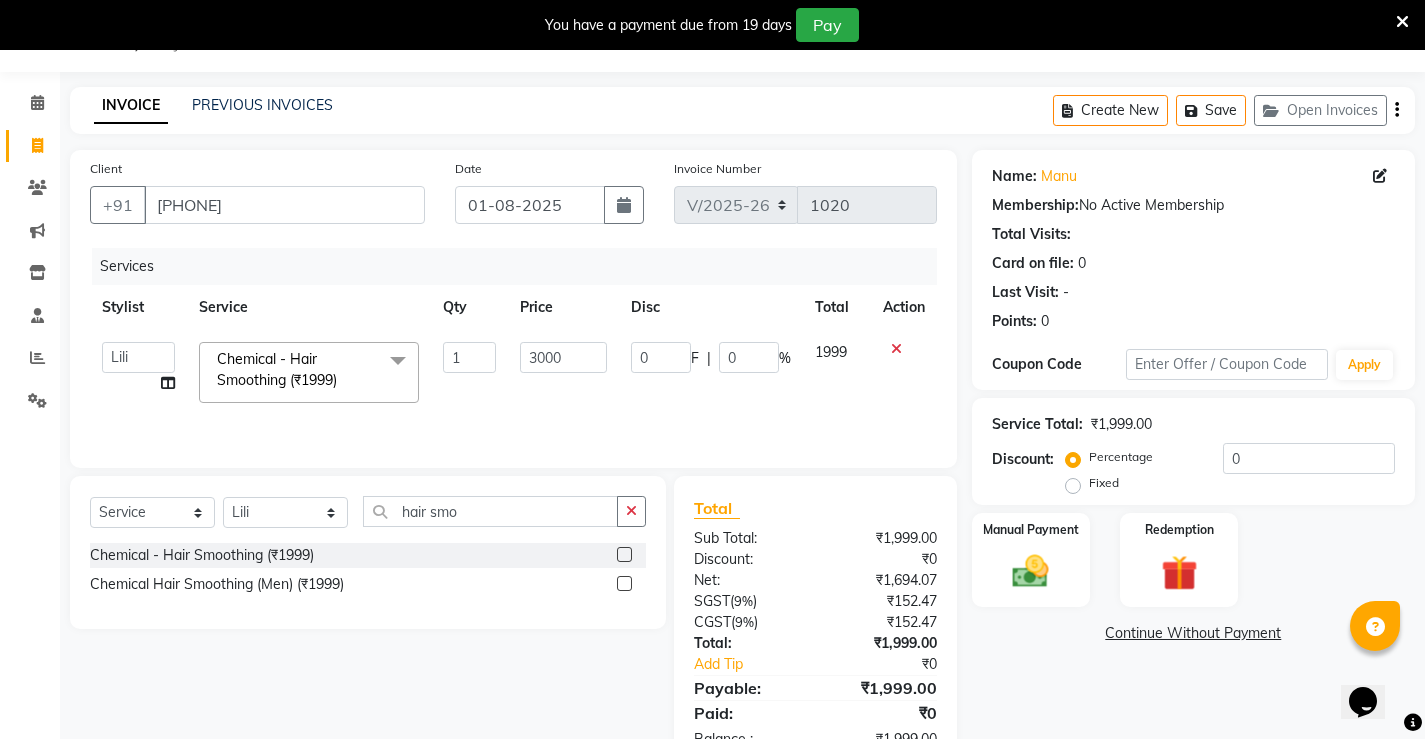 click on "3000" 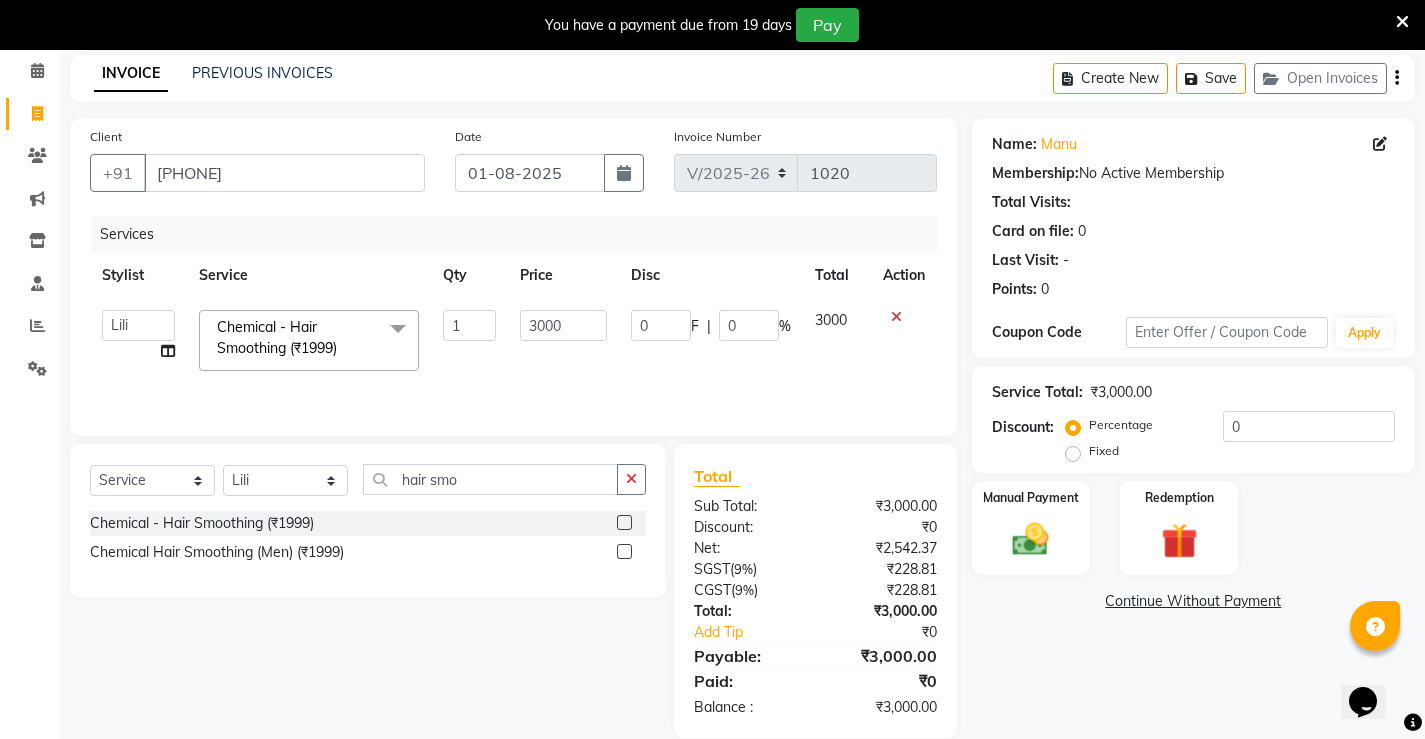 scroll, scrollTop: 111, scrollLeft: 0, axis: vertical 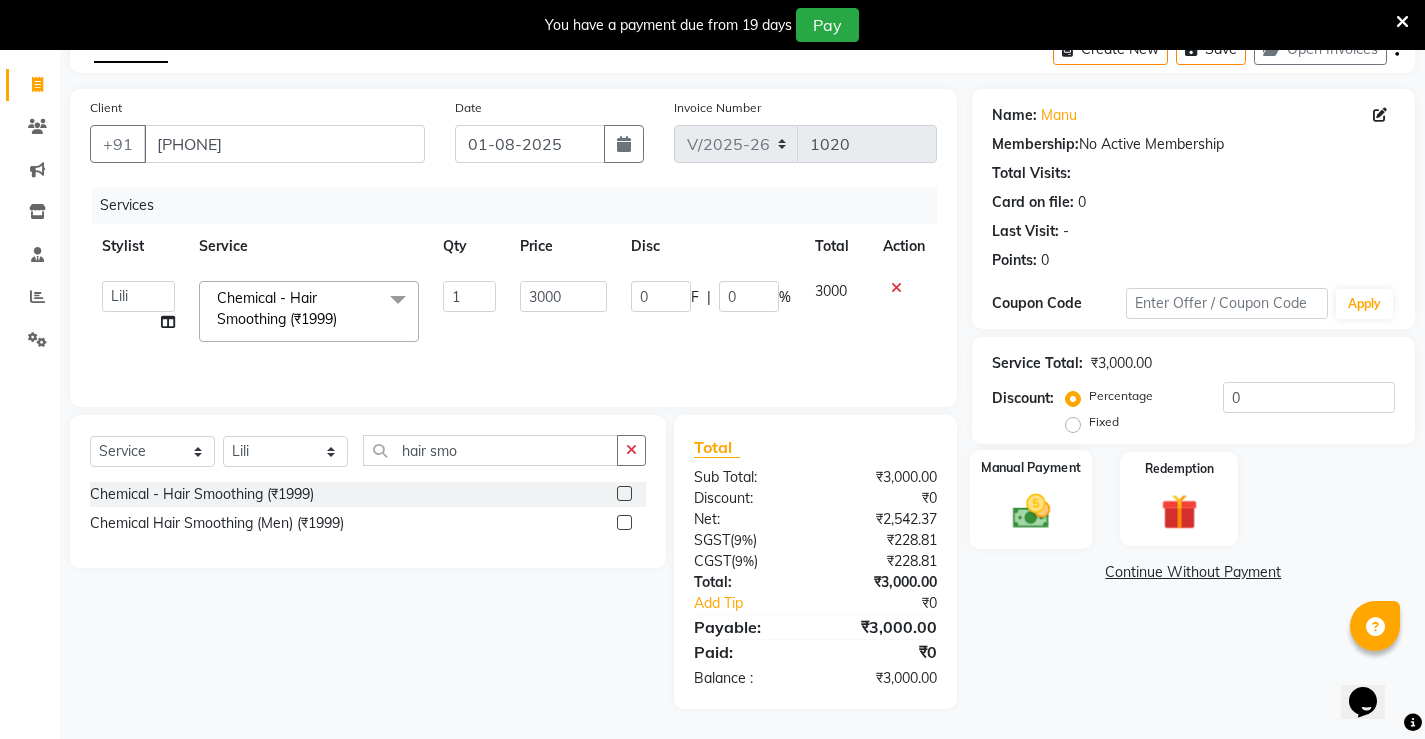 click 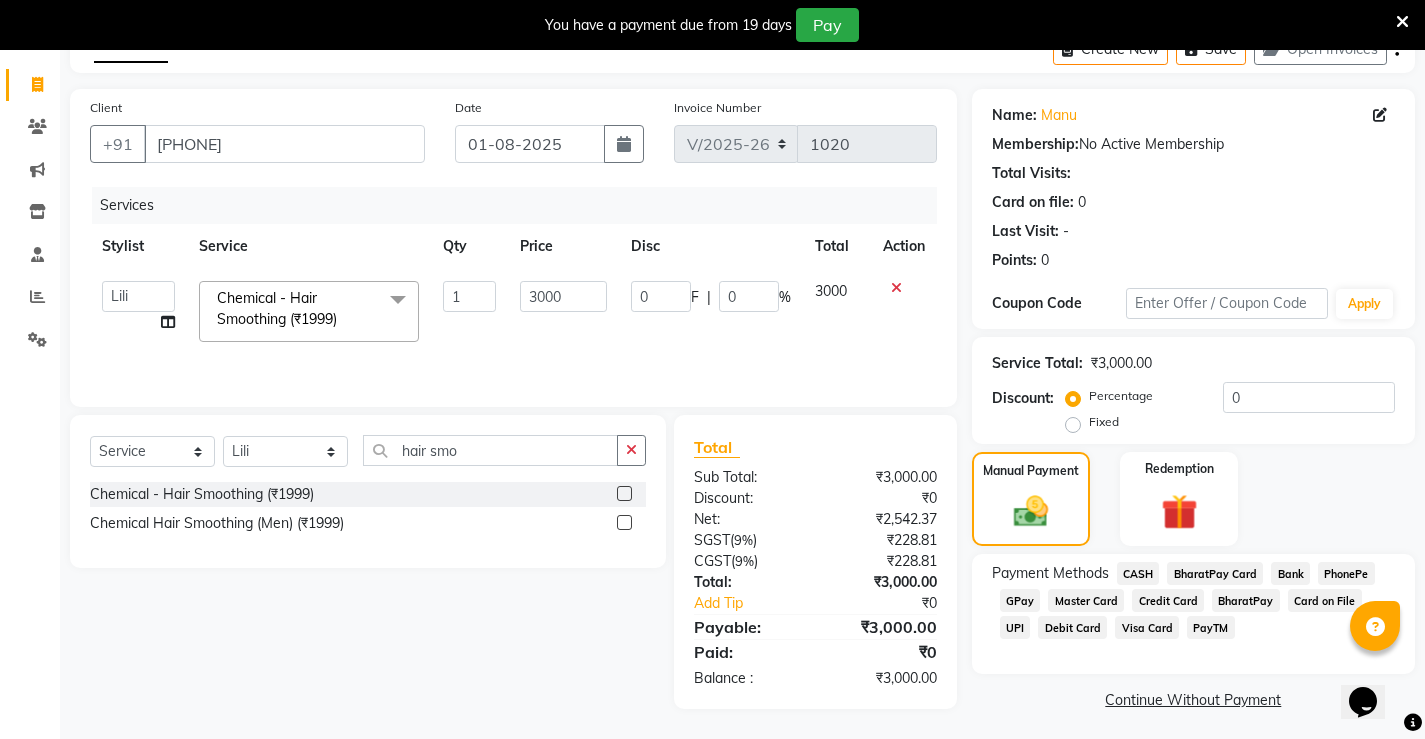 scroll, scrollTop: 117, scrollLeft: 0, axis: vertical 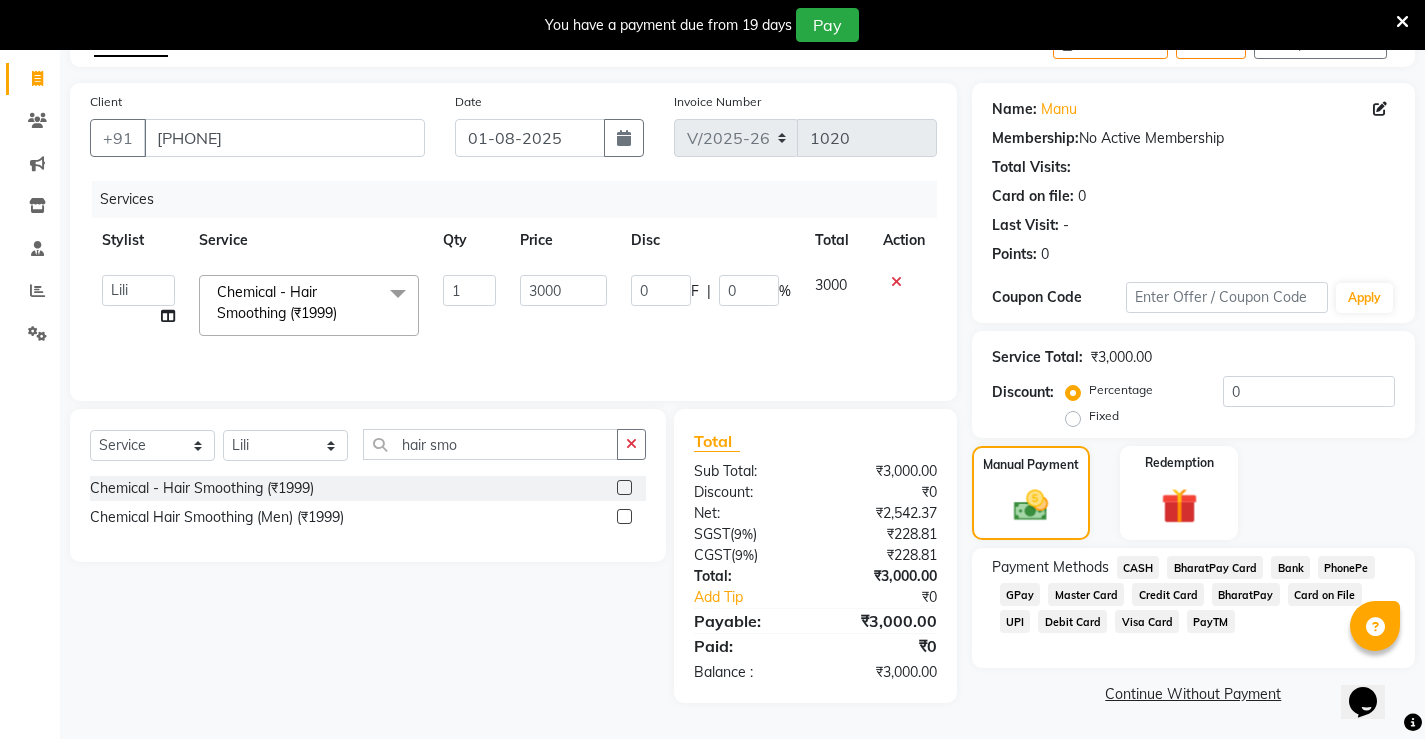 click on "PhonePe" 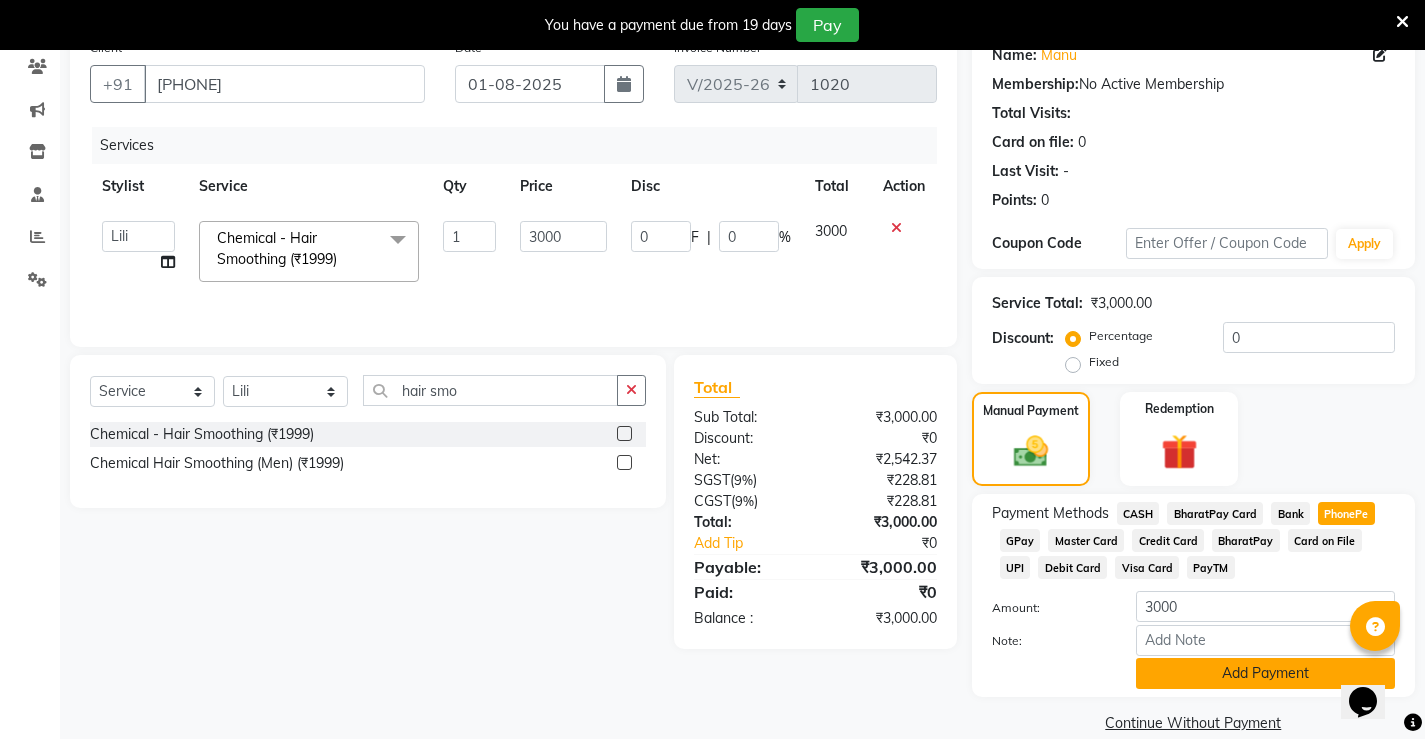 scroll, scrollTop: 200, scrollLeft: 0, axis: vertical 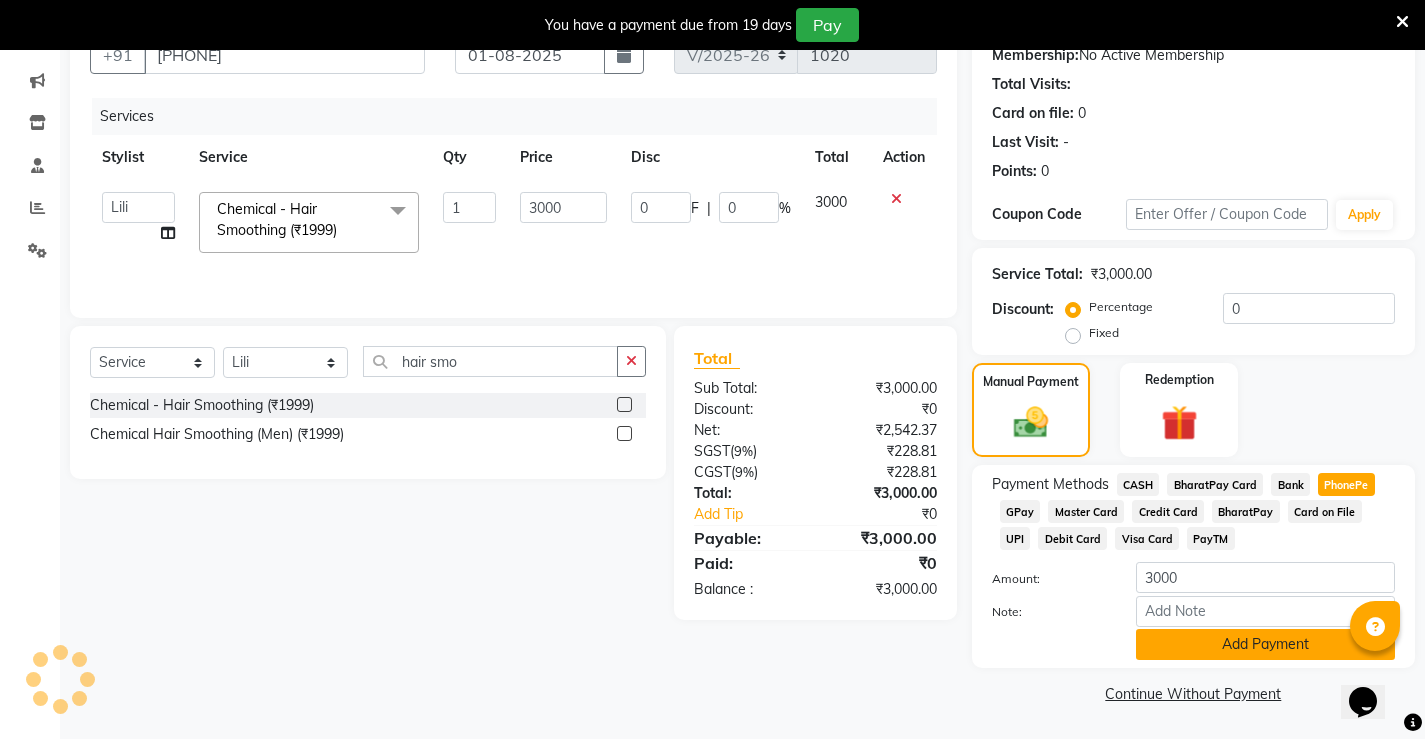 click on "Add Payment" 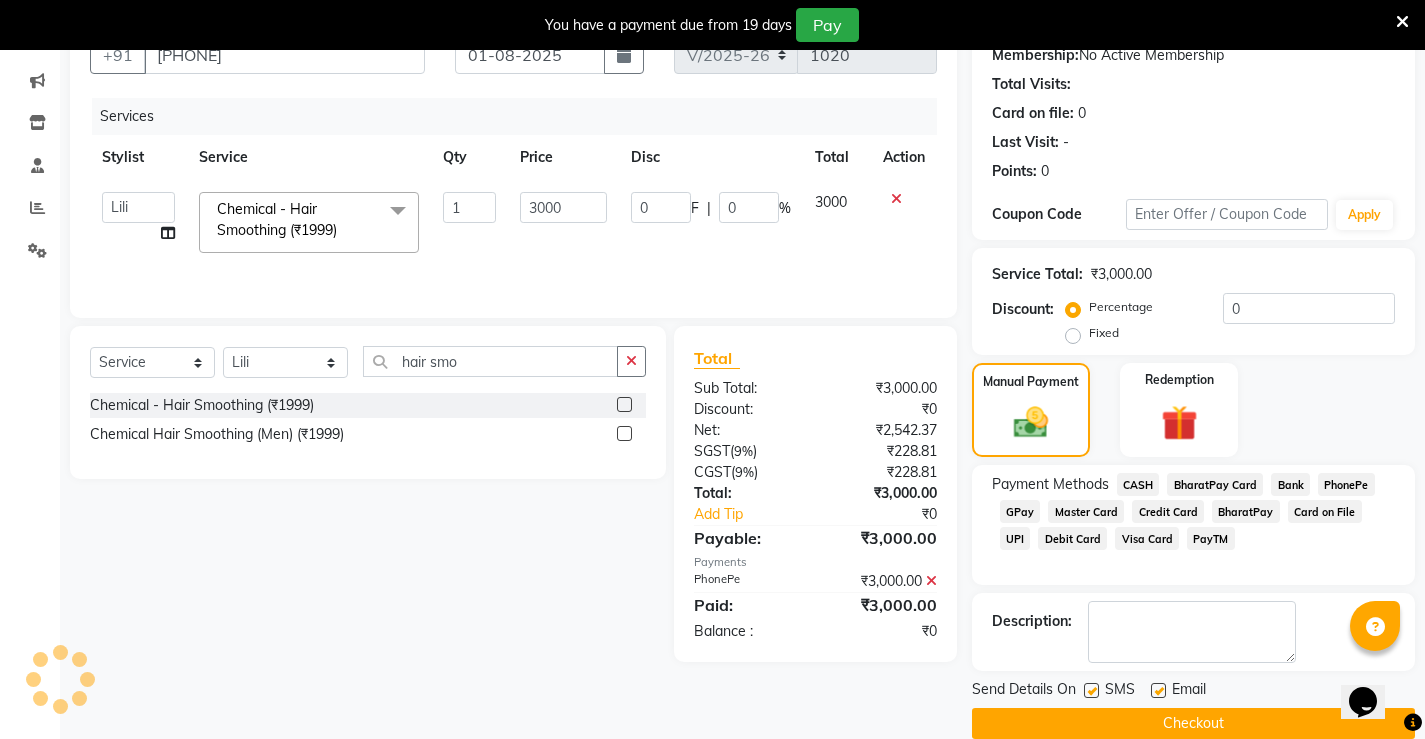 scroll, scrollTop: 0, scrollLeft: 0, axis: both 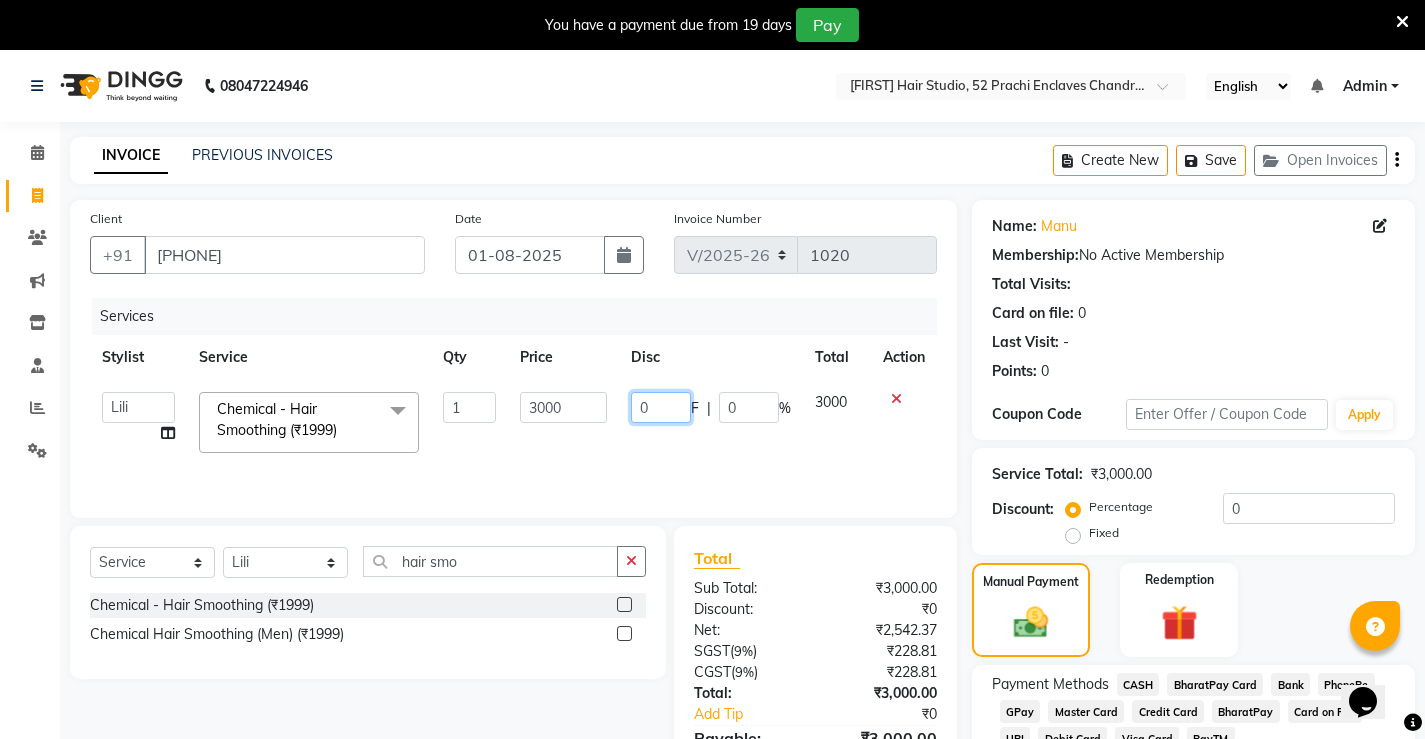 click on "0" 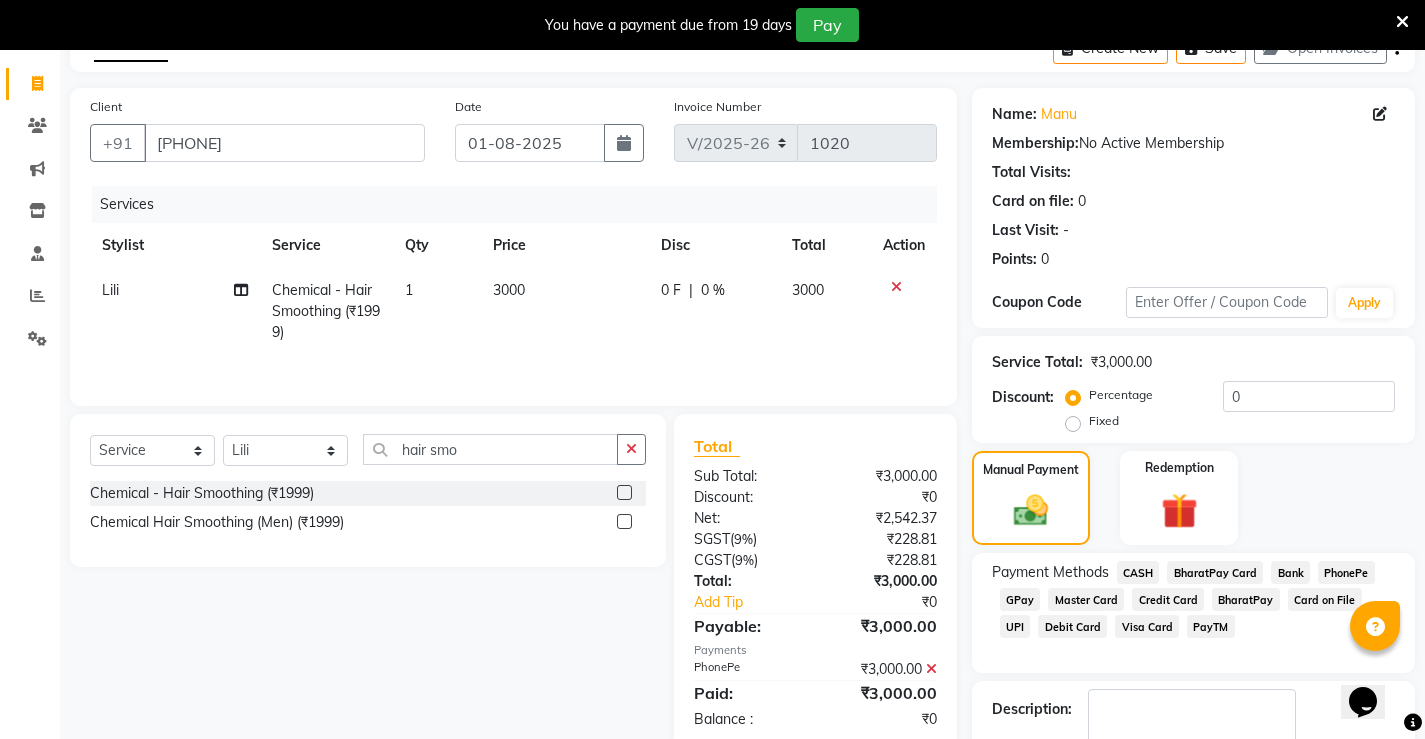 scroll, scrollTop: 0, scrollLeft: 0, axis: both 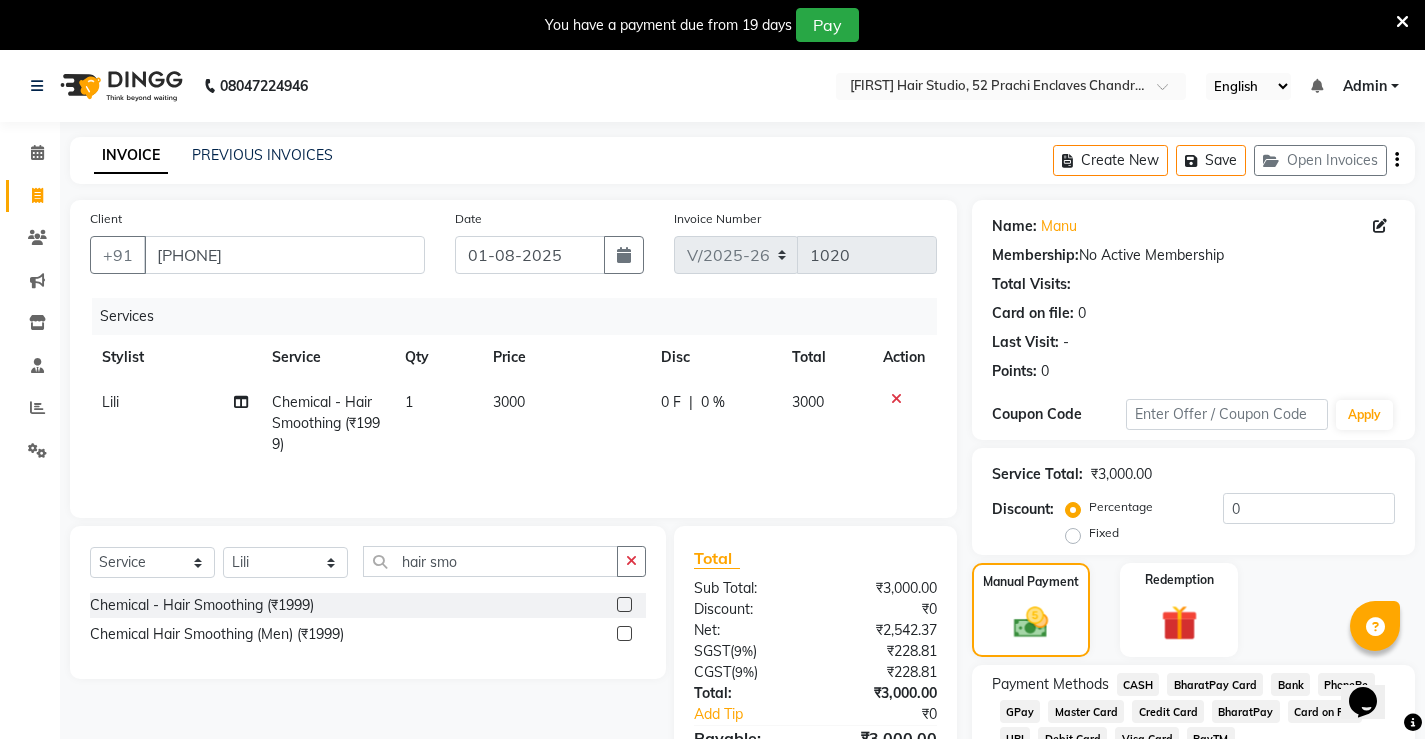 click on "INVOICE" 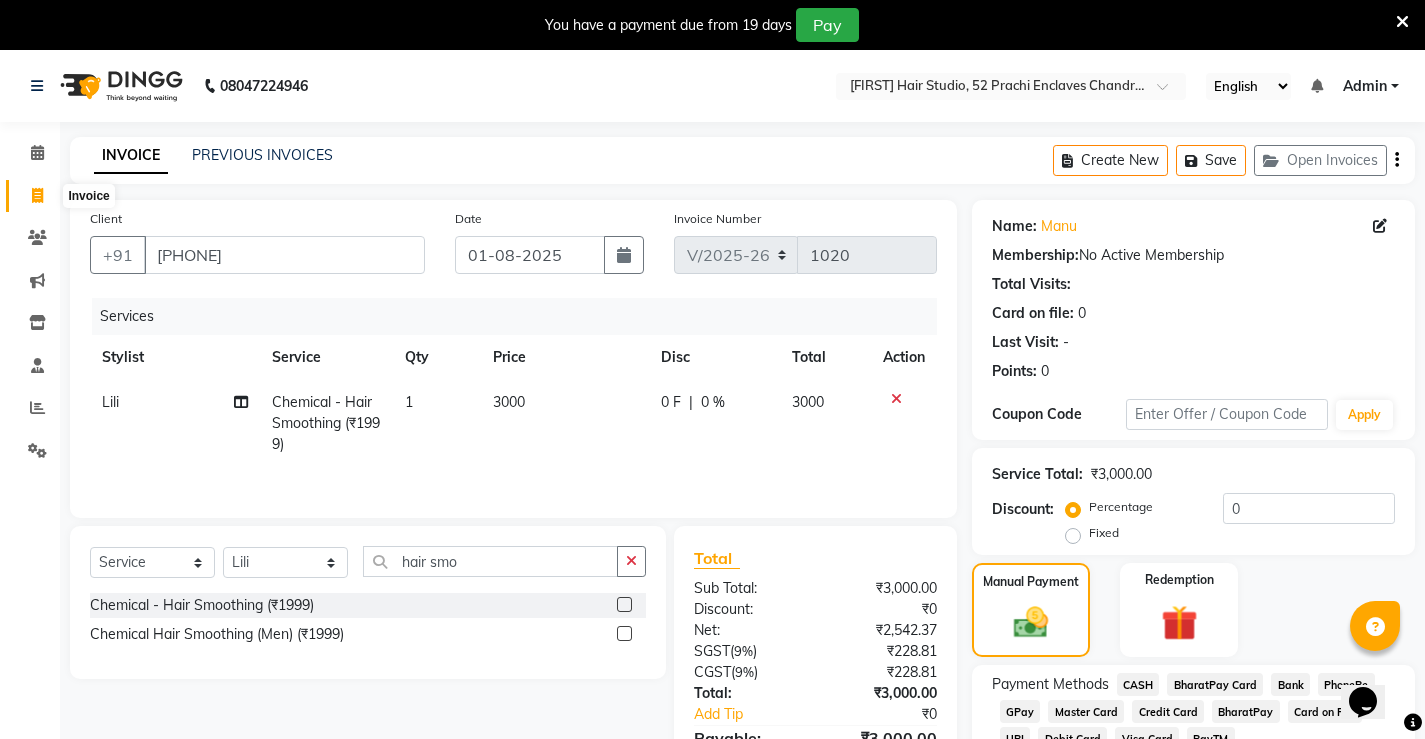 click 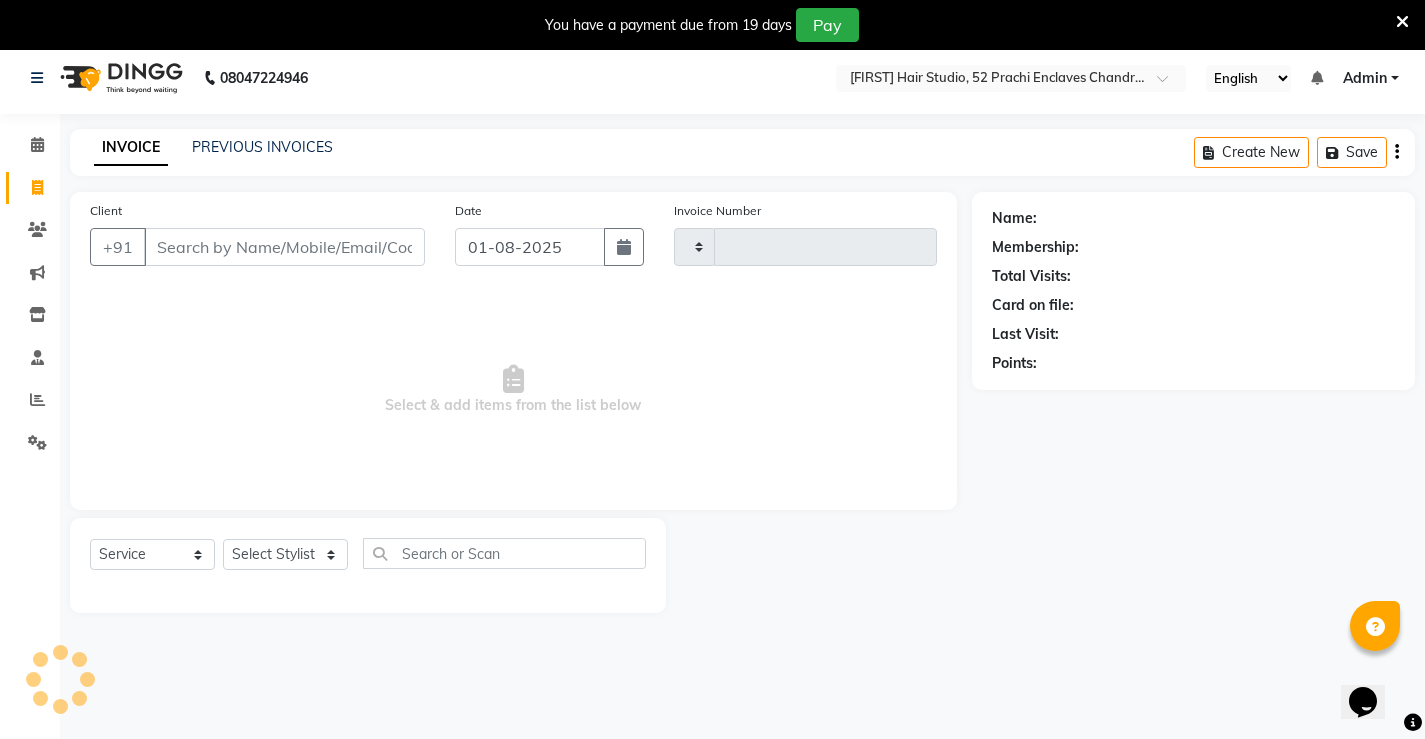 scroll, scrollTop: 50, scrollLeft: 0, axis: vertical 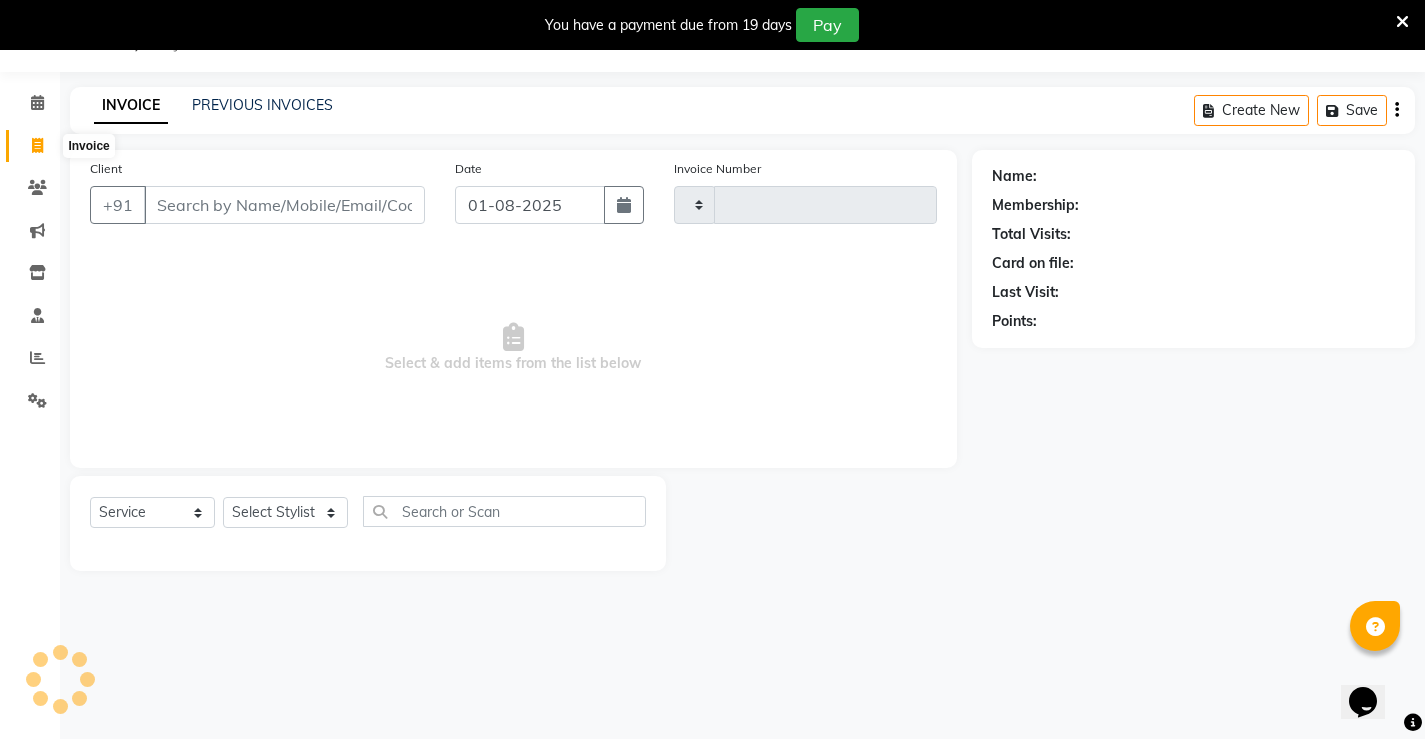 click 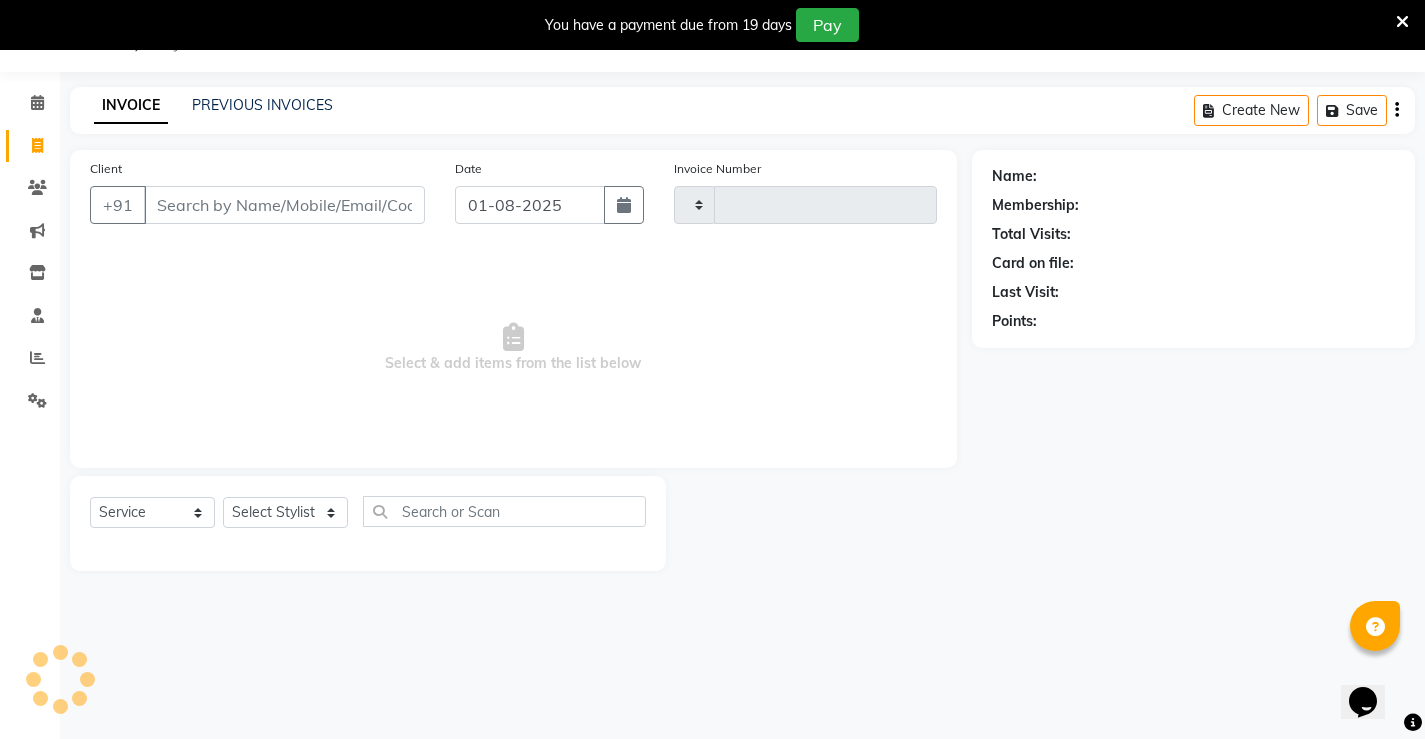 click on "Client" at bounding box center [284, 205] 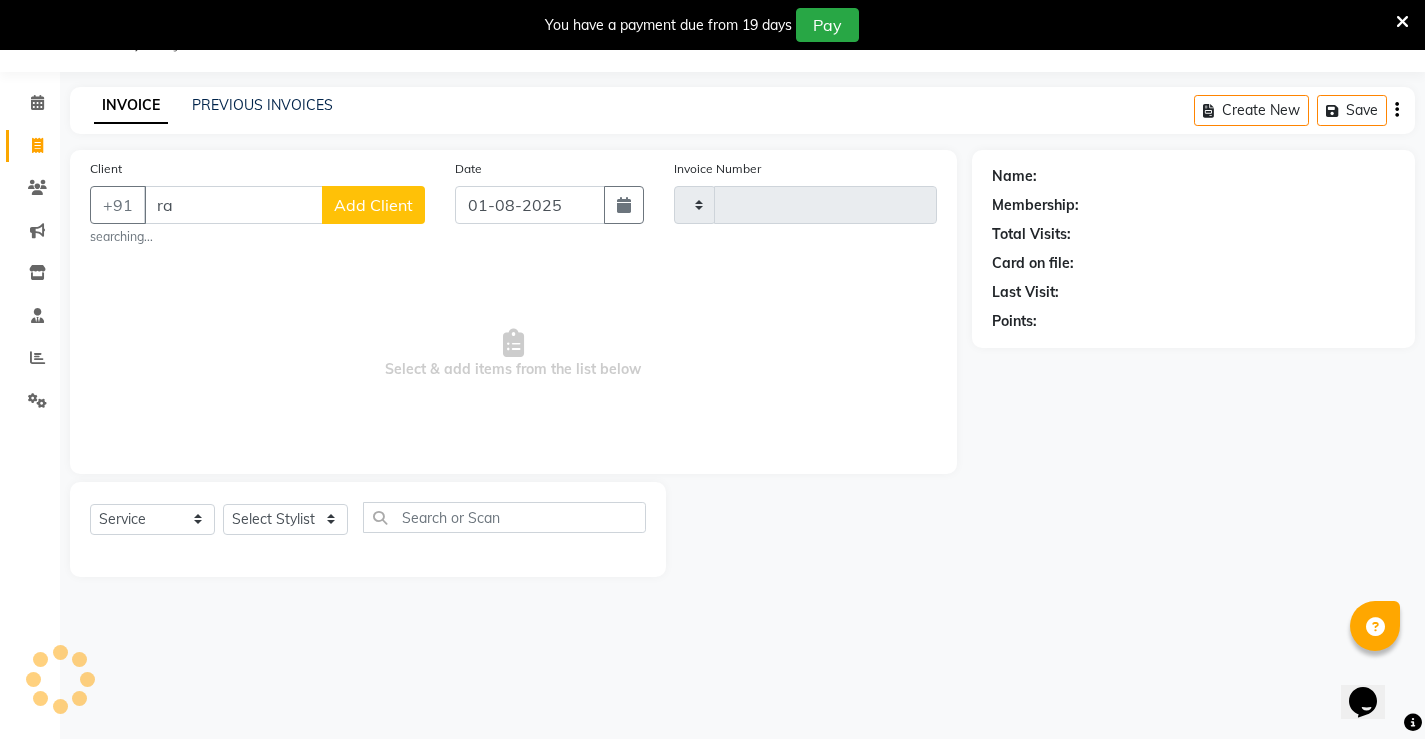 type on "r" 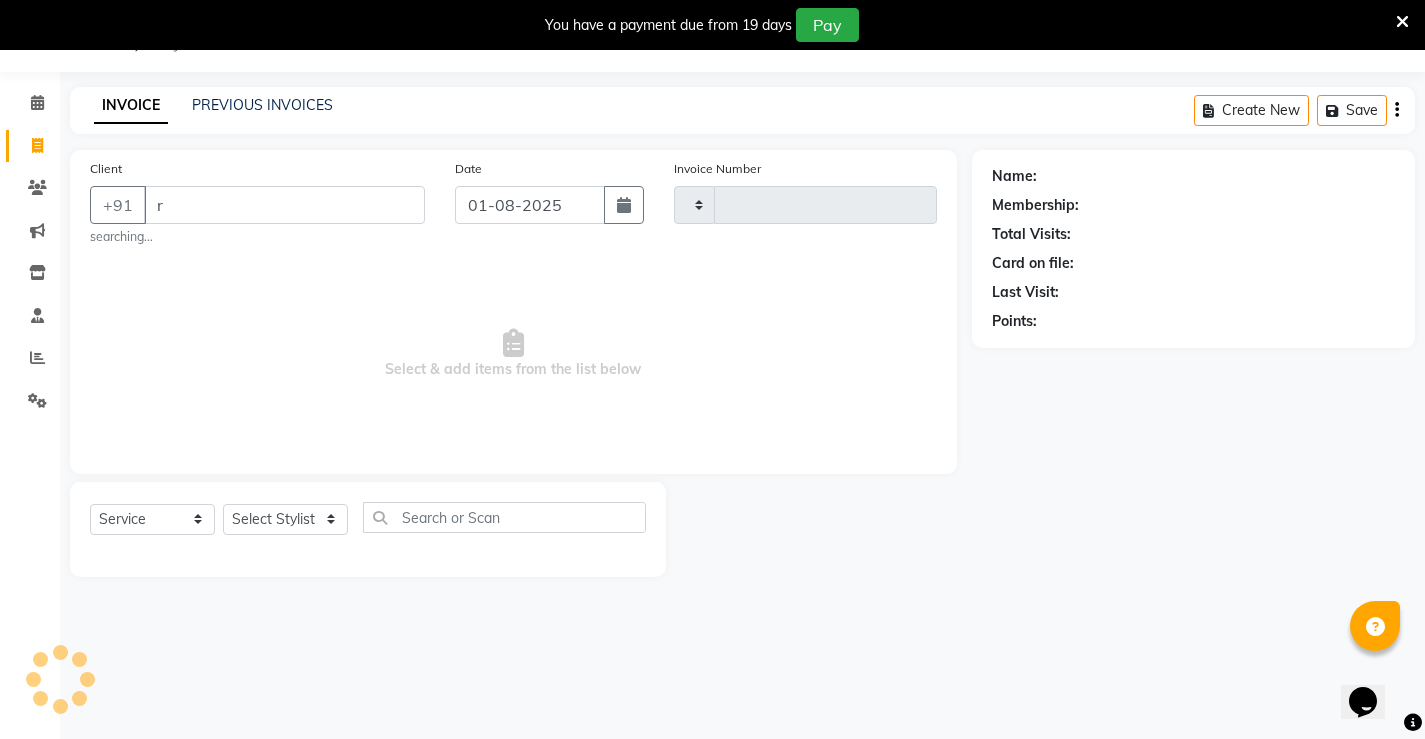 type 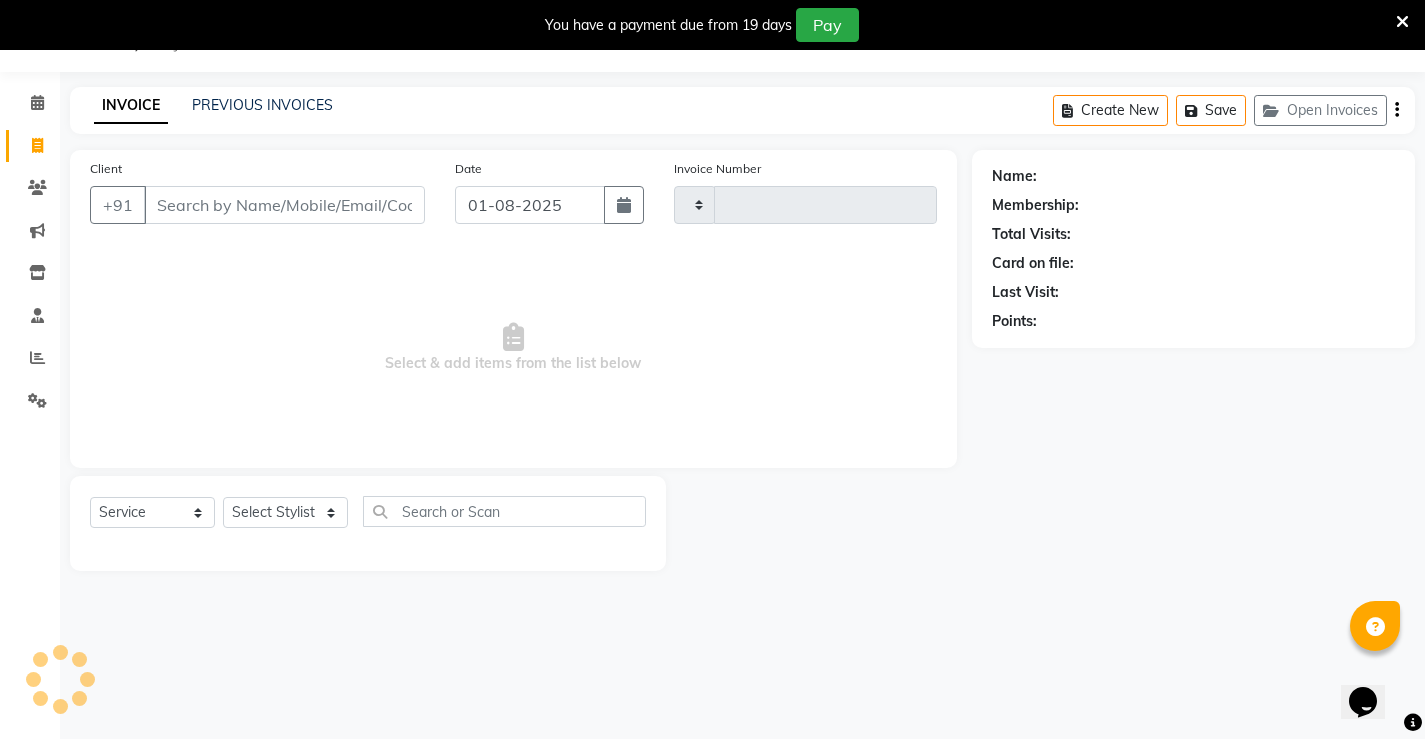 type on "1020" 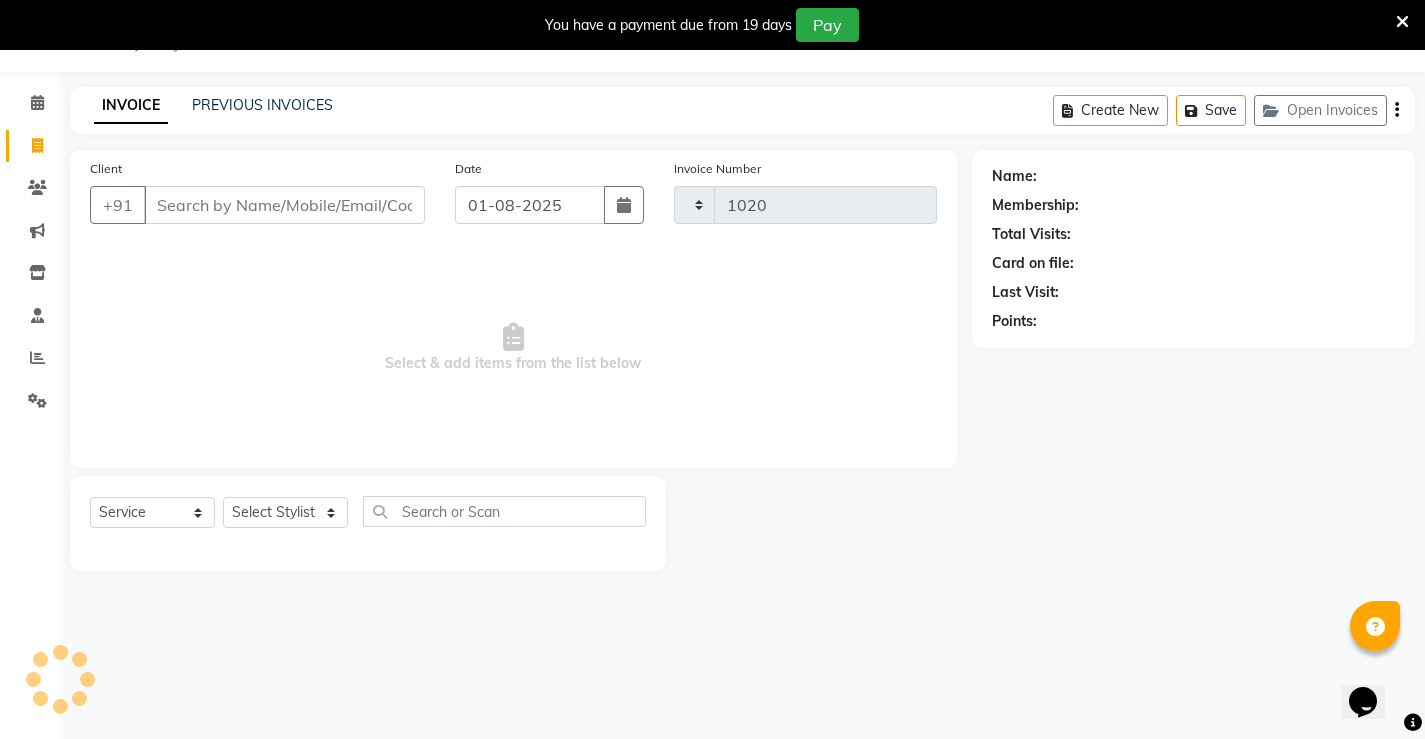 select on "7705" 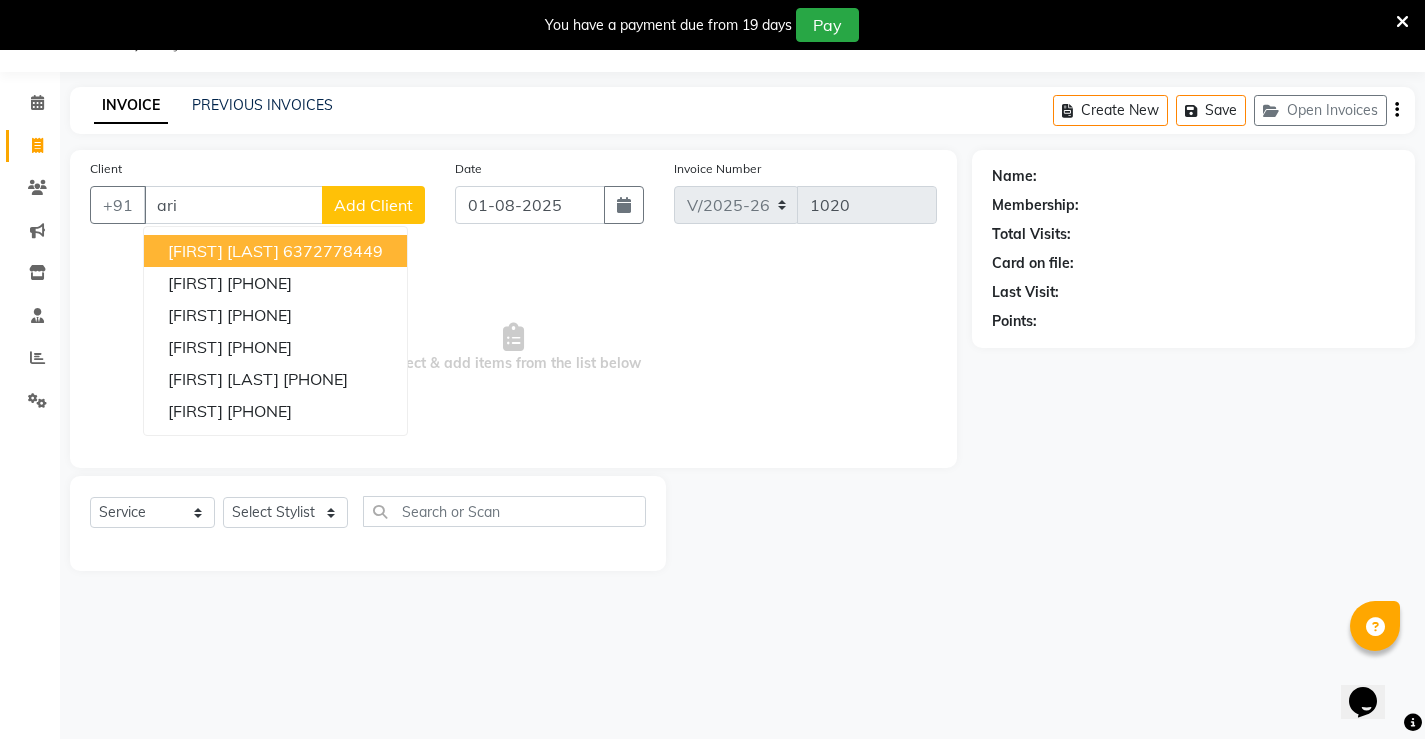 click on "Client +91 [FIRST] [LAST] [PHONE] [FIRST] [PHONE] [FIRST] [PHONE] Add Client Date 01-08-2025 Invoice Number V/2025 V/2025-26 1020 Select & add items from the list below" 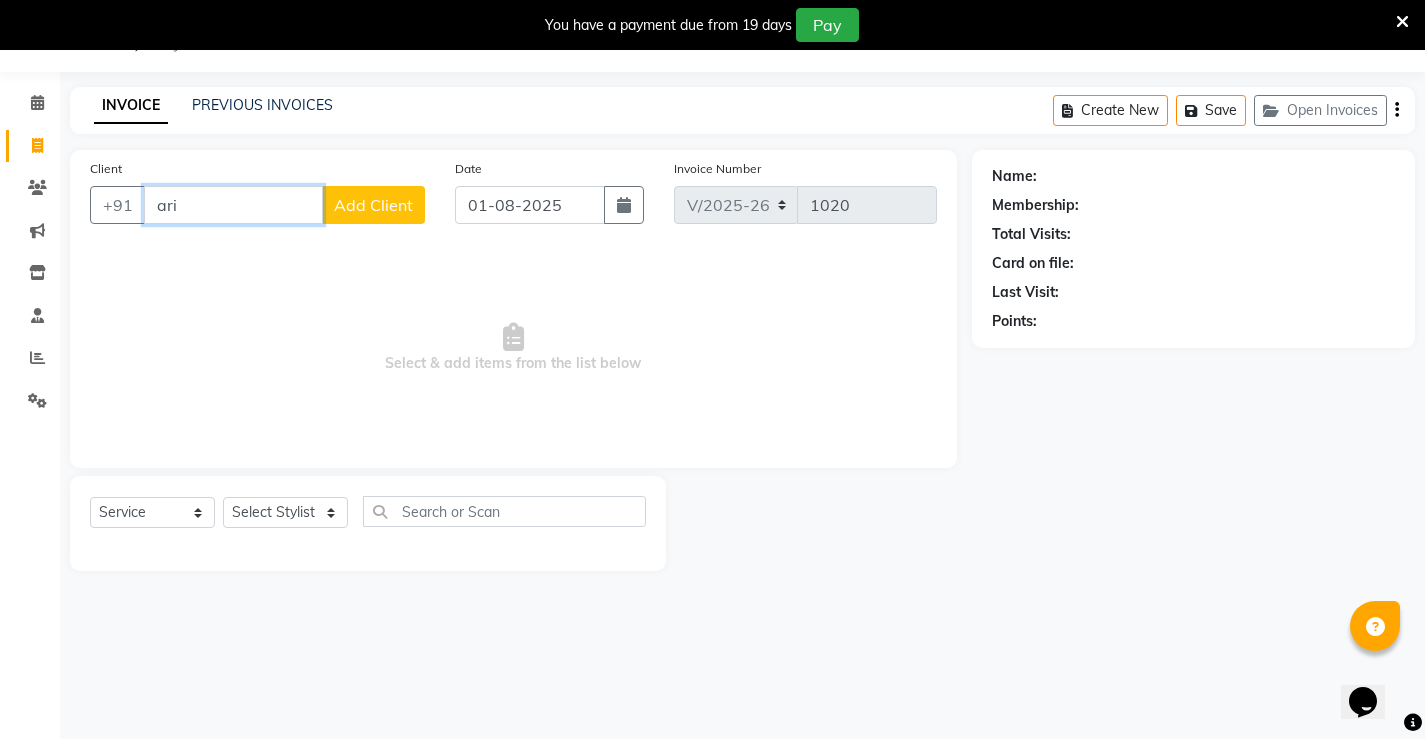 click on "ari" at bounding box center (233, 205) 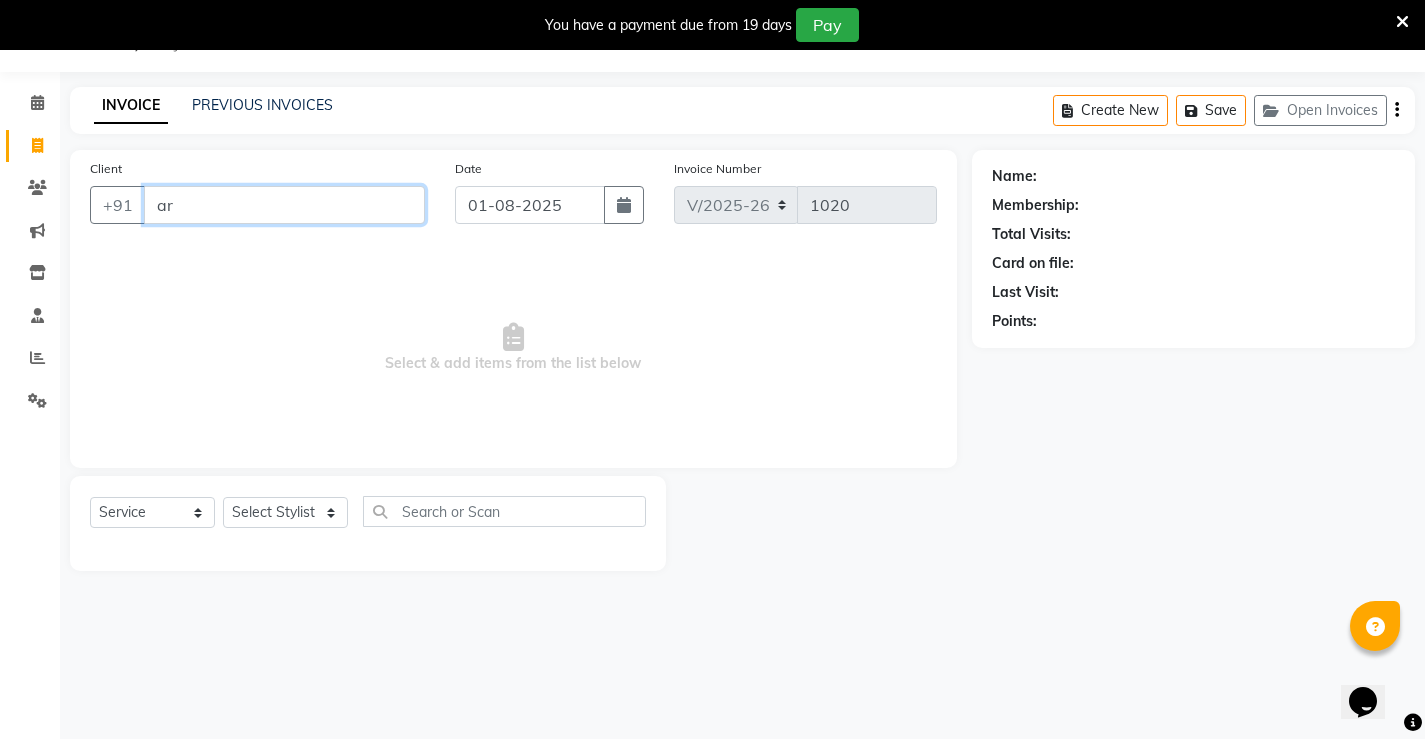 type on "a" 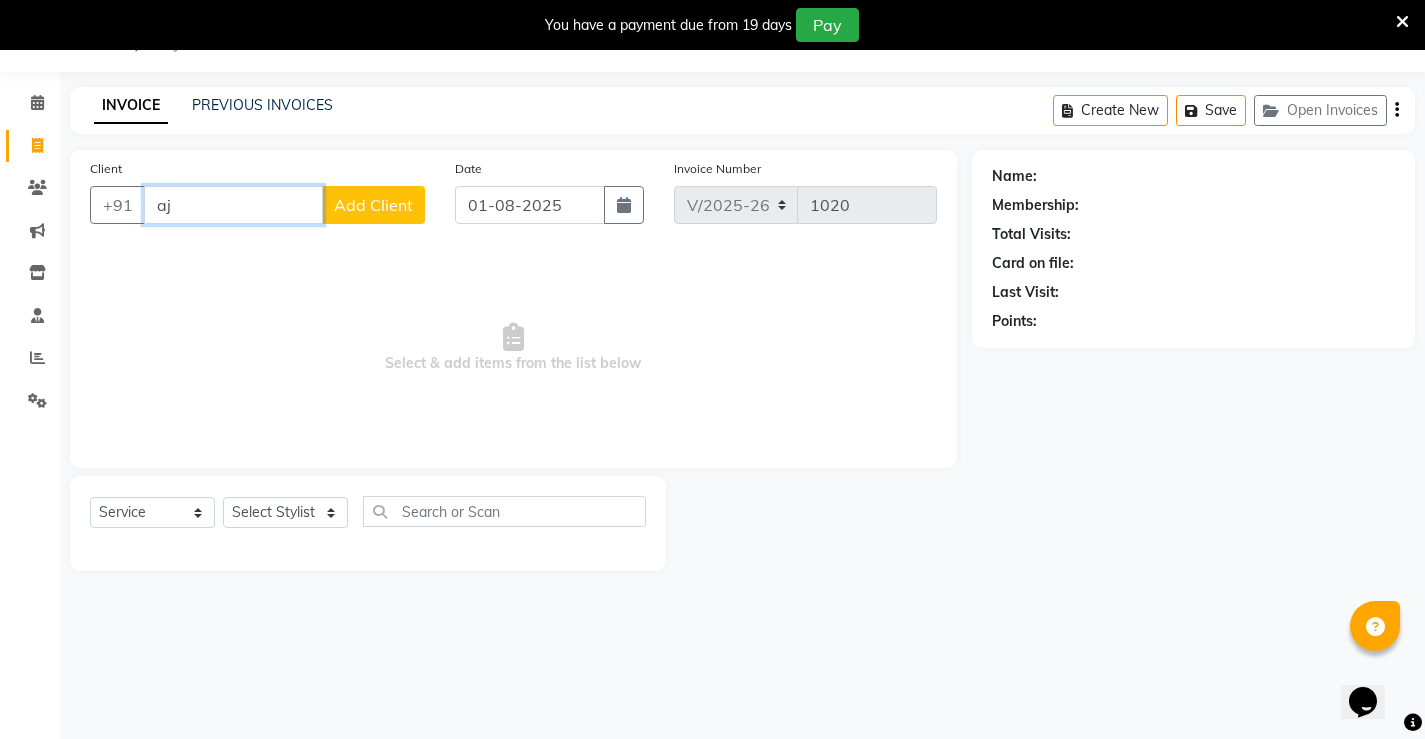 type on "a" 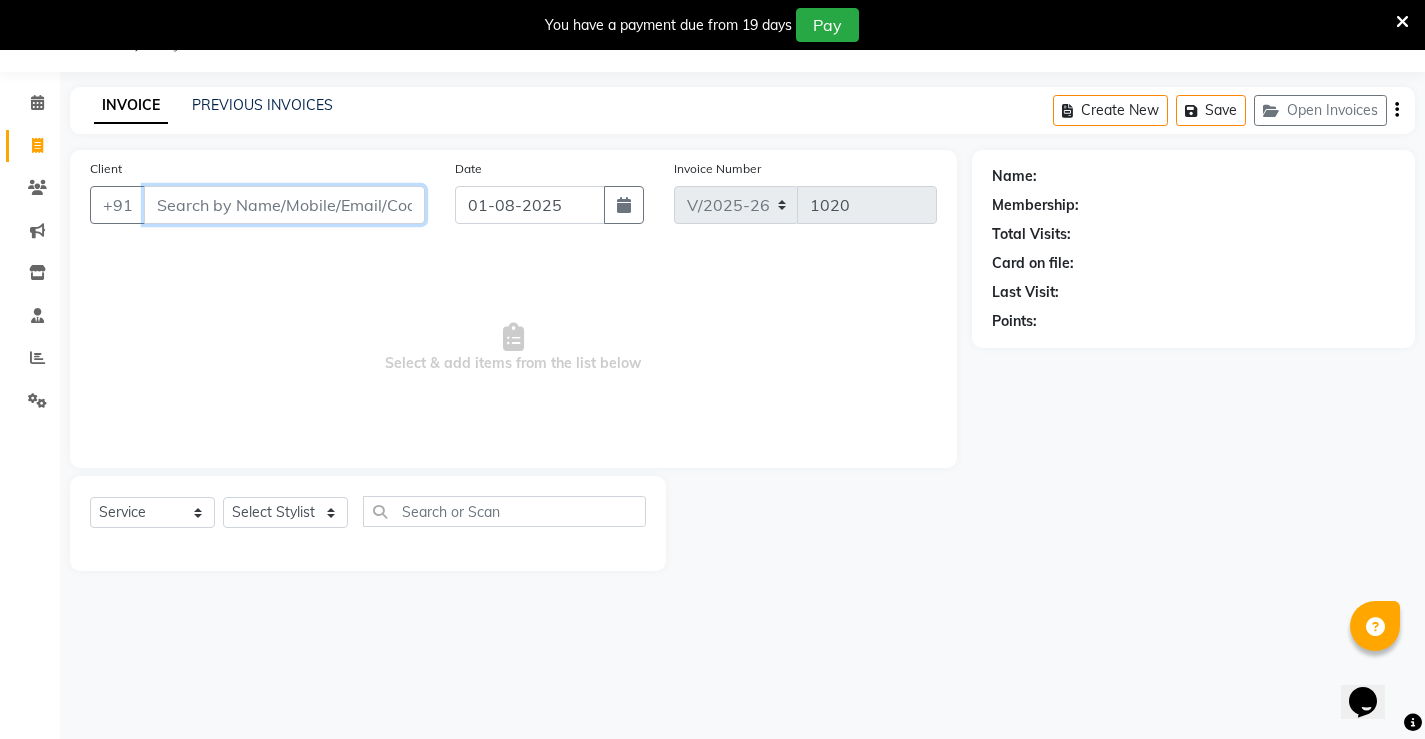 click on "Client" at bounding box center (284, 205) 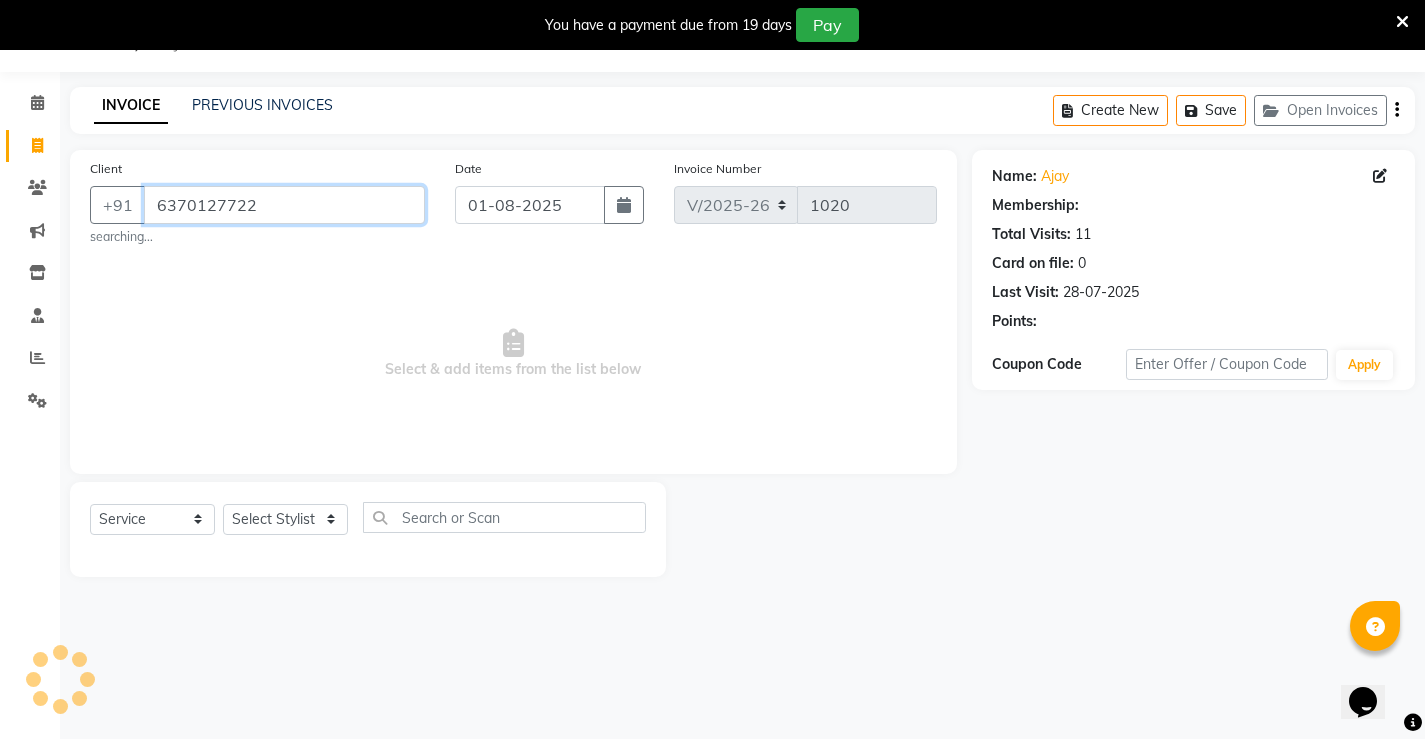 click on "6370127722" at bounding box center [284, 205] 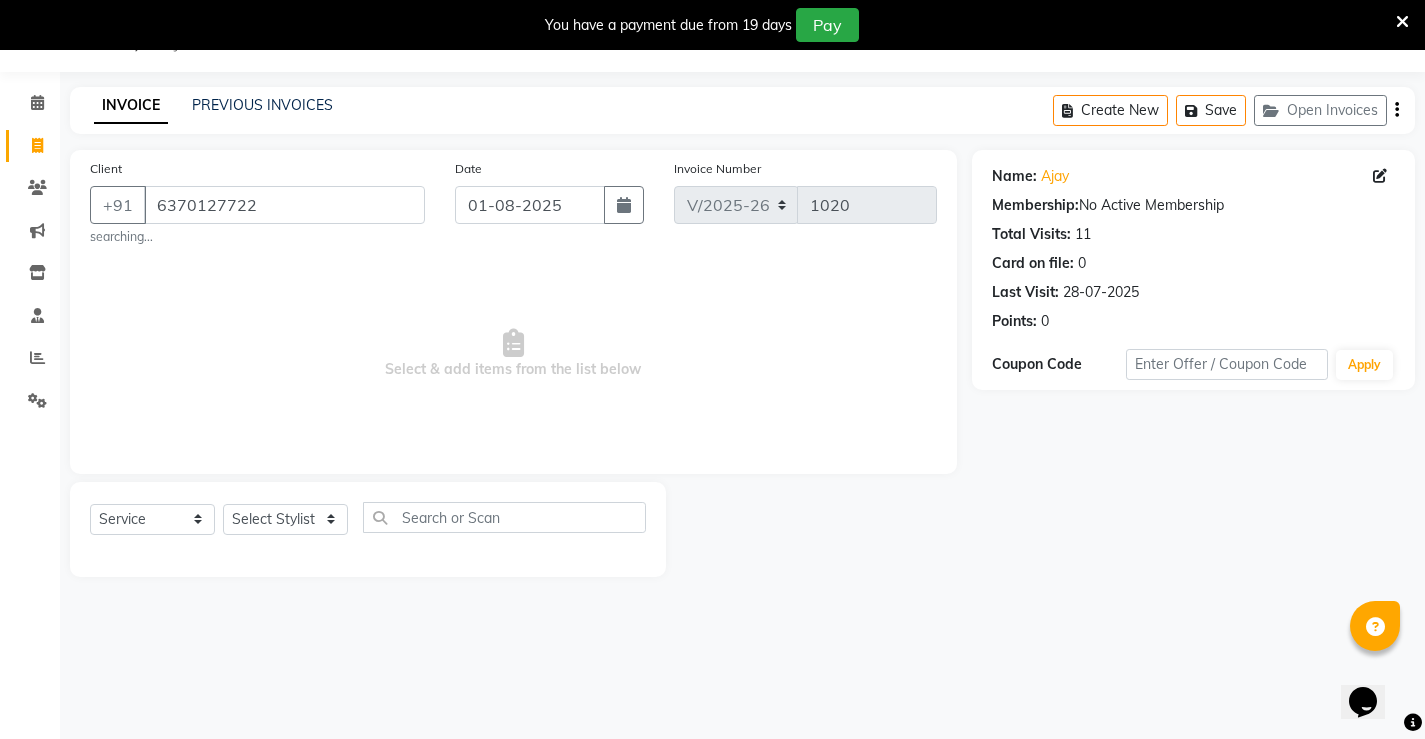 click on "Select & add items from the list below" at bounding box center (513, 354) 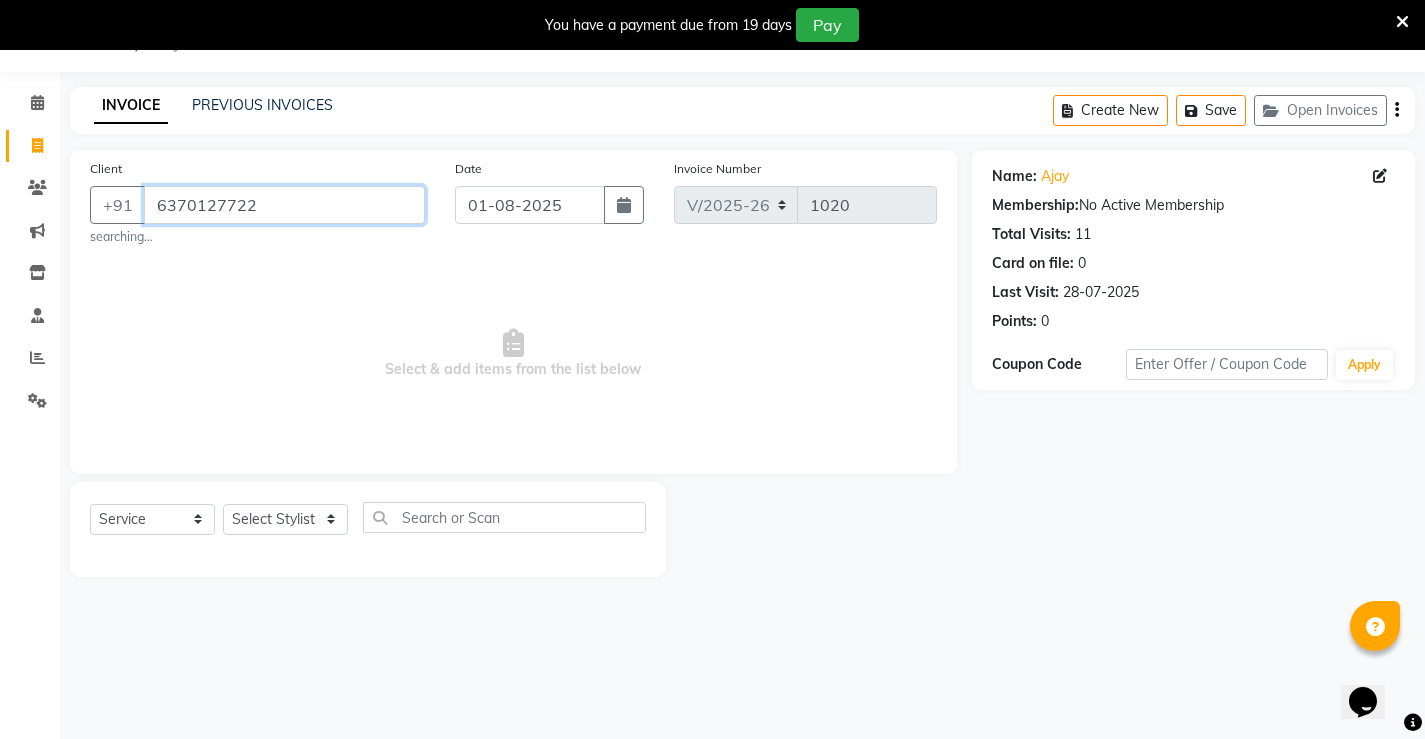 click on "6370127722" at bounding box center [284, 205] 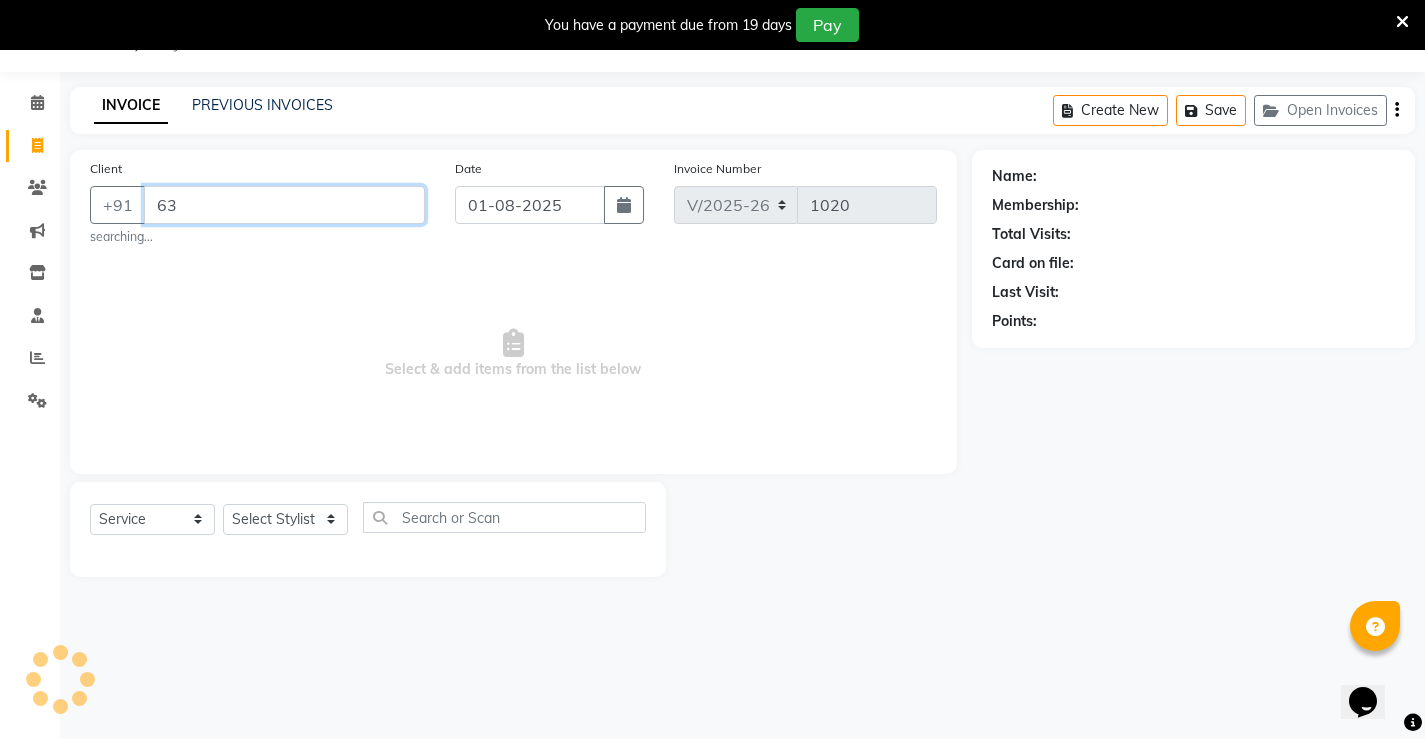type on "6" 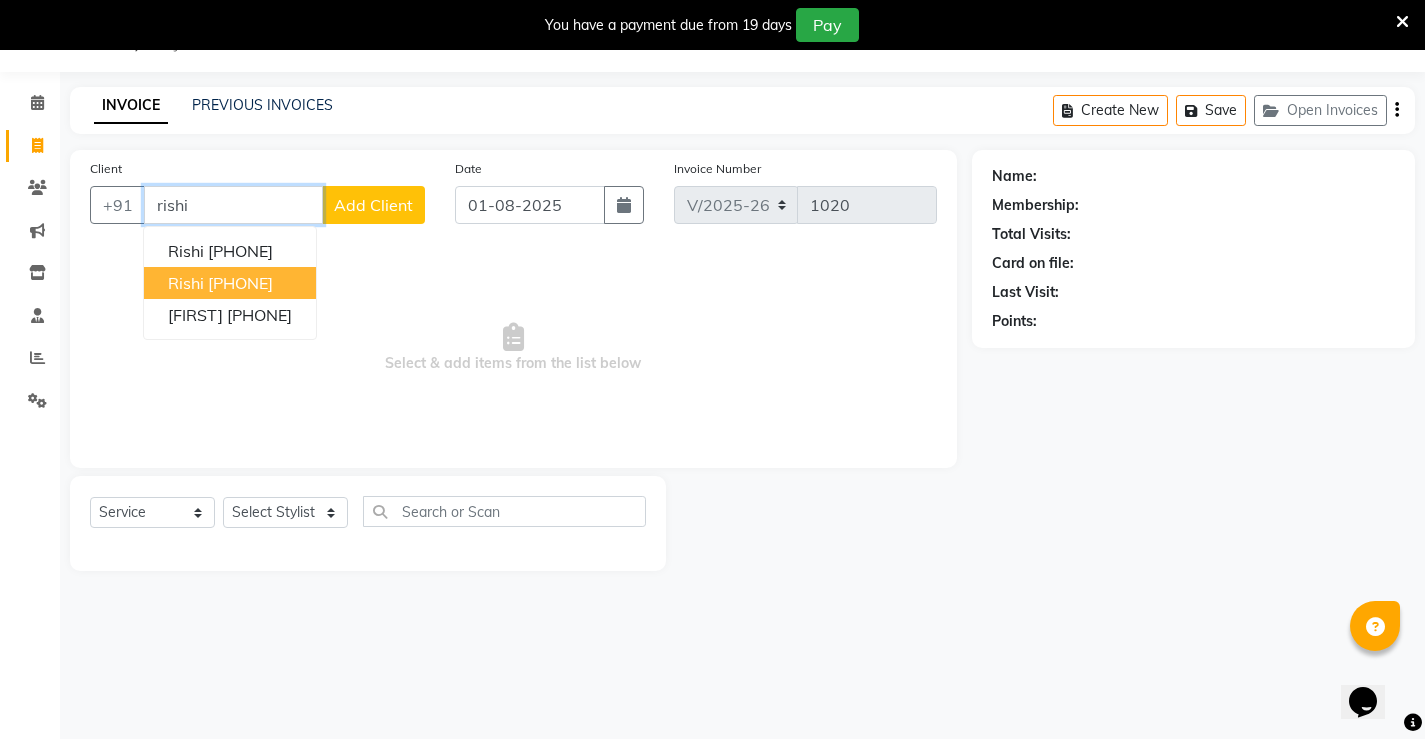 click on "[PHONE]" at bounding box center [240, 283] 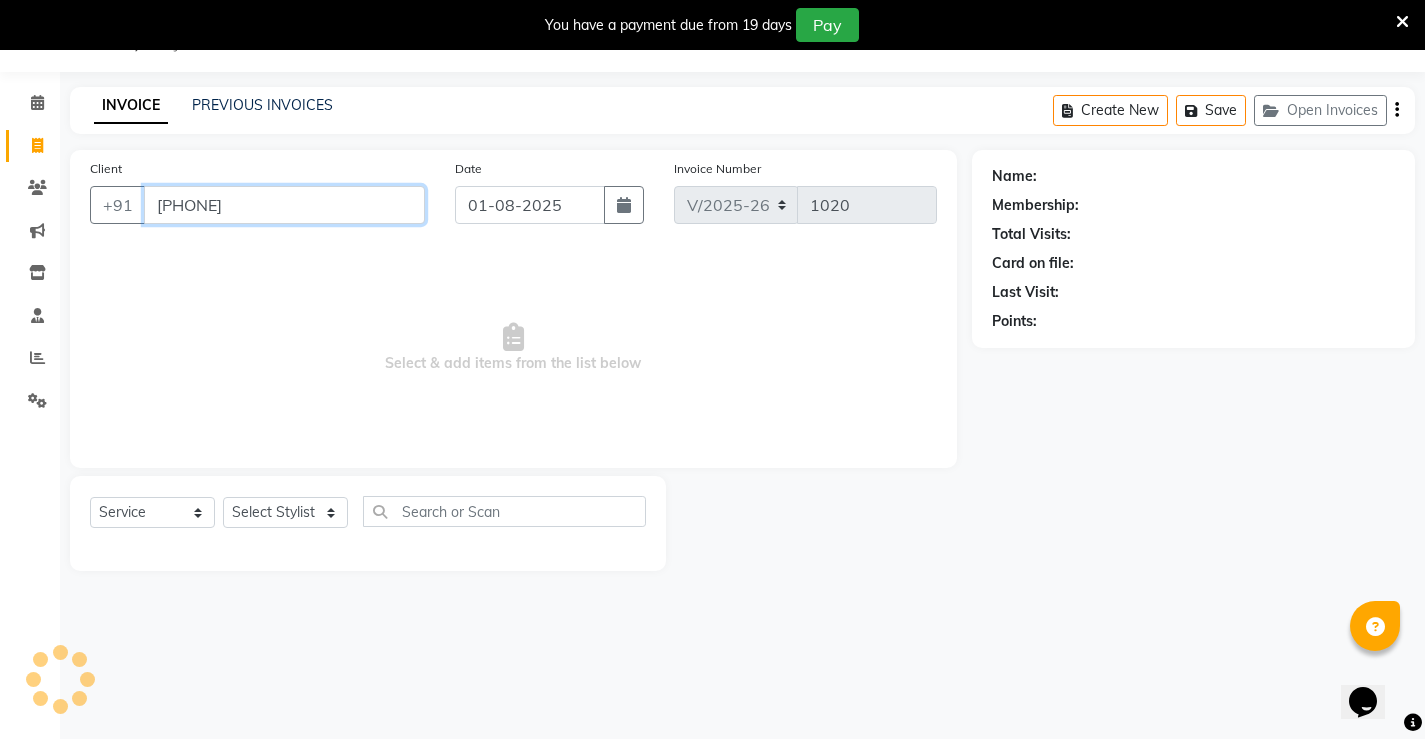 type on "[PHONE]" 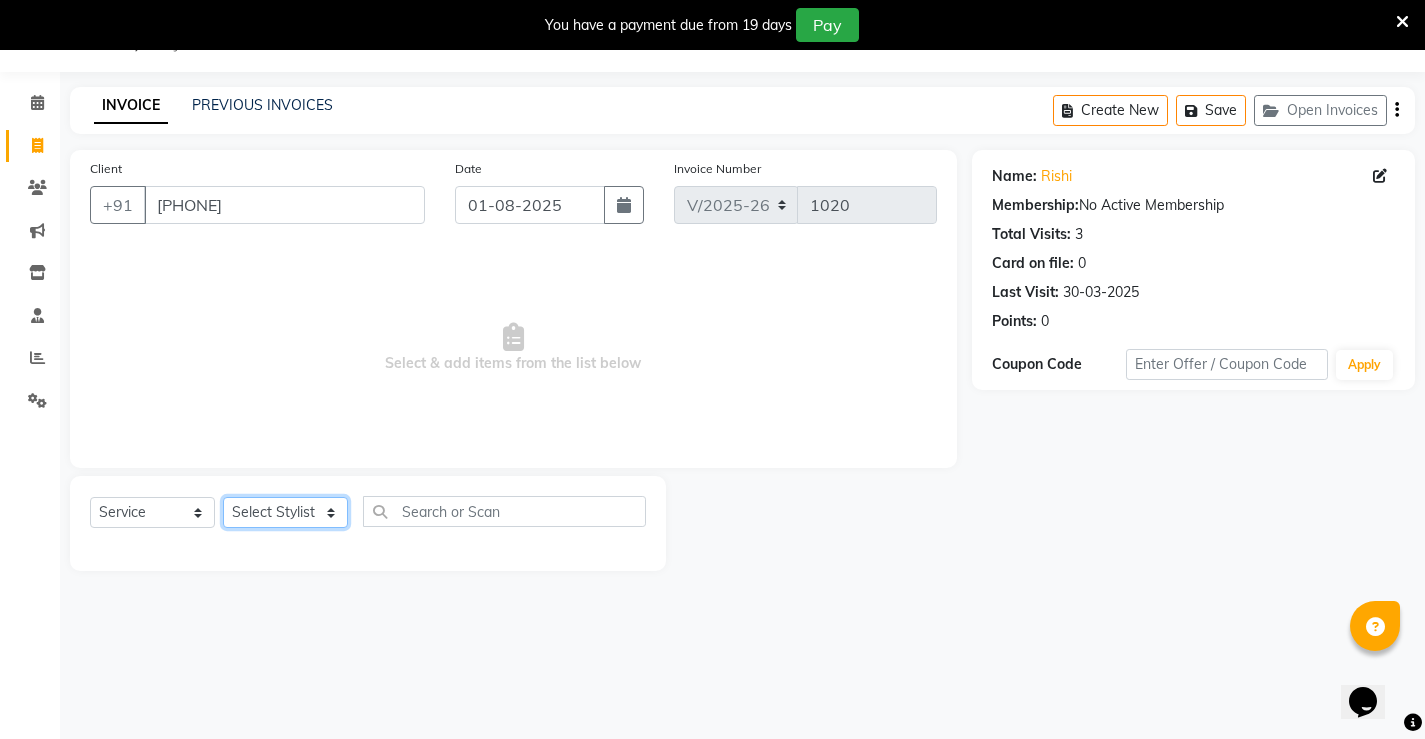 click on "Select Stylist Ajay archita barsha  Lili Naren sukhmay Varti" 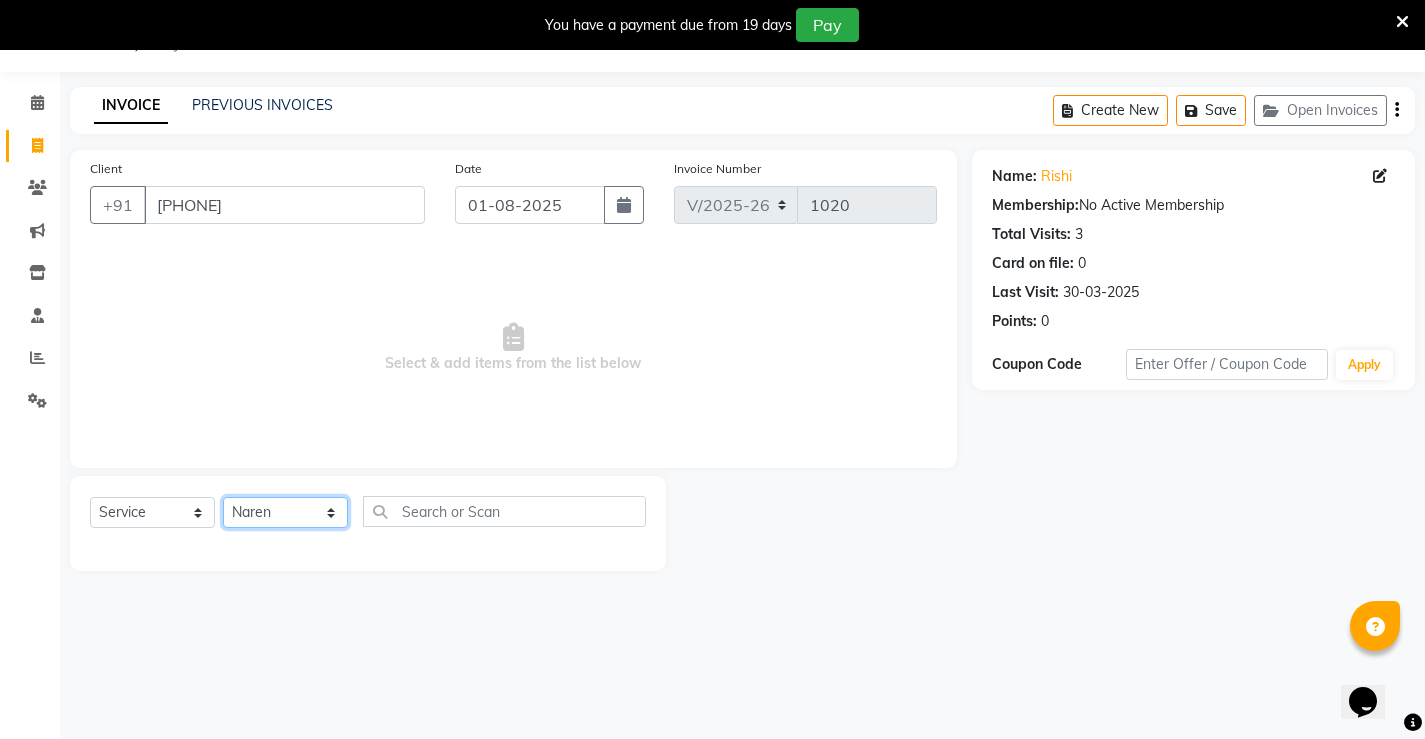 click on "Select Stylist Ajay archita barsha  Lili Naren sukhmay Varti" 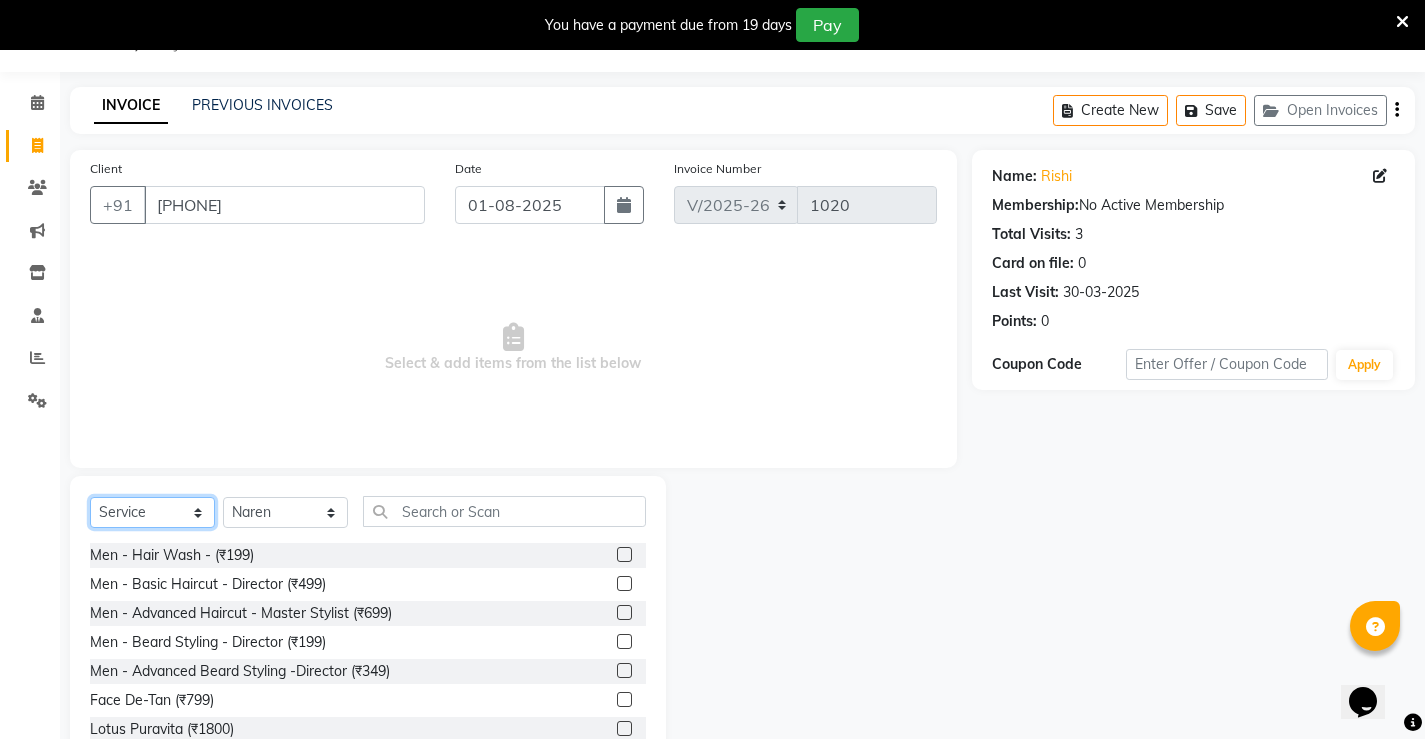 click on "Select  Service  Product  Membership  Package Voucher Prepaid Gift Card" 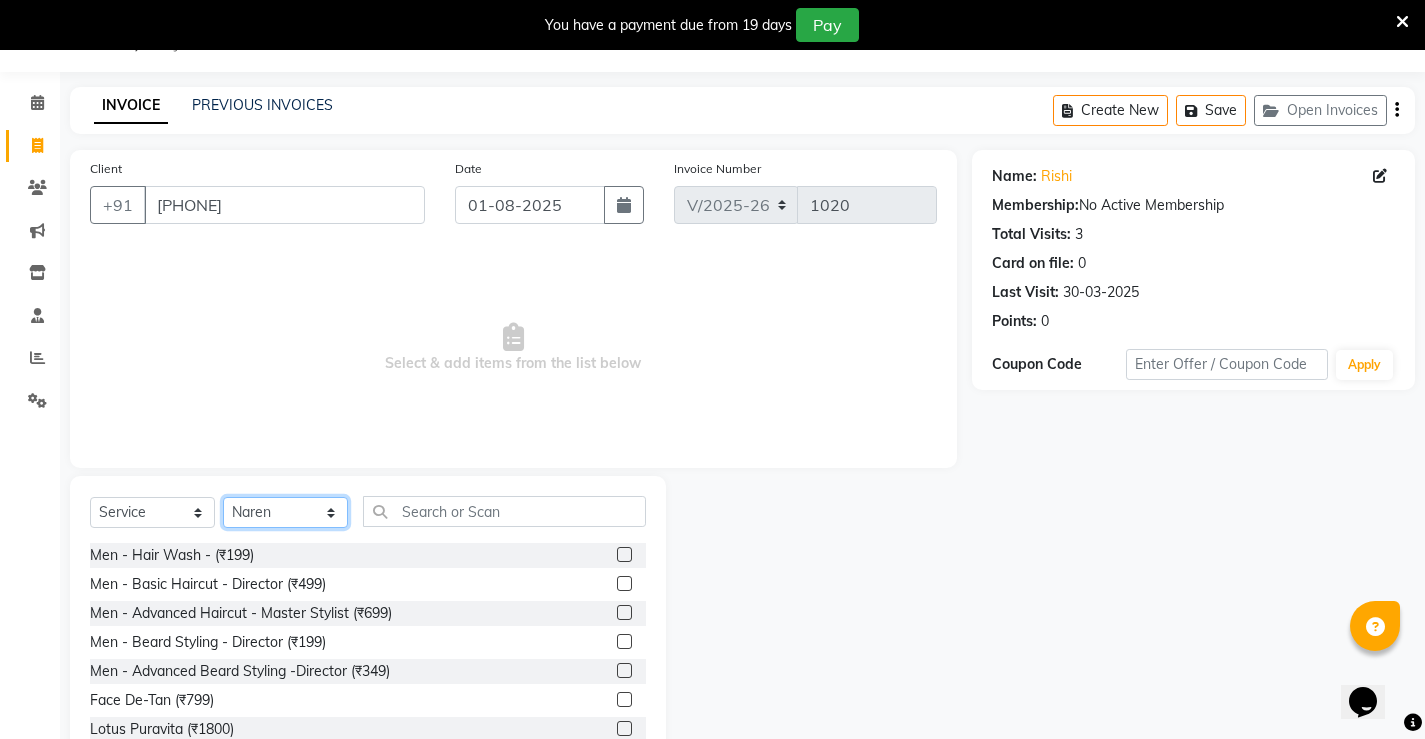 click on "Select Stylist Ajay archita barsha  Lili Naren sukhmay Varti" 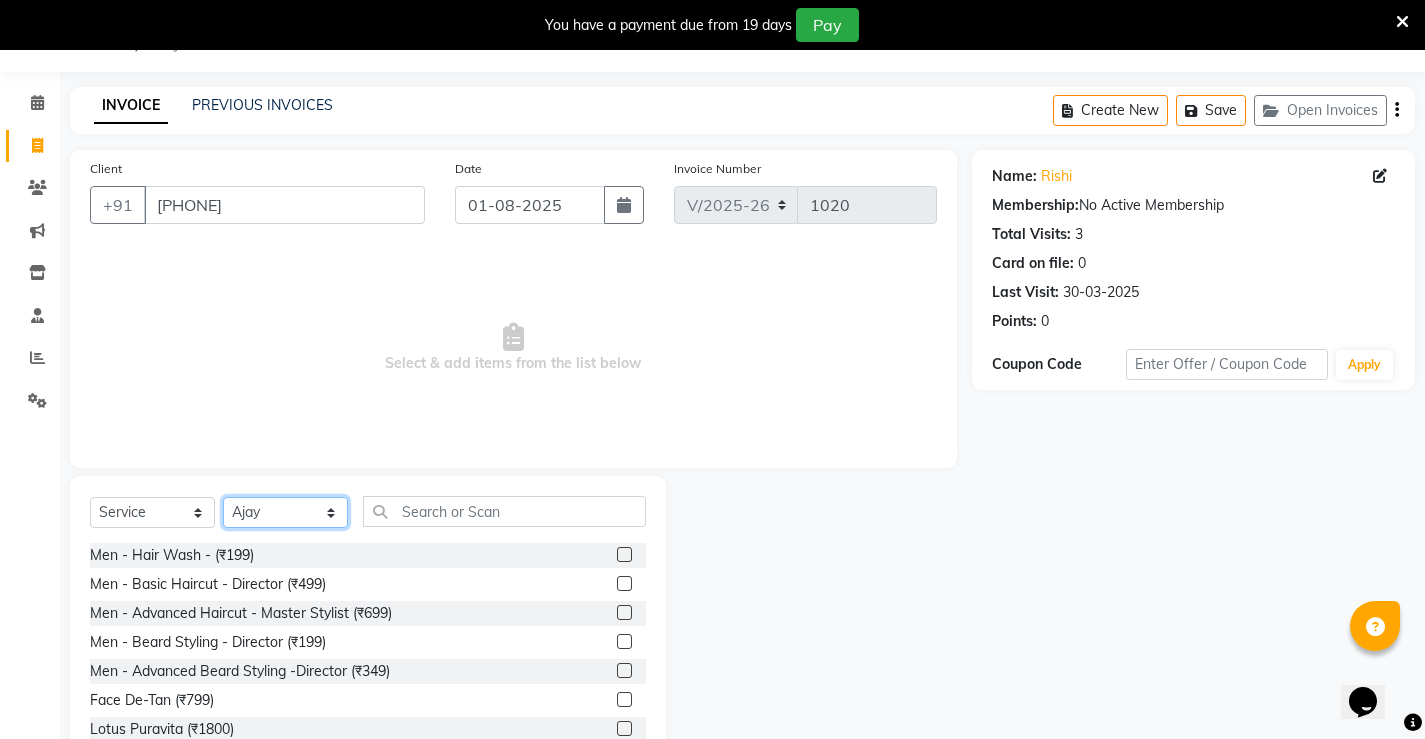 click on "Select Stylist Ajay archita barsha  Lili Naren sukhmay Varti" 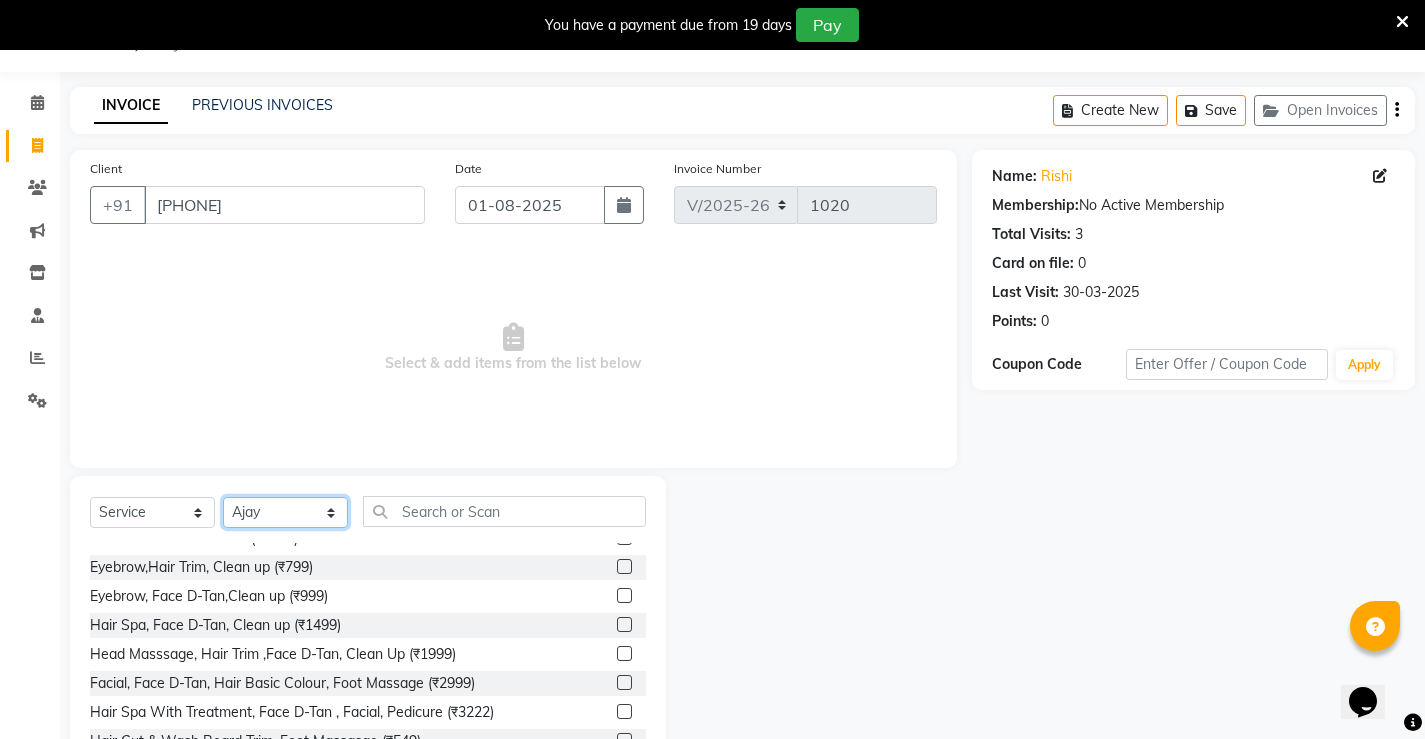 scroll, scrollTop: 400, scrollLeft: 0, axis: vertical 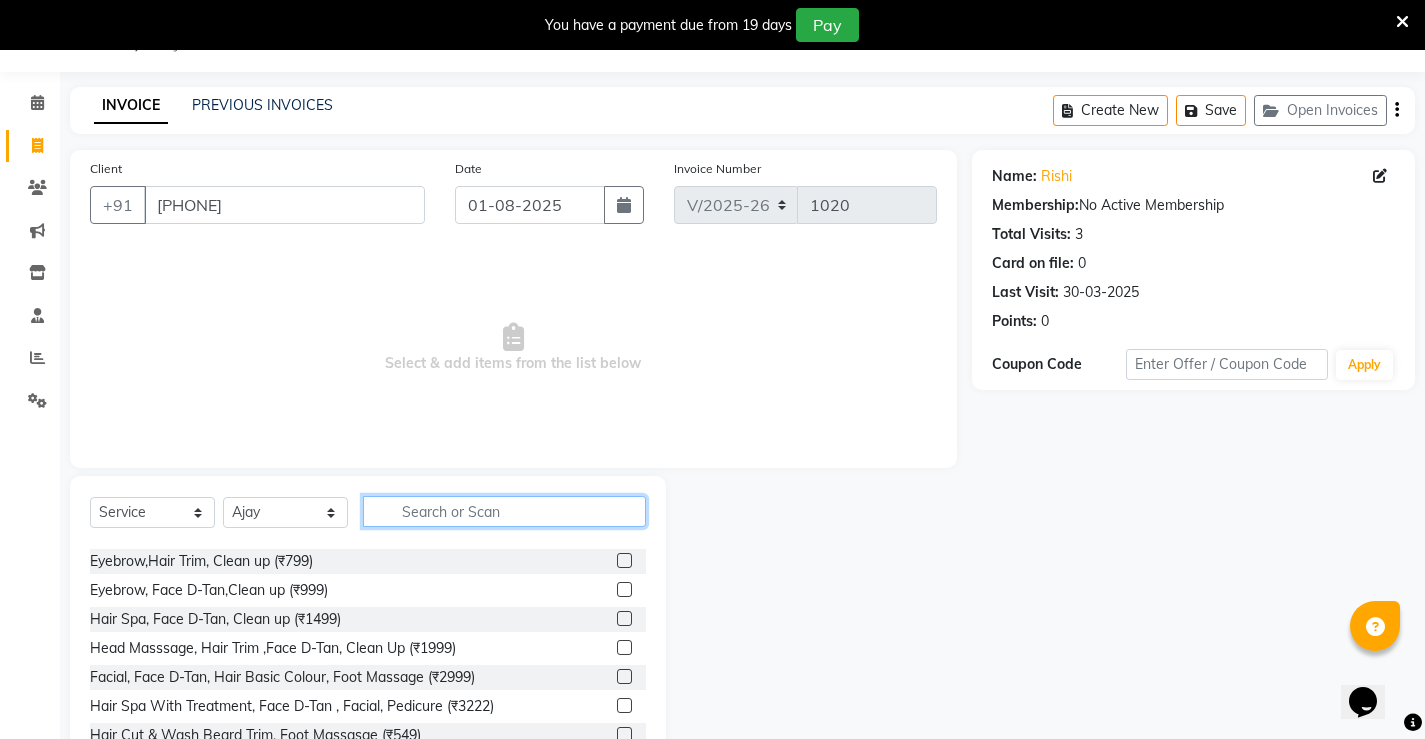click 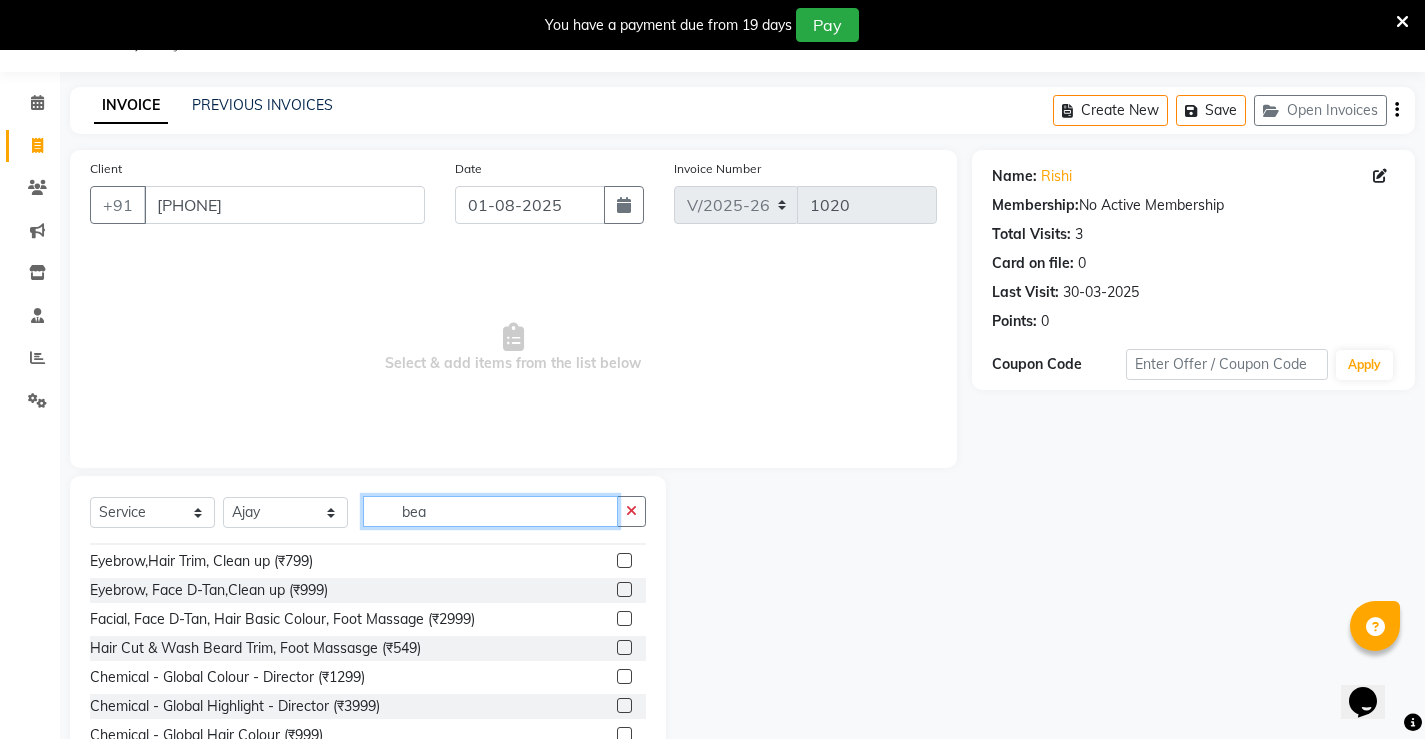 scroll, scrollTop: 0, scrollLeft: 0, axis: both 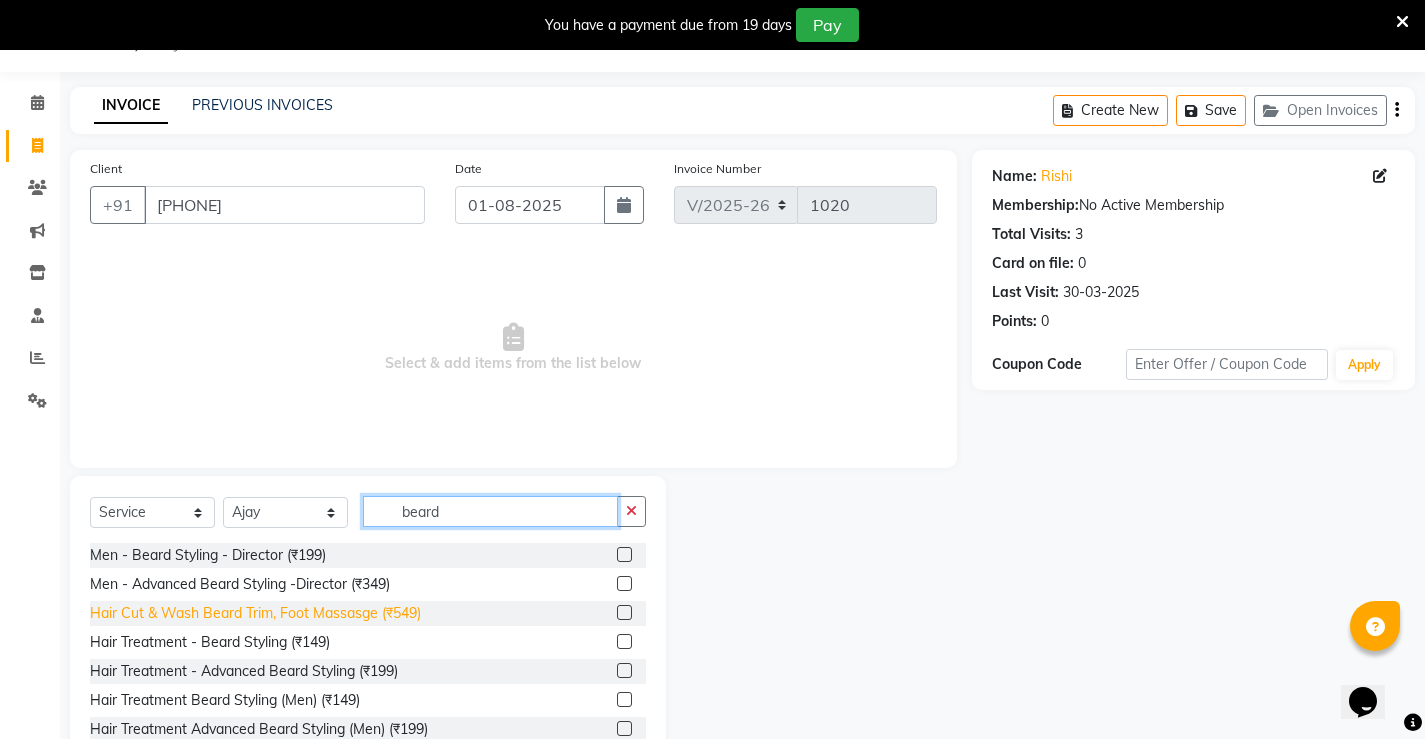 type on "beard" 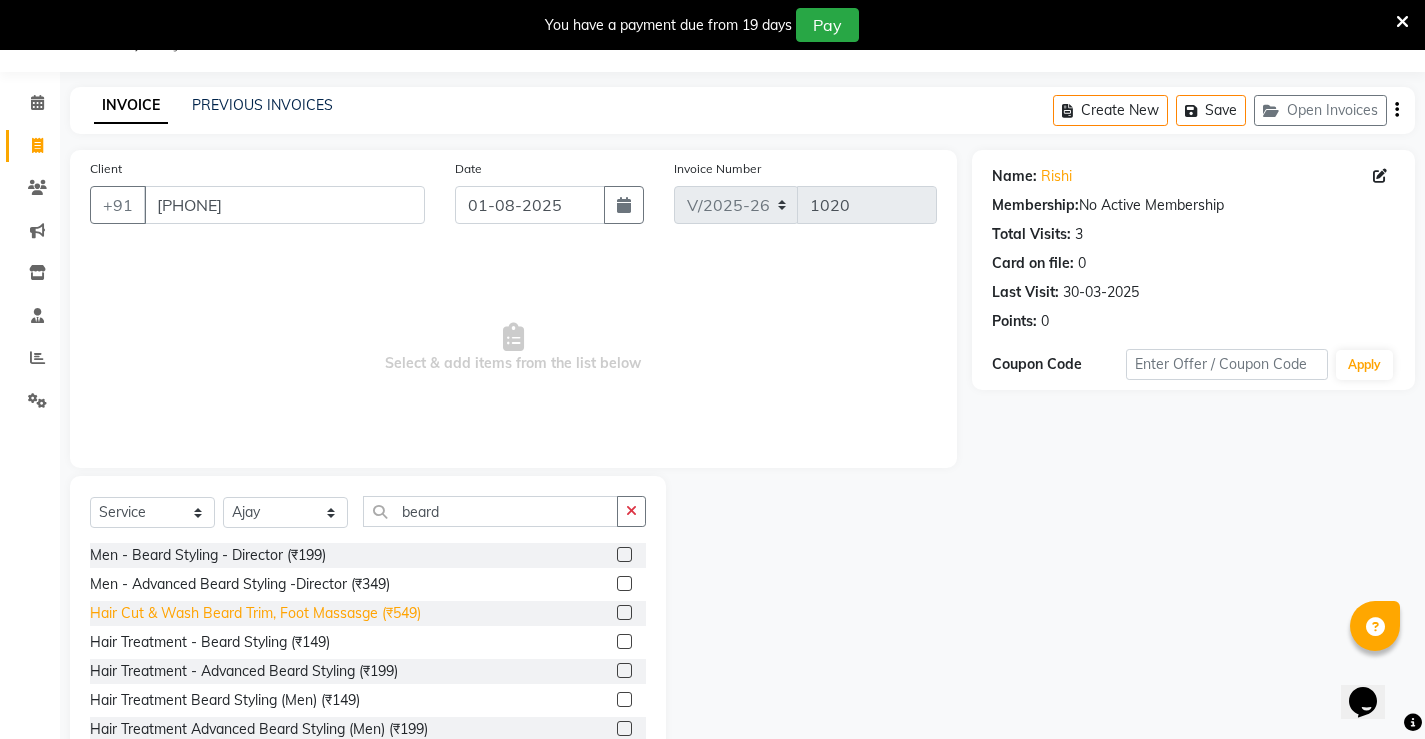 click on "Hair Cut & Wash Beard Trim, Foot Massasge  (₹549)" 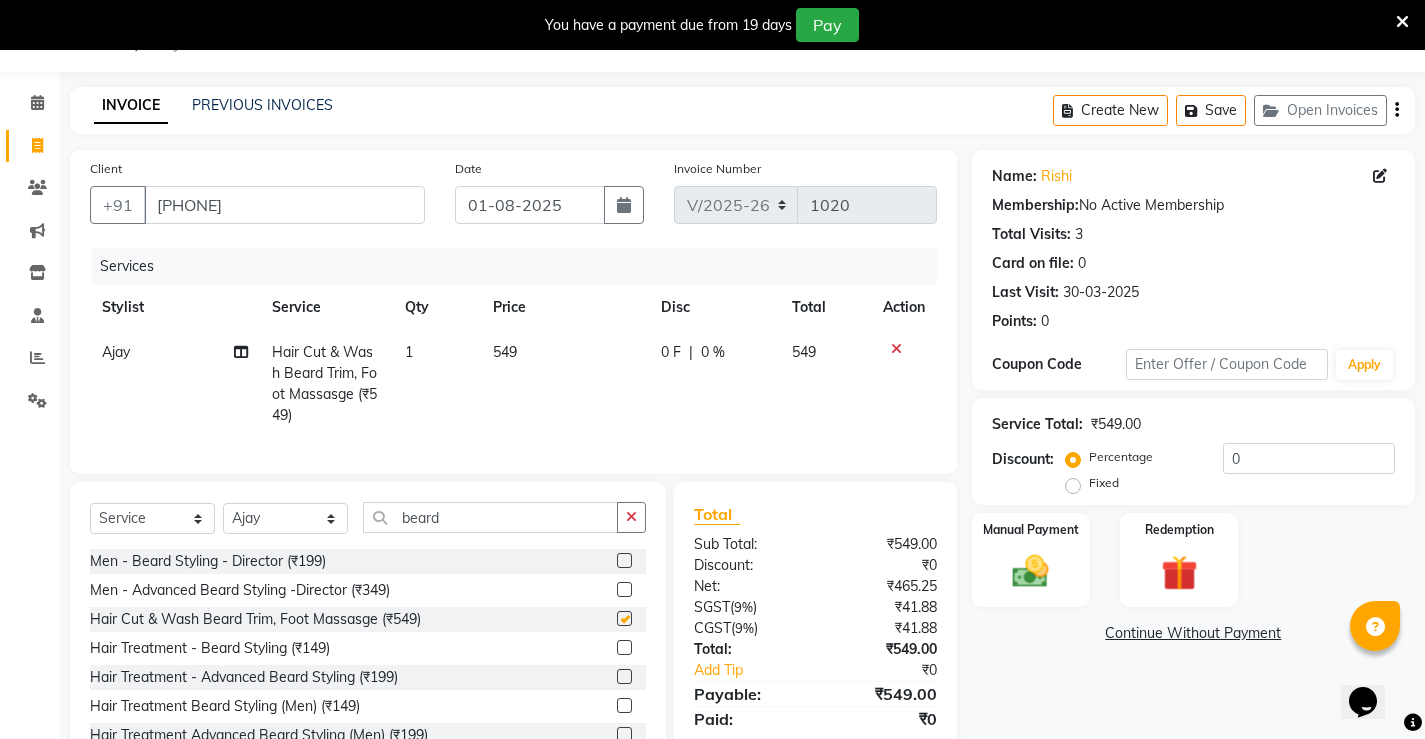 checkbox on "false" 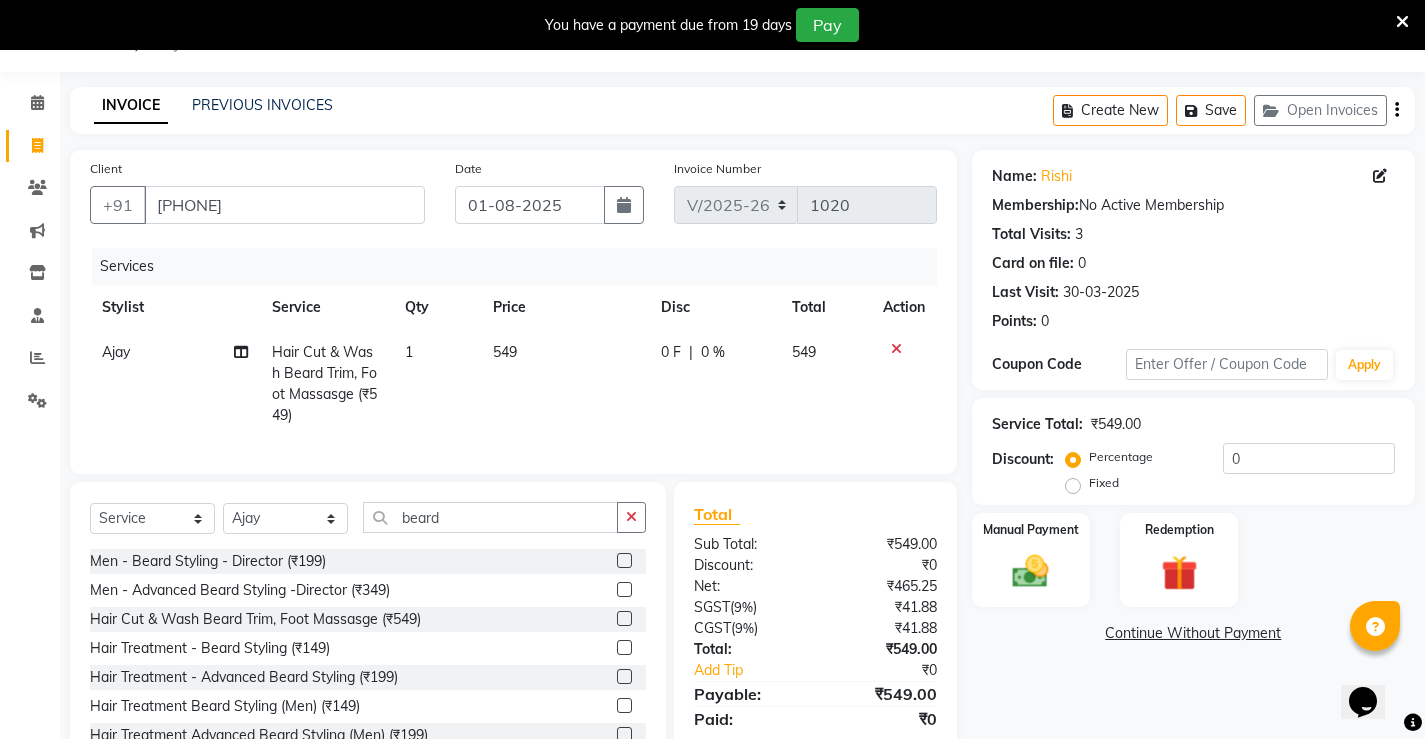click on "549" 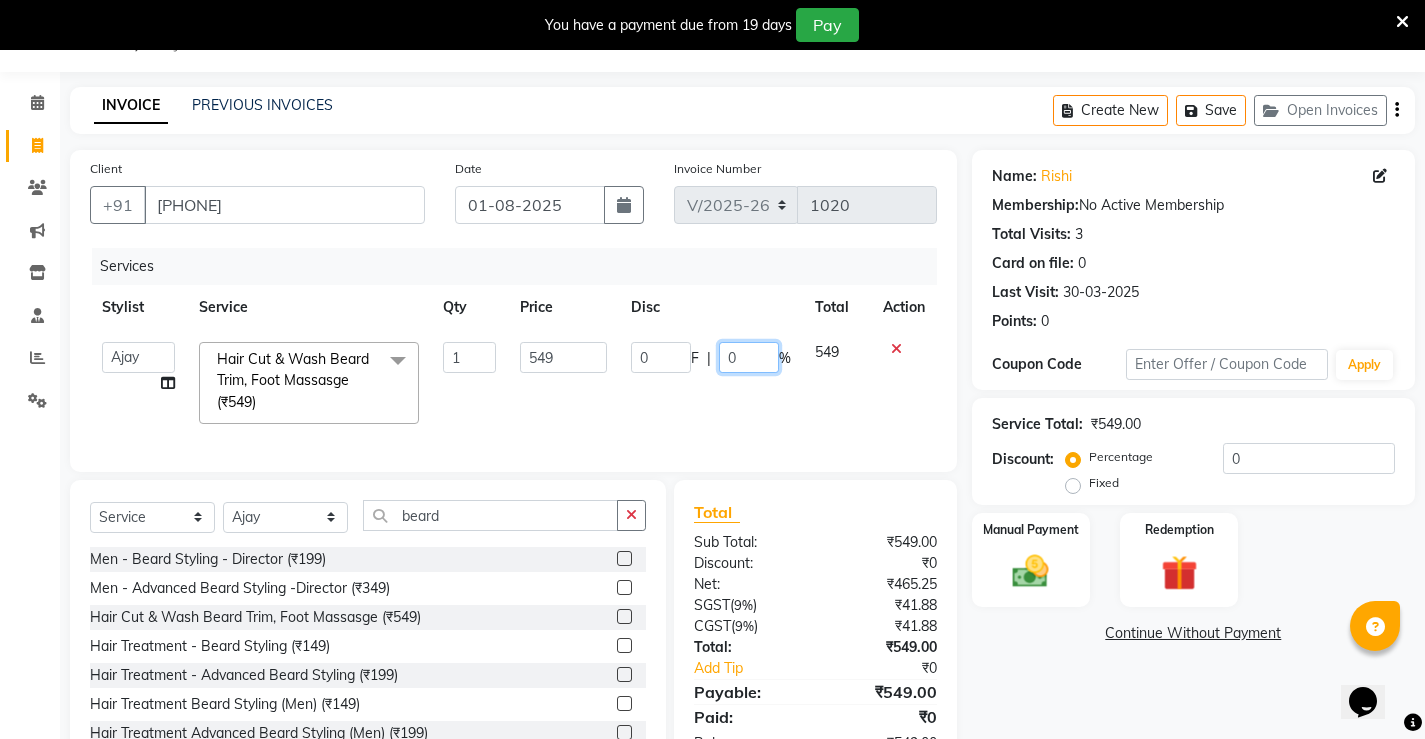 click on "0" 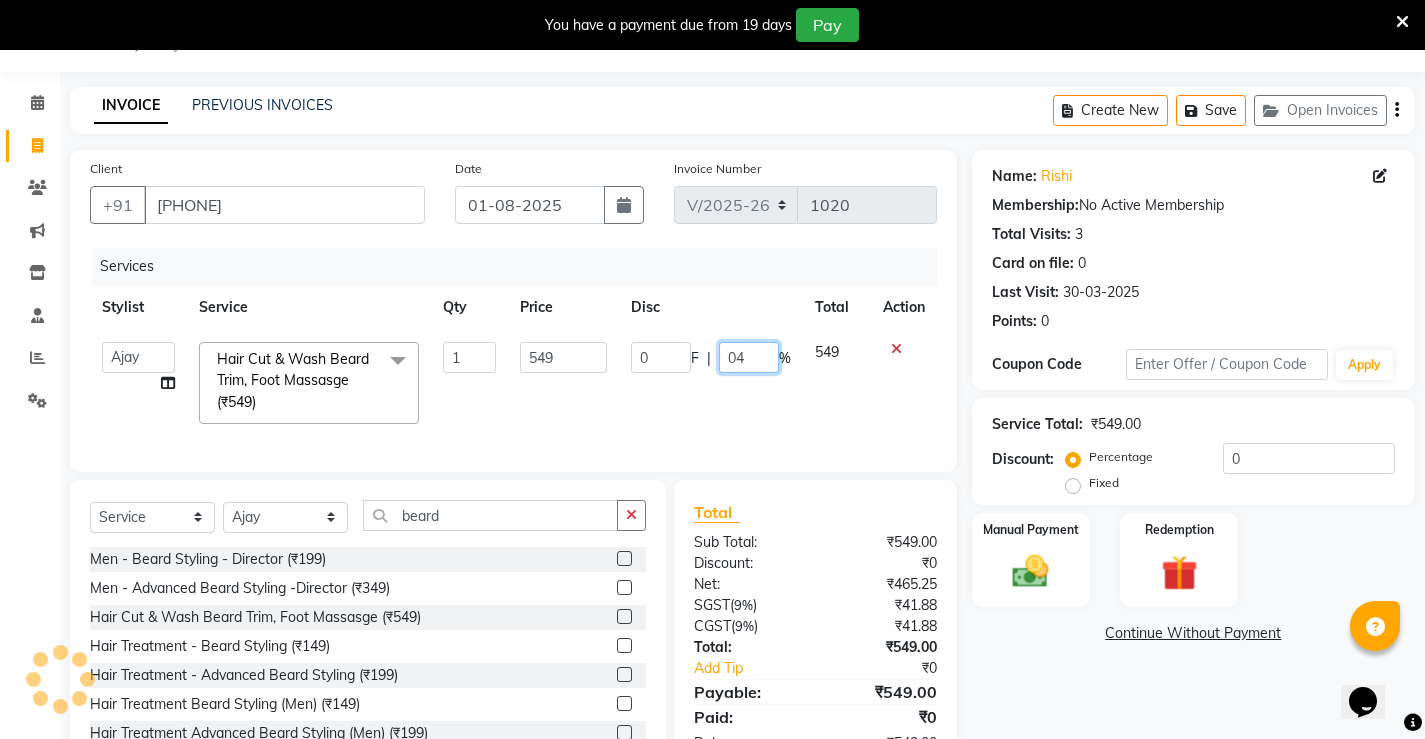 type on "0" 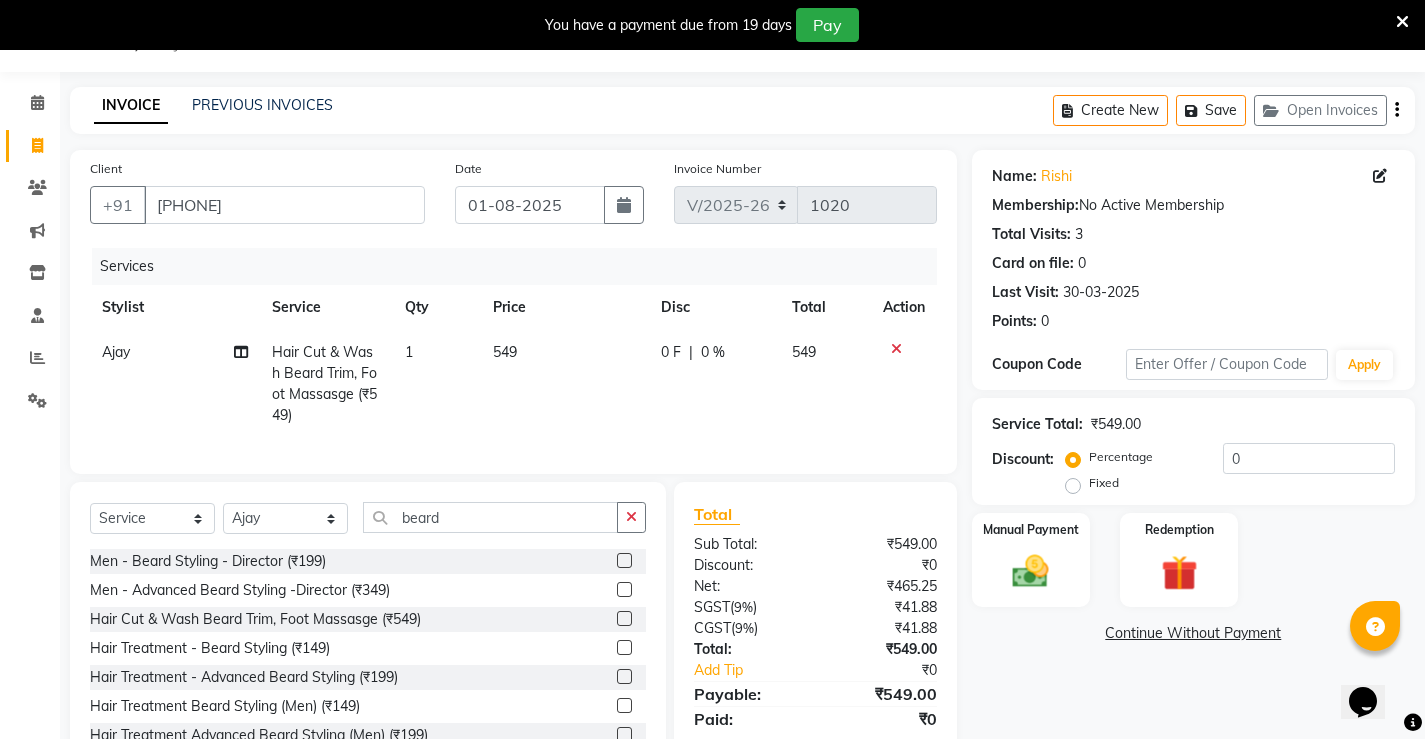 click on "0 F" 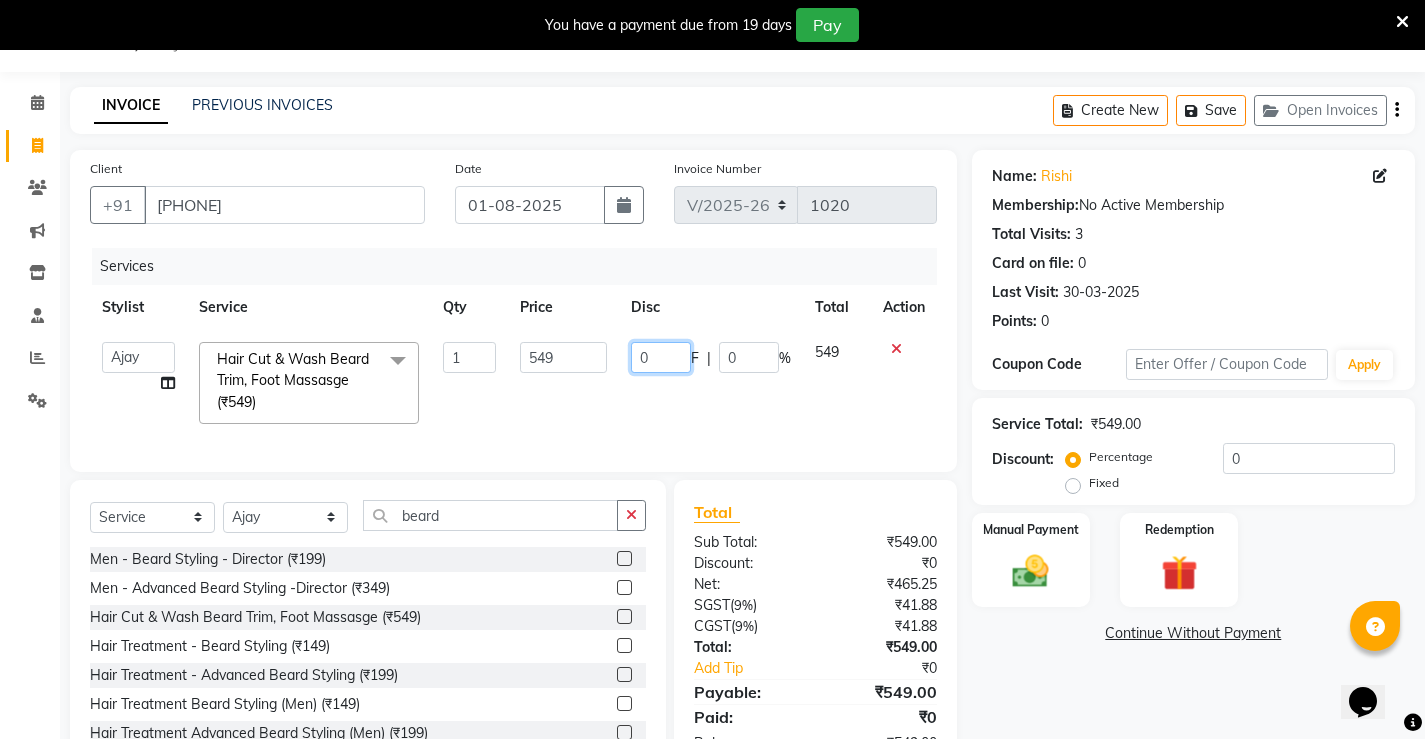 click on "0" 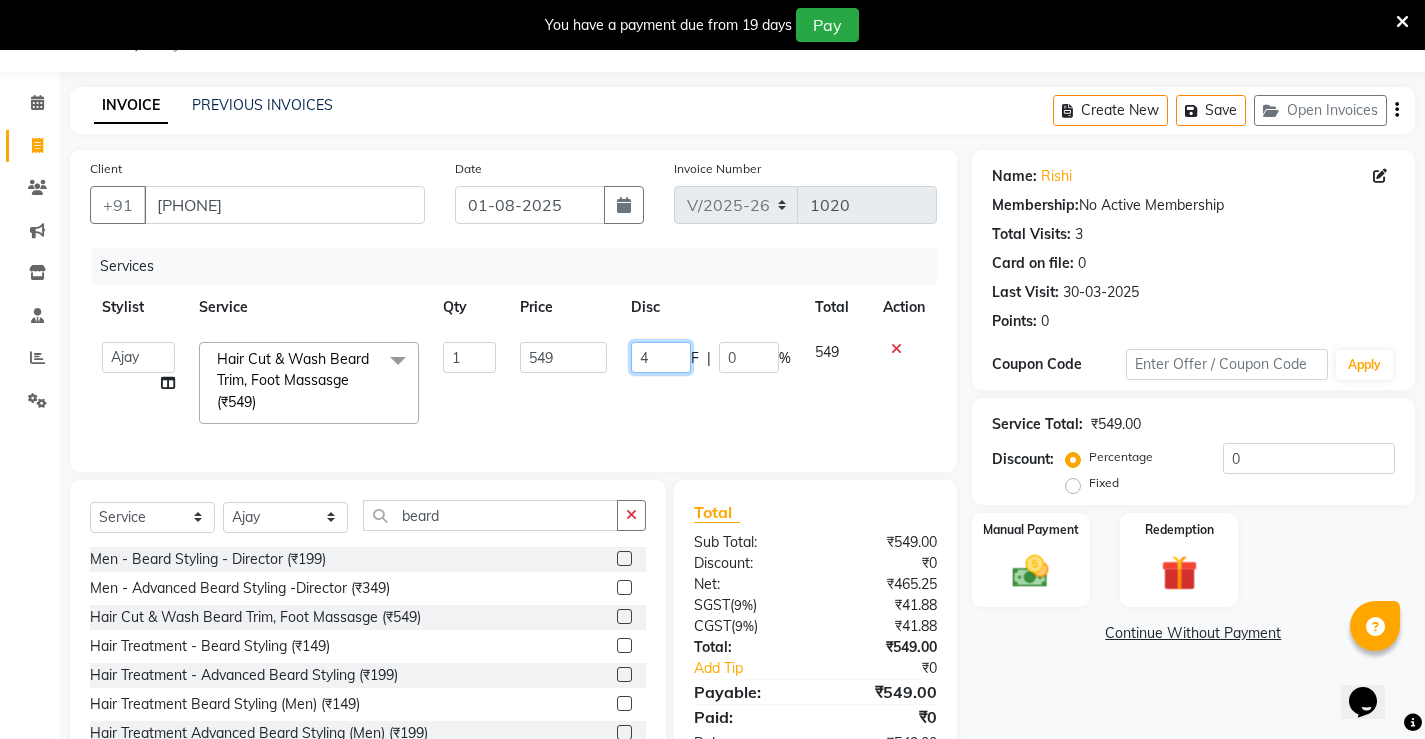 type on "49" 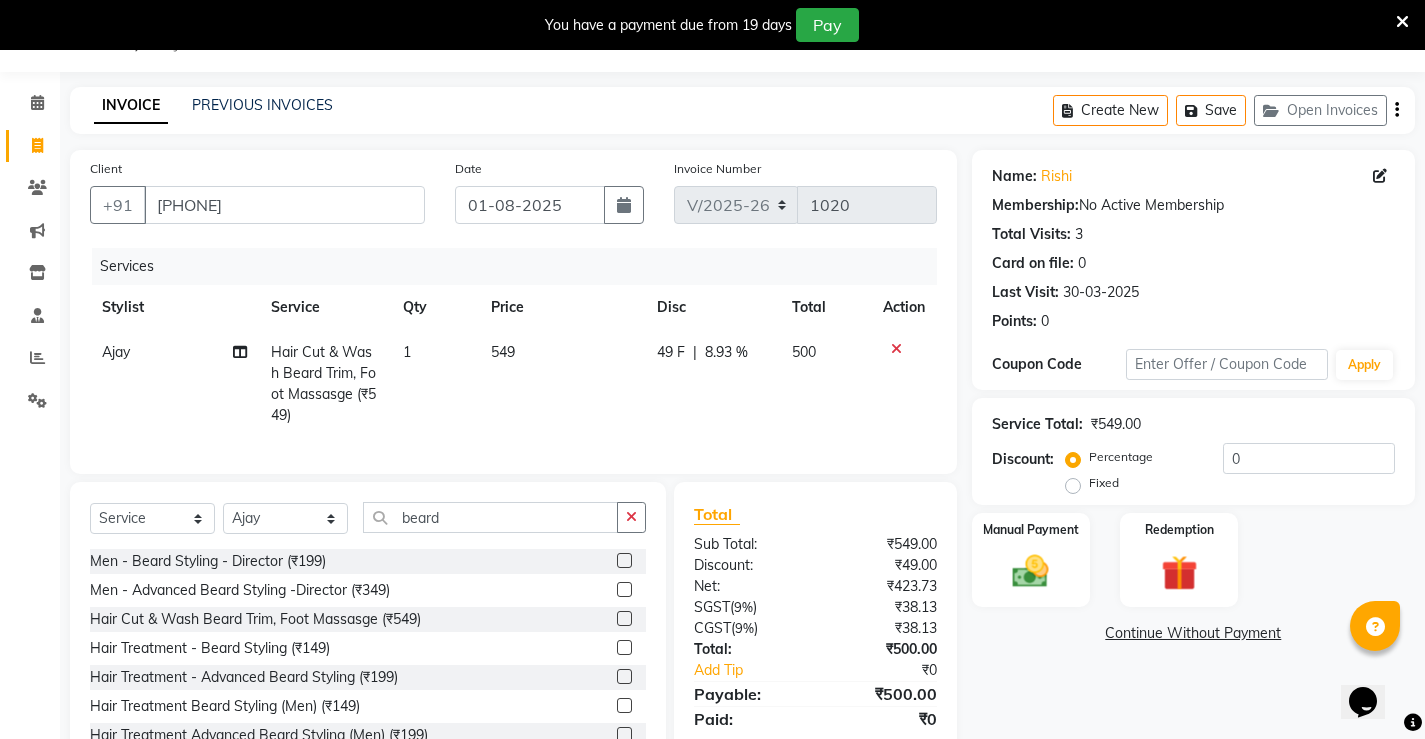 click on "49 F | 8.93 %" 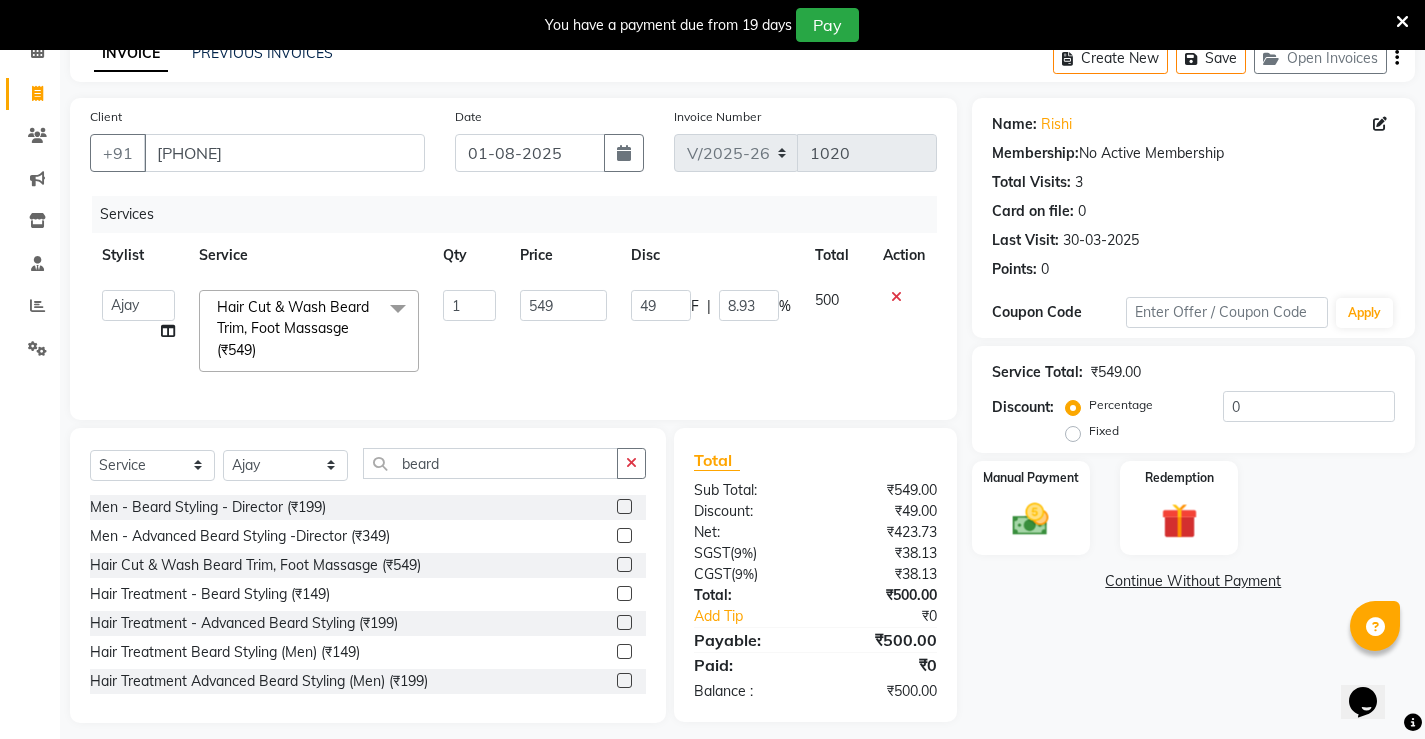 scroll, scrollTop: 131, scrollLeft: 0, axis: vertical 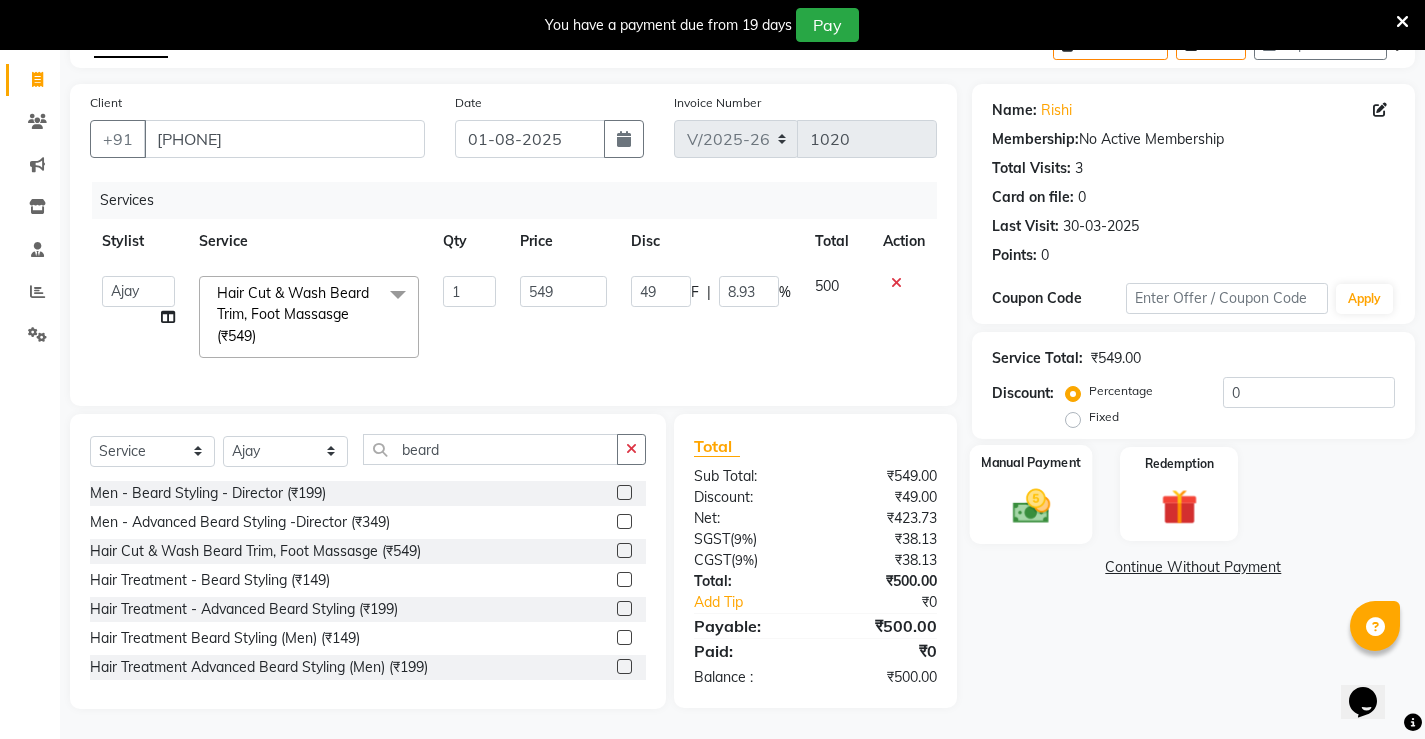 click on "Manual Payment" 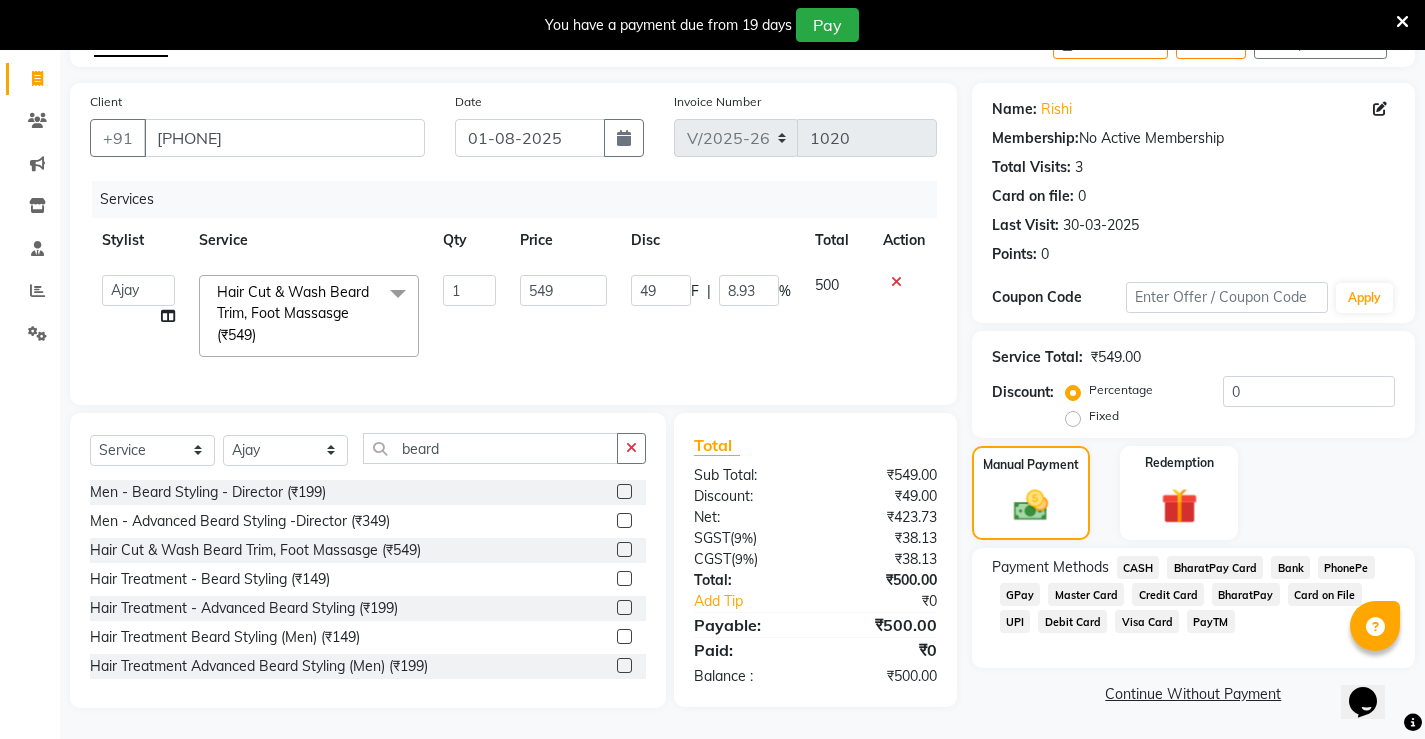 click on "Debit Card" 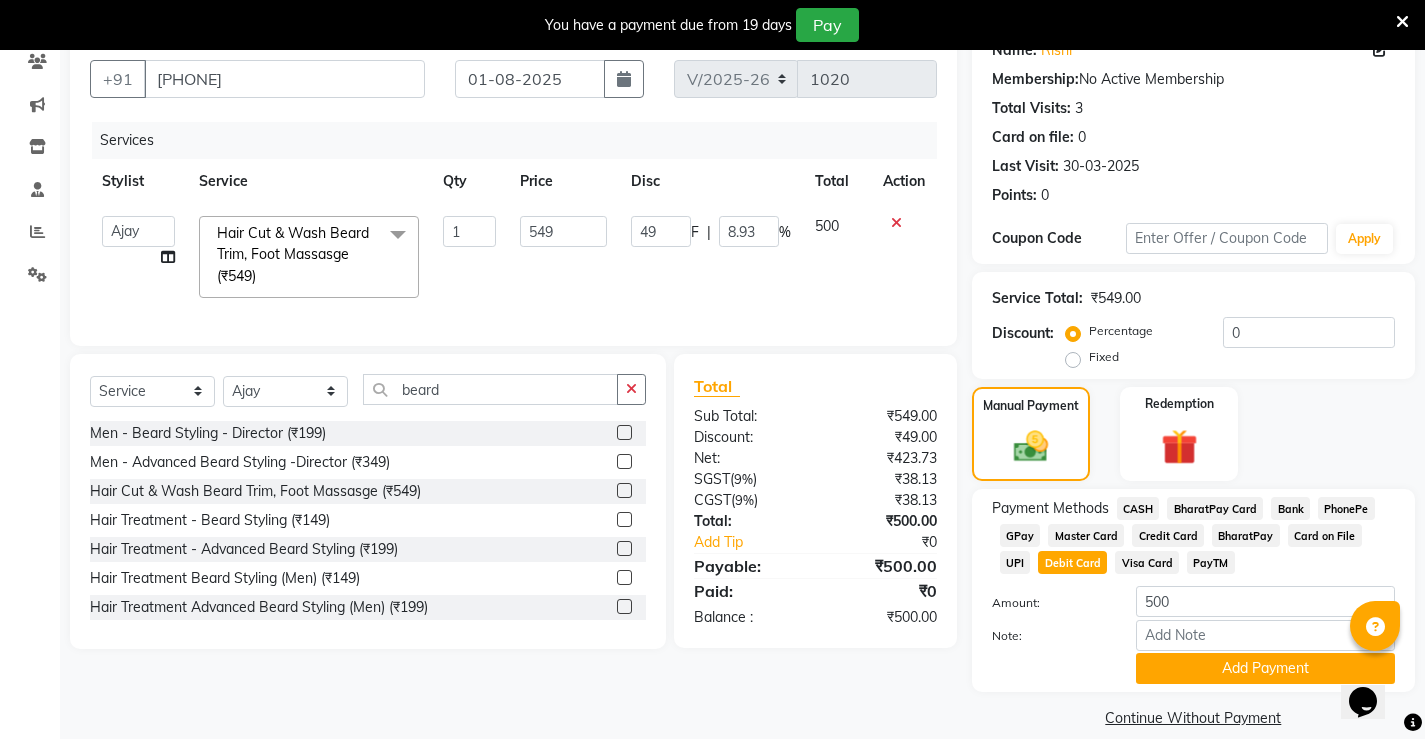 scroll, scrollTop: 200, scrollLeft: 0, axis: vertical 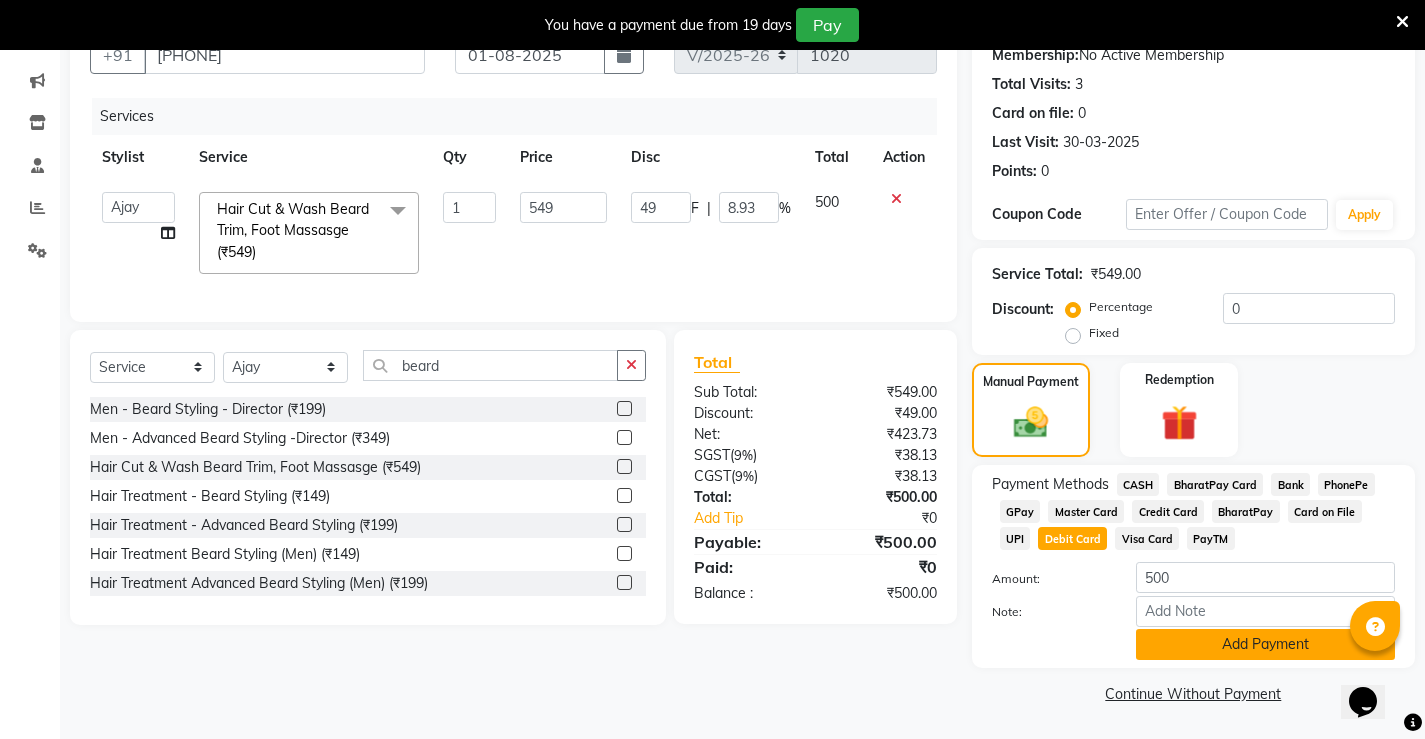 click on "Add Payment" 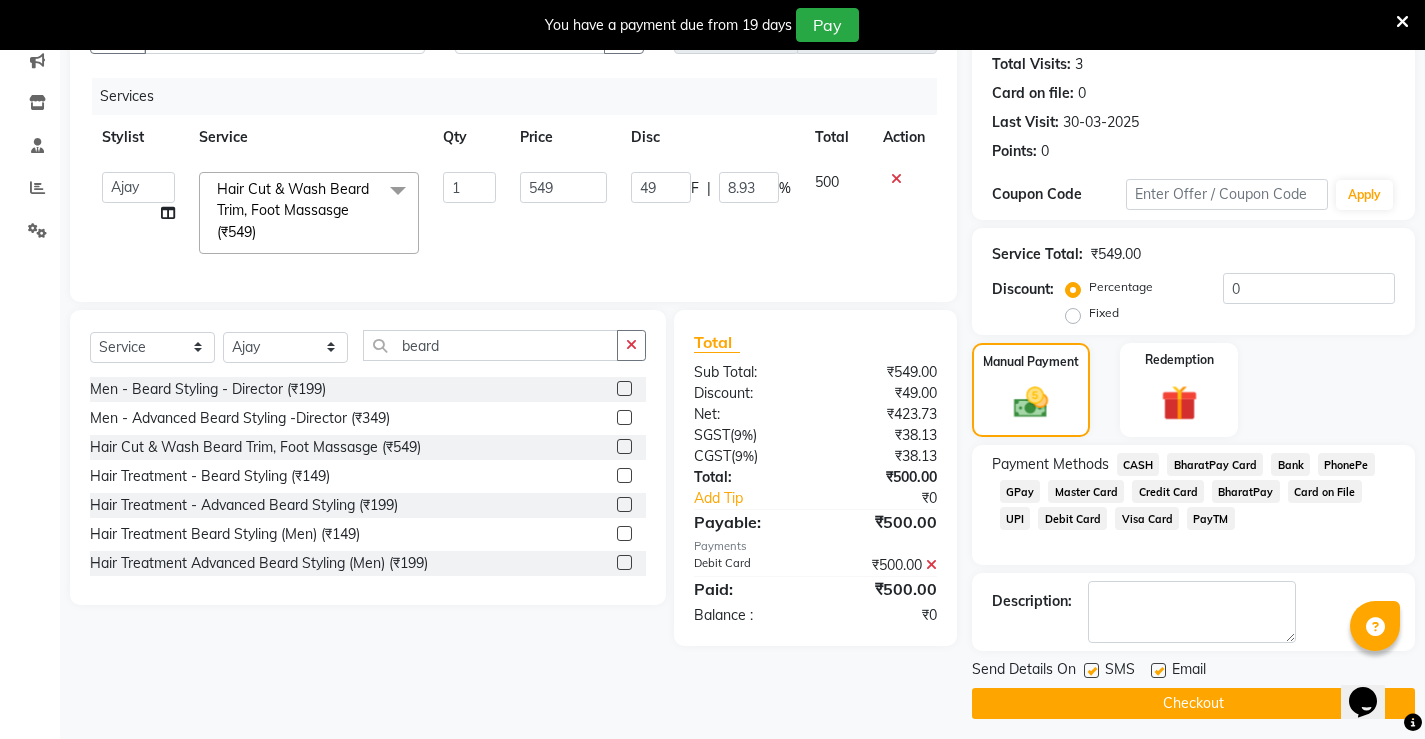 scroll, scrollTop: 230, scrollLeft: 0, axis: vertical 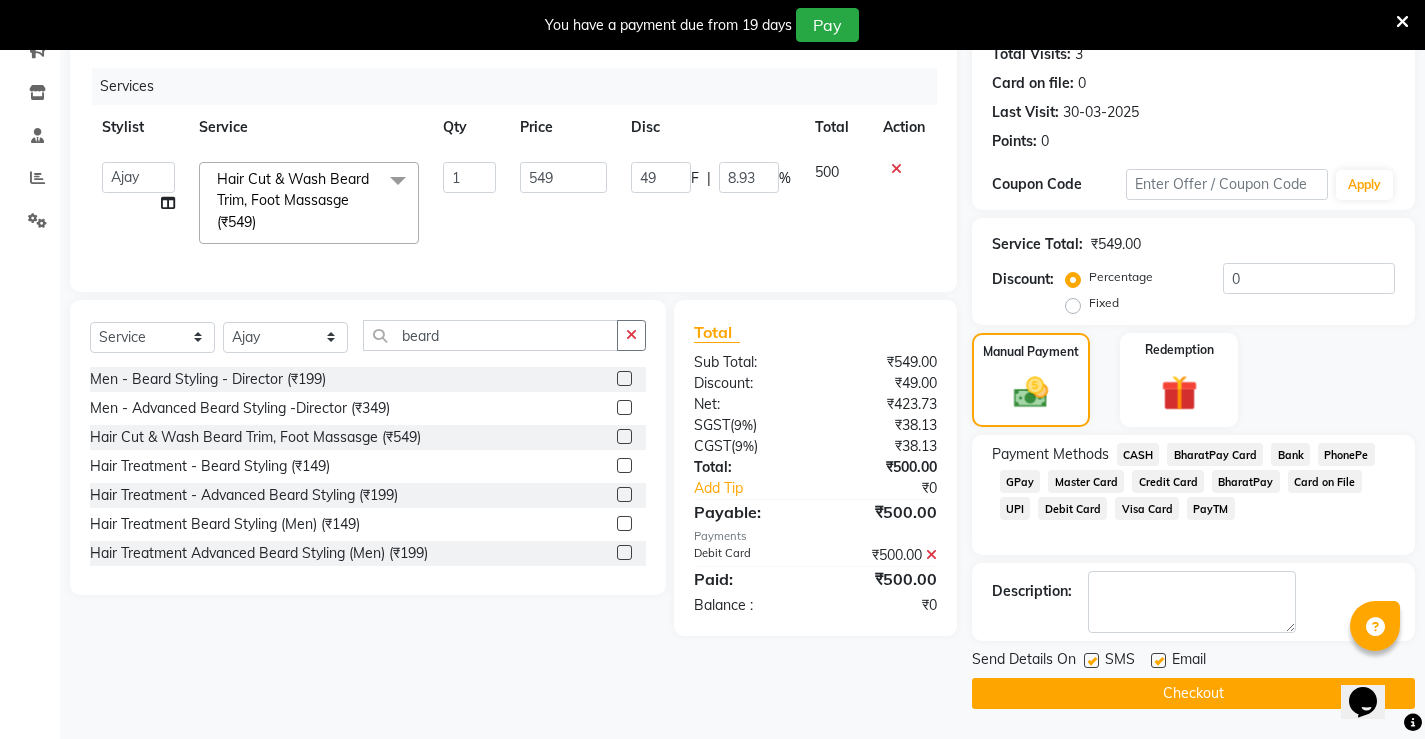 click on "Checkout" 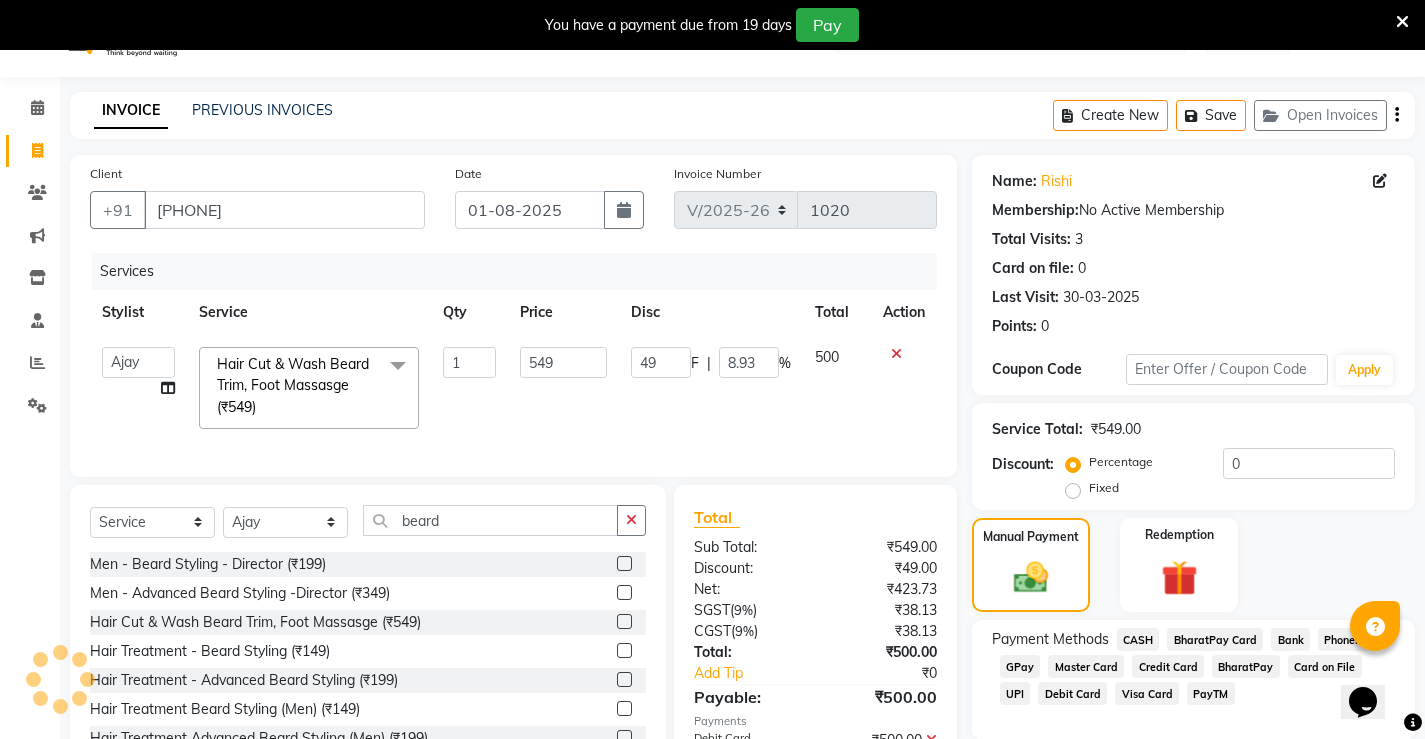 scroll, scrollTop: 0, scrollLeft: 0, axis: both 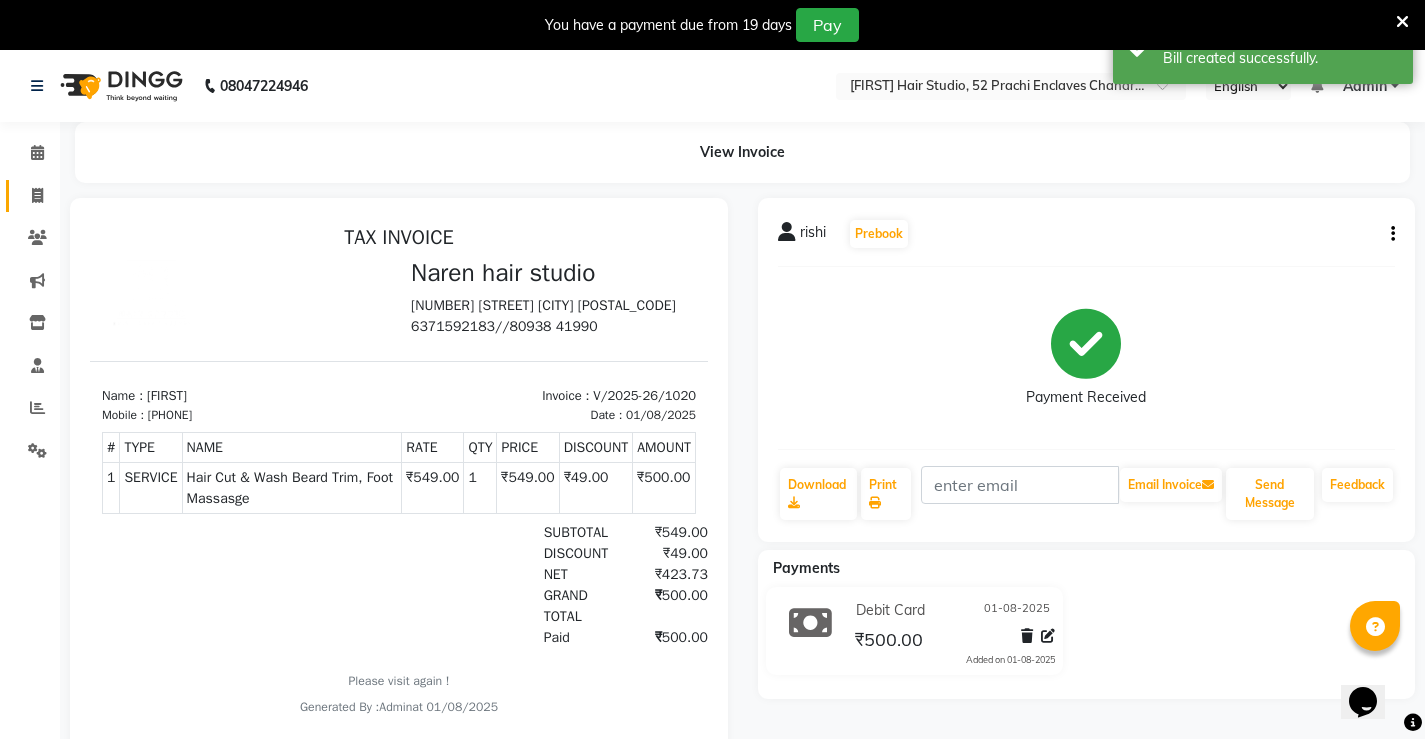 click on "Invoice" 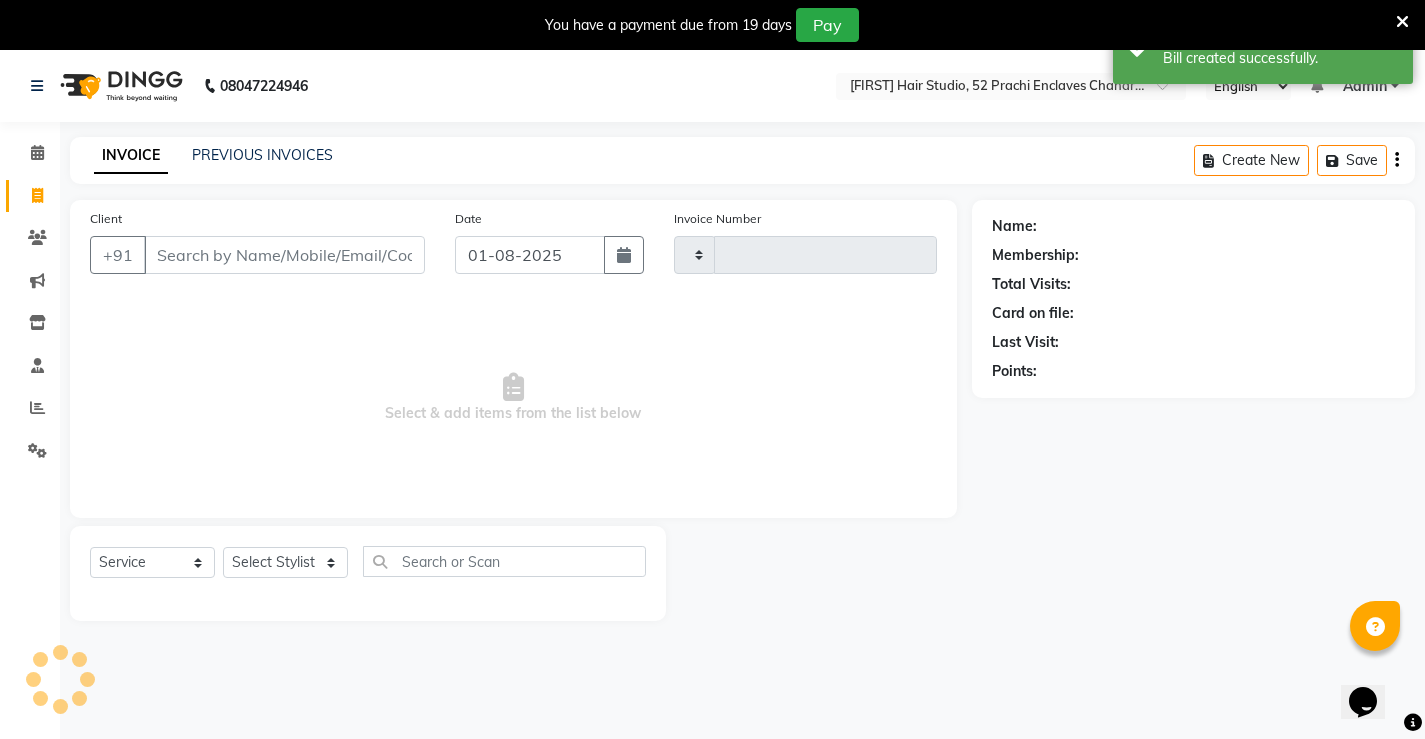 scroll, scrollTop: 50, scrollLeft: 0, axis: vertical 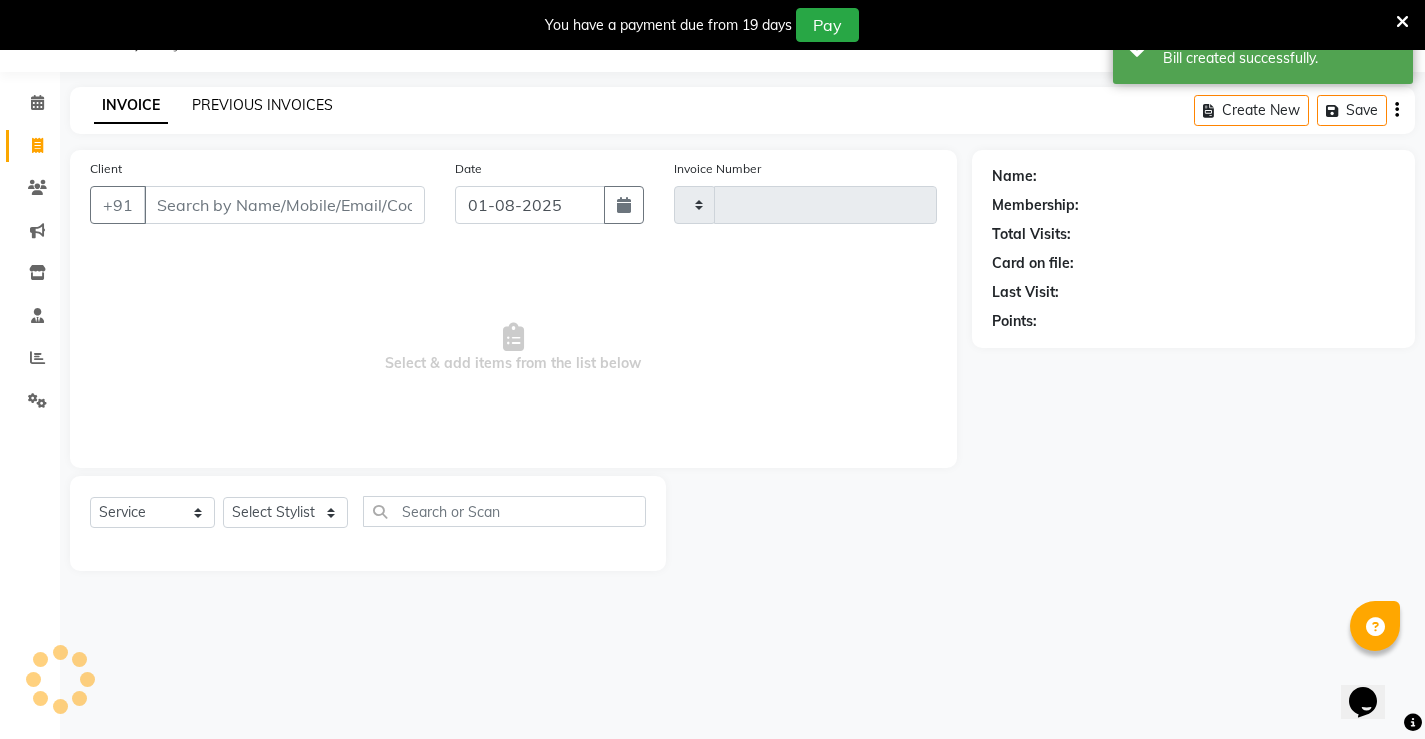 type on "1021" 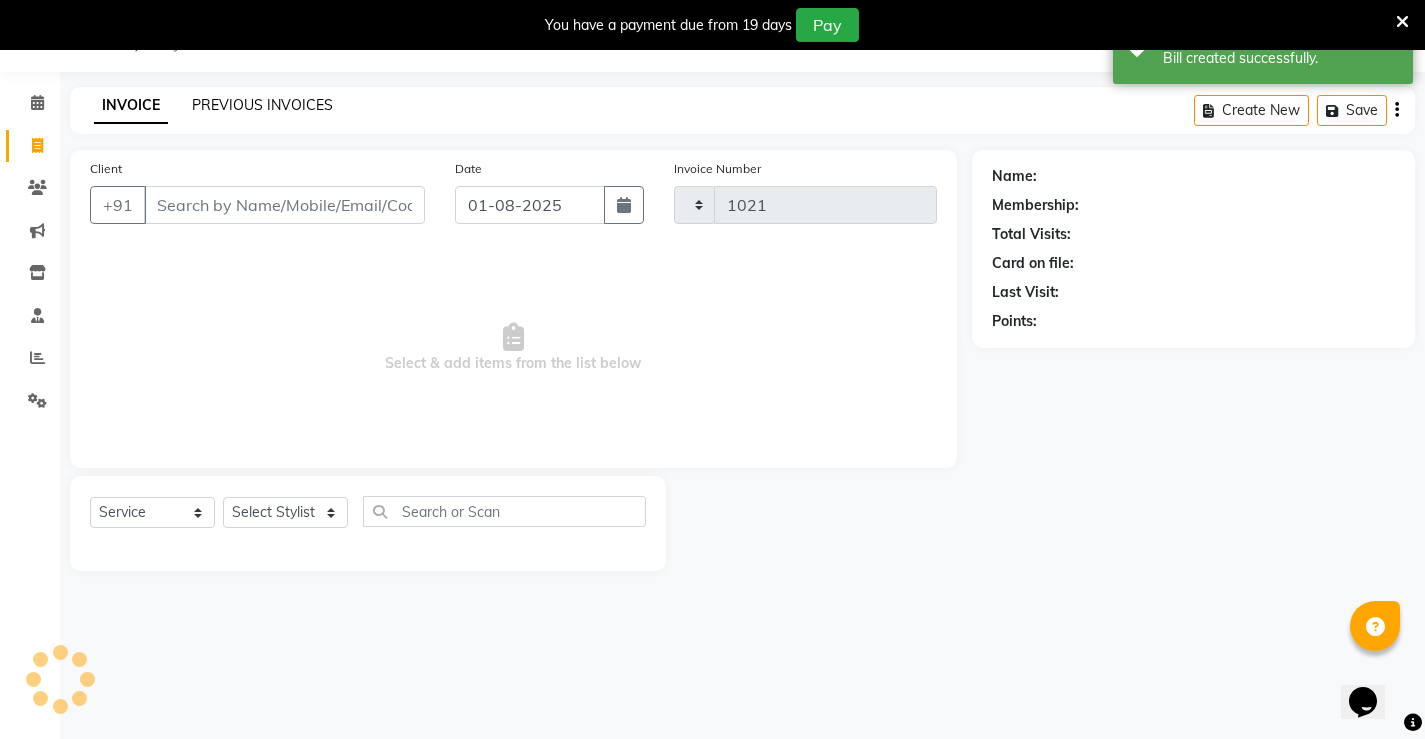 click on "PREVIOUS INVOICES" 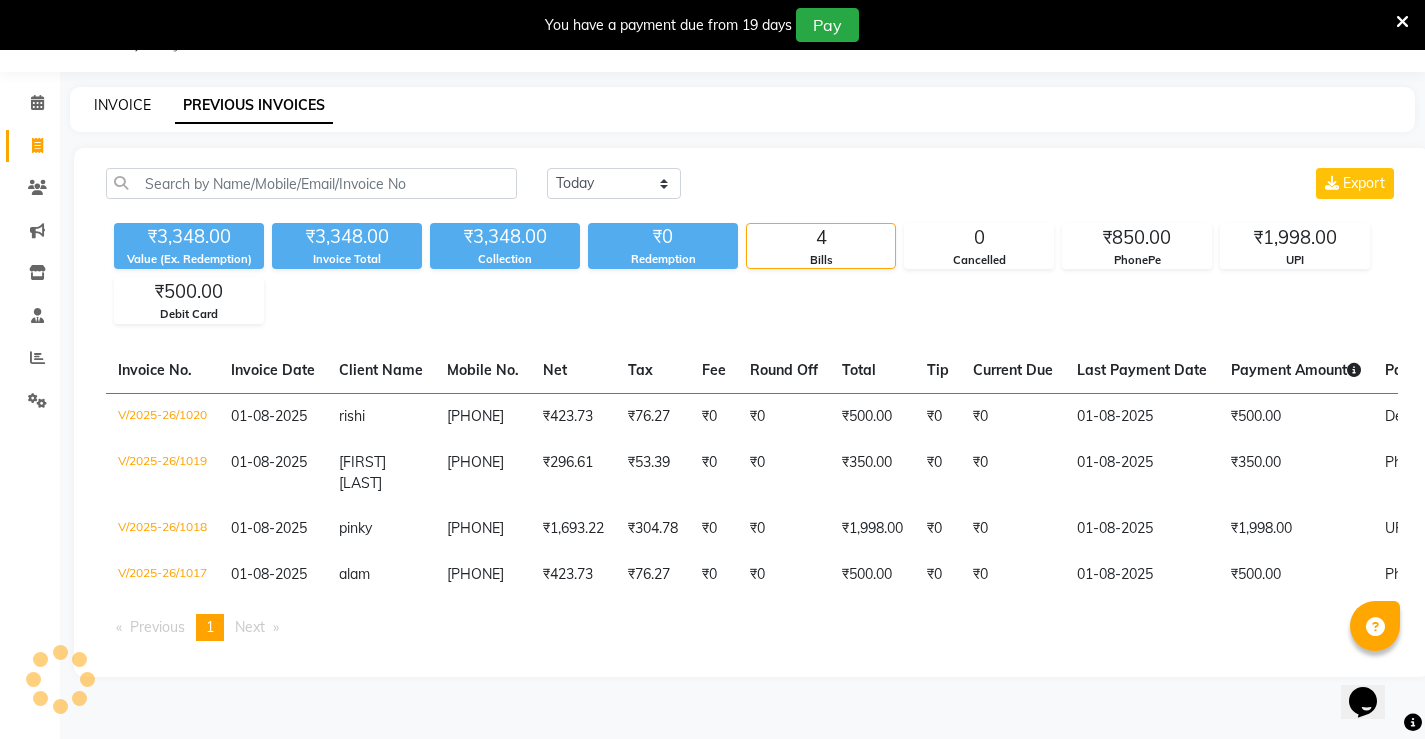 click on "INVOICE" 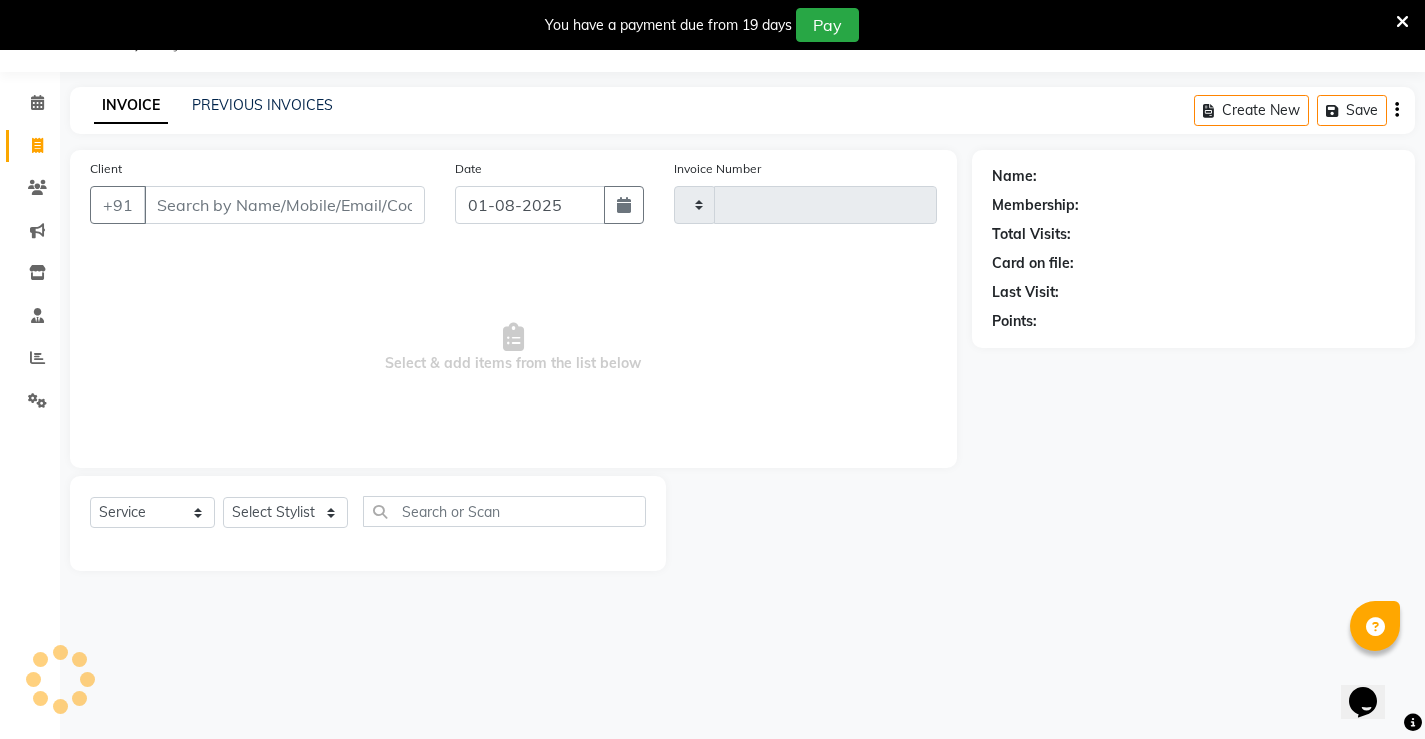 type on "1021" 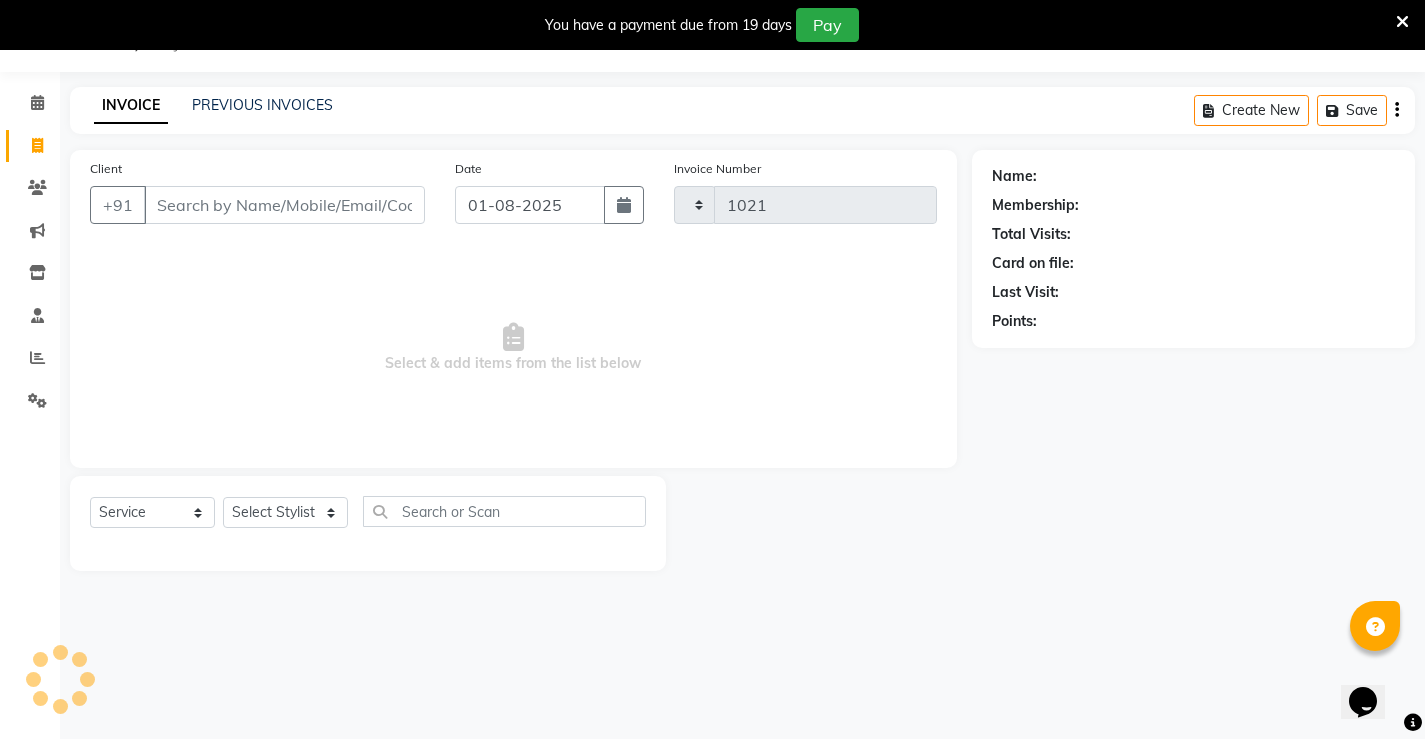 select on "7705" 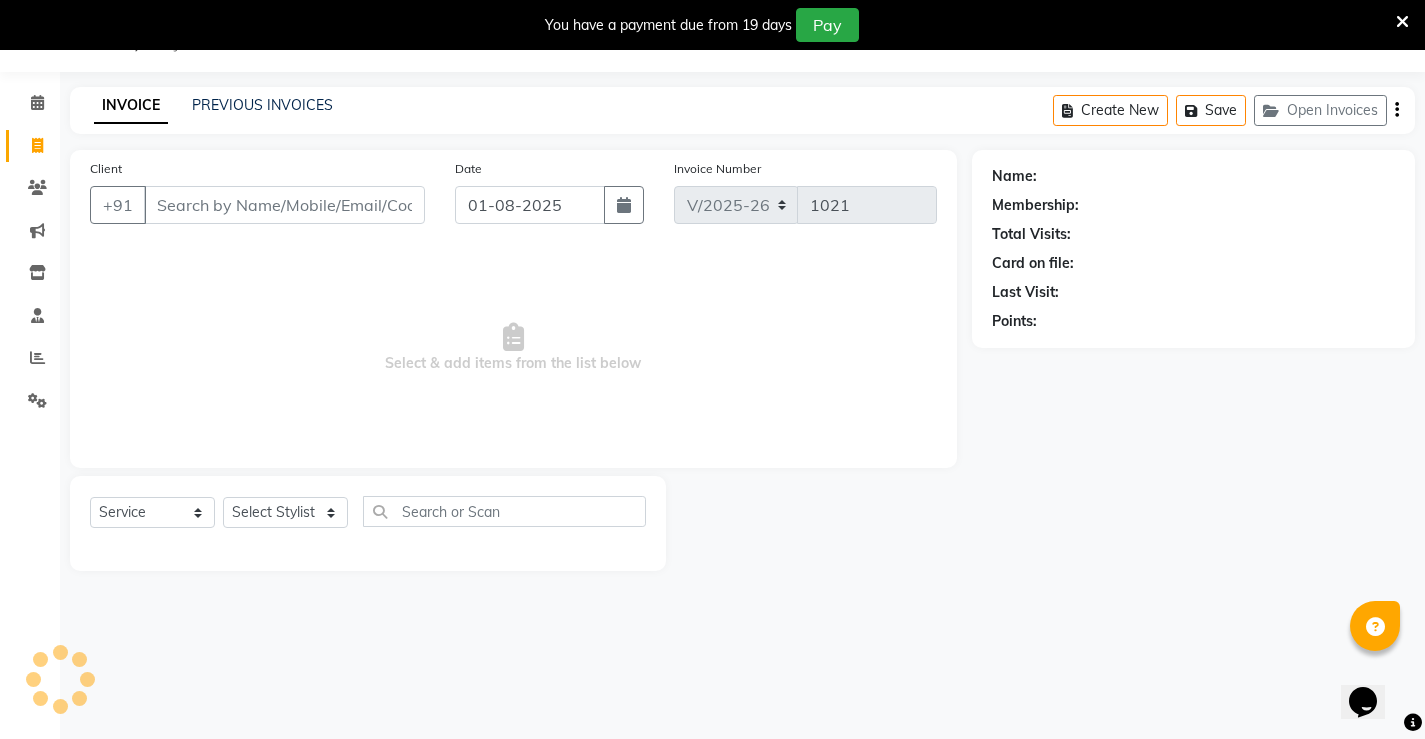 click on "Client" at bounding box center [284, 205] 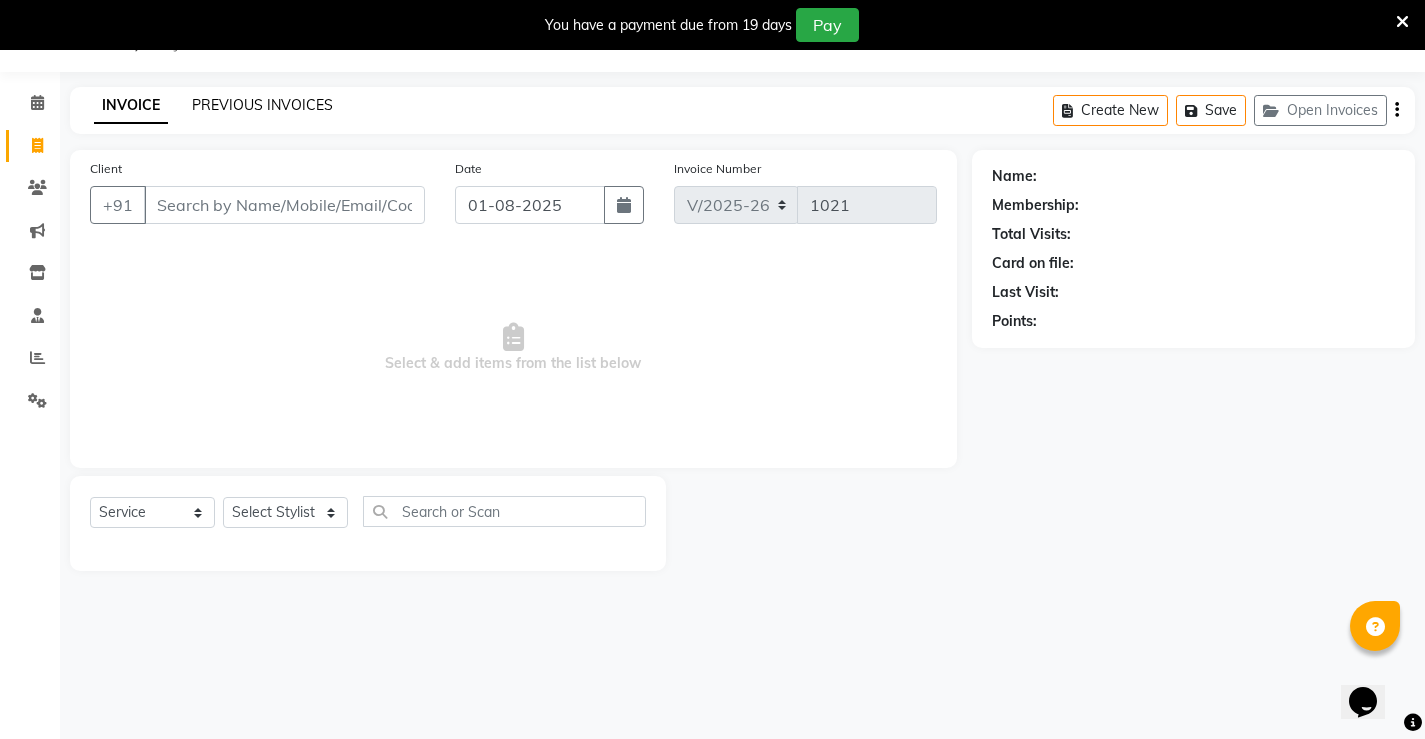 click on "PREVIOUS INVOICES" 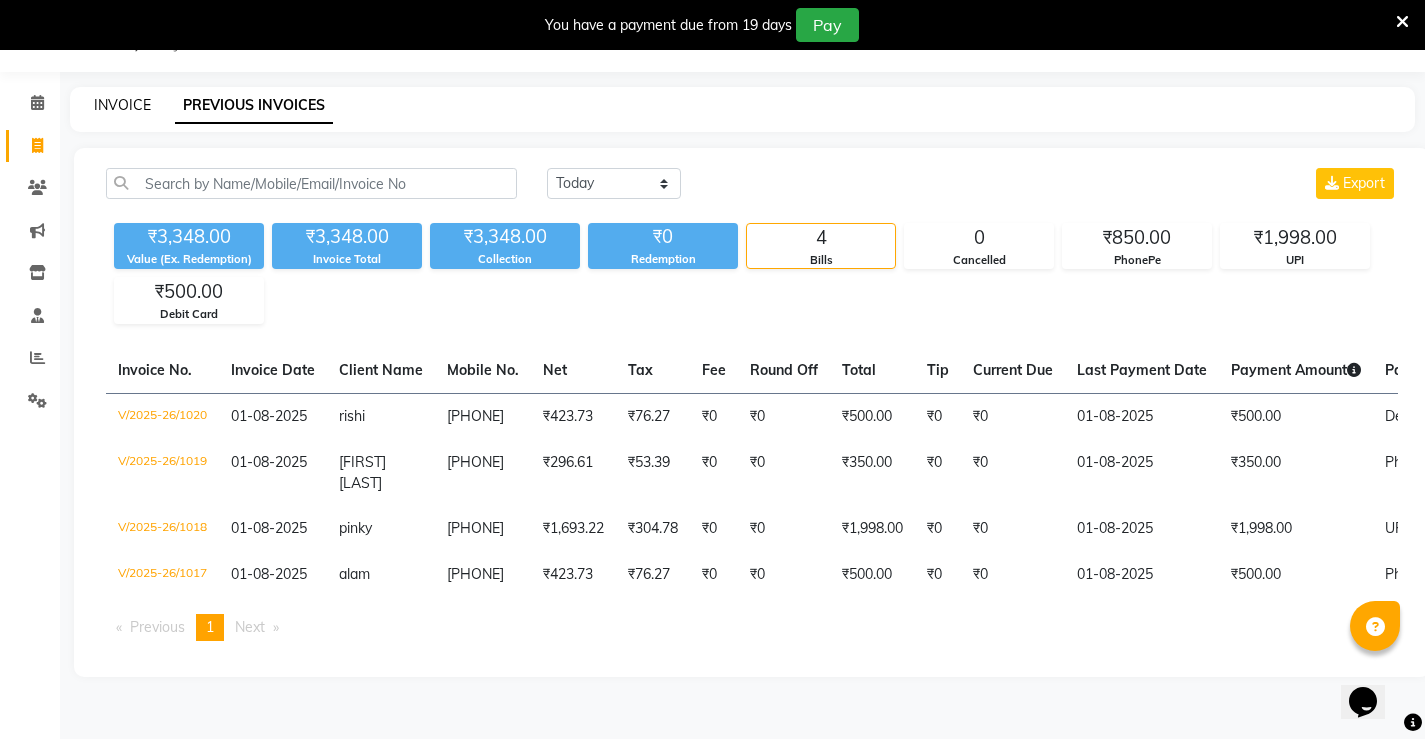 click on "INVOICE" 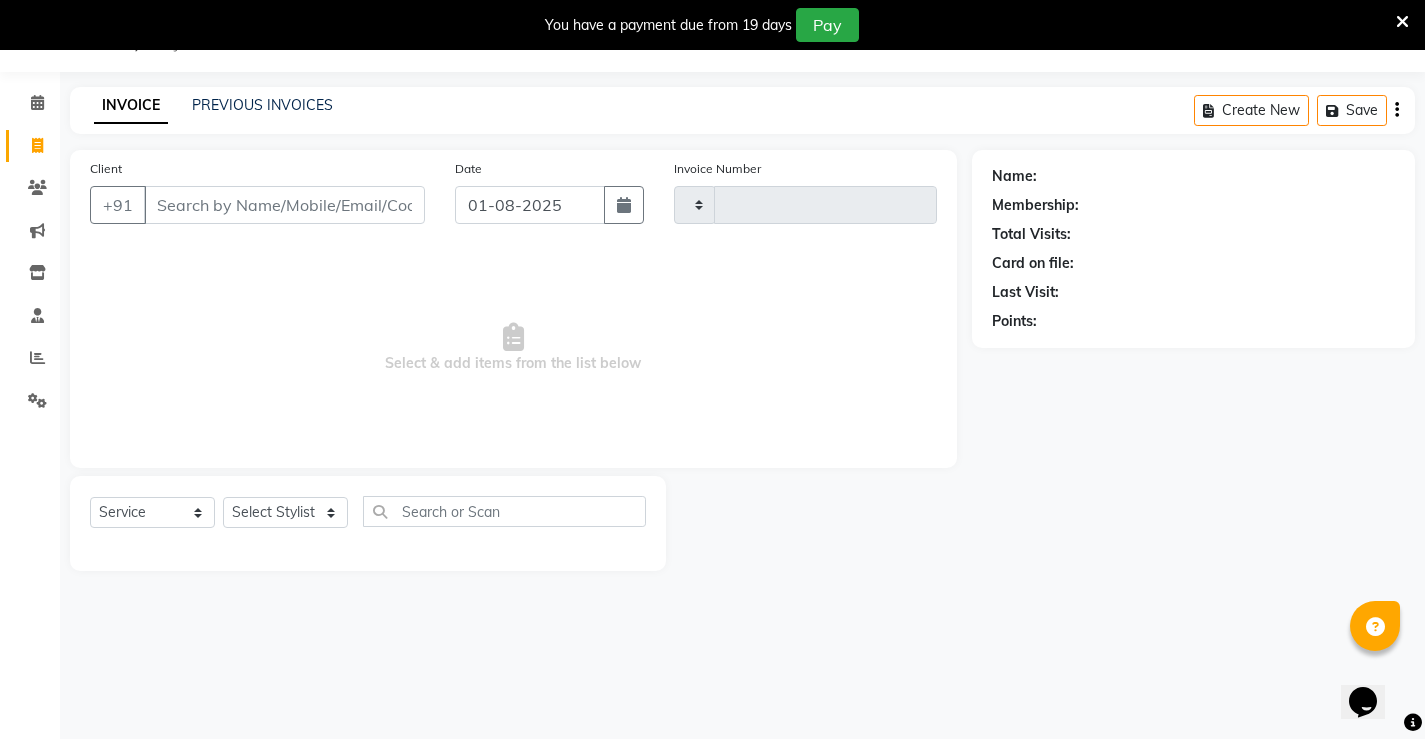 type on "1021" 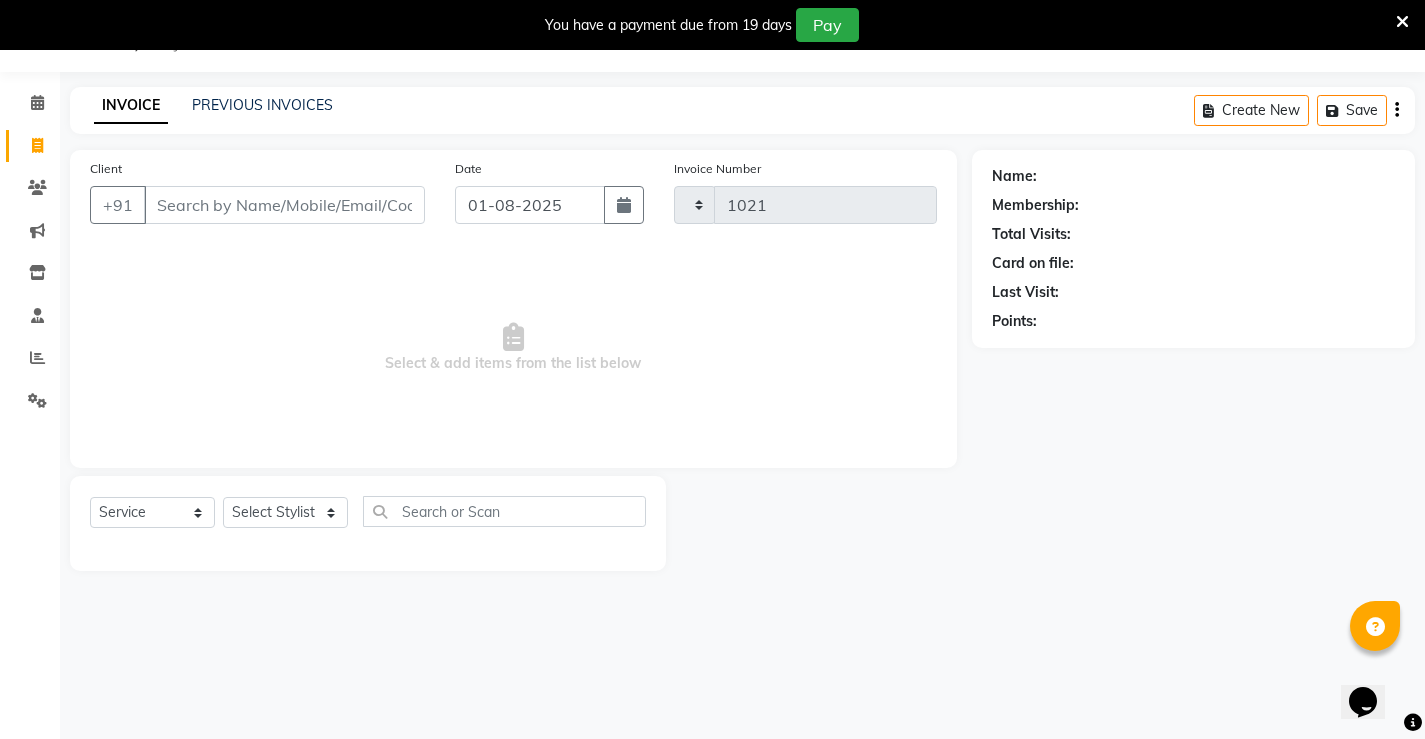 select on "7705" 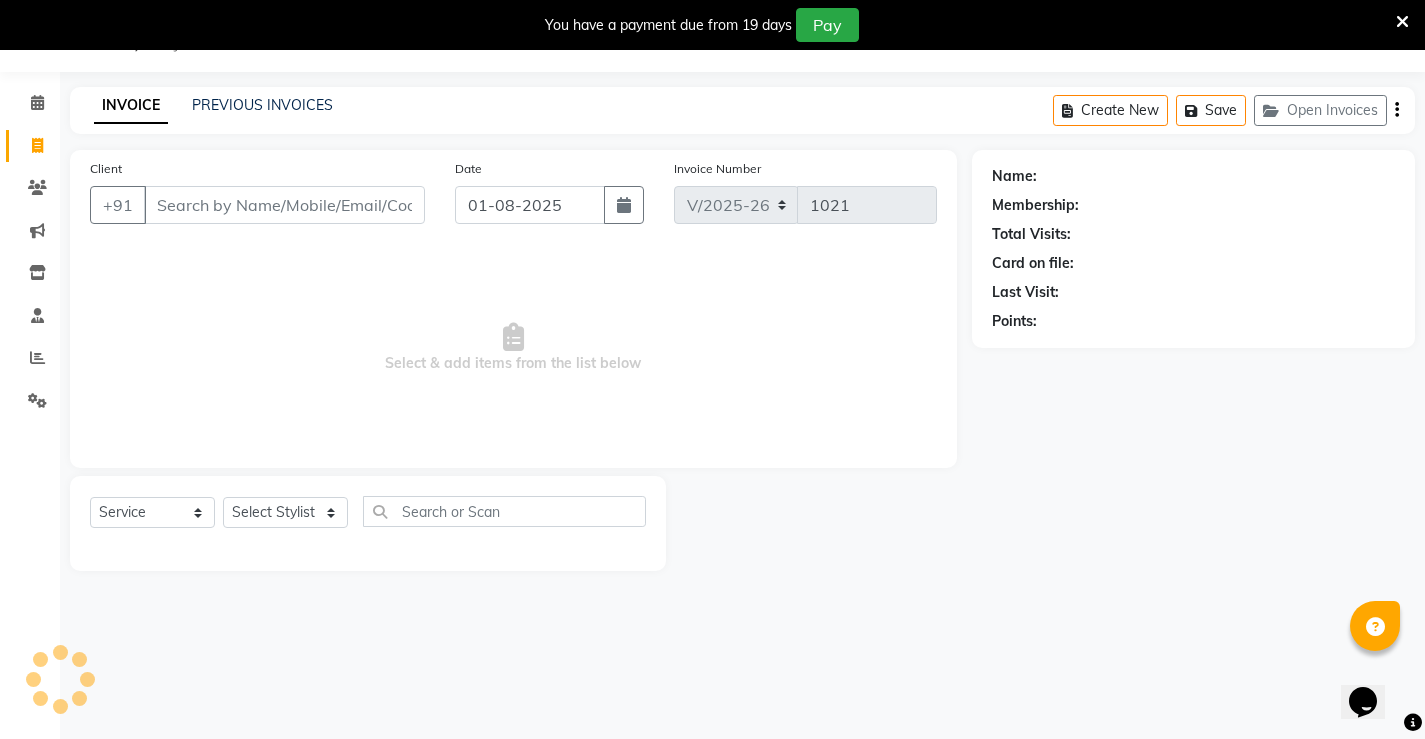 click on "Select & add items from the list below" at bounding box center [513, 348] 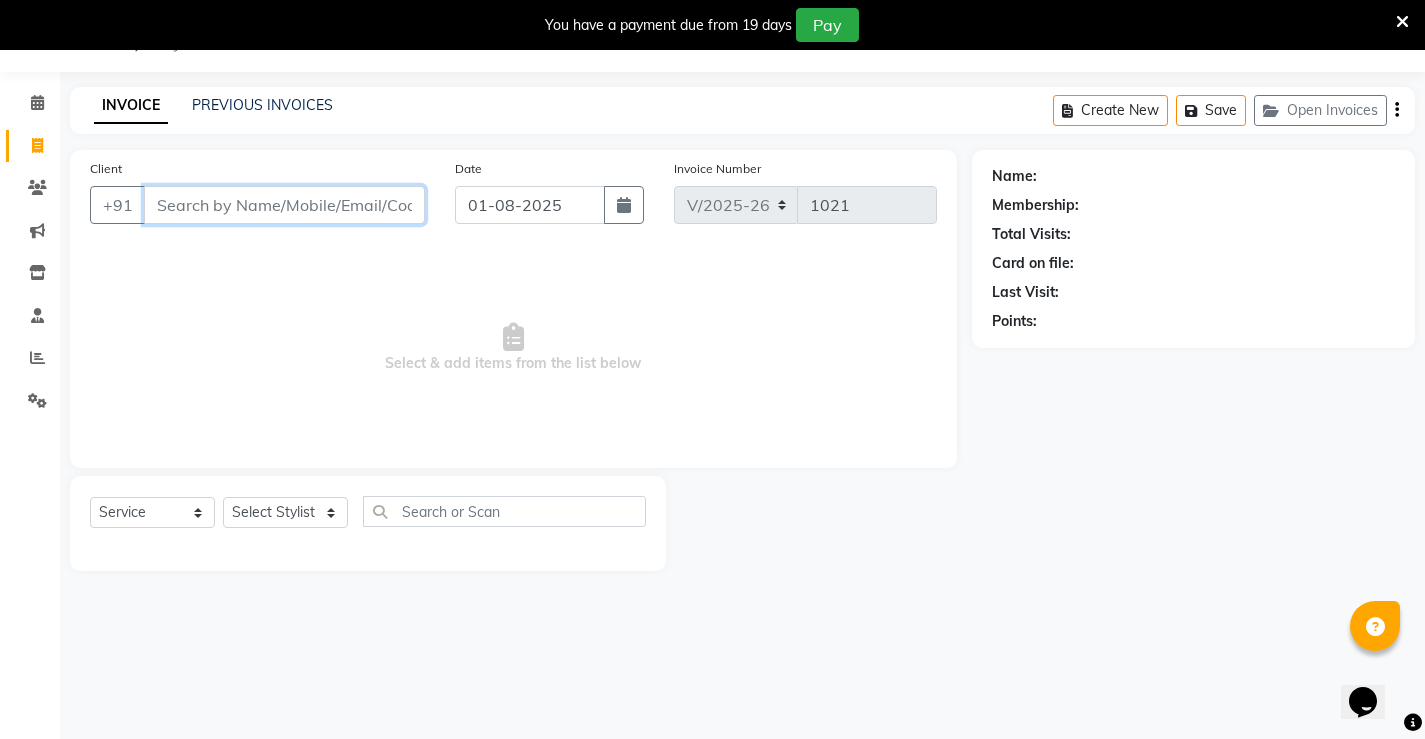 click on "Client" at bounding box center (284, 205) 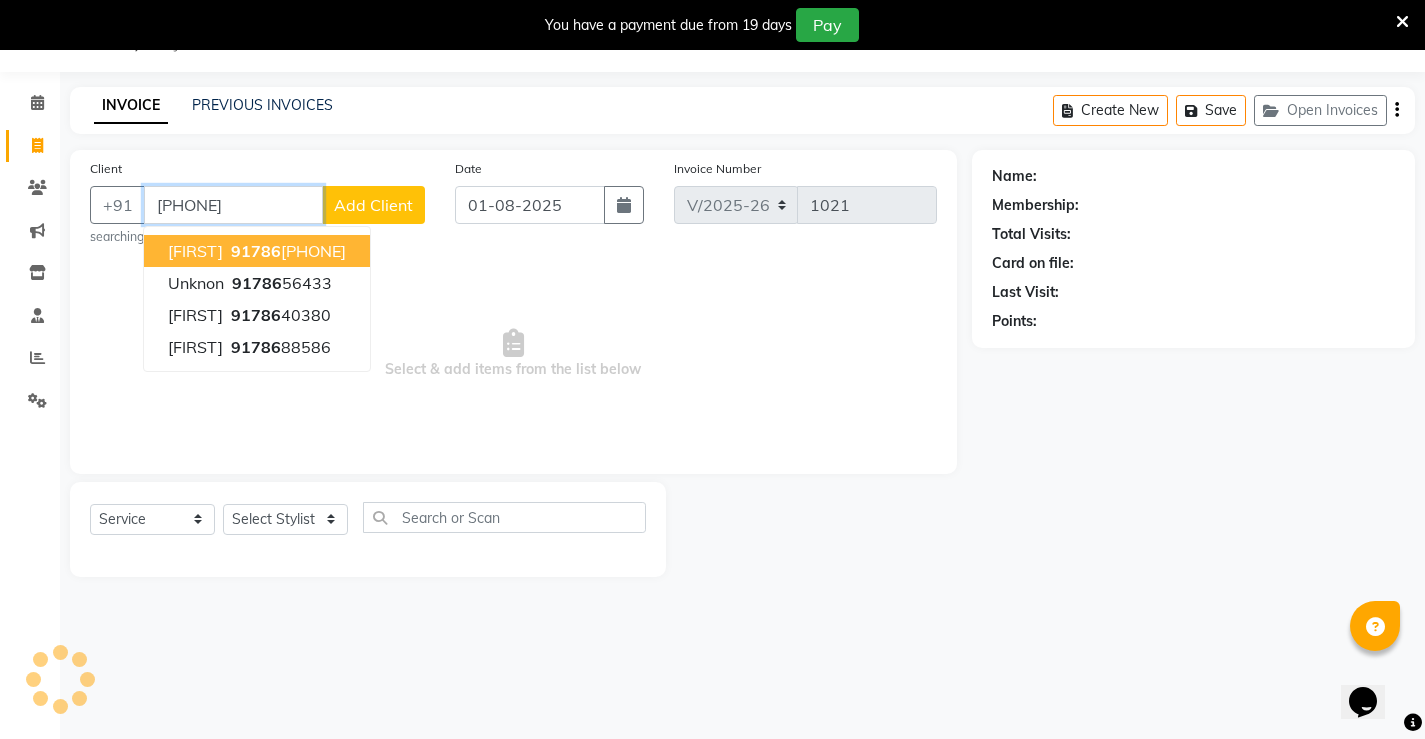 type on "[PHONE]" 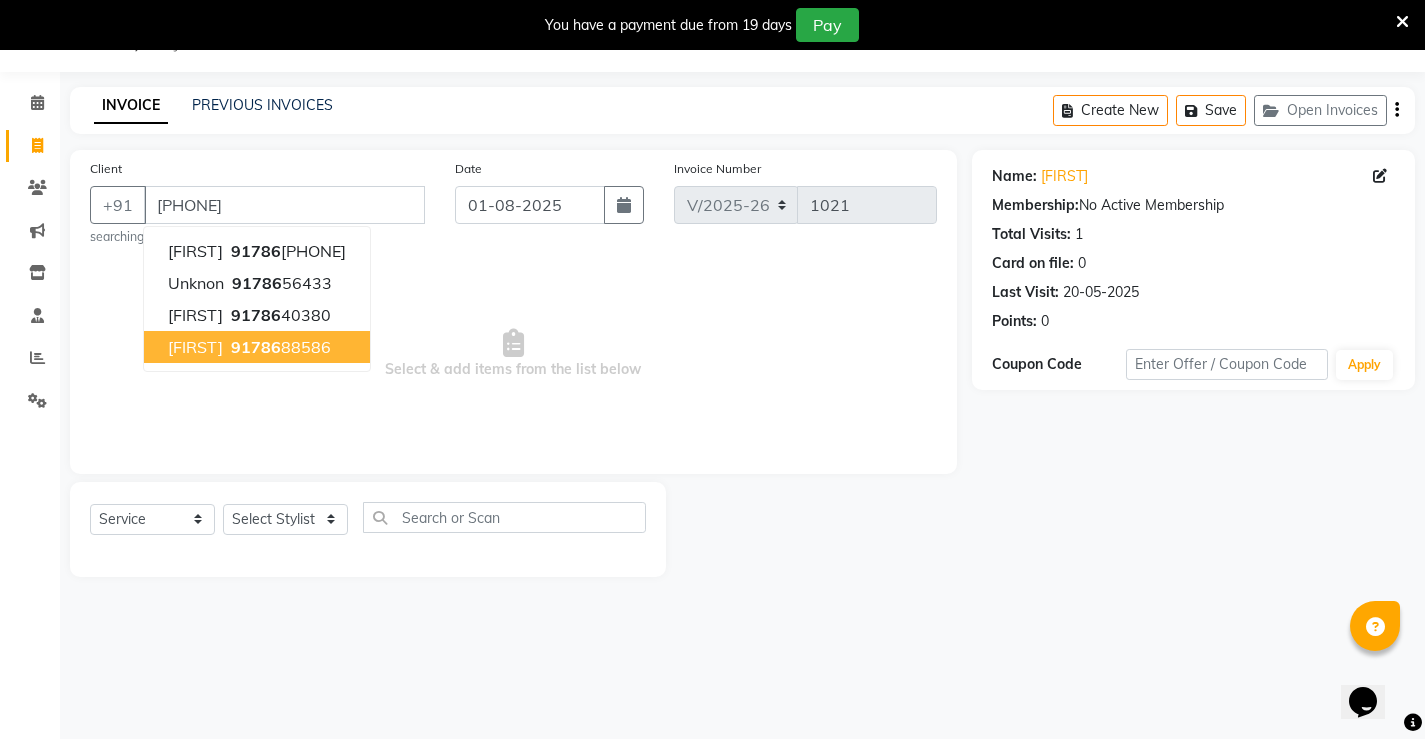 click on "[FIRST] [PHONE]" at bounding box center (257, 347) 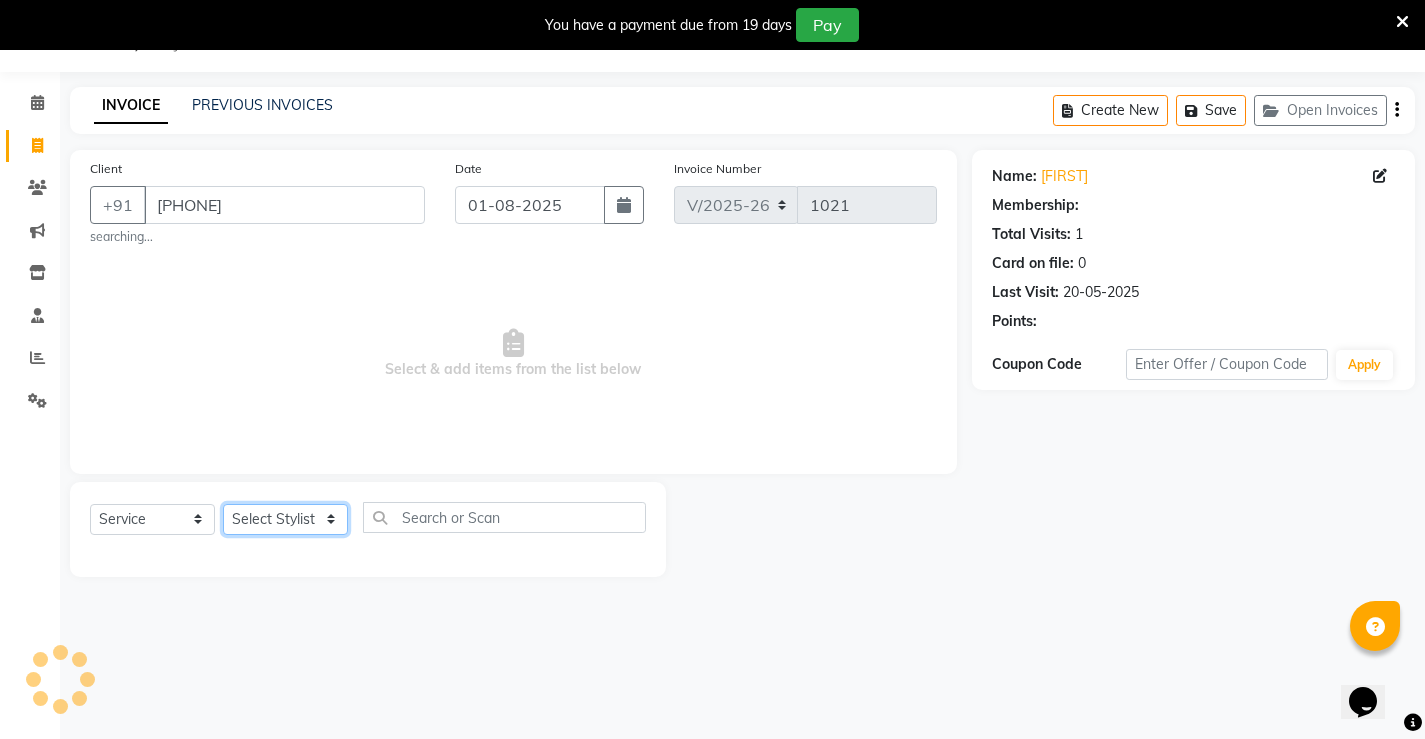 click on "Select Stylist Ajay archita barsha  Lili Naren sukhmay Varti" 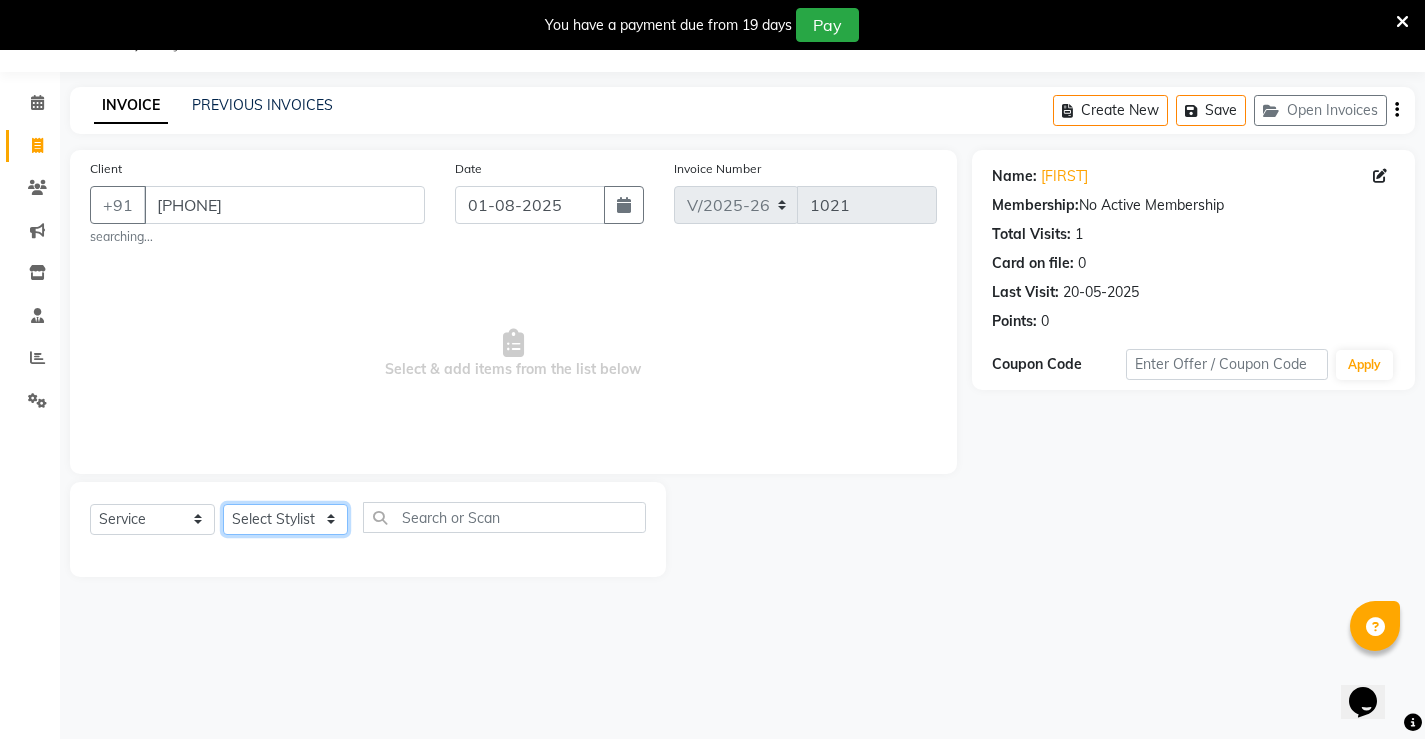 select on "68610" 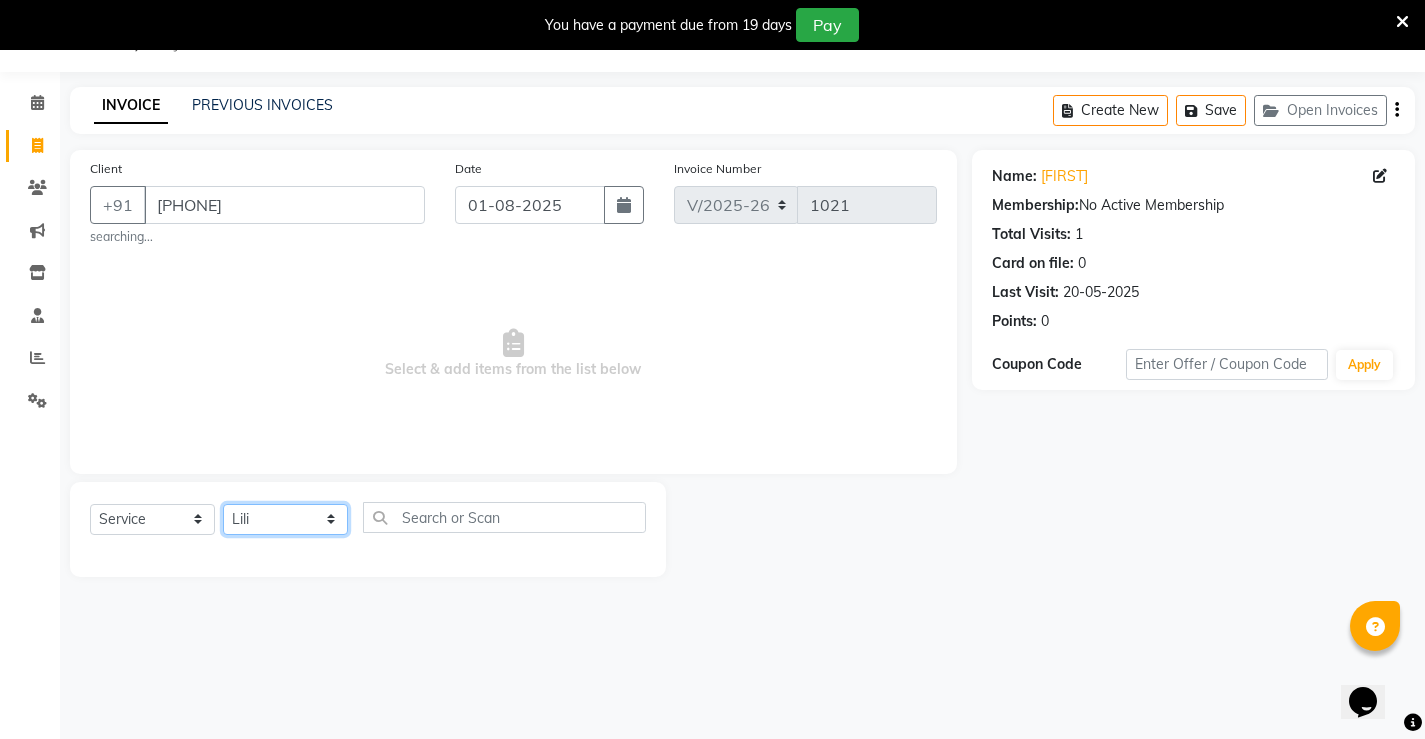 click on "Select Stylist Ajay archita barsha  Lili Naren sukhmay Varti" 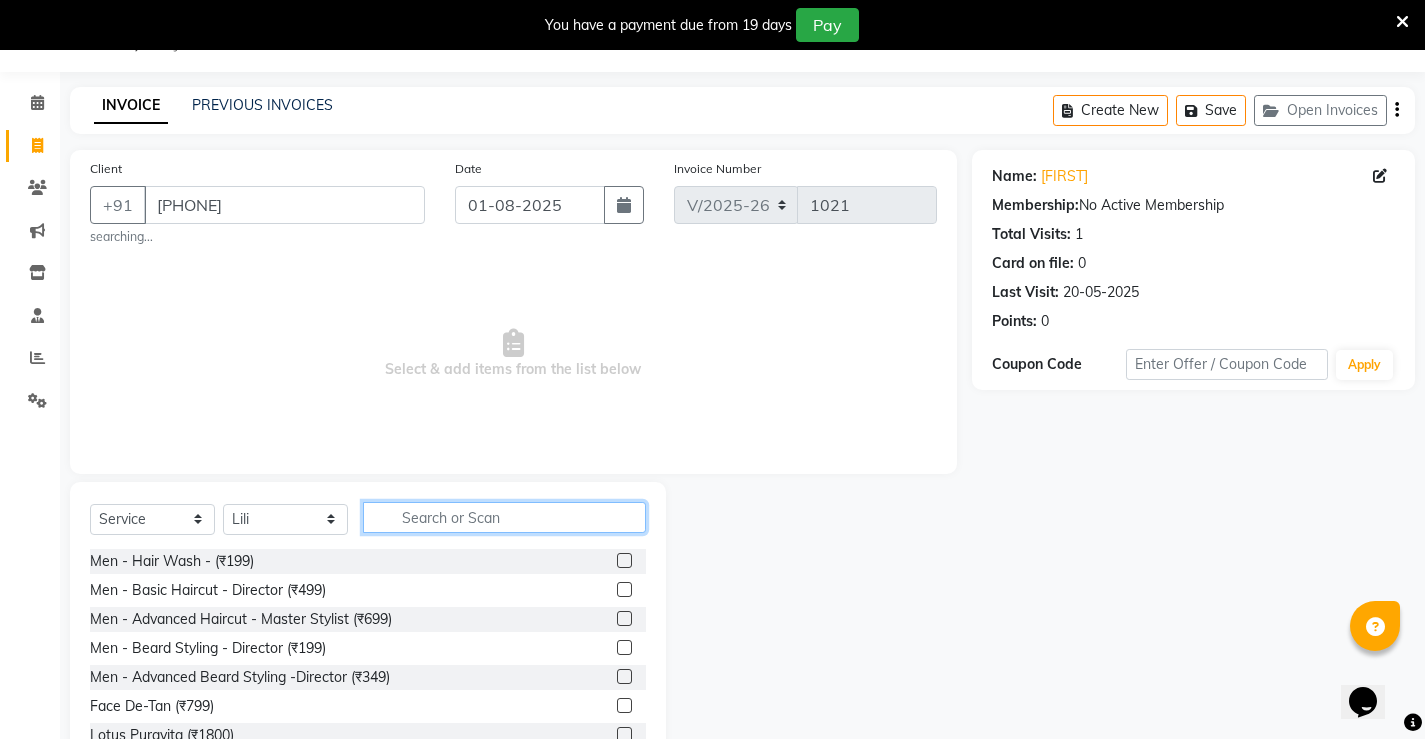 click 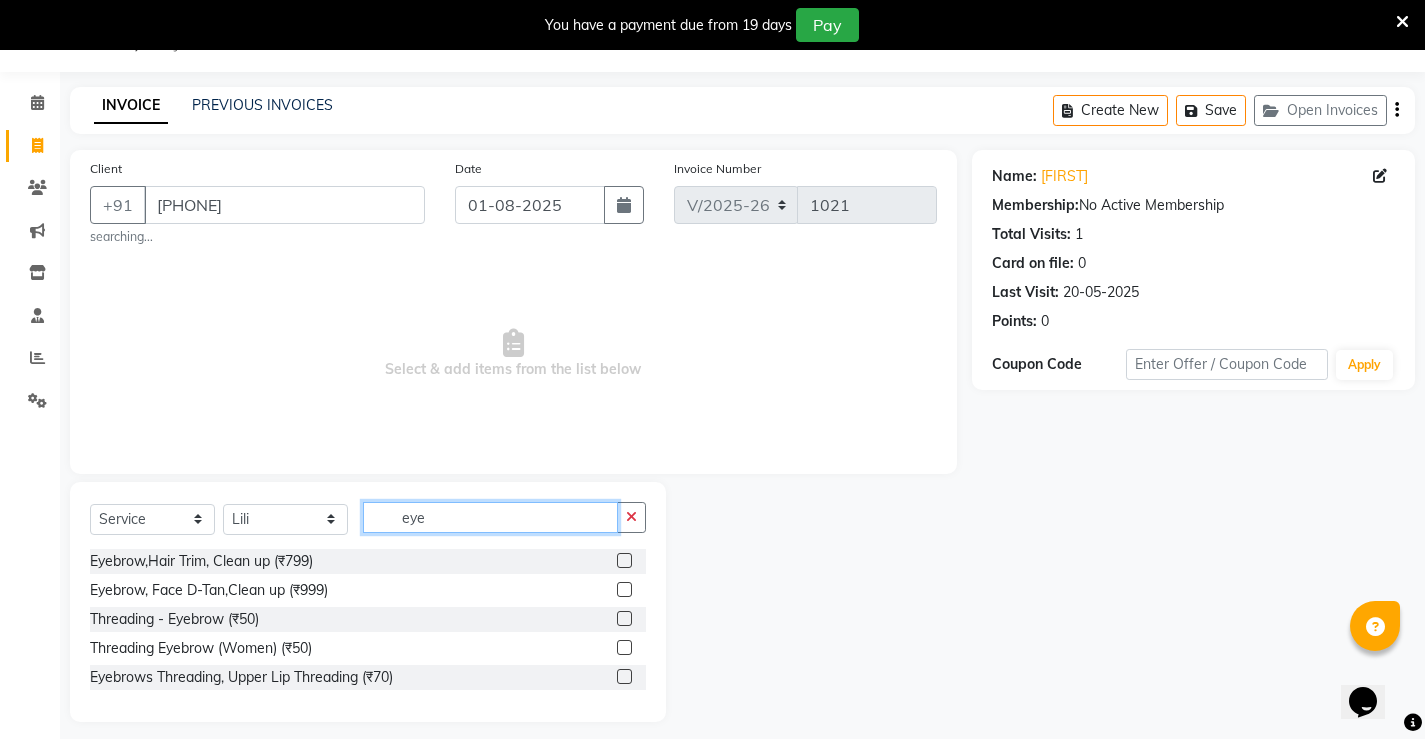 type on "eye" 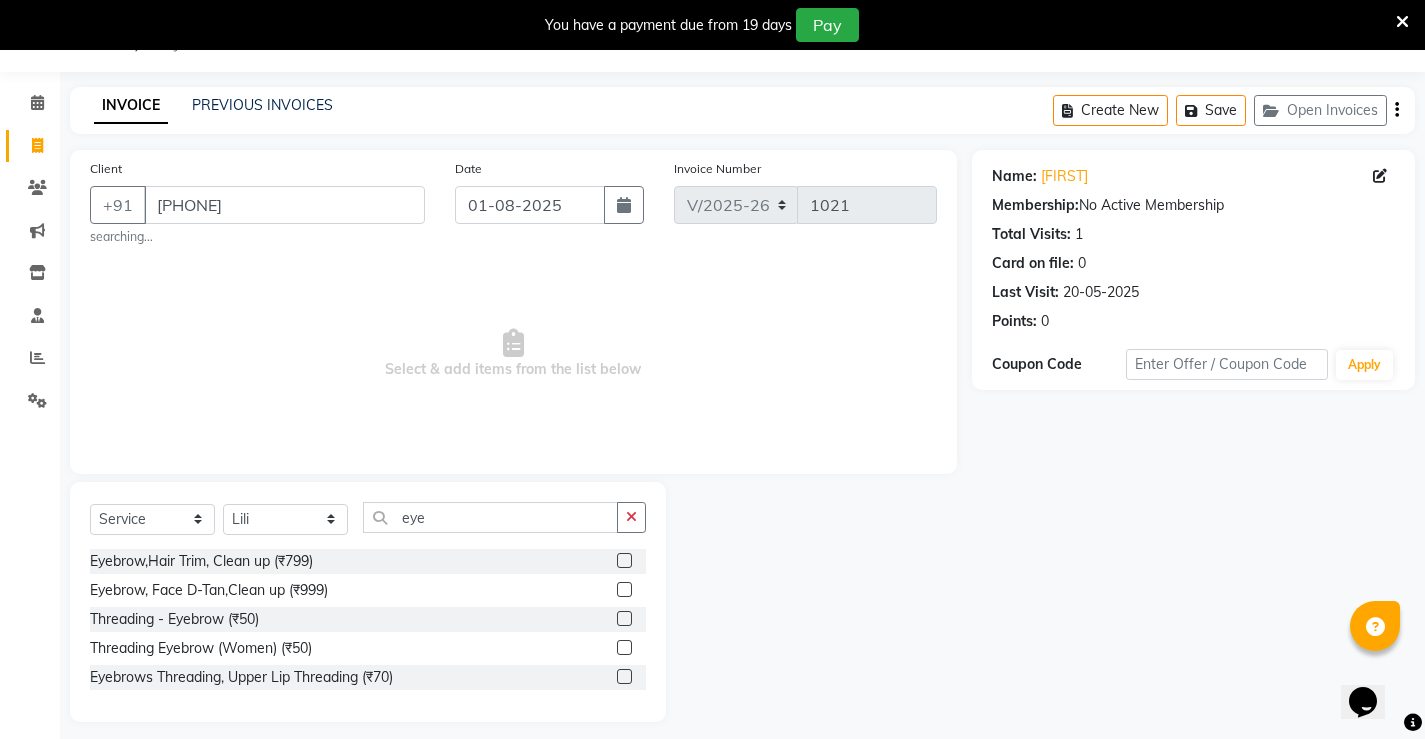 click 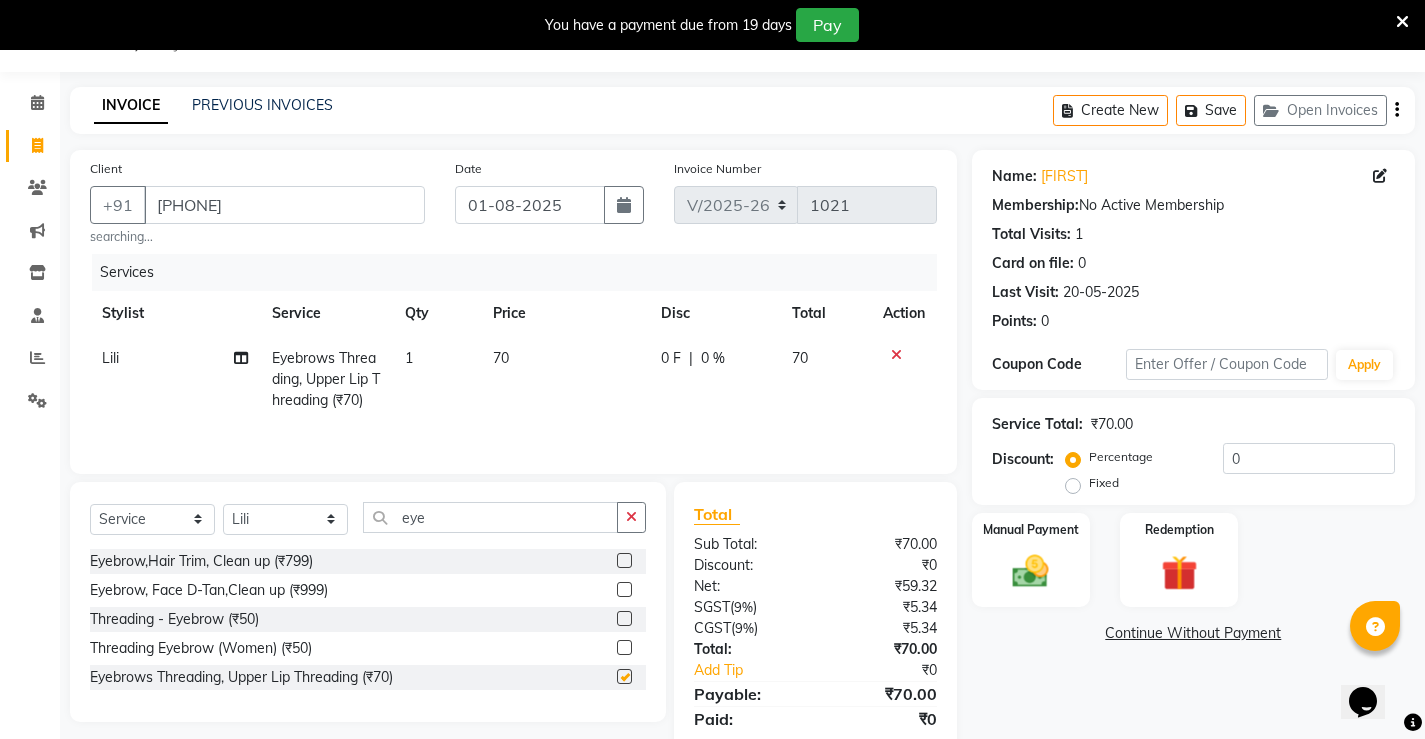 checkbox on "false" 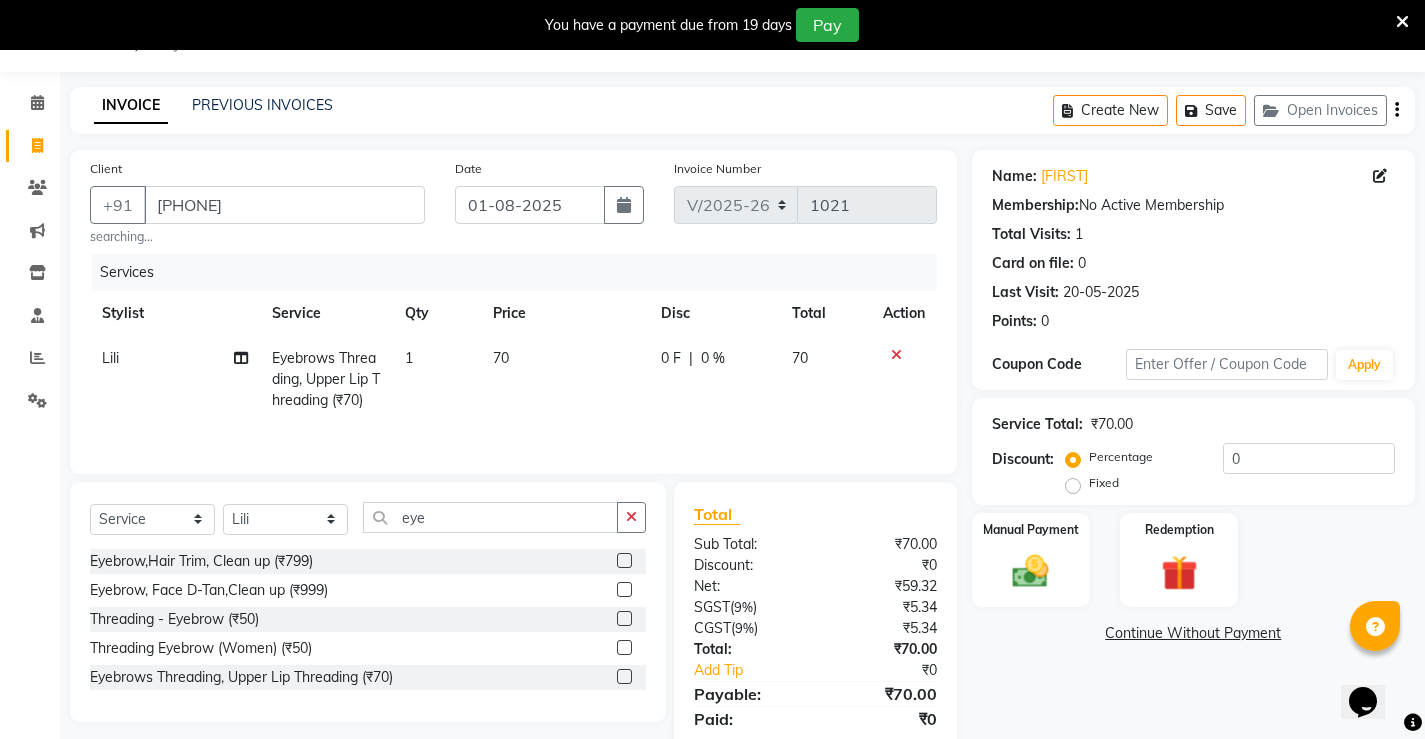 click on "70" 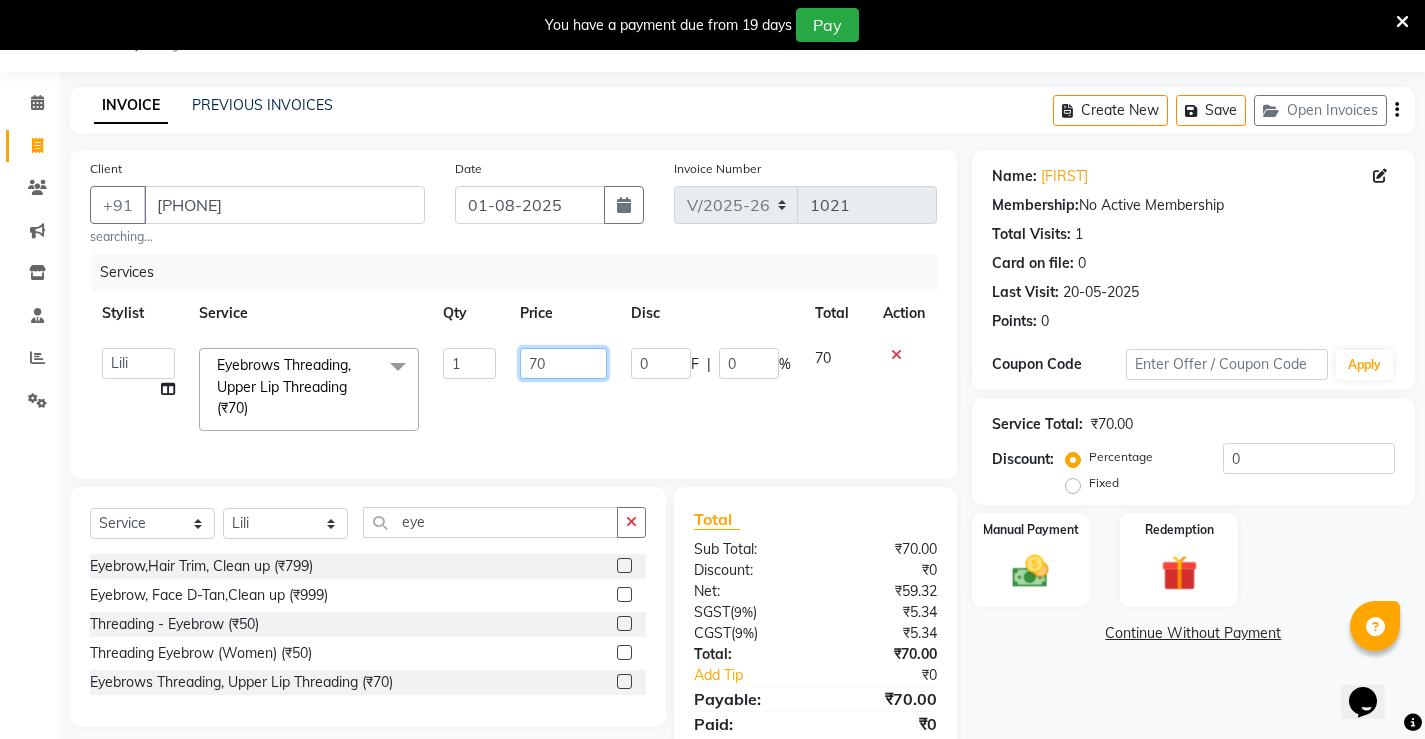 click on "70" 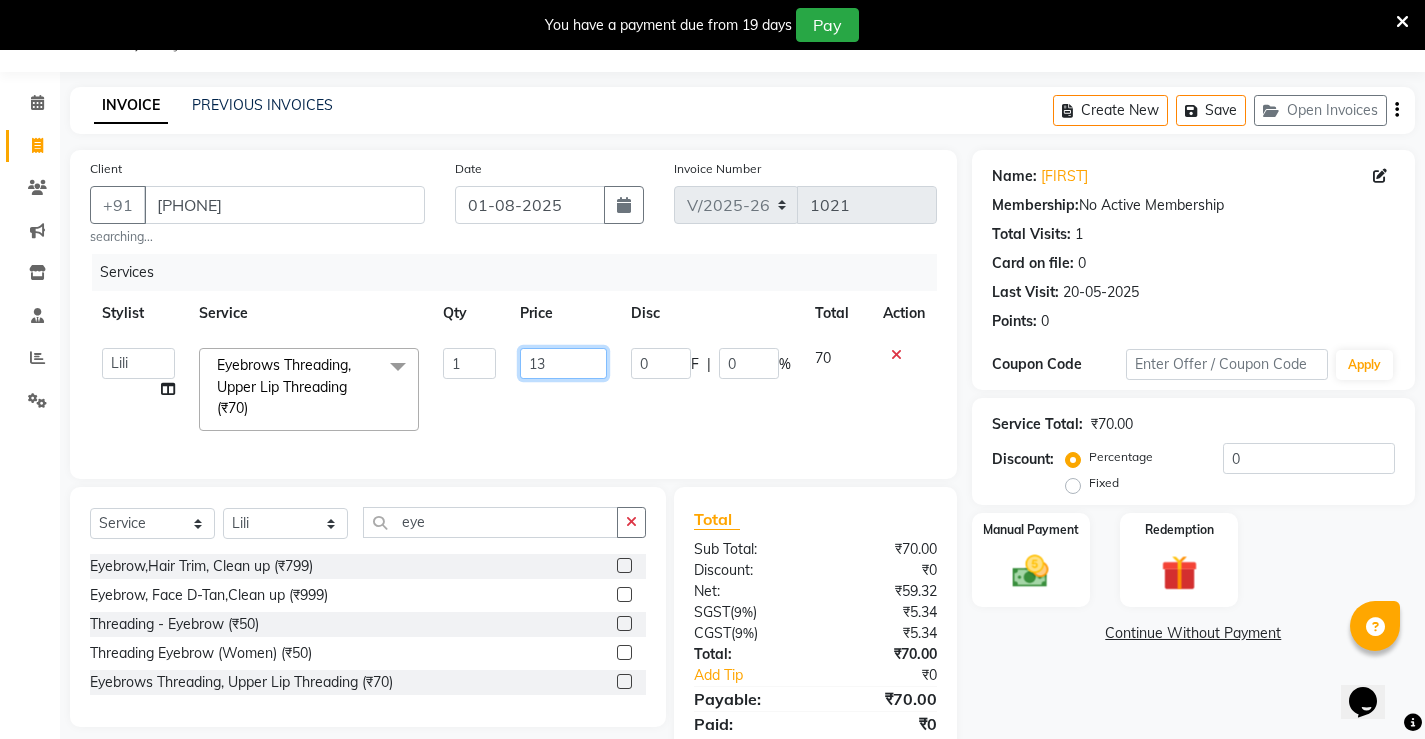 type on "130" 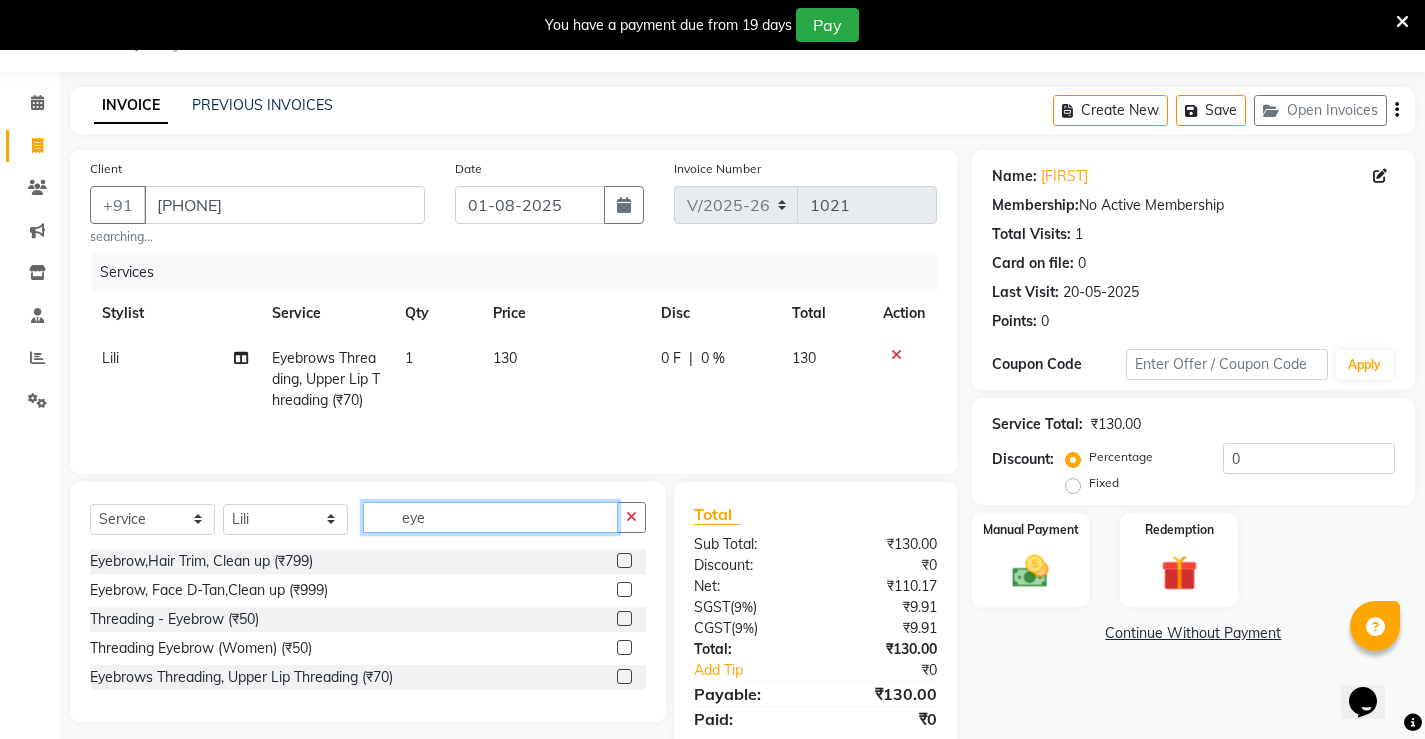 click on "Select Service Product Membership Package Voucher Prepaid Gift Card Select Stylist [FIRST] [FIRST] [FIRST] [FIRST] [FIRST] [FIRST] [FIRST] eye" 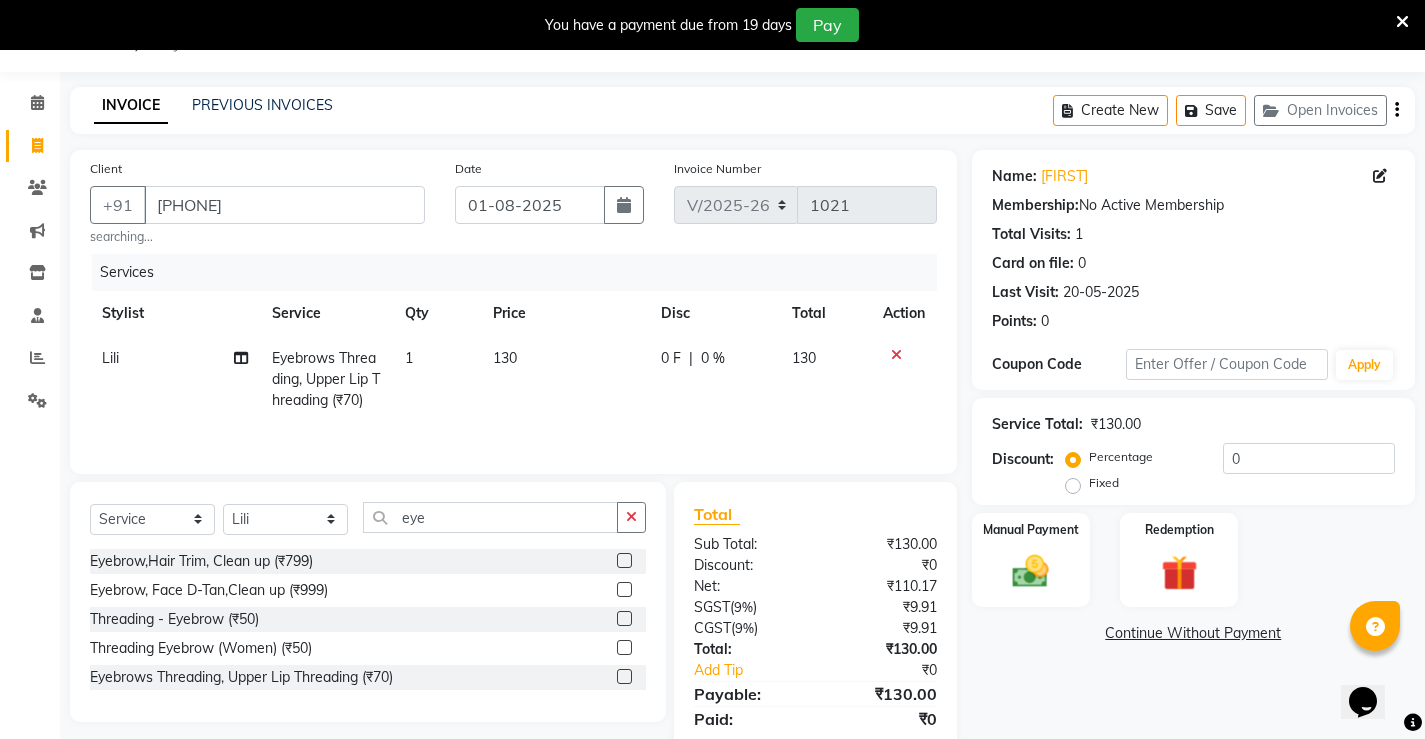 click on "Threading - Eyebrow (₹50)" 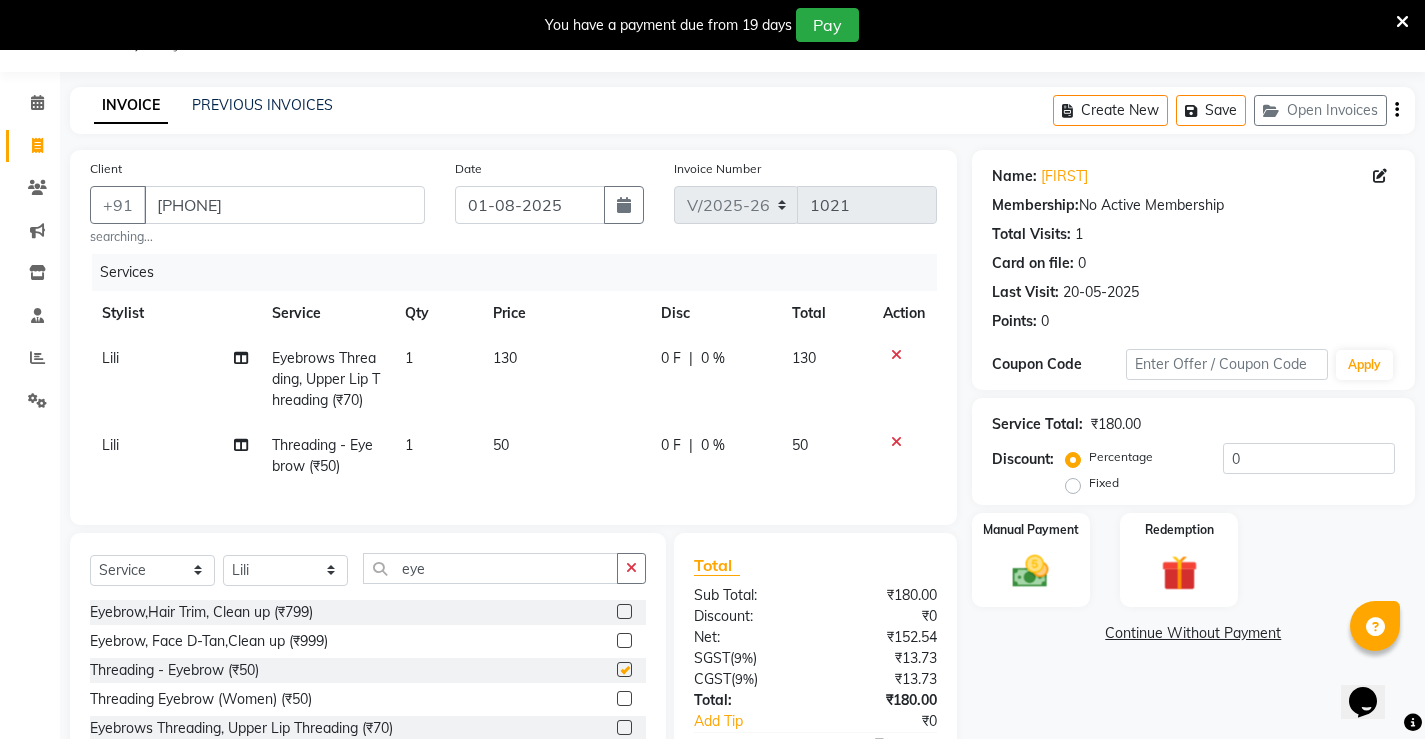 checkbox on "false" 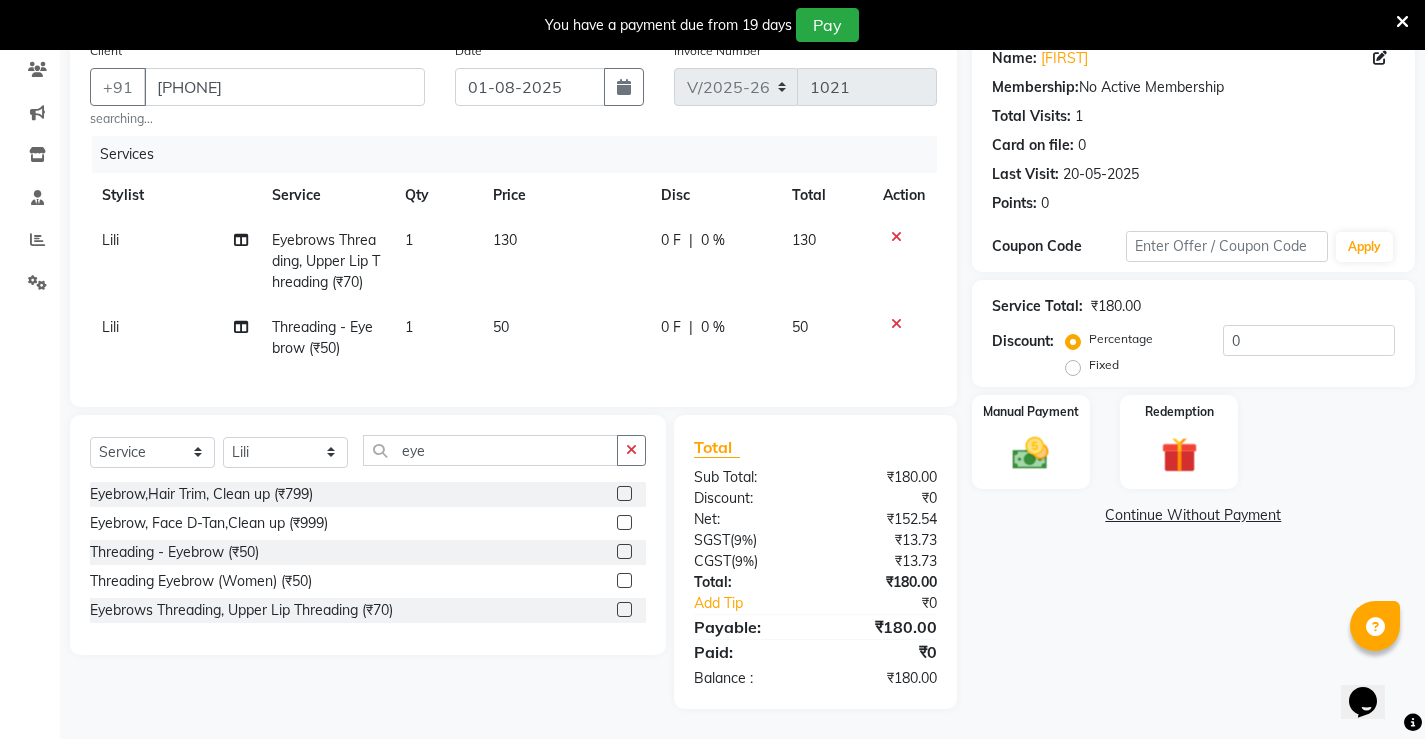 scroll, scrollTop: 183, scrollLeft: 0, axis: vertical 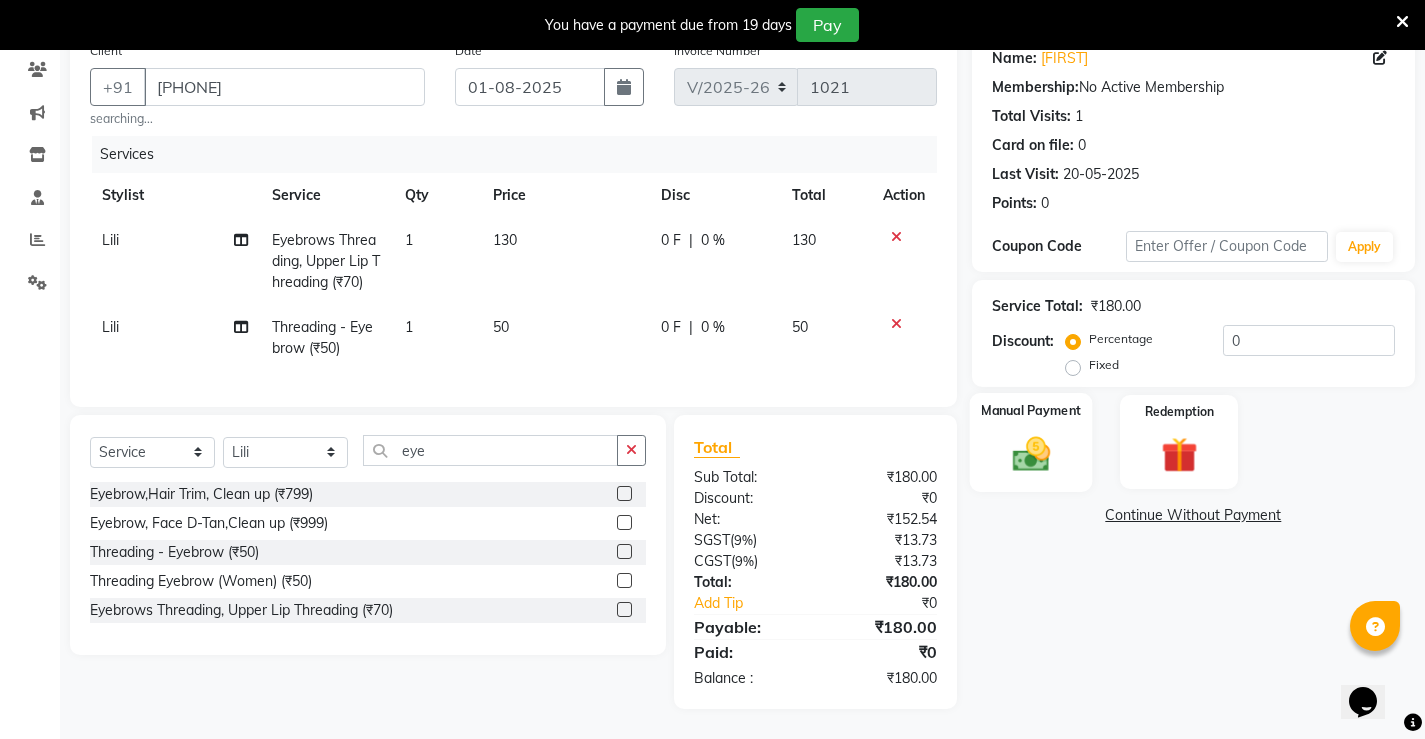 click 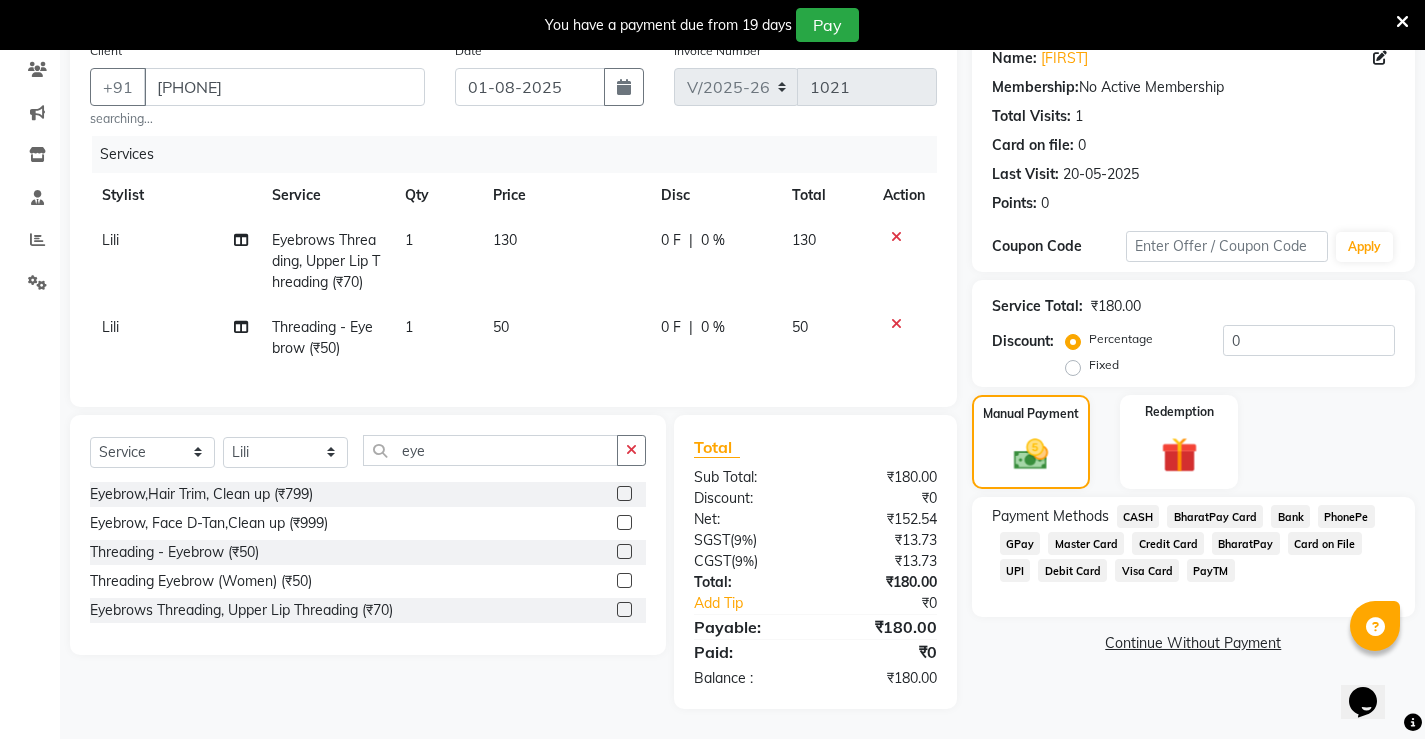 click on "UPI" 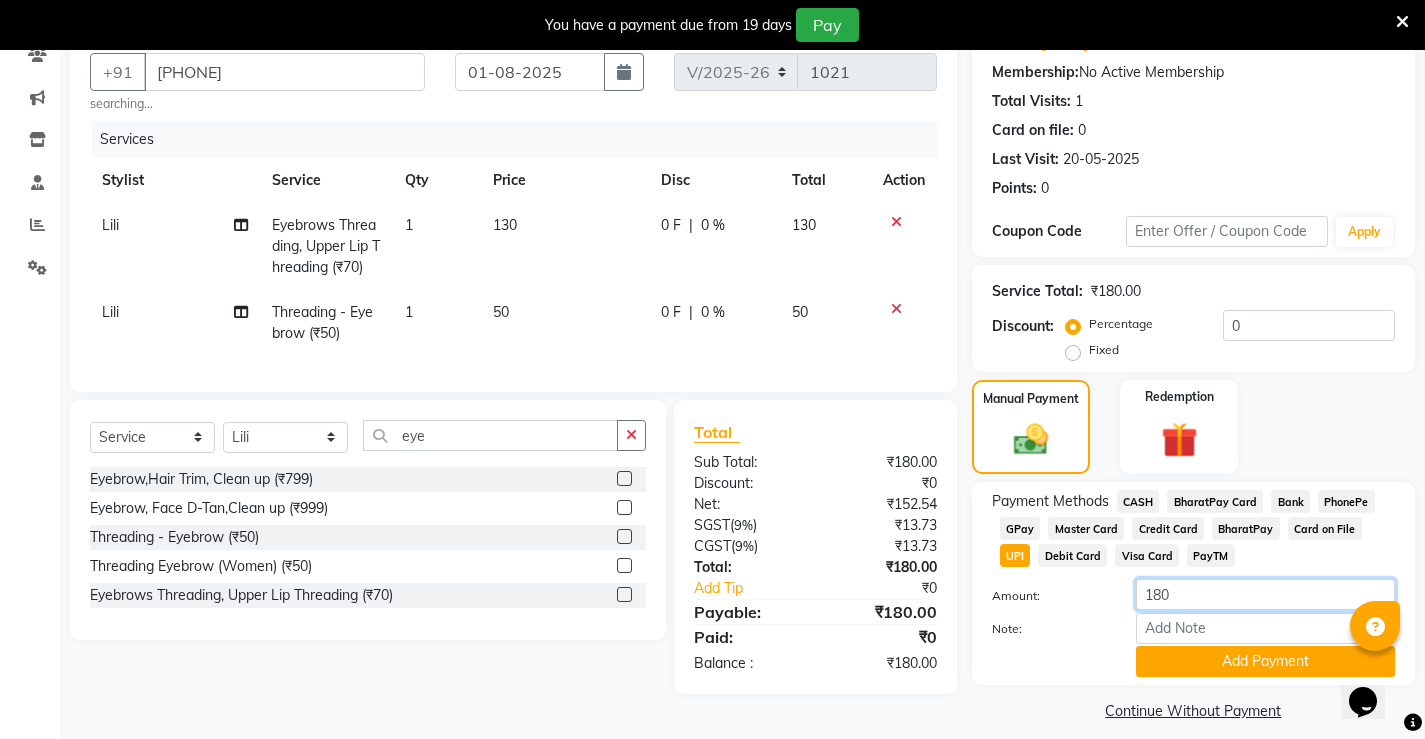 click on "180" 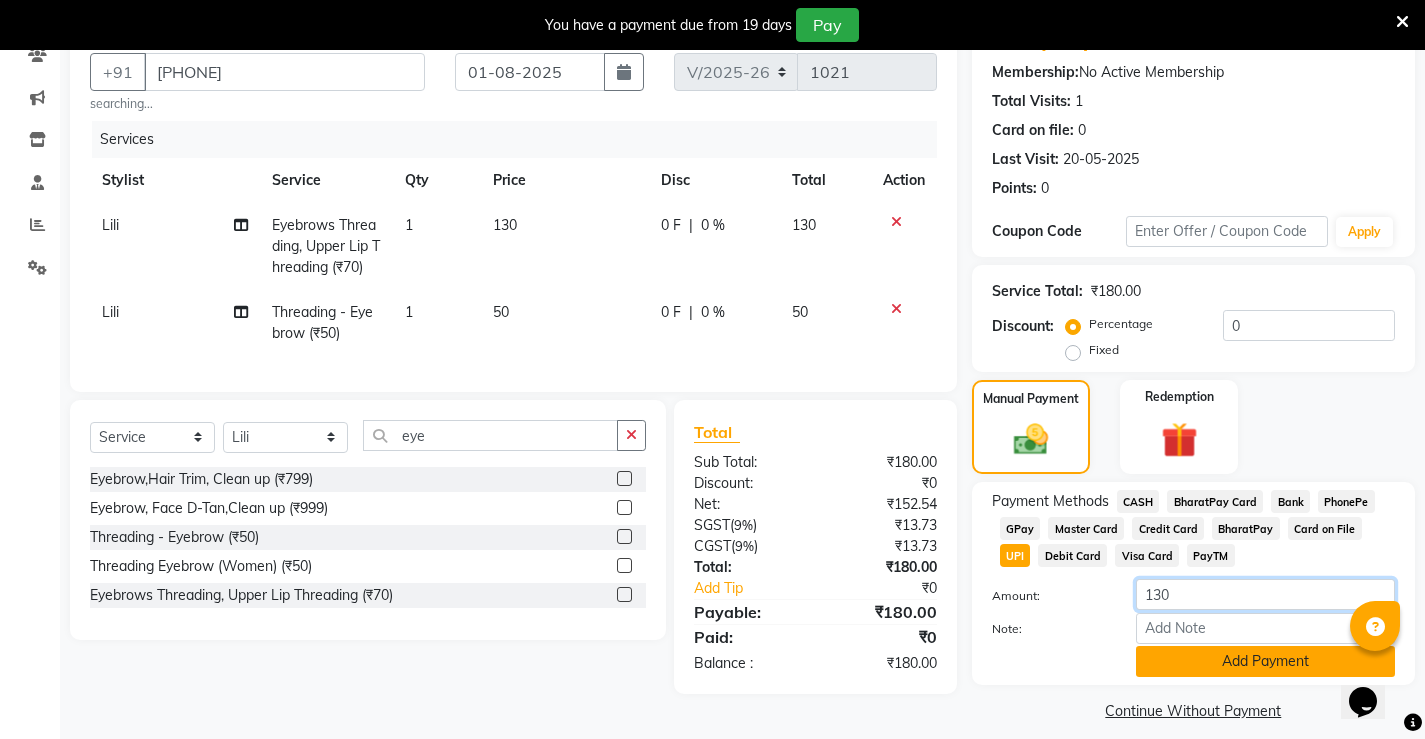 type on "130" 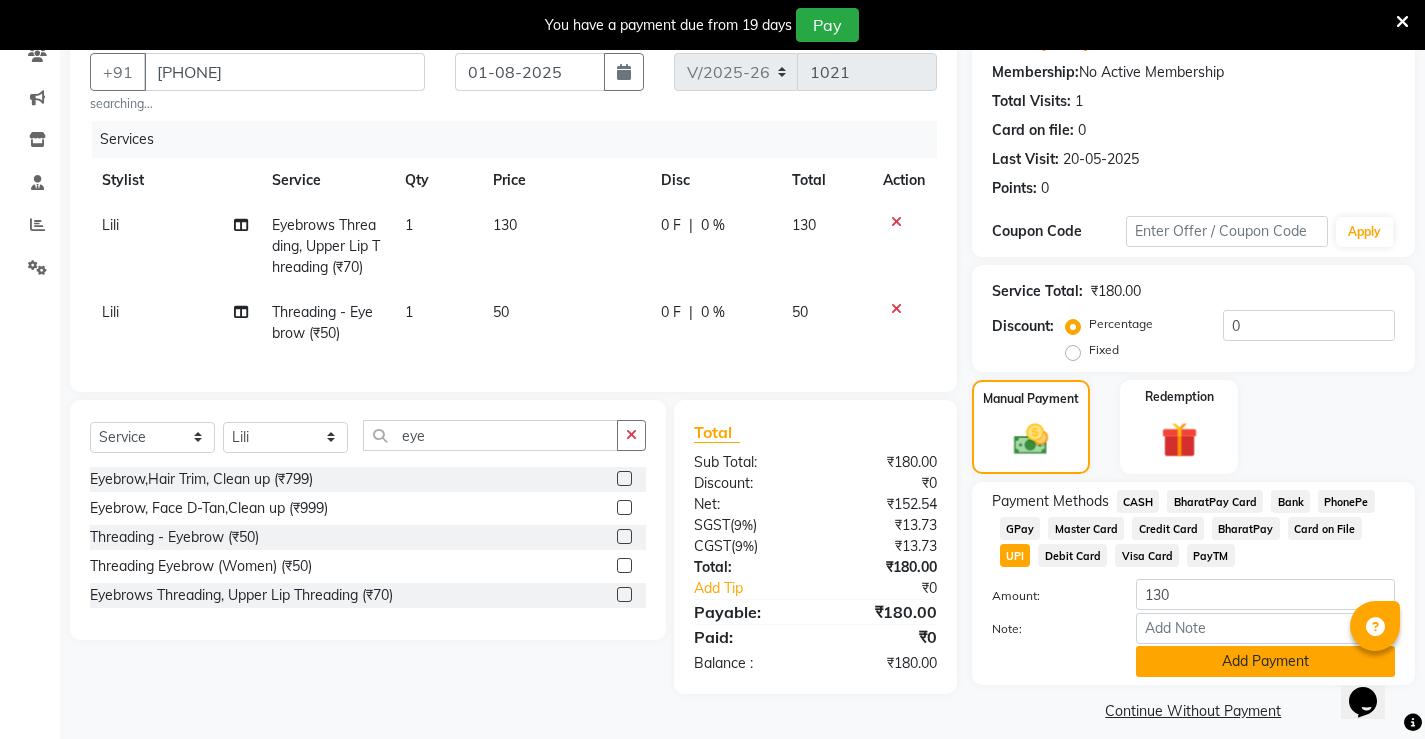 click on "Add Payment" 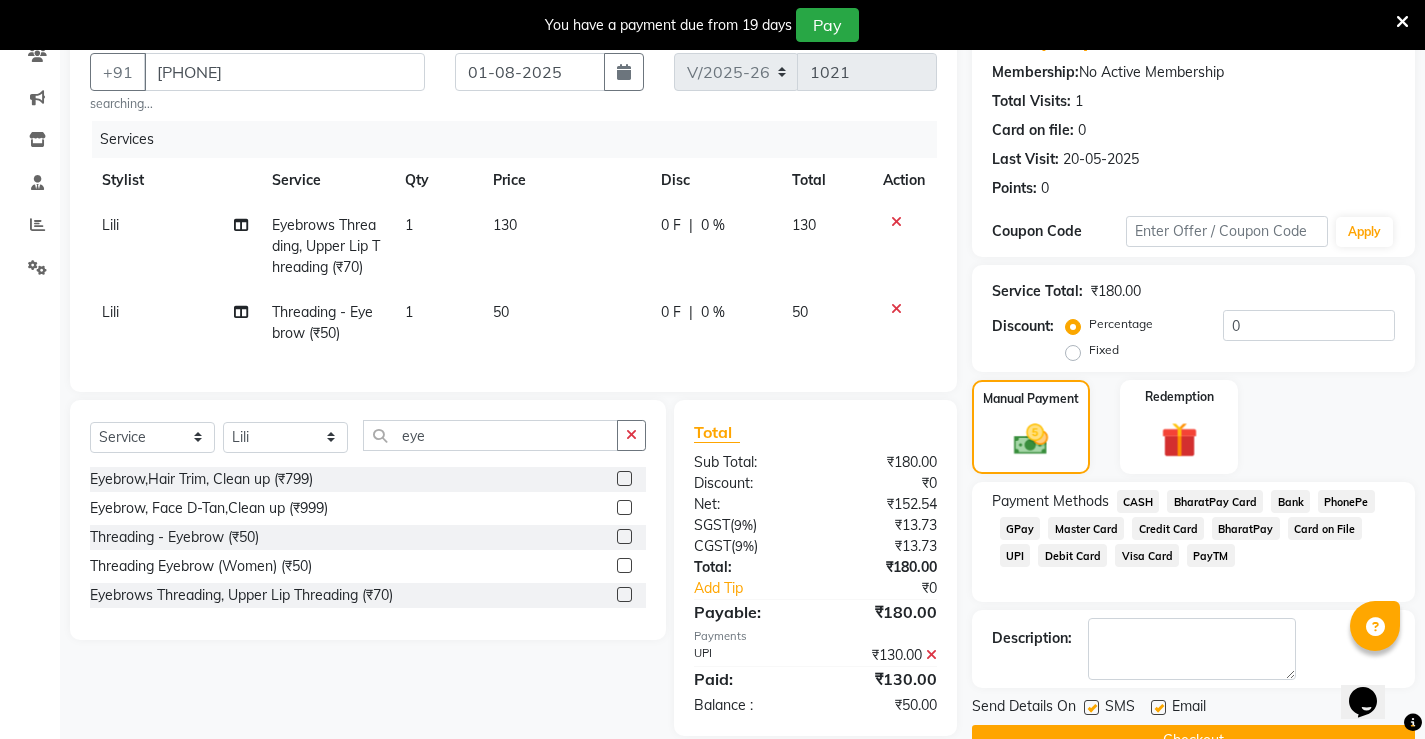 click on "CASH" 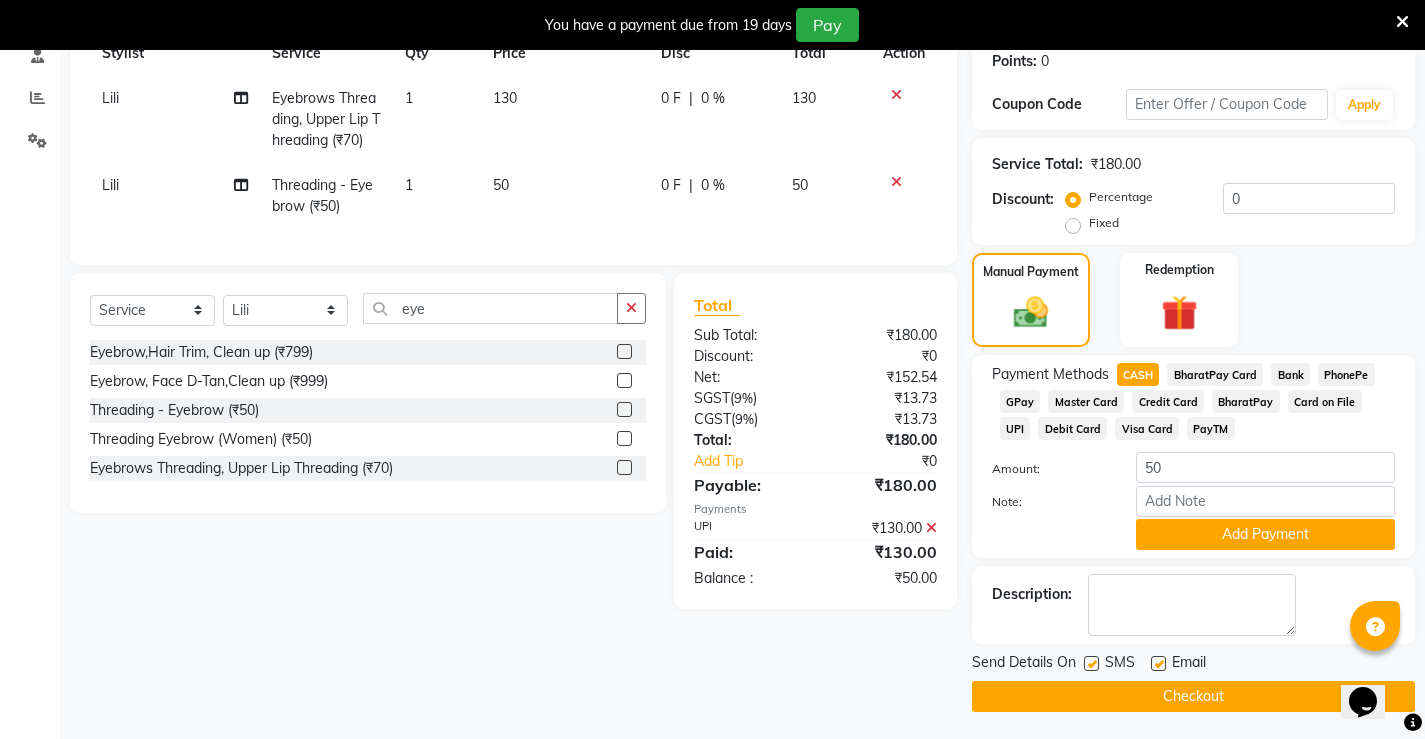 scroll, scrollTop: 313, scrollLeft: 0, axis: vertical 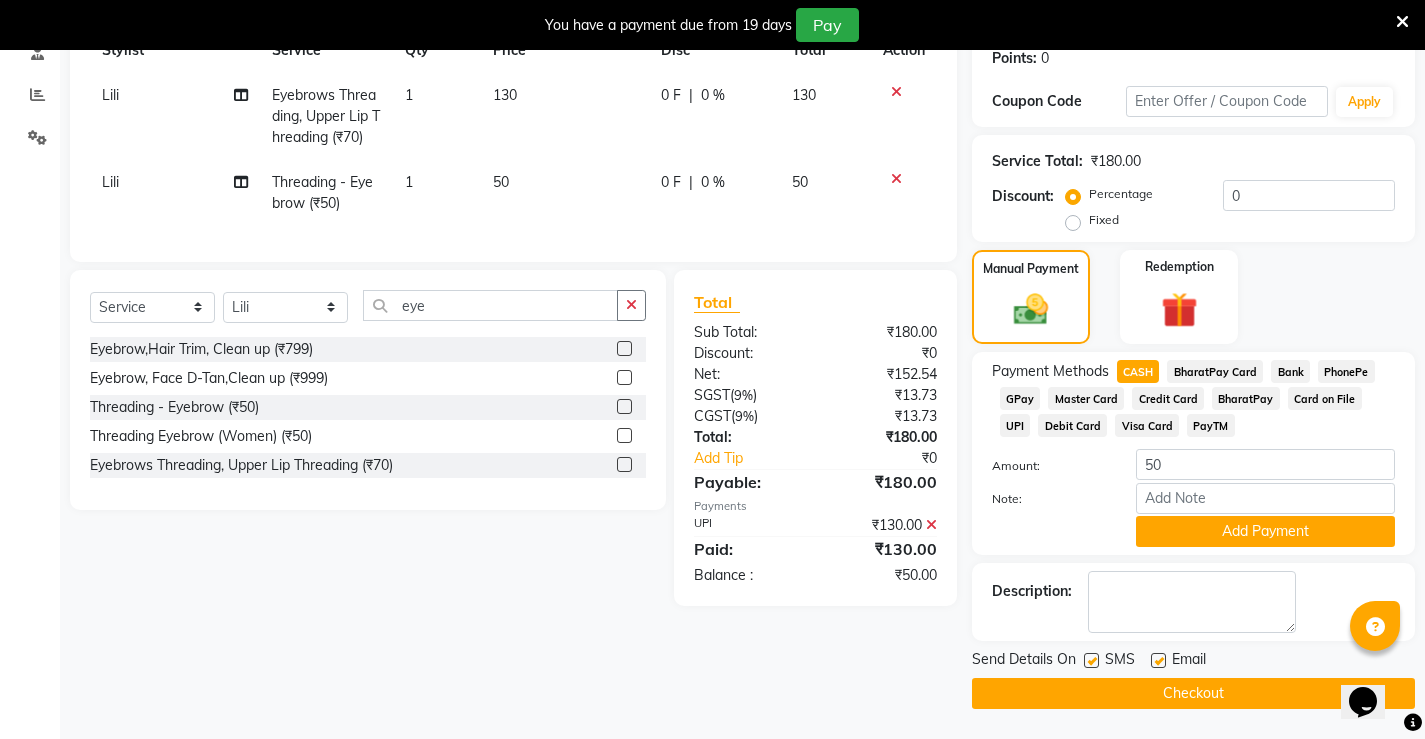 click on "Checkout" 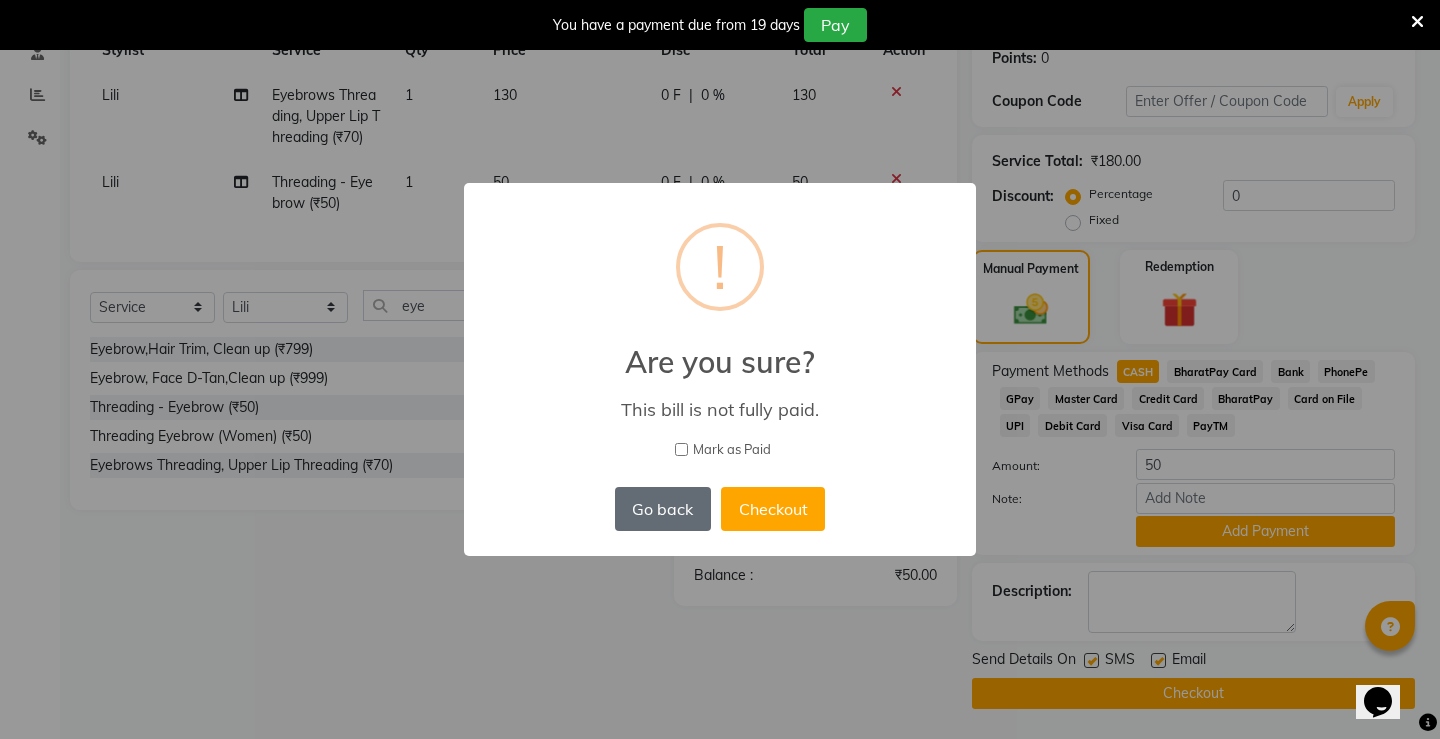 click on "Go back" at bounding box center (663, 509) 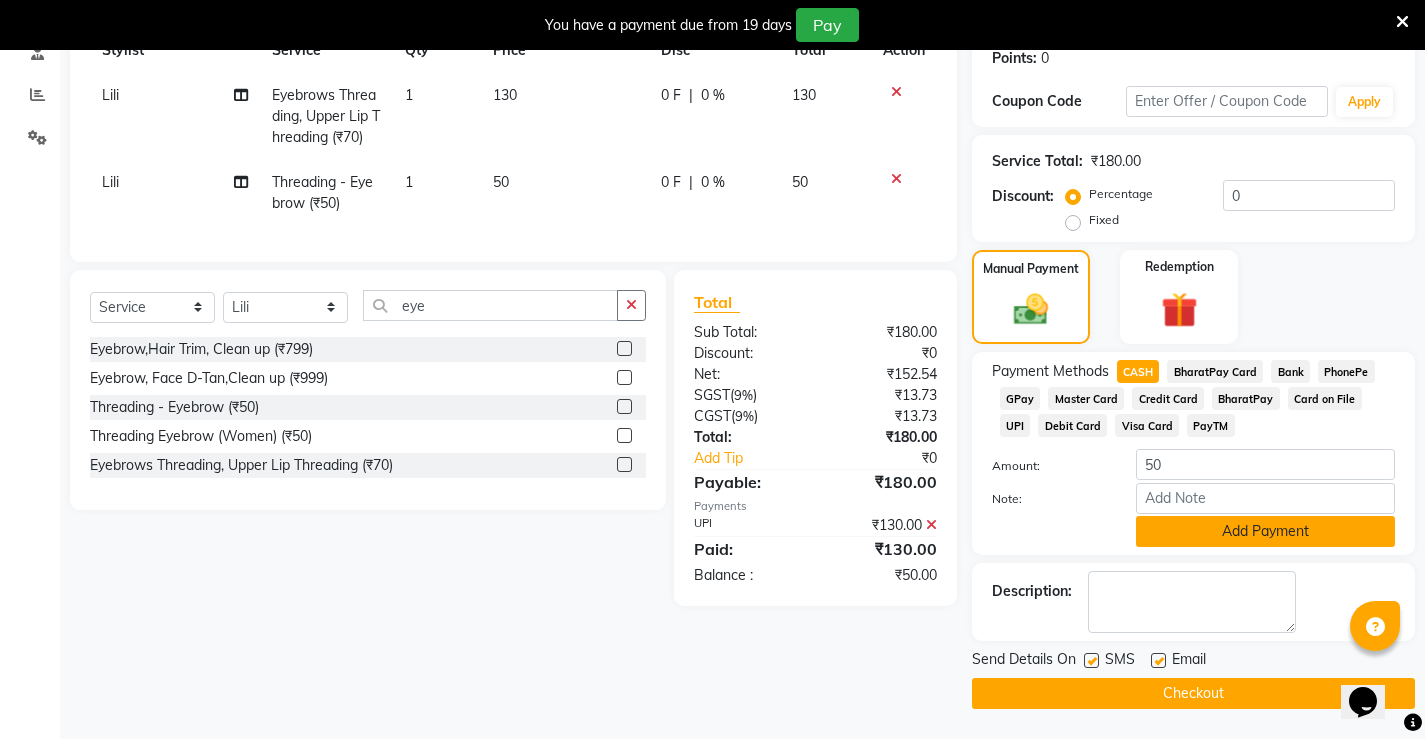 click on "Add Payment" 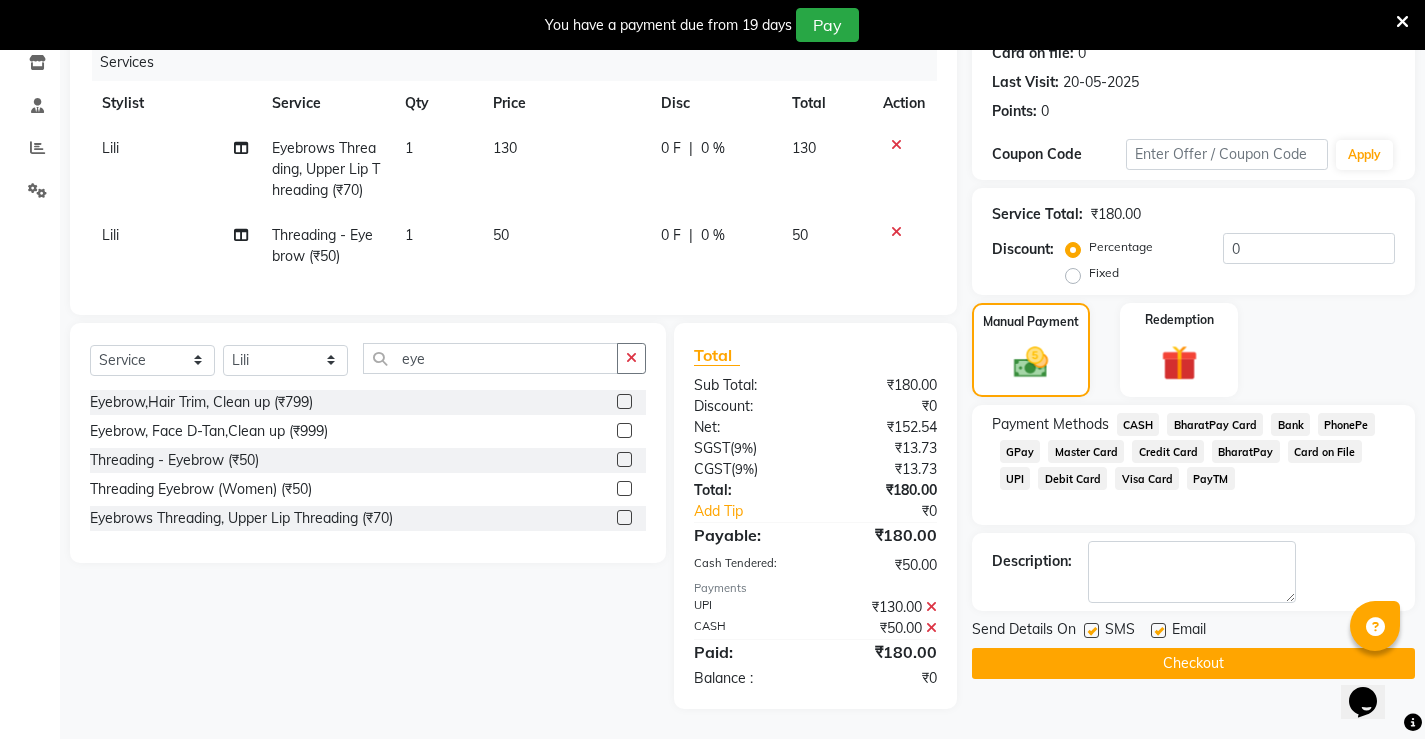 scroll, scrollTop: 275, scrollLeft: 0, axis: vertical 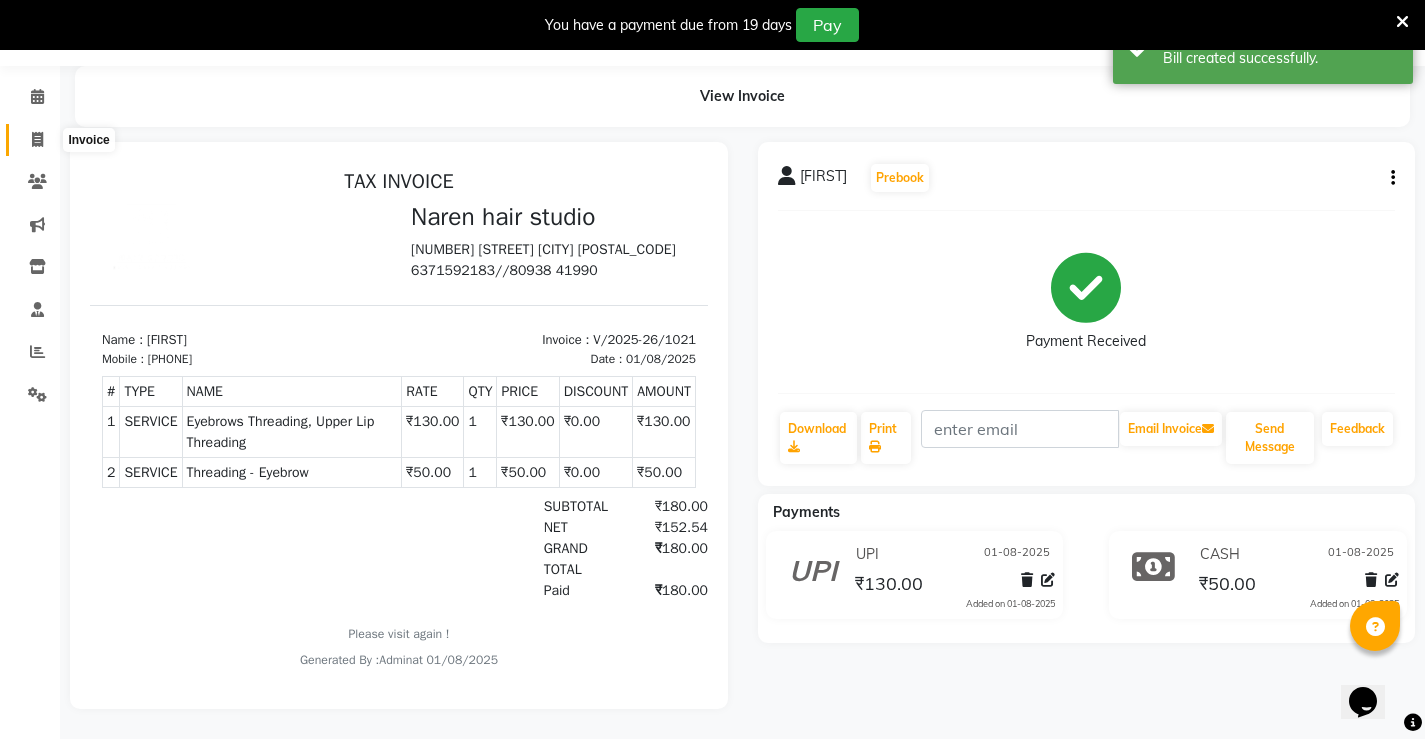 click 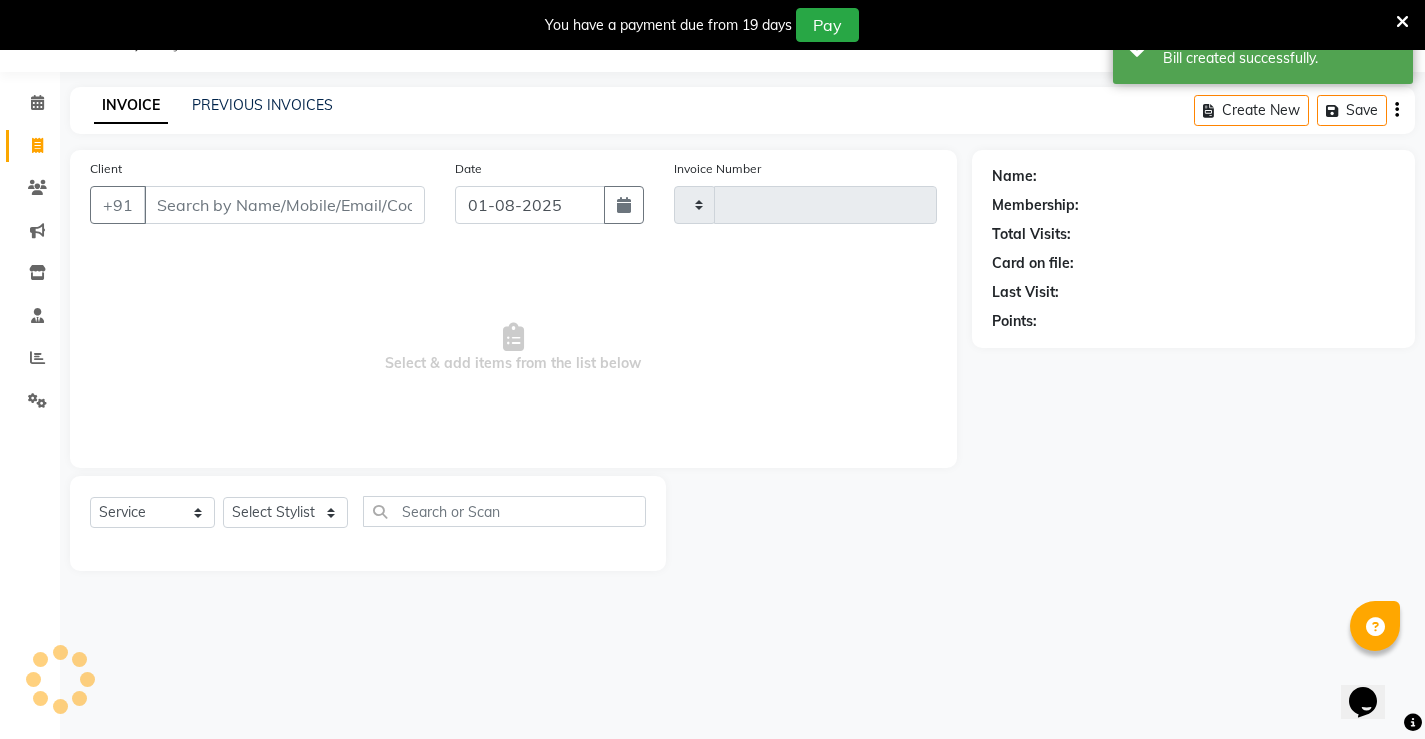 scroll, scrollTop: 50, scrollLeft: 0, axis: vertical 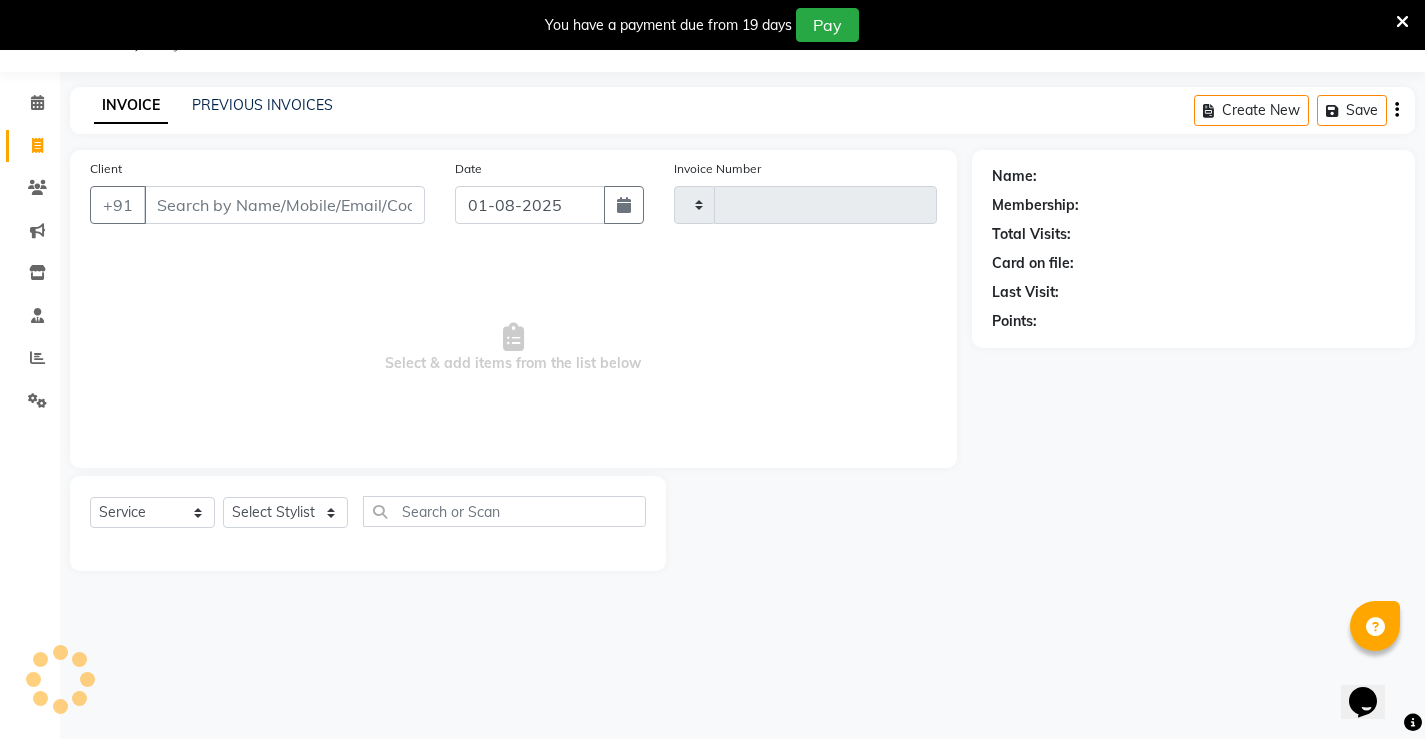 type on "1022" 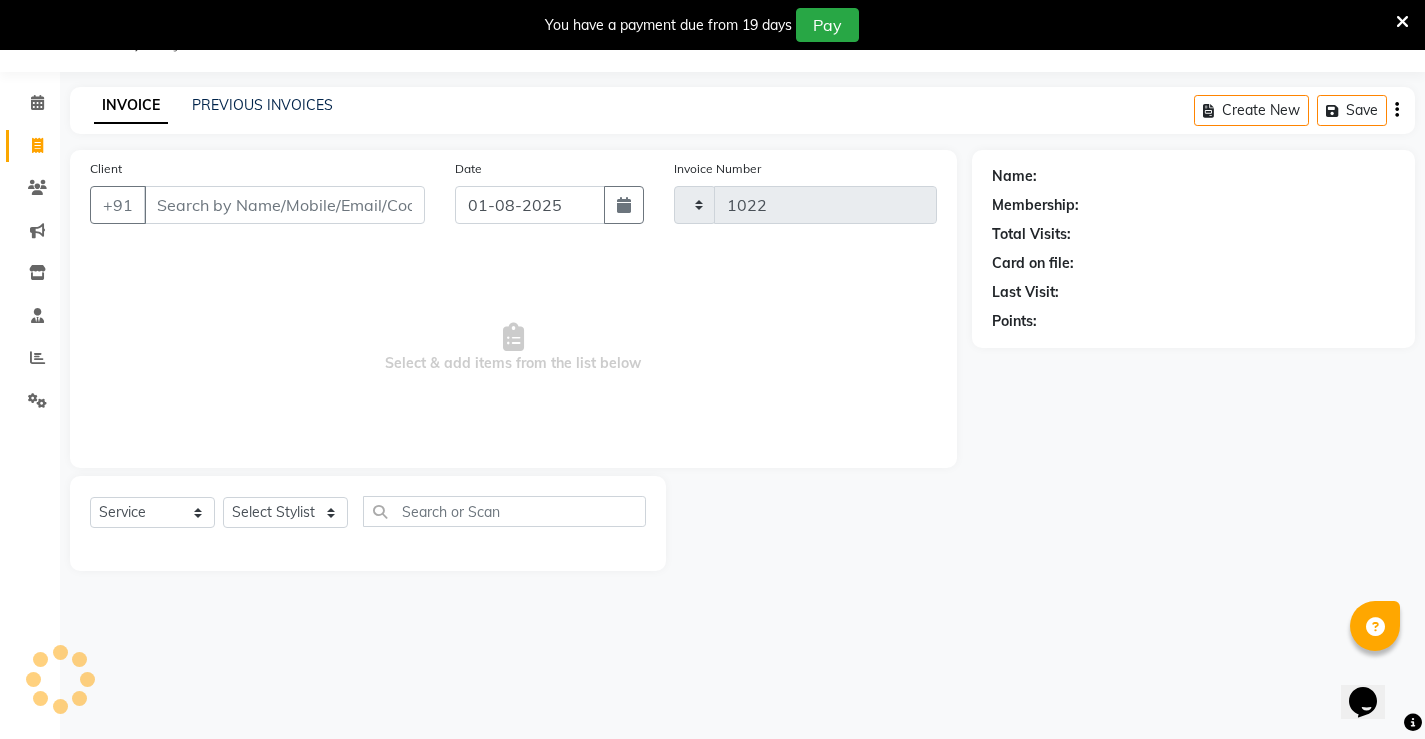 select on "7705" 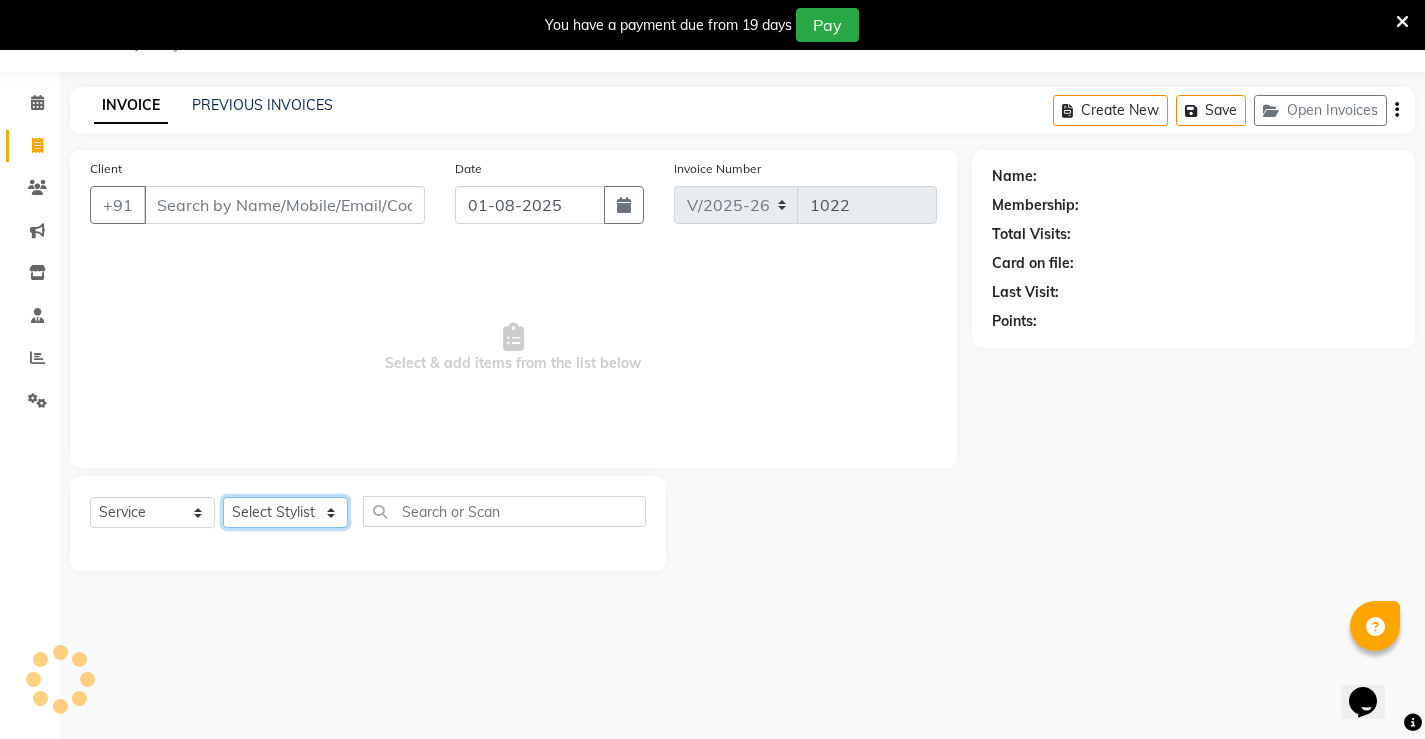 click on "Select Stylist" 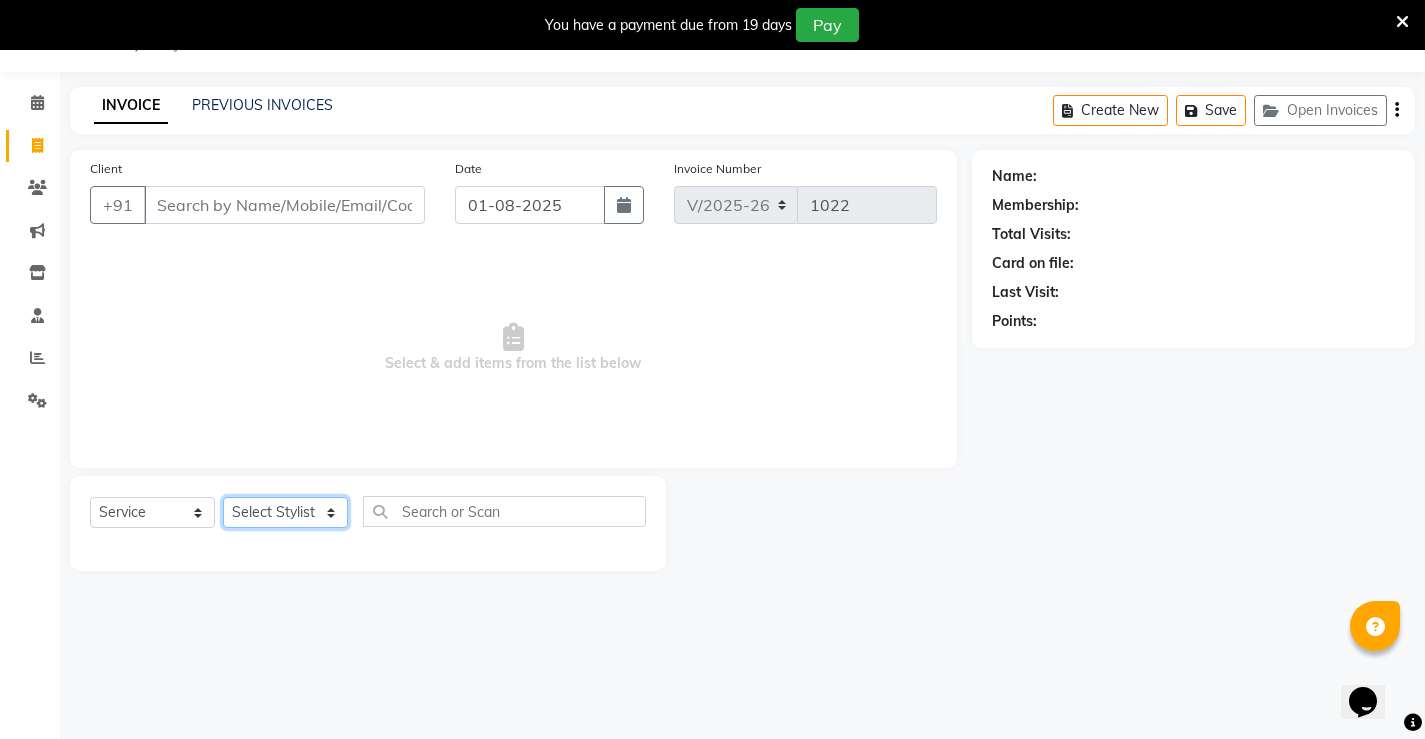 click on "Select Stylist" 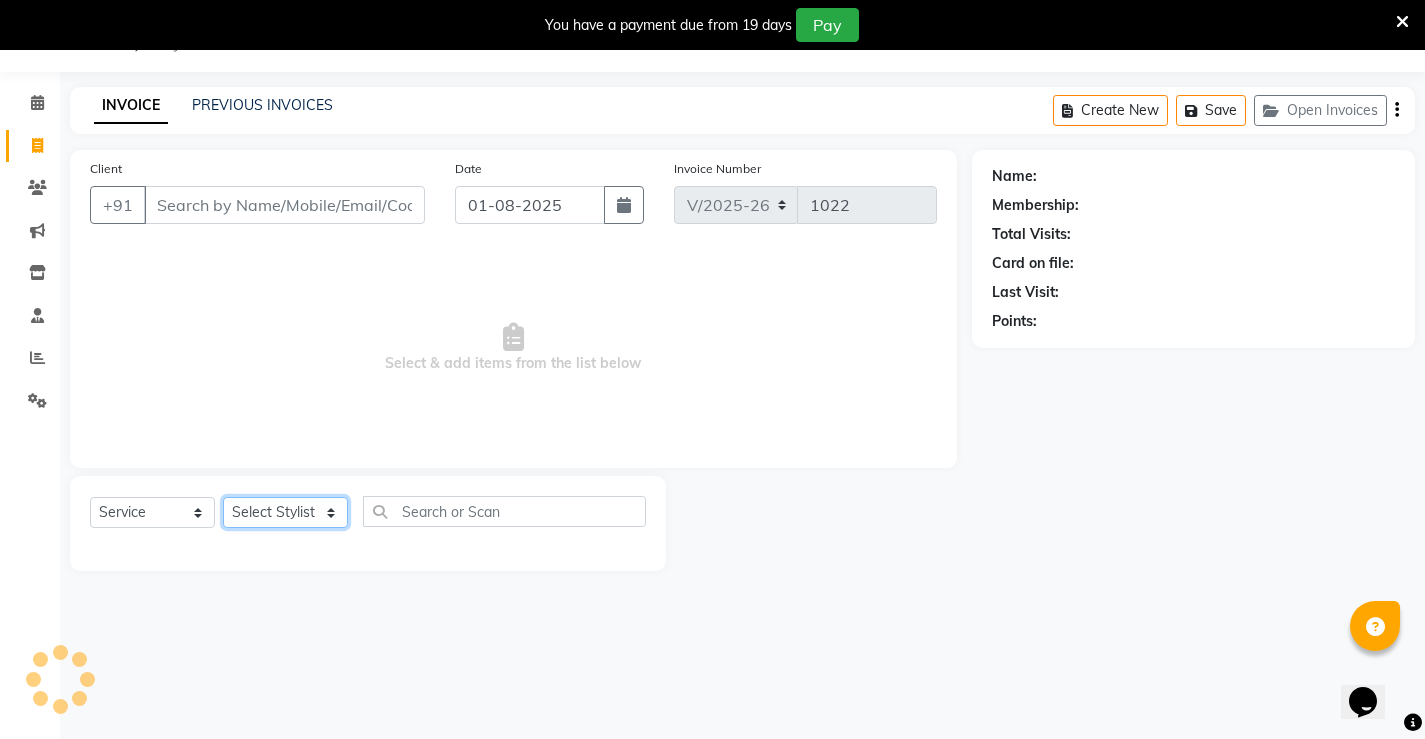 click on "Select Stylist" 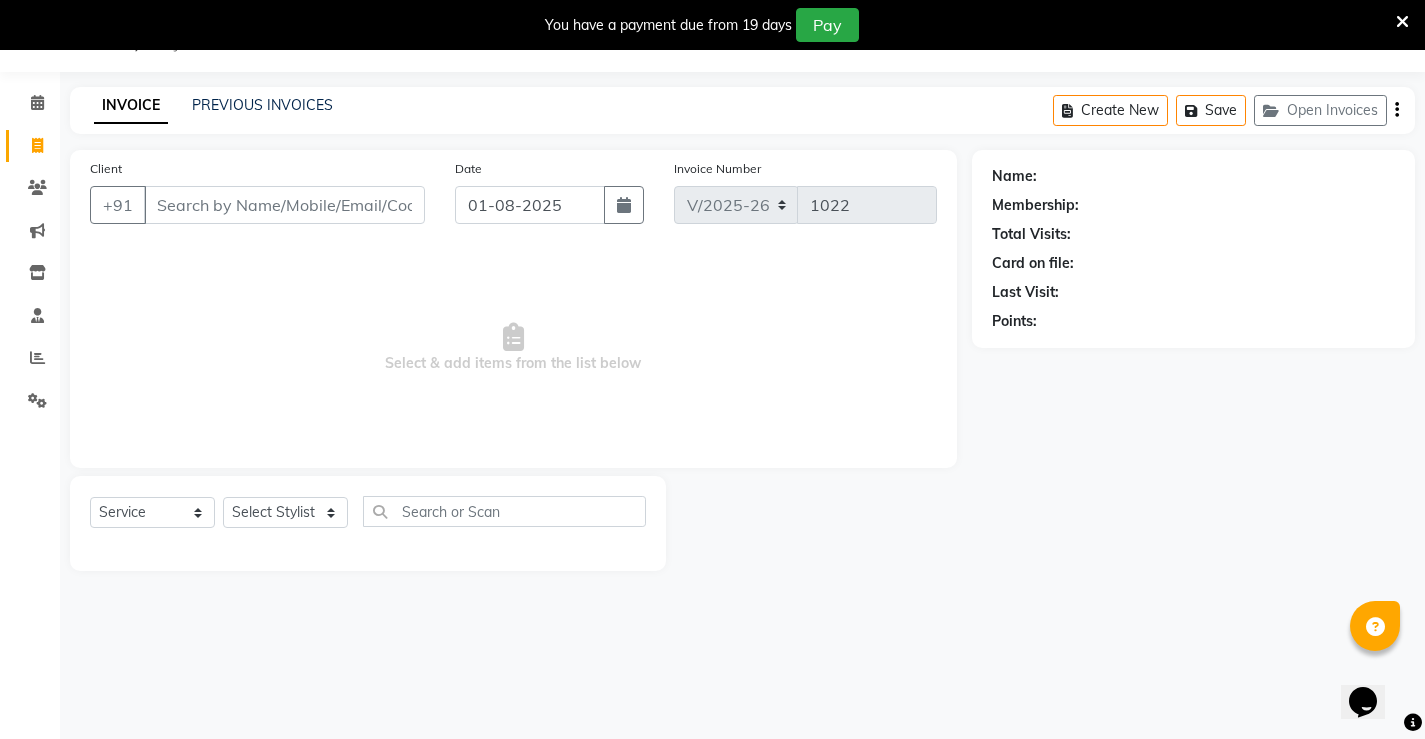 click on "Select  Service  Product  Membership  Package Voucher Prepaid Gift Card  Select Stylist" 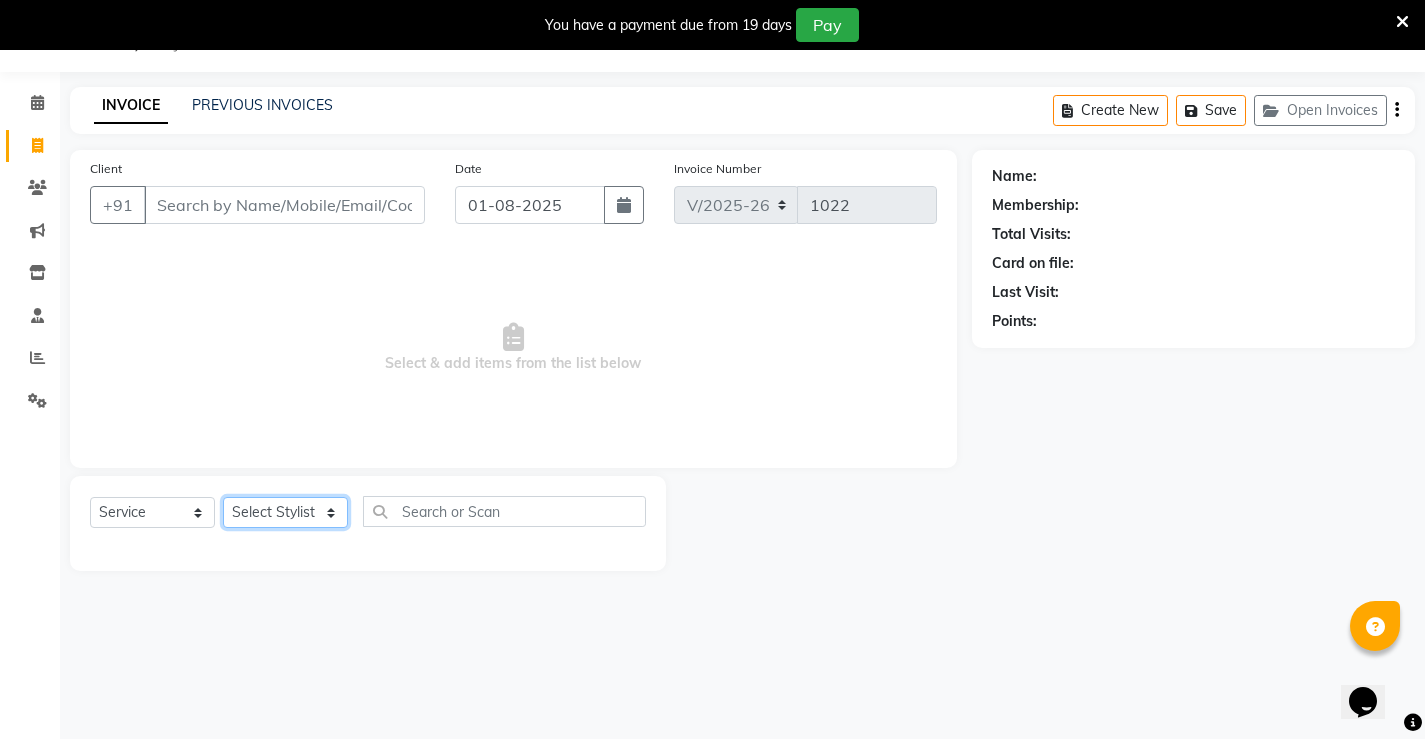 click on "Select Stylist Ajay archita barsha  Lili Naren sukhmay Varti" 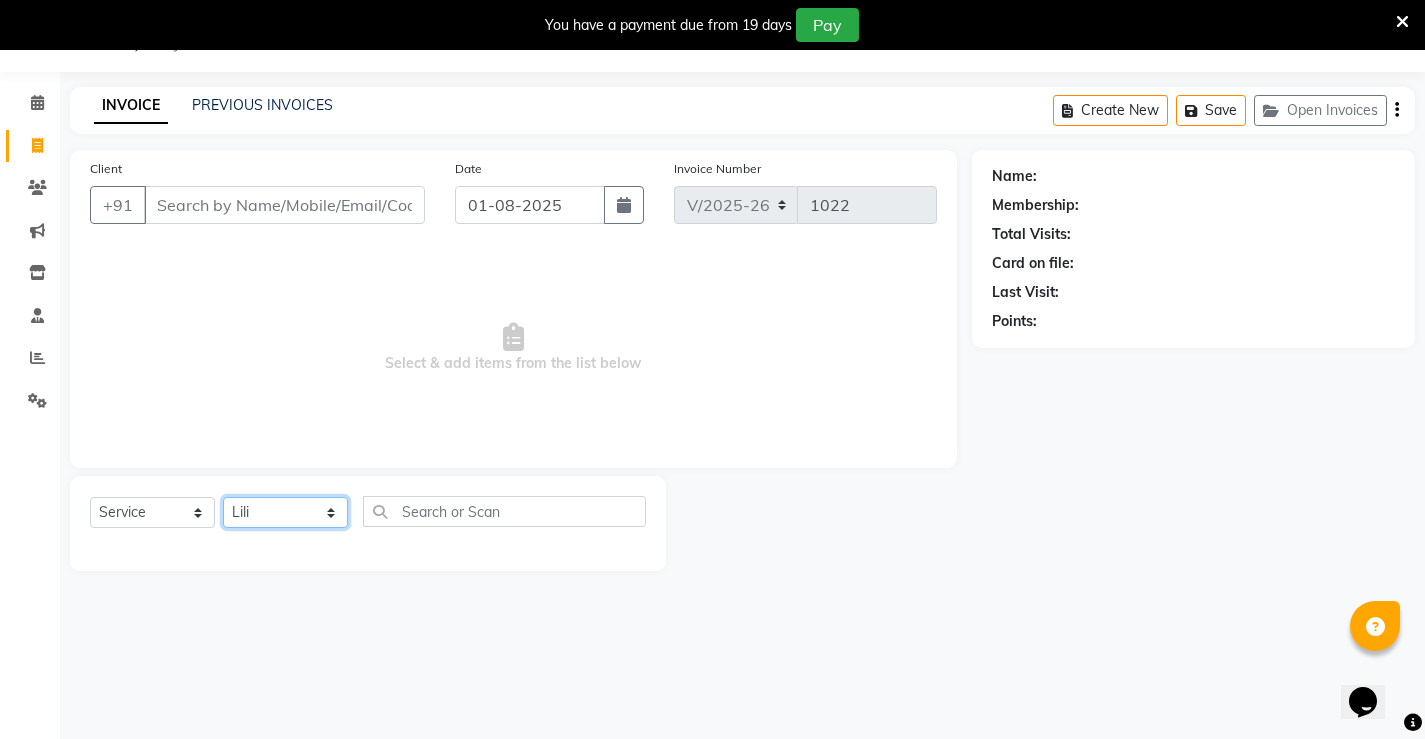 click on "Select Stylist Ajay archita barsha  Lili Naren sukhmay Varti" 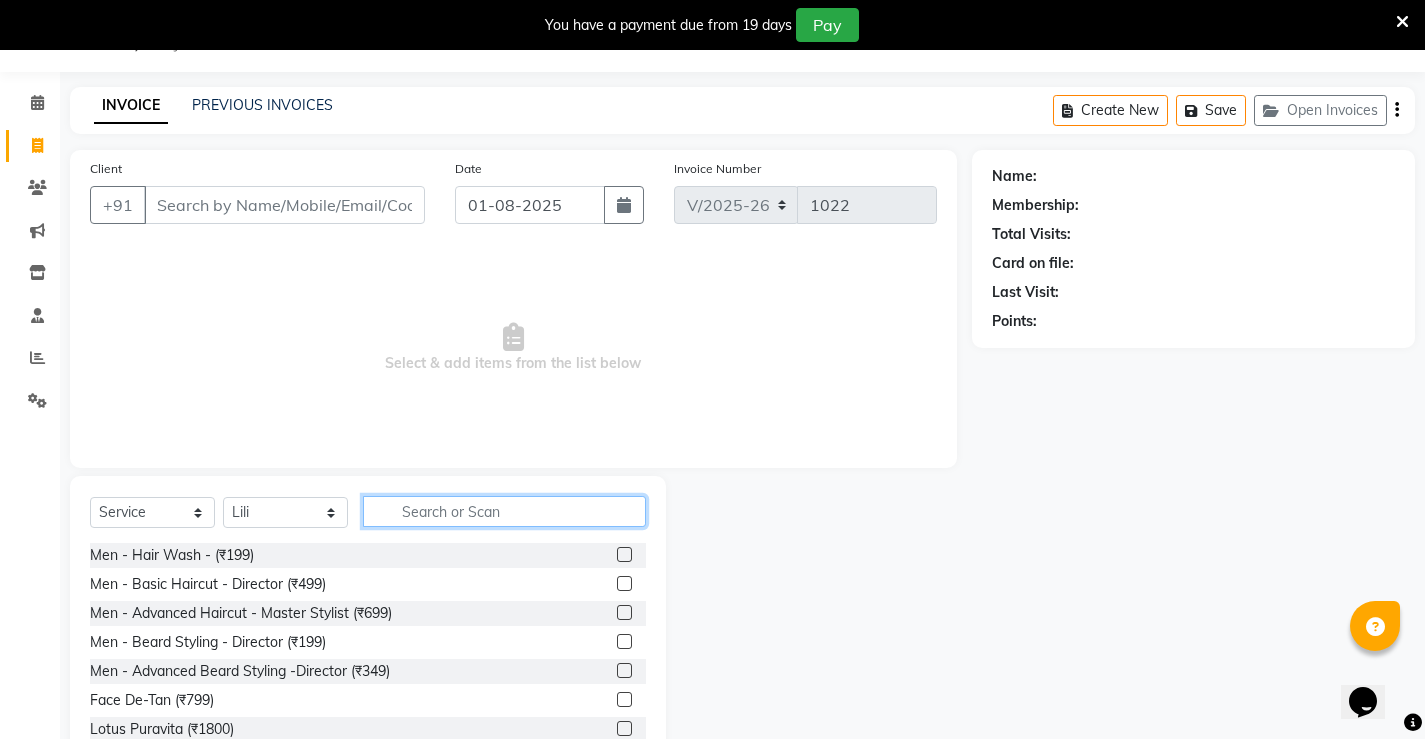click 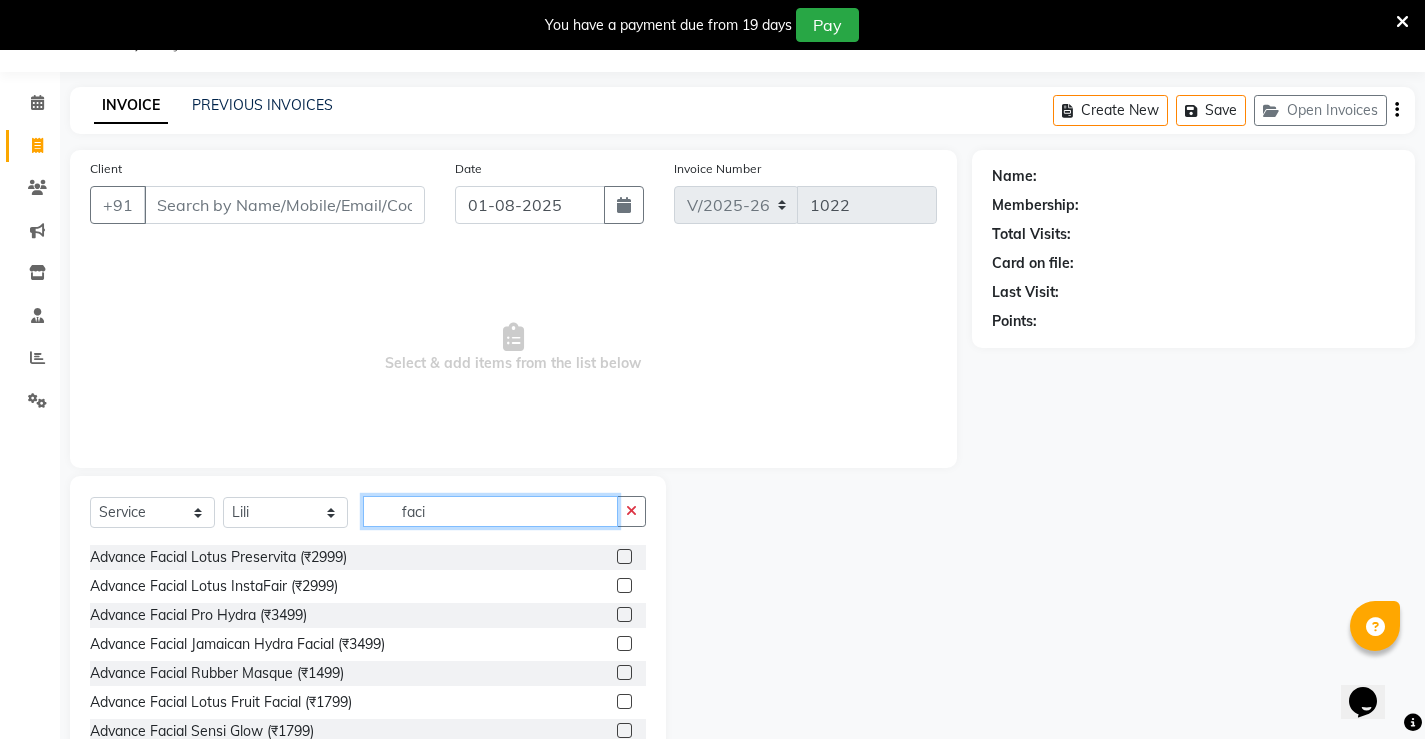 scroll, scrollTop: 525, scrollLeft: 0, axis: vertical 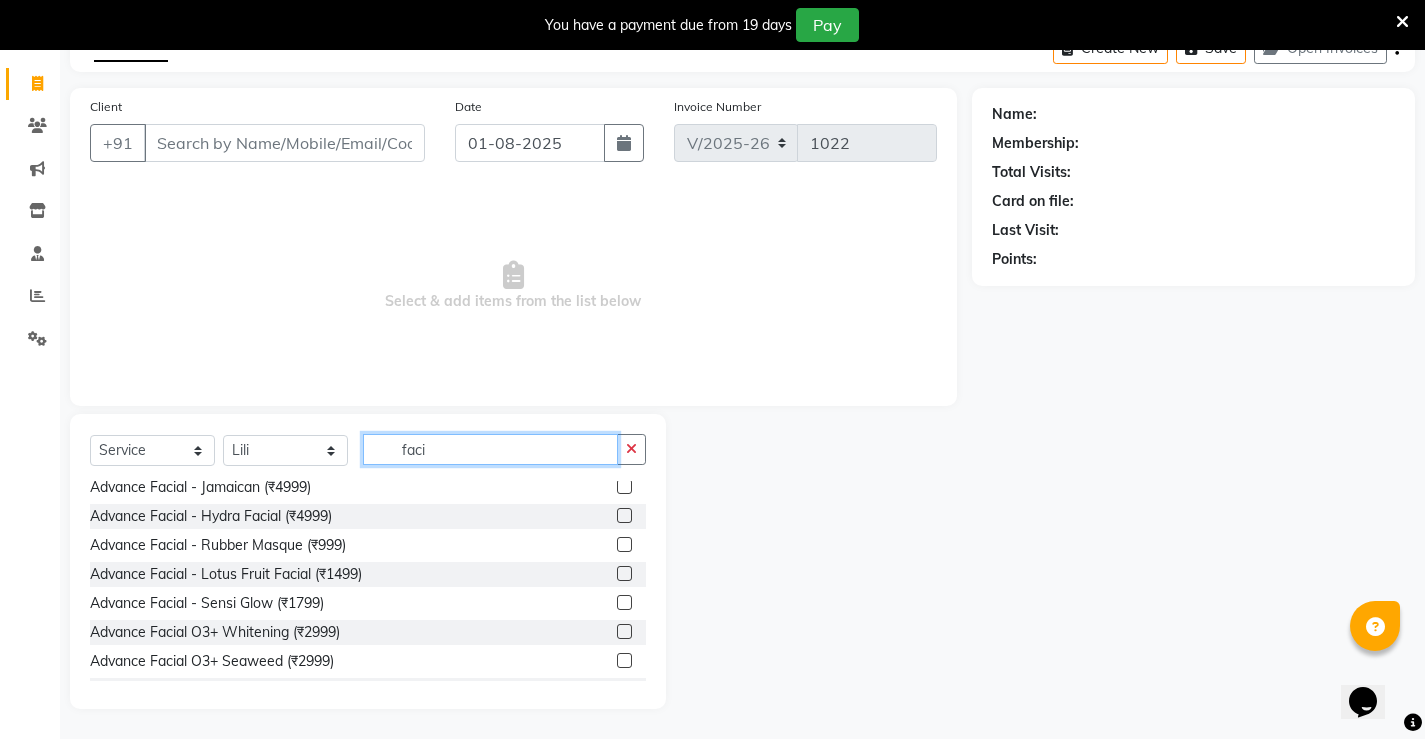type on "faci" 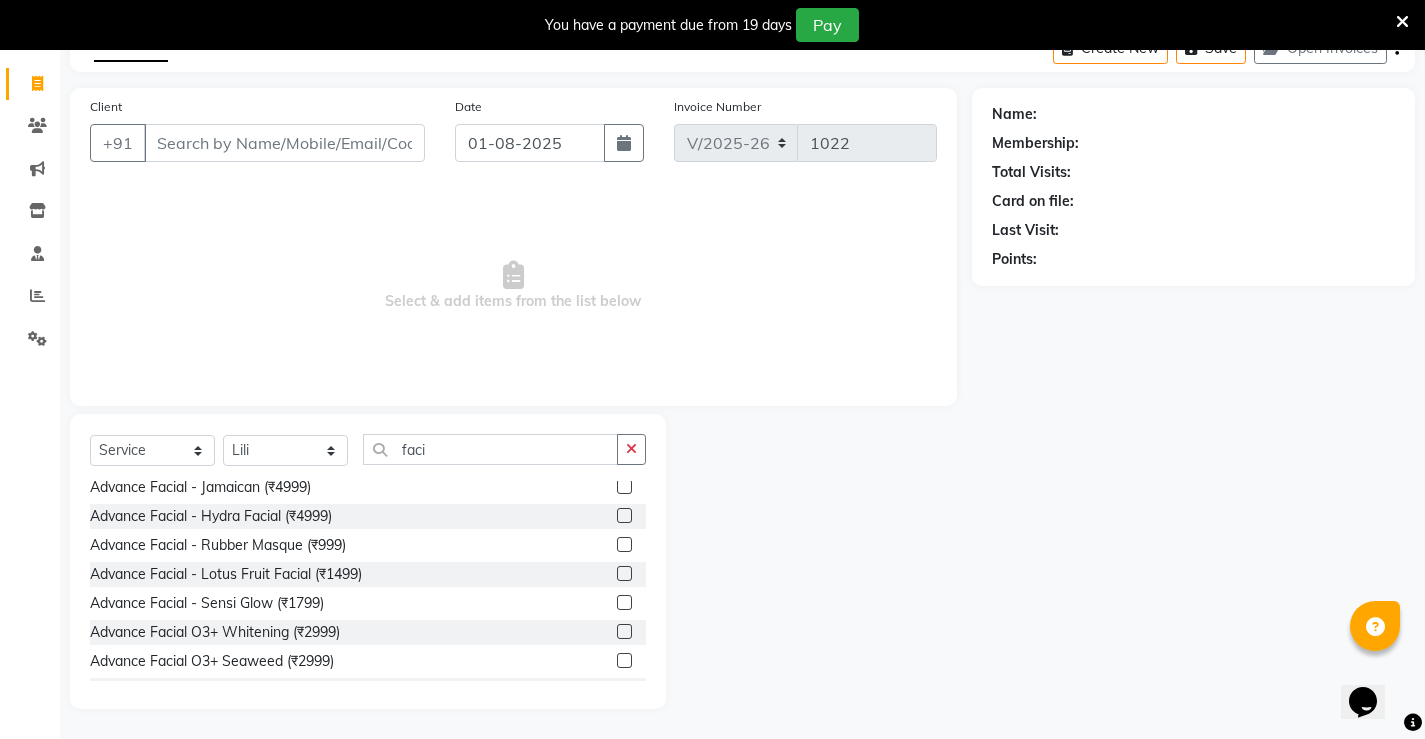 click on "Advance Facial - Hydra Facial (₹4999)" 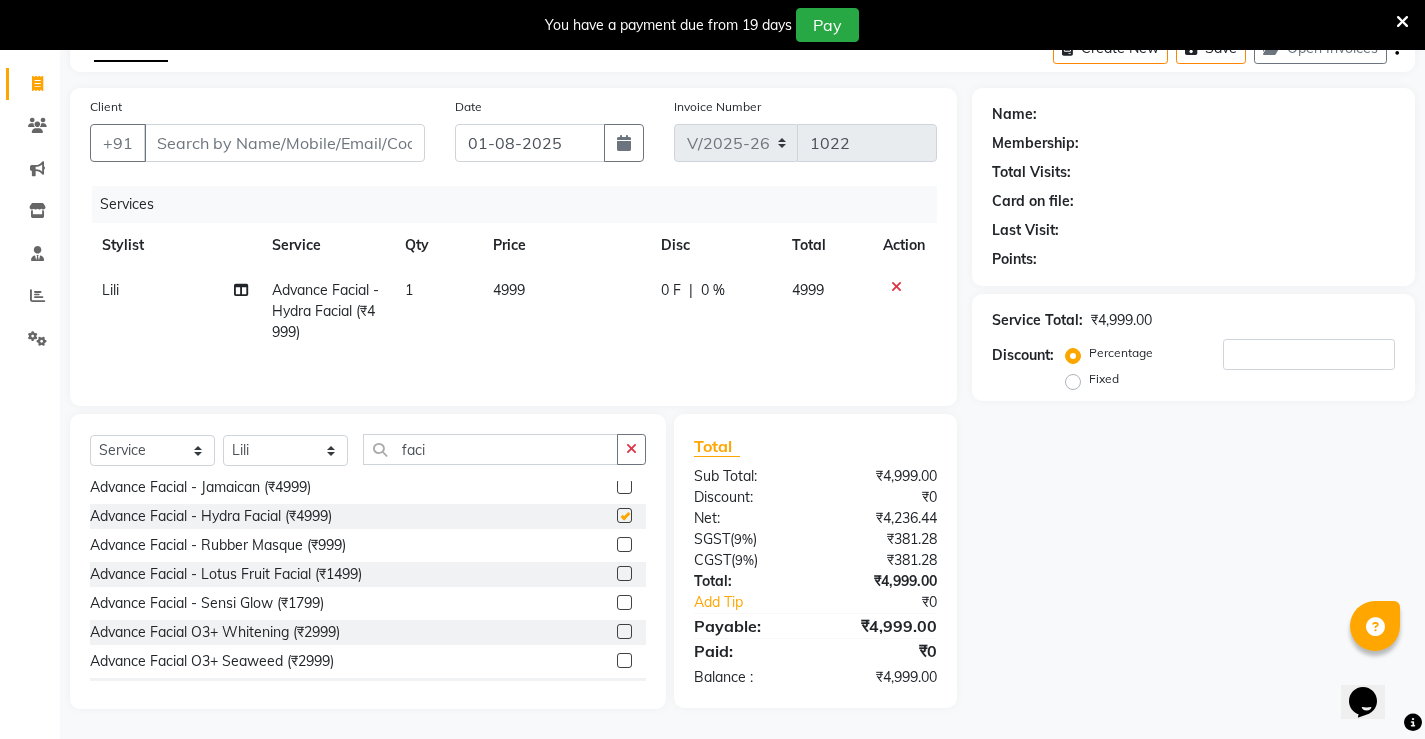 checkbox on "false" 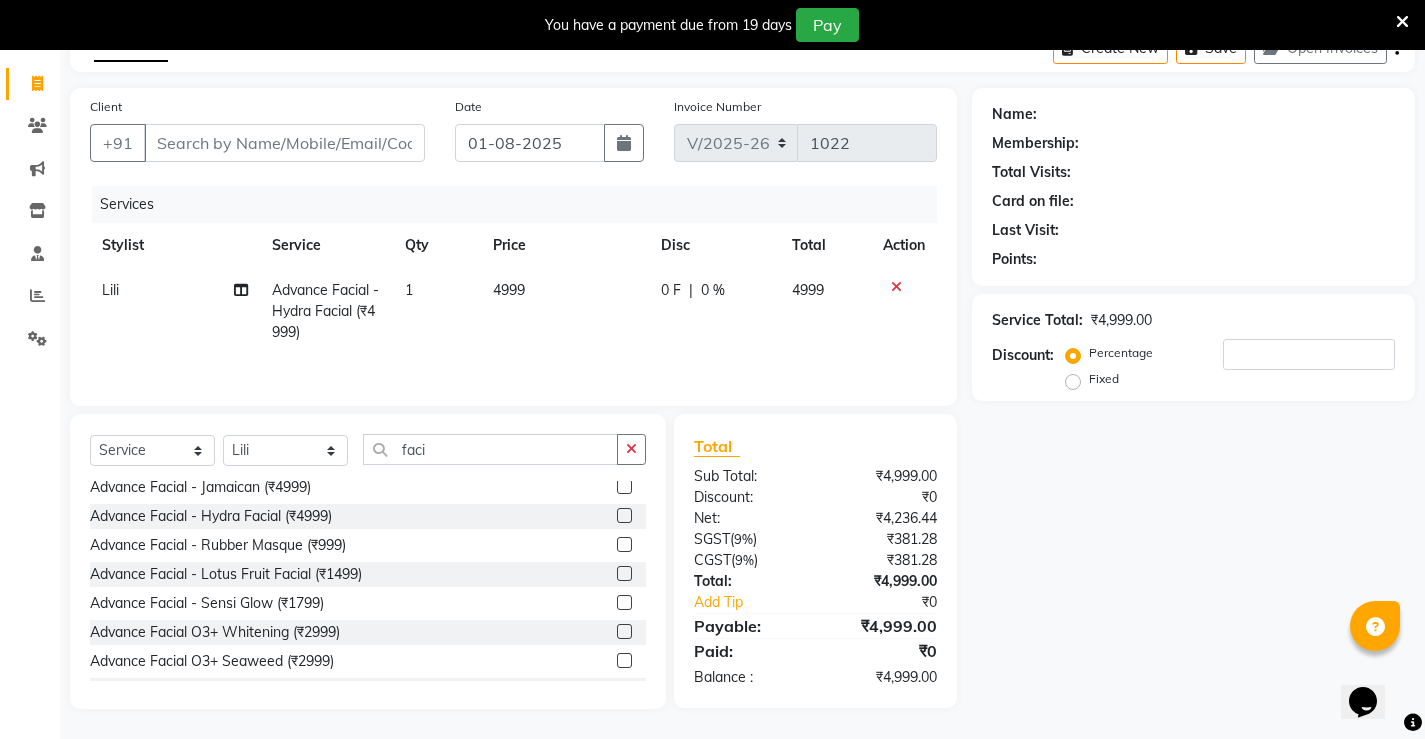 click on "0 F | 0 %" 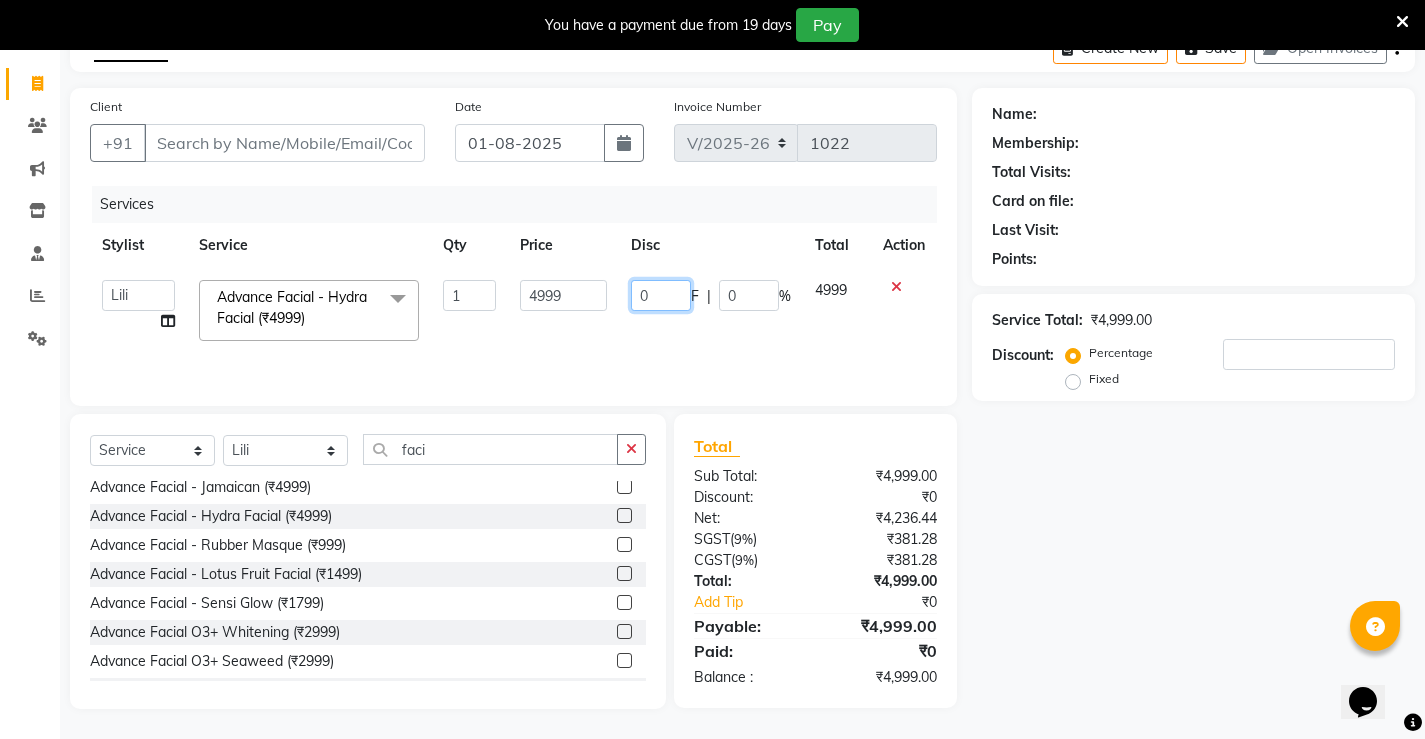 click on "0" 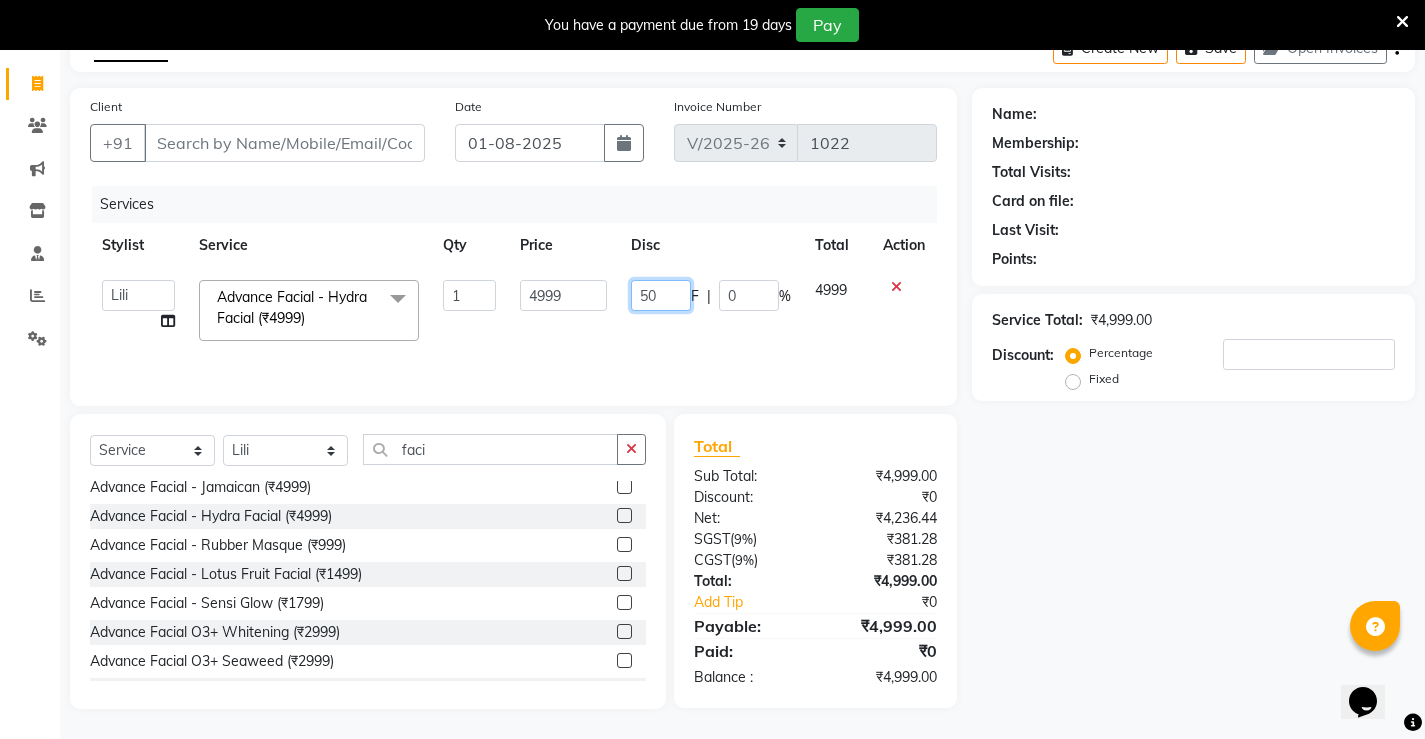 type on "500" 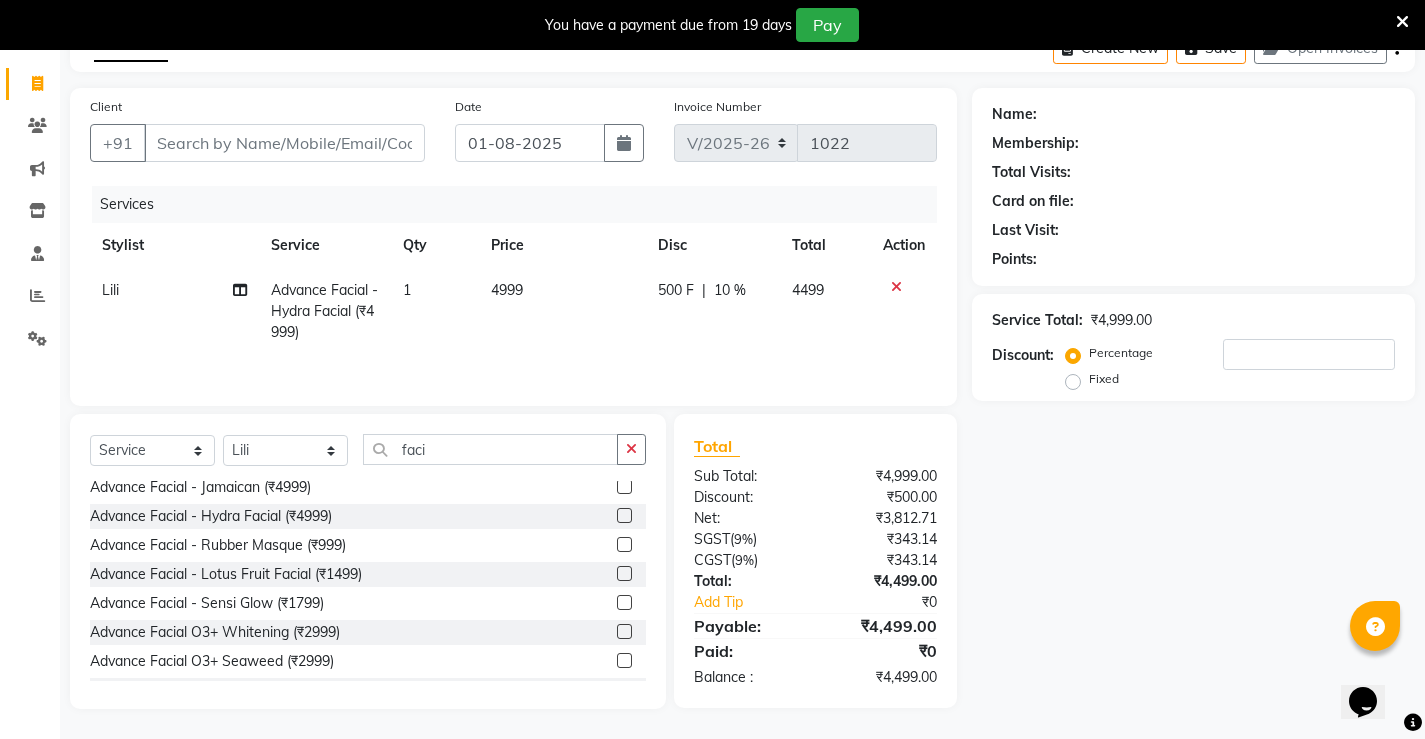 click on "Name: Membership: Total Visits: Card on file: Last Visit: Points: Service Total: ₹4,999.00 Discount: Percentage Fixed" 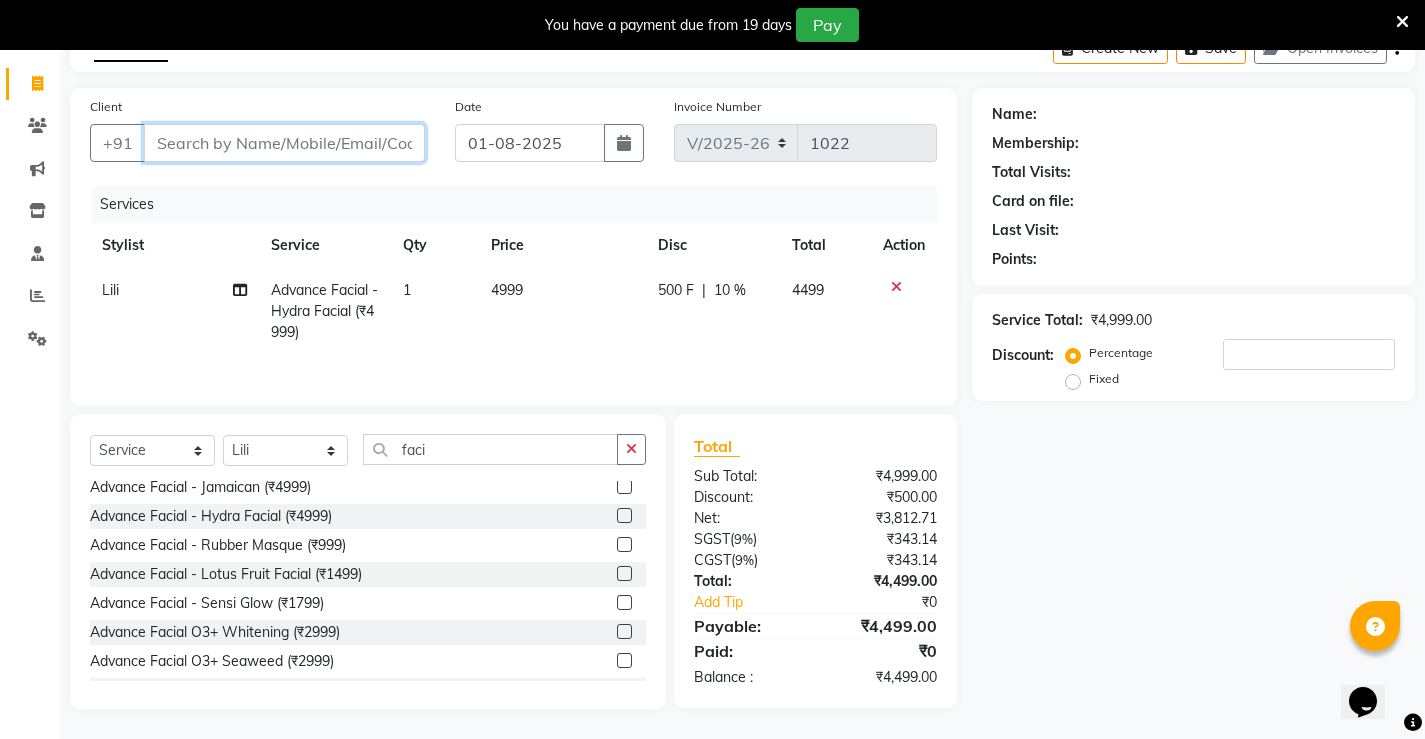click on "Client" at bounding box center [284, 143] 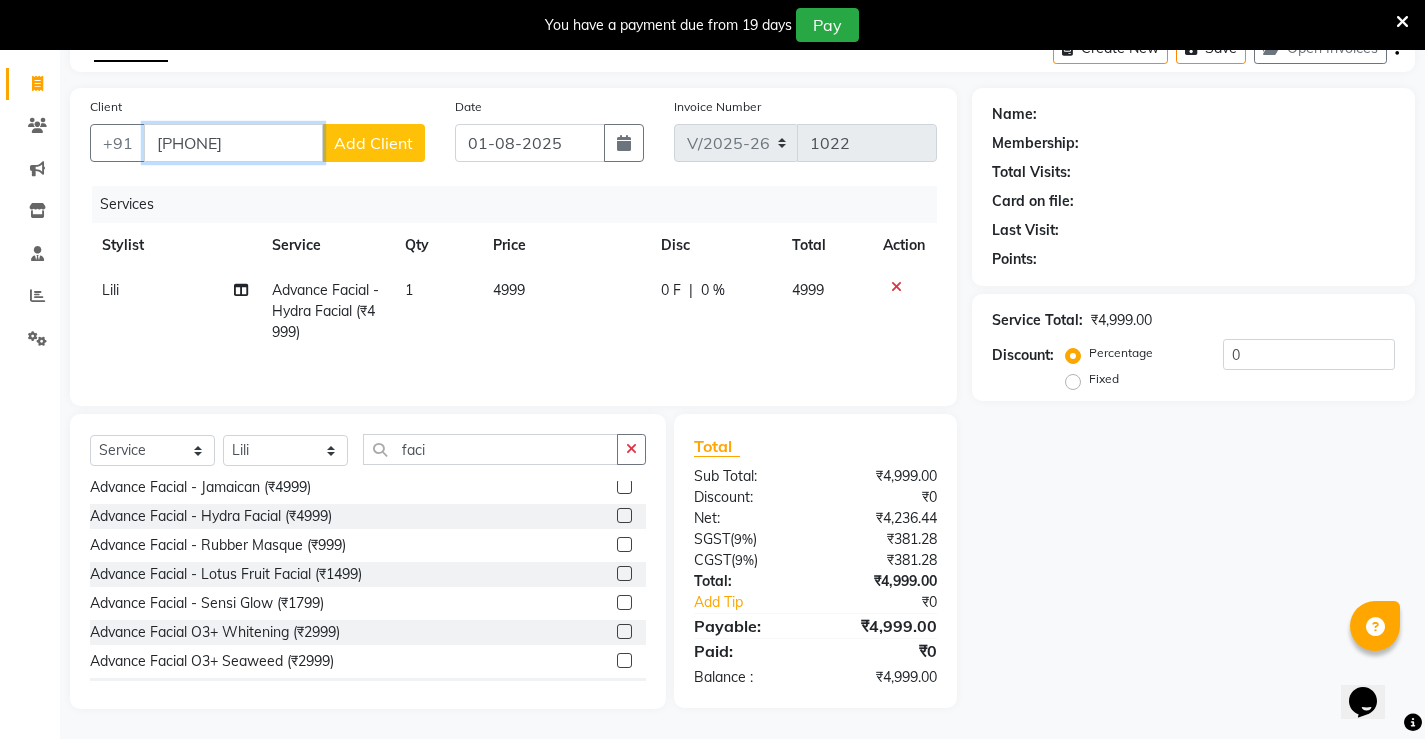 type on "[PHONE]" 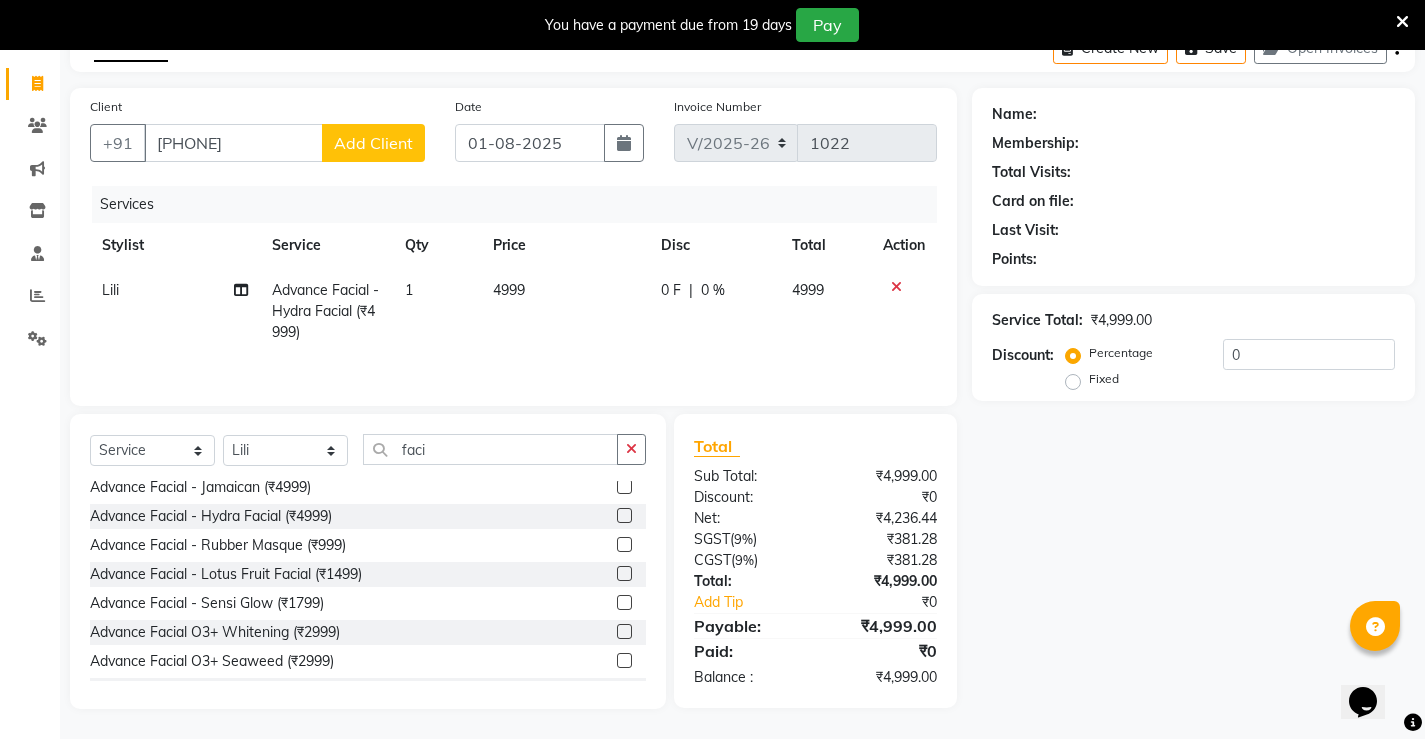 click on "Add Client" 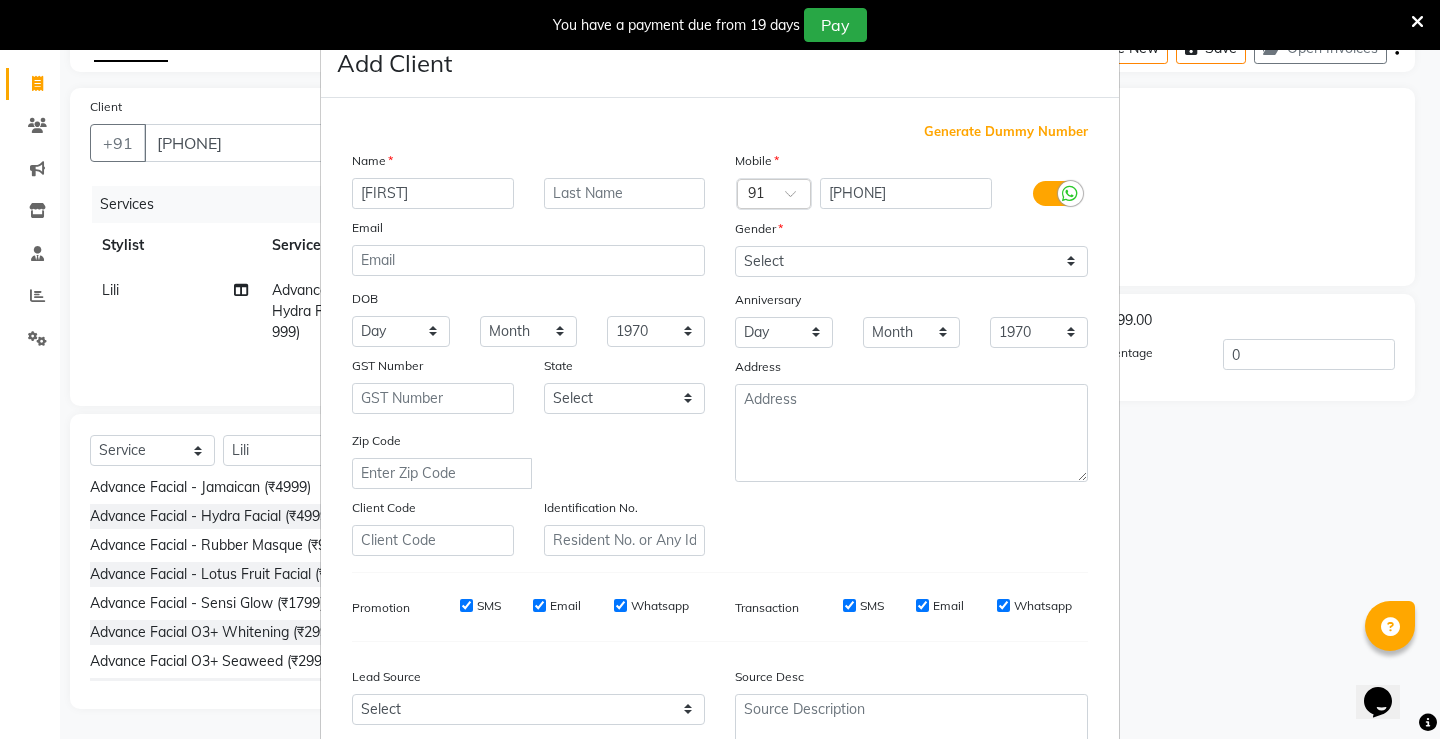 type on "[FIRST]" 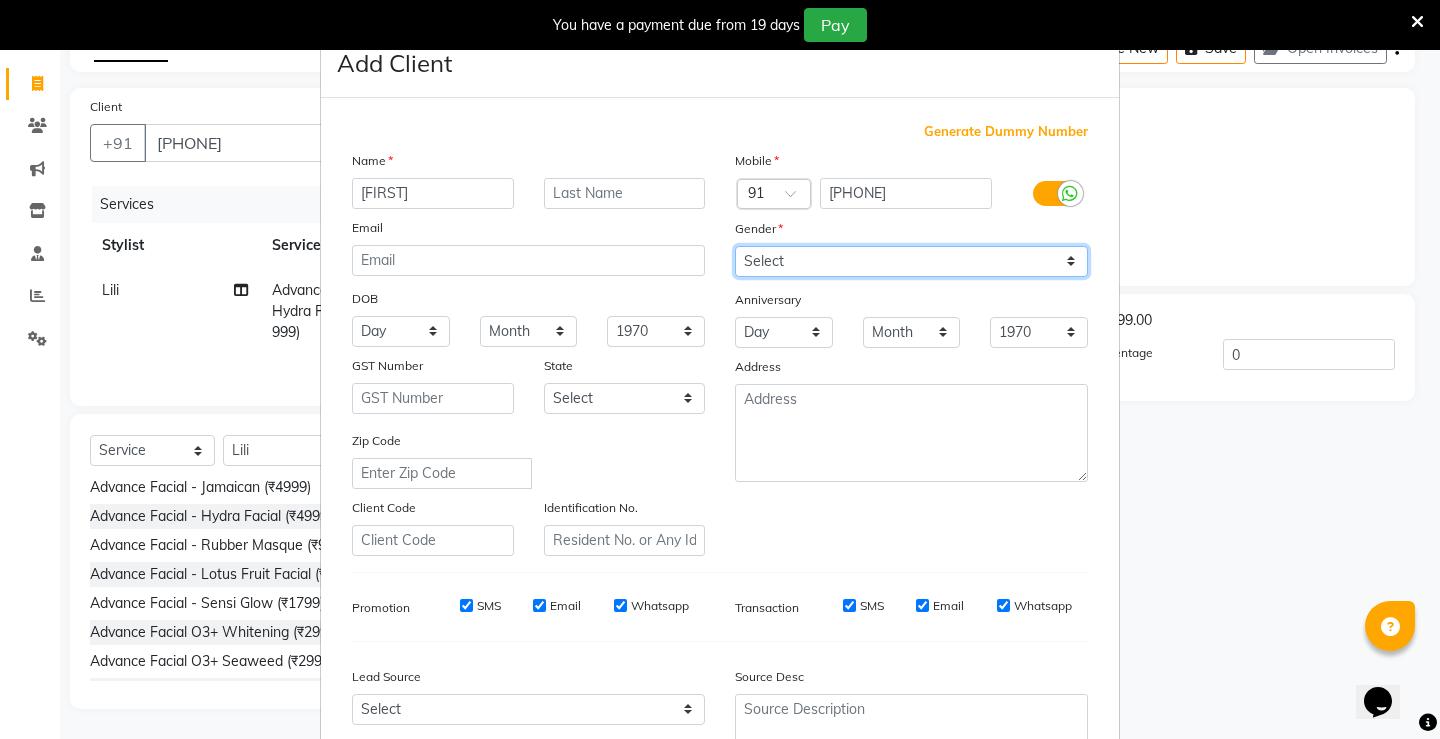 click on "Select Male Female Other Prefer Not To Say" at bounding box center (911, 261) 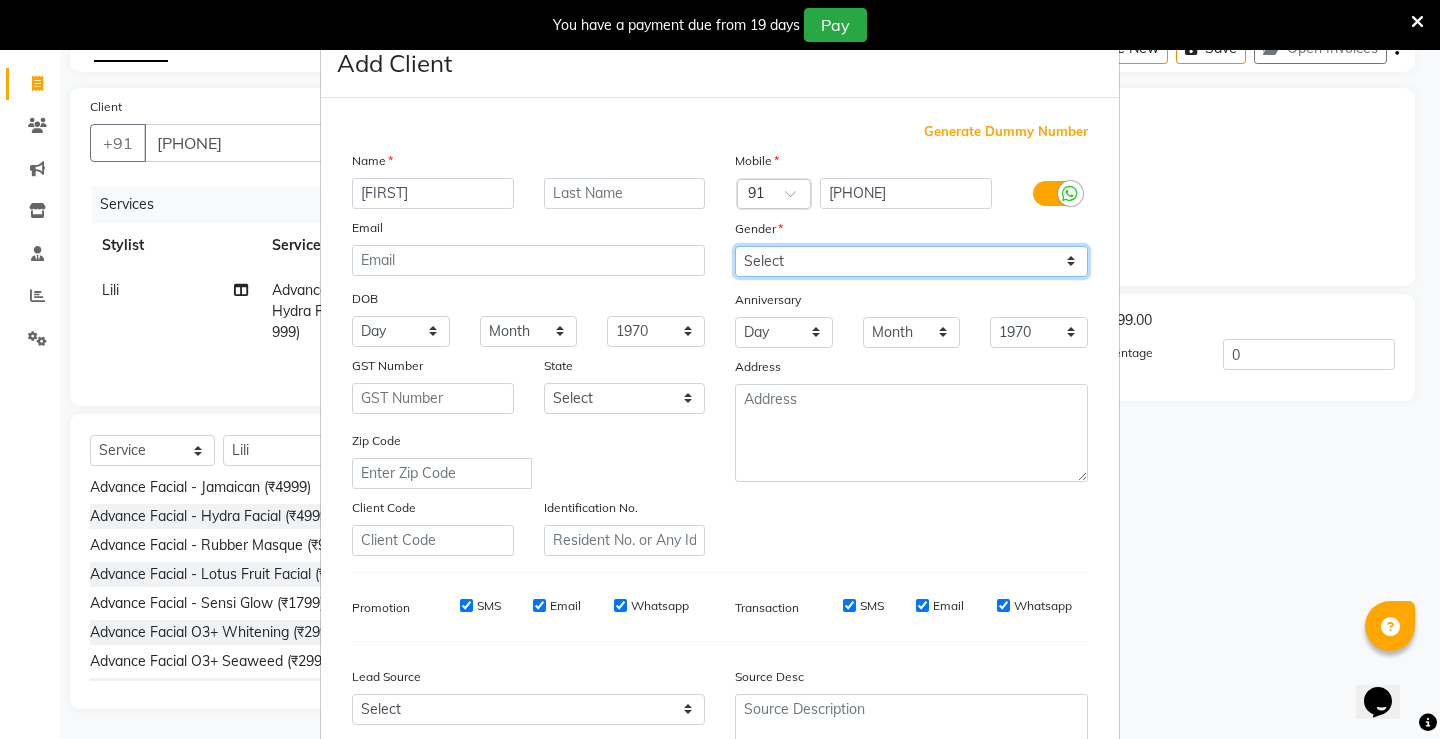 select on "male" 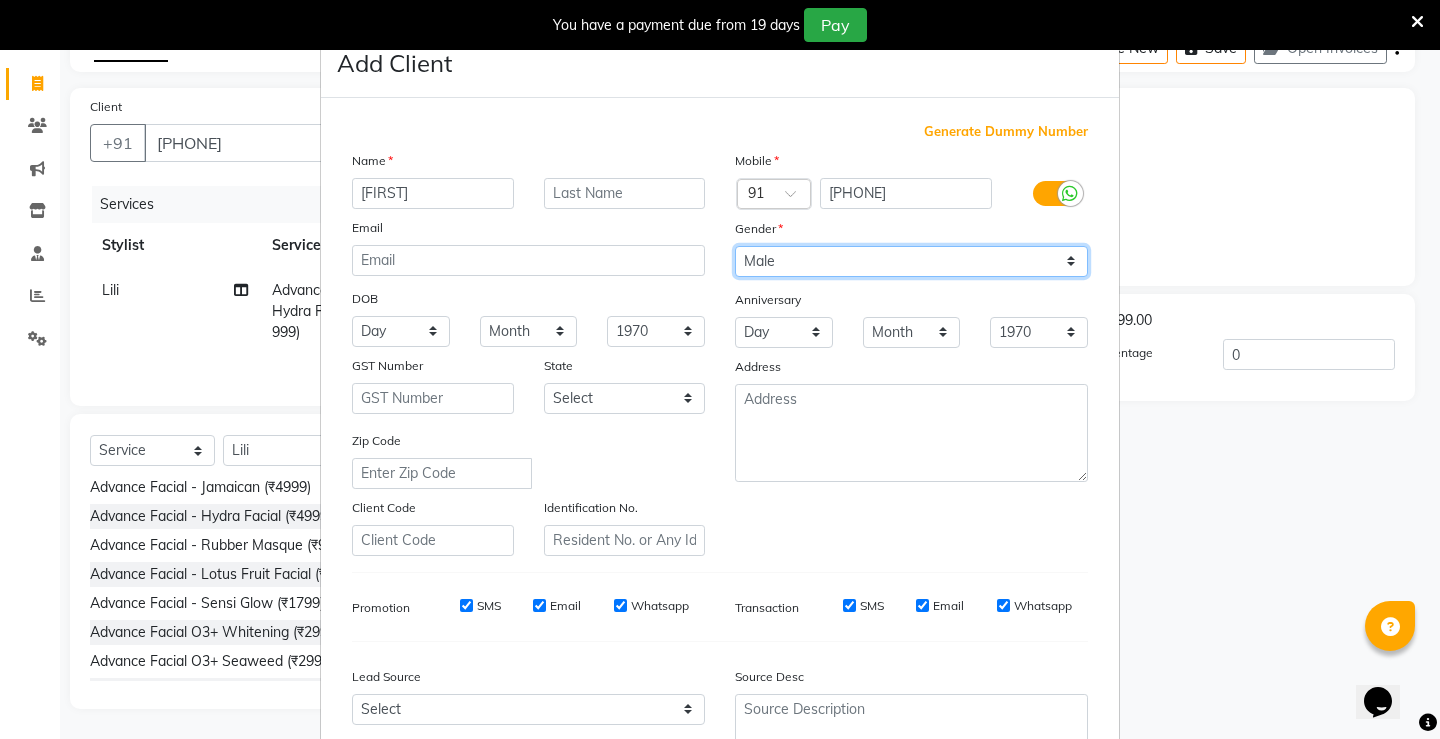 click on "Select Male Female Other Prefer Not To Say" at bounding box center [911, 261] 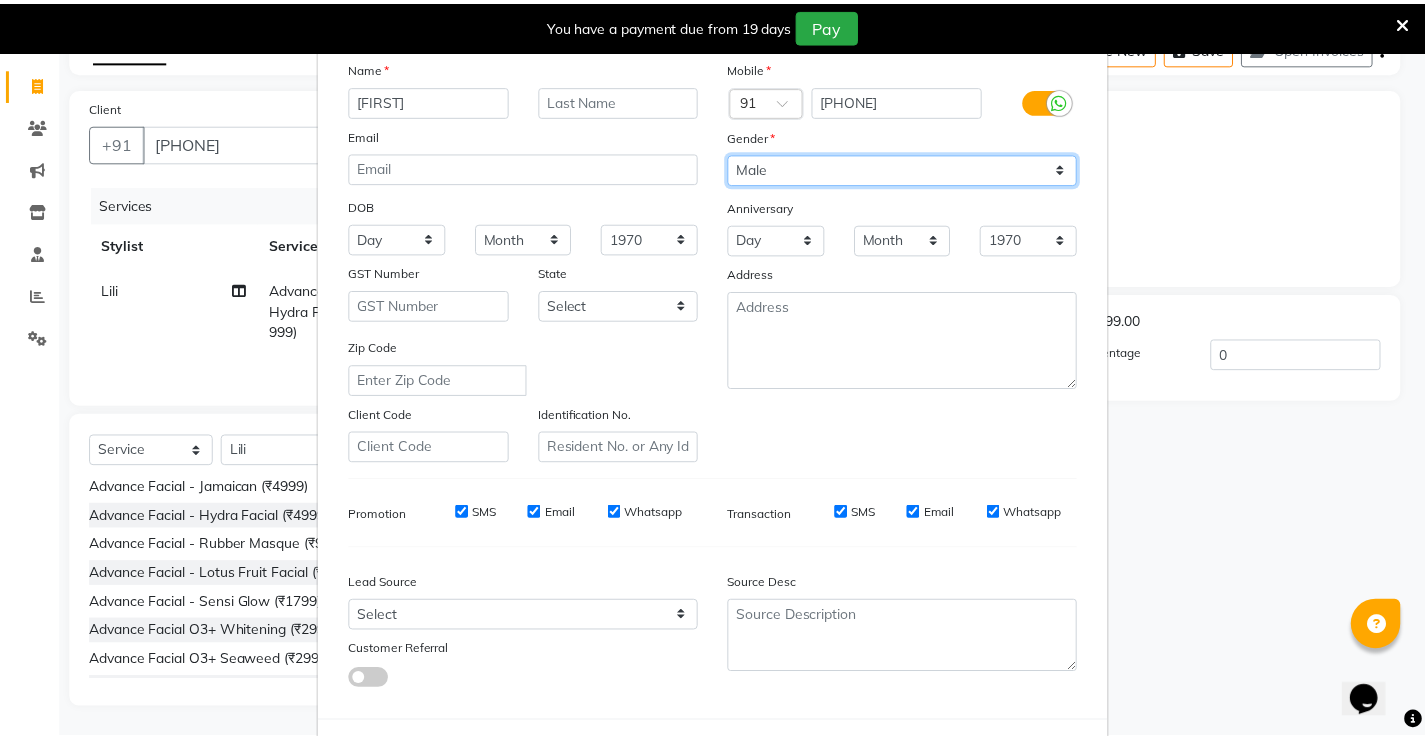 scroll, scrollTop: 184, scrollLeft: 0, axis: vertical 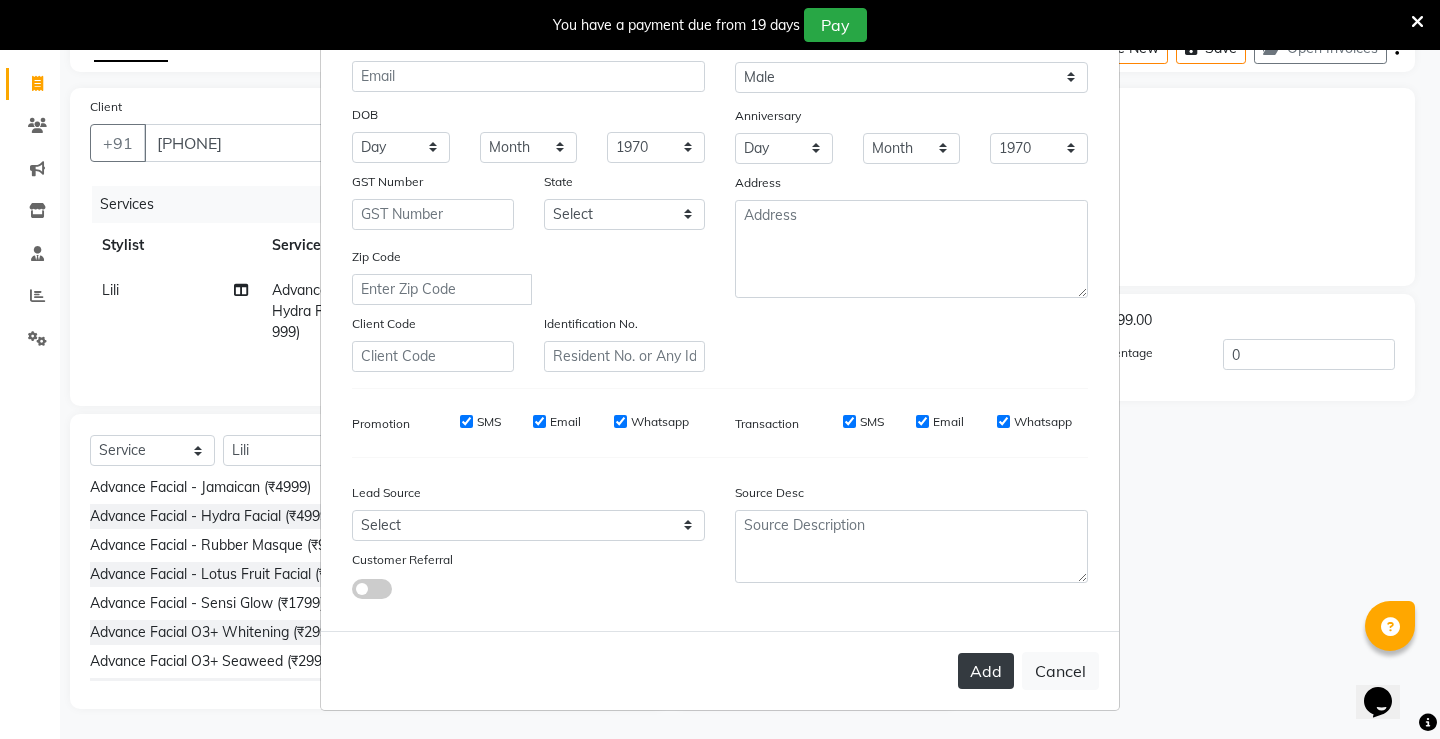 click on "Add" at bounding box center (986, 671) 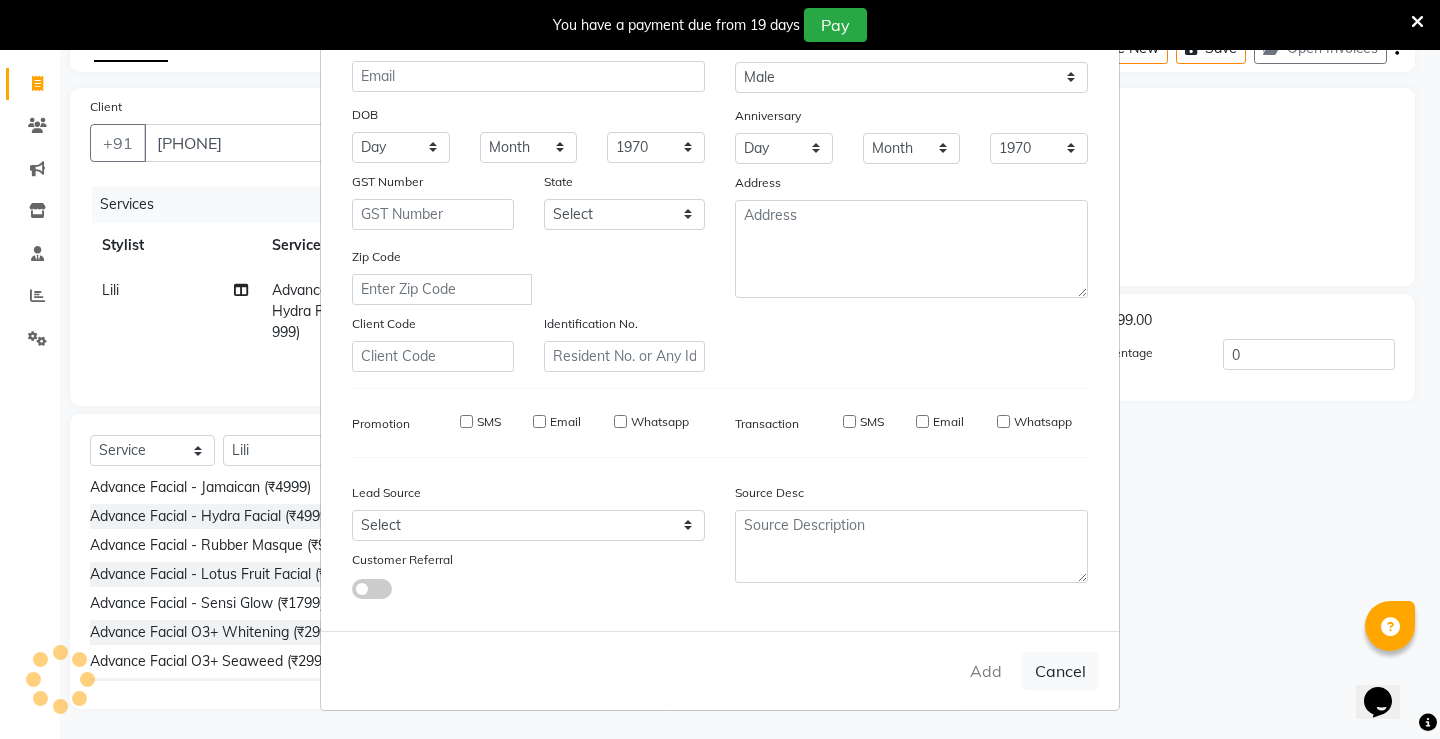 type 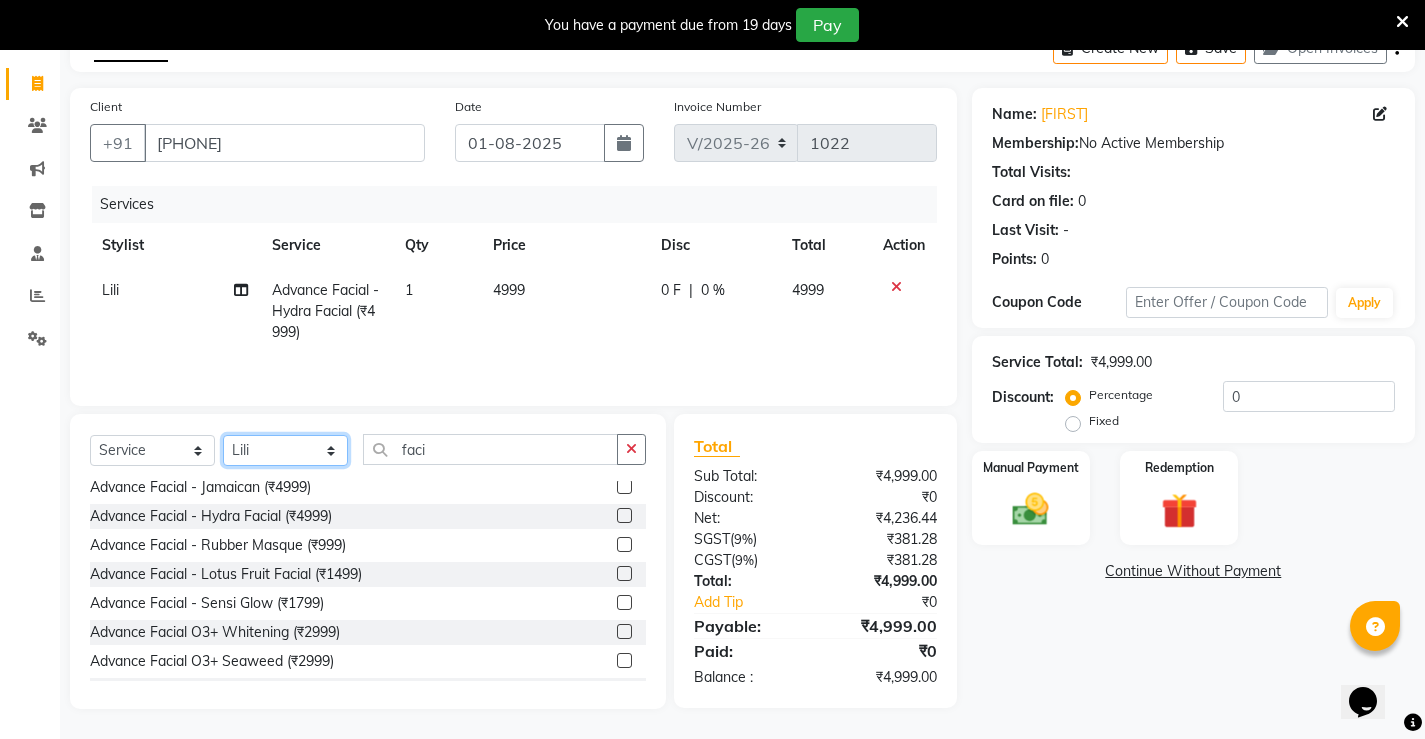 click on "Select Stylist Ajay archita barsha  Lili Naren sukhmay Varti" 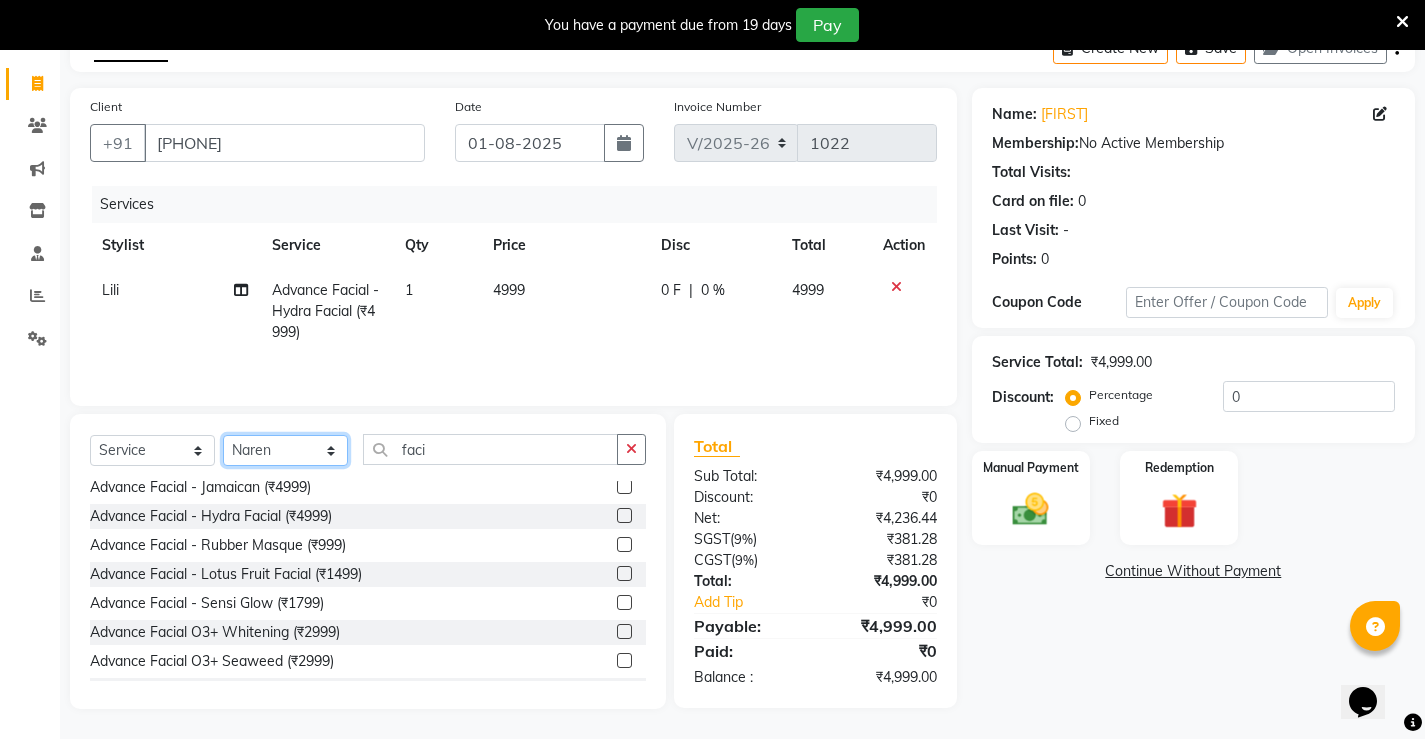 click on "Select Stylist Ajay archita barsha  Lili Naren sukhmay Varti" 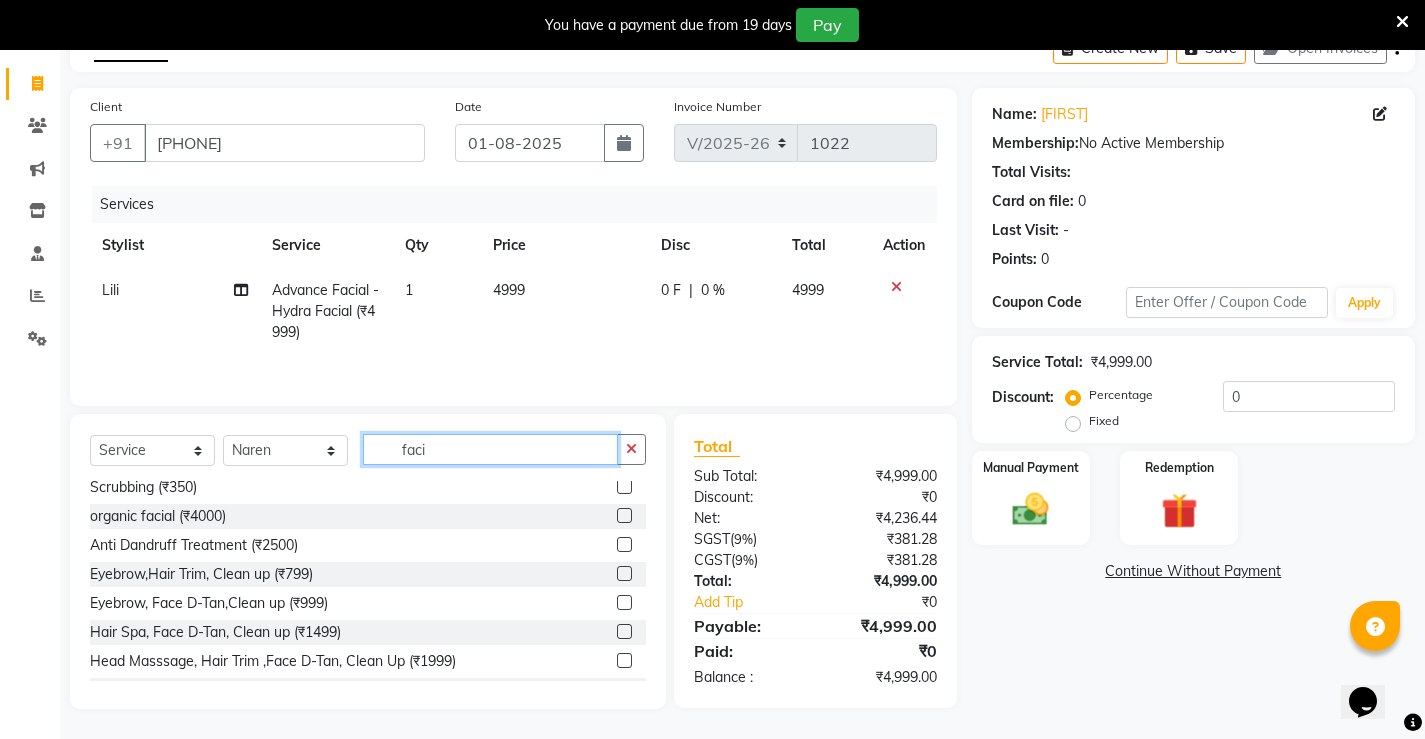 click on "faci" 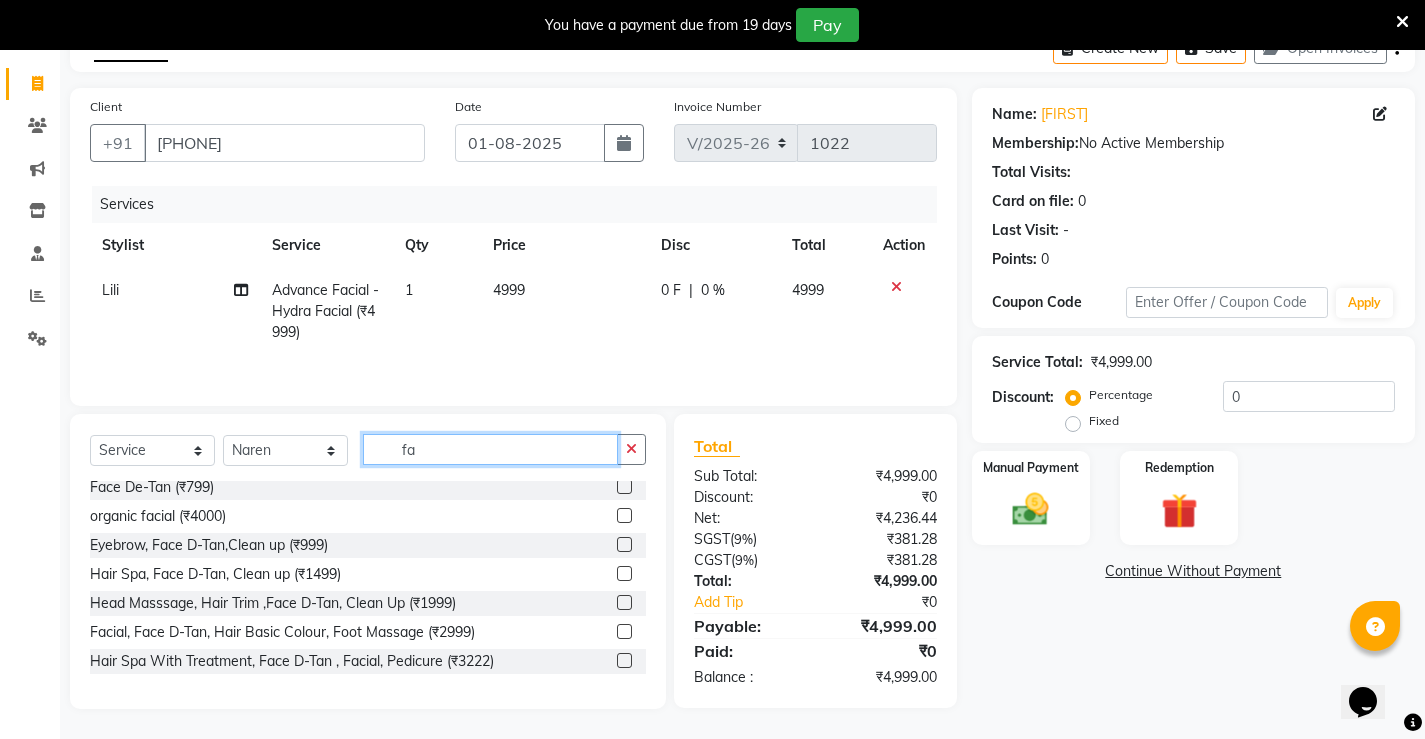 type on "f" 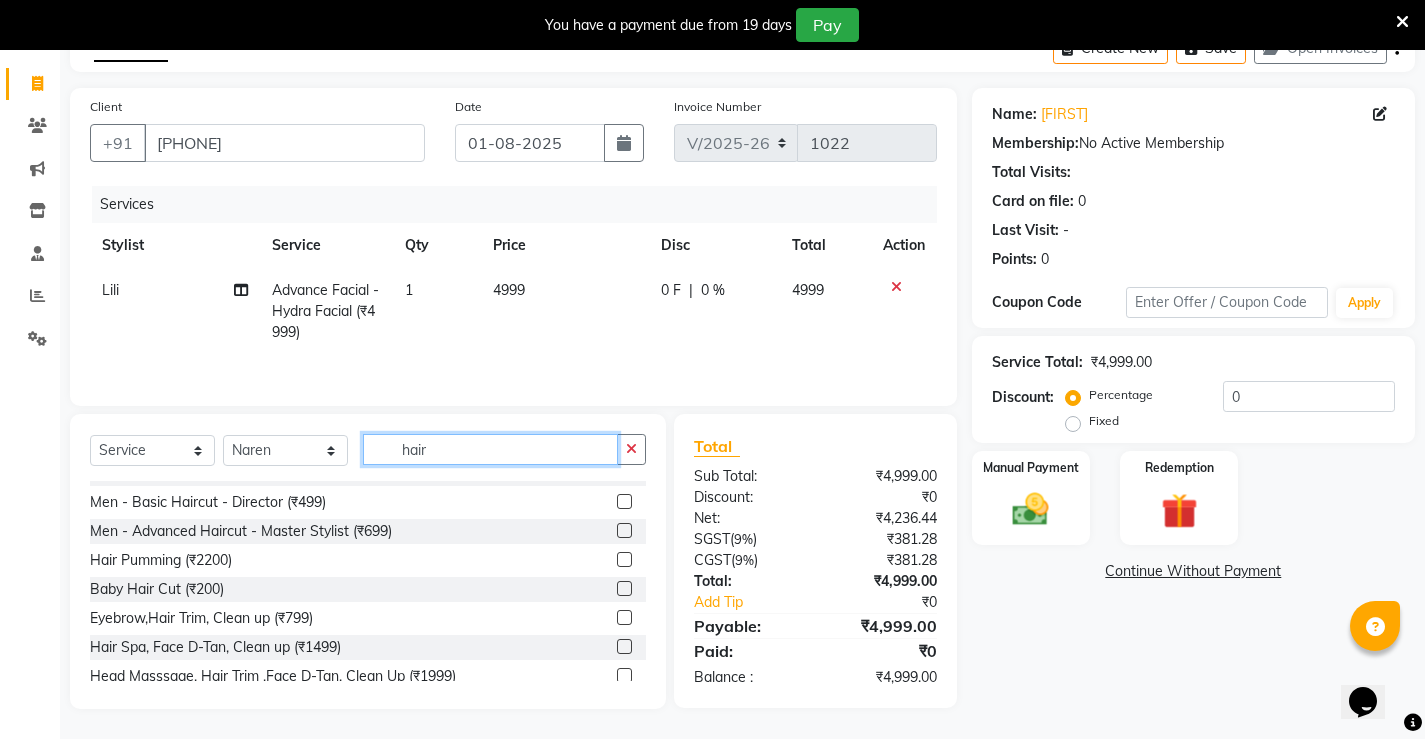 scroll, scrollTop: 0, scrollLeft: 0, axis: both 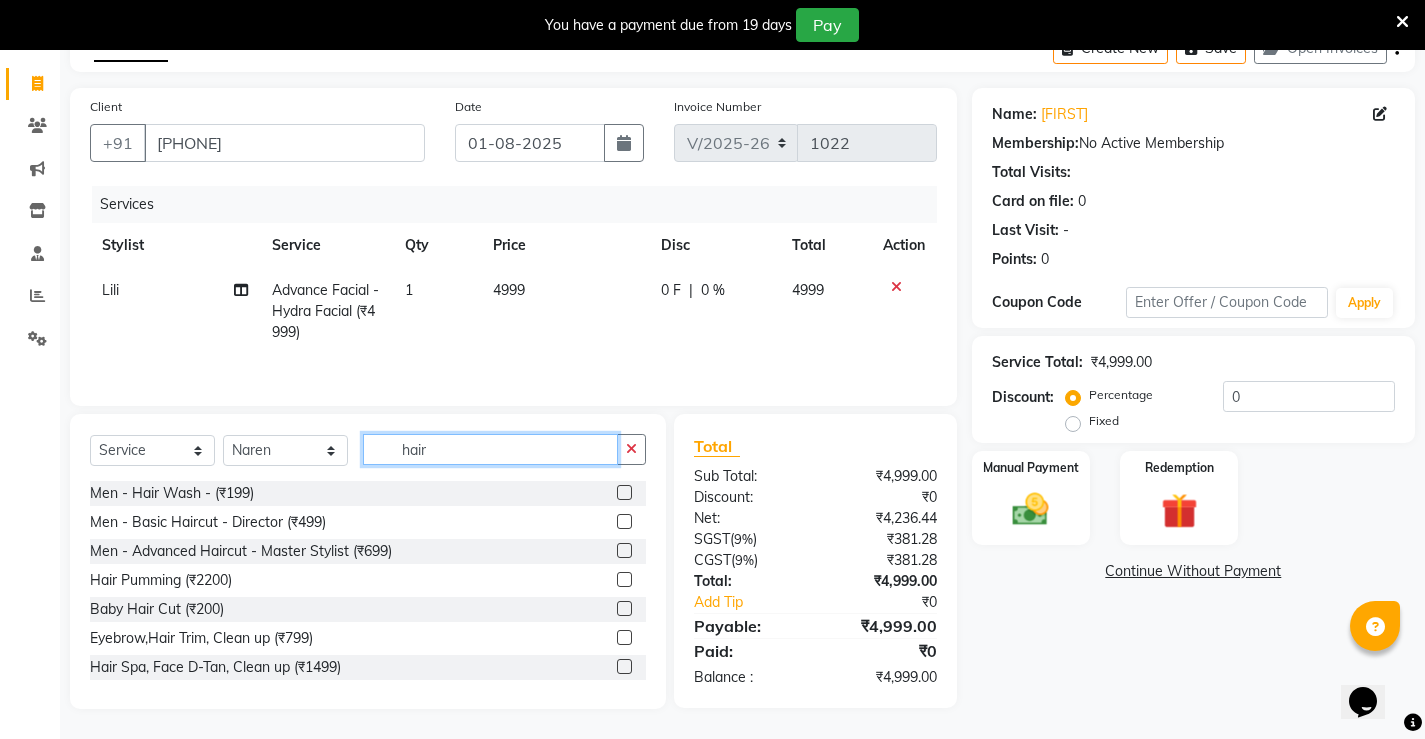 type on "hair" 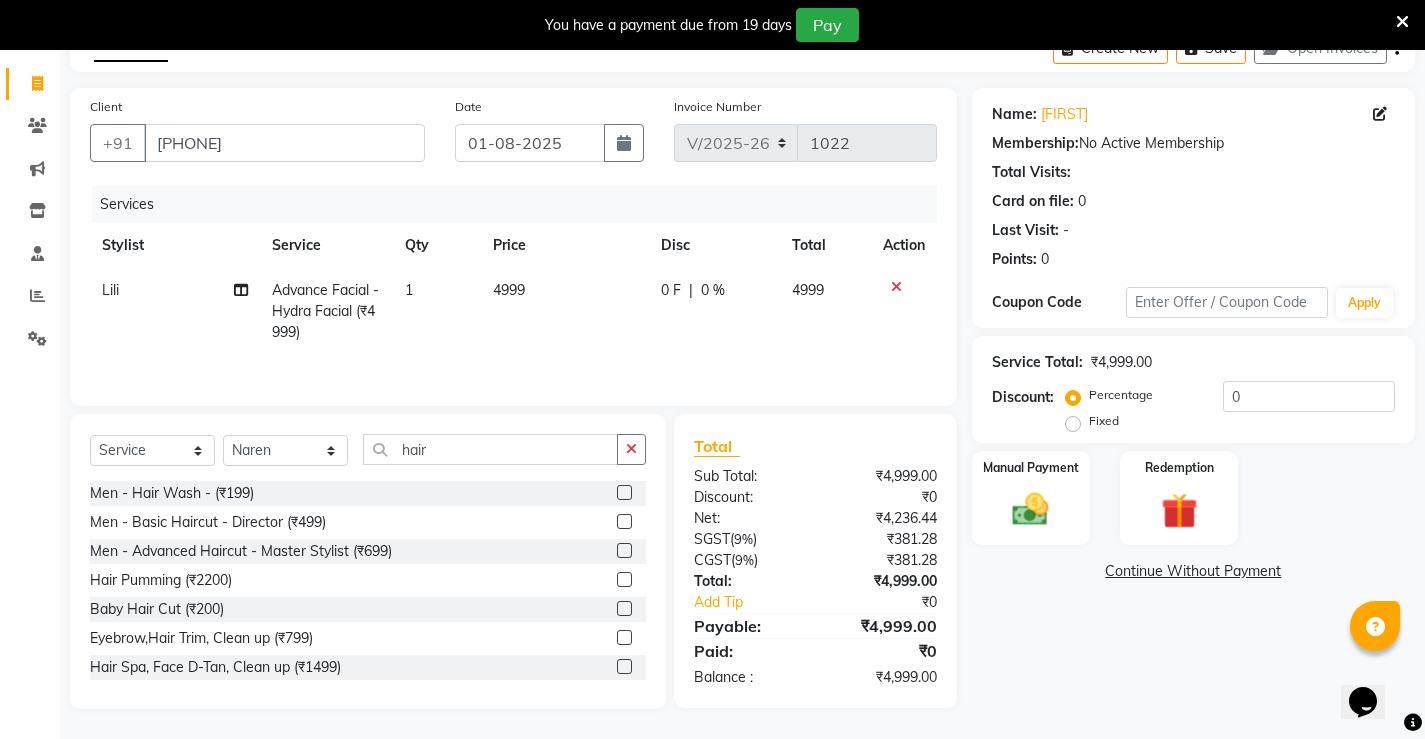 click 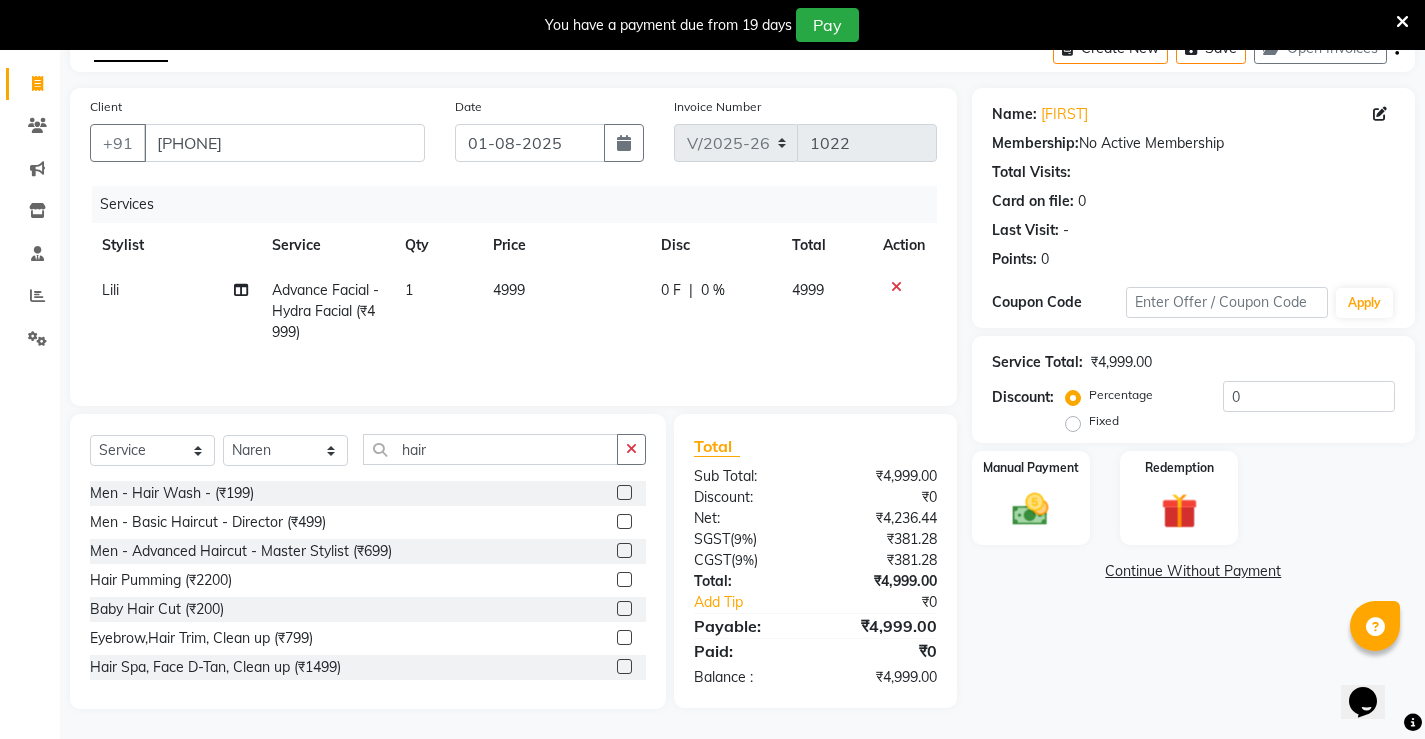 click at bounding box center [623, 522] 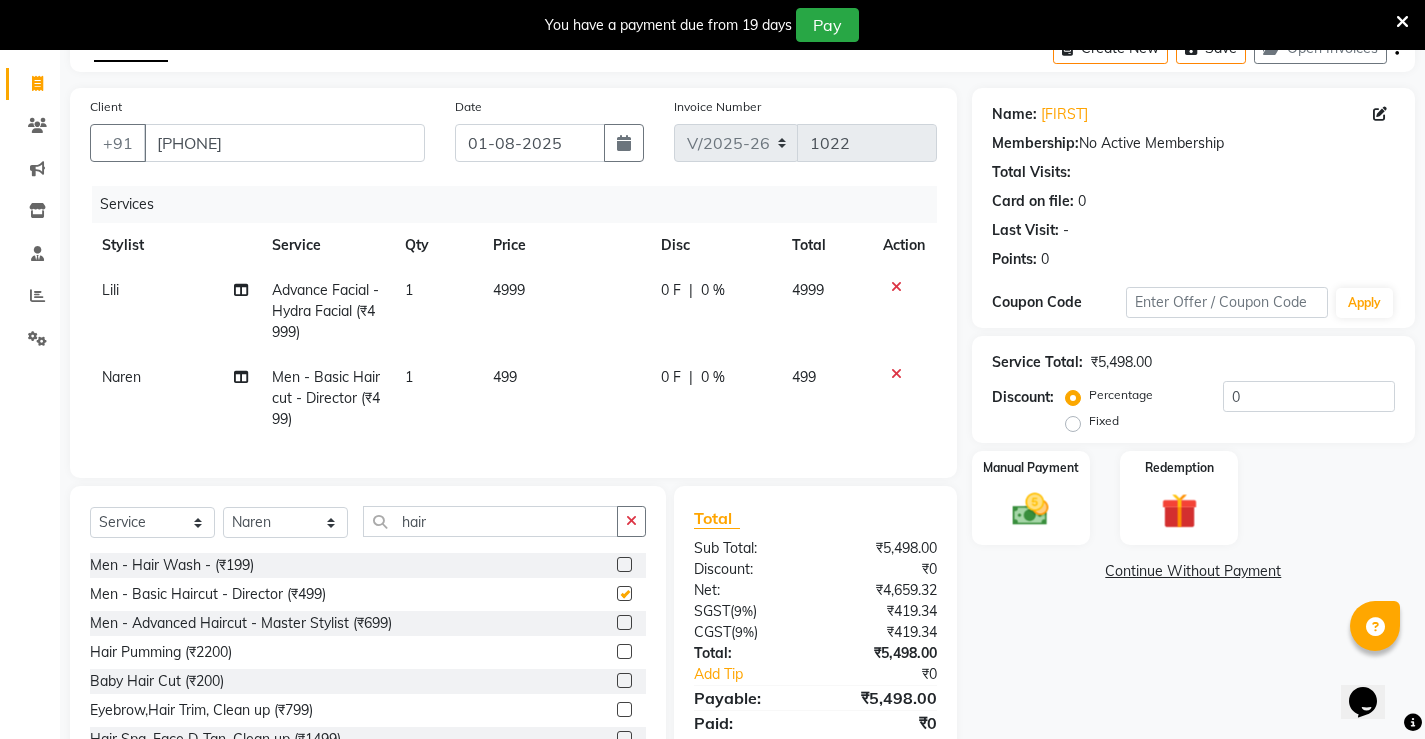 checkbox on "false" 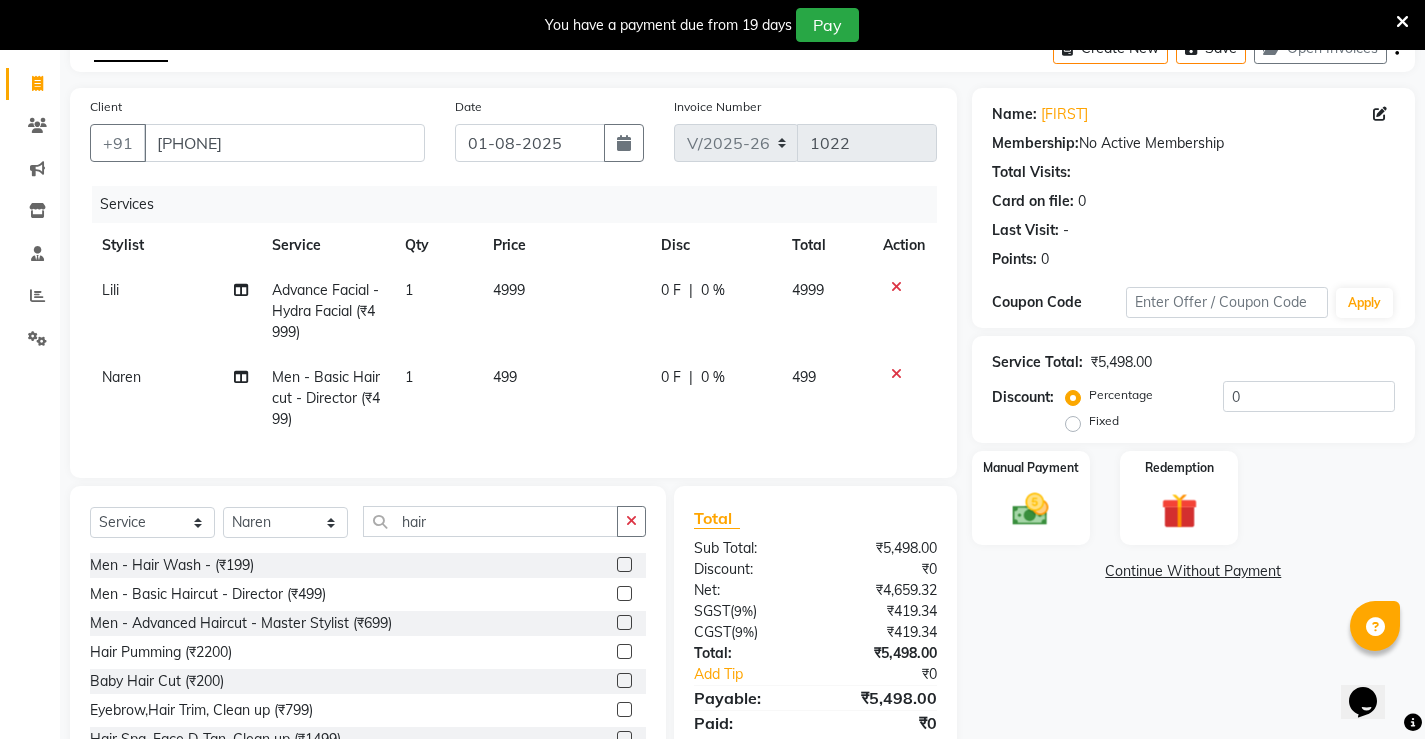 click on "Name: [FIRST] Membership: No Active Membership Total Visits: Card on file: 0 Last Visit: - Points: 0 Coupon Code Apply Service Total: ₹5,498.00 Discount: Percentage Fixed 0 Manual Payment Redemption Continue Without Payment" 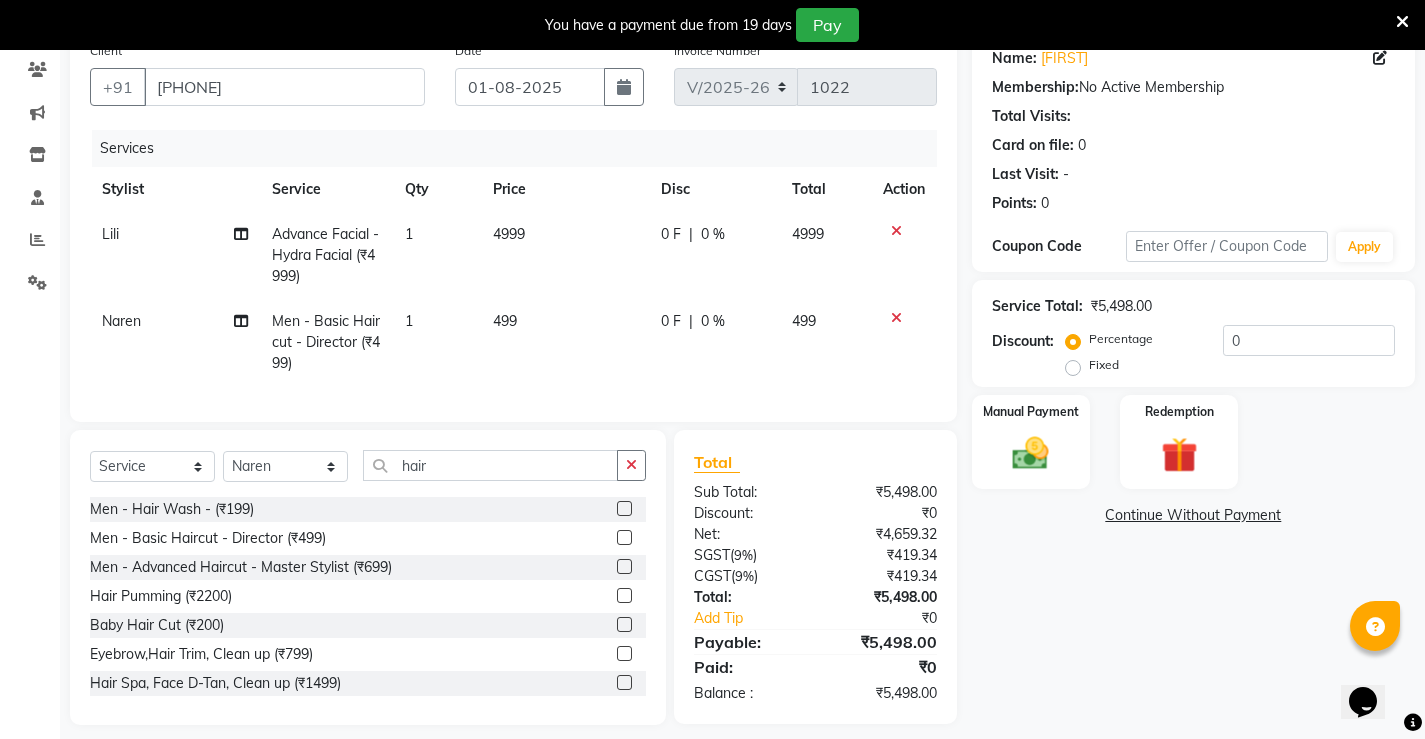 scroll, scrollTop: 199, scrollLeft: 0, axis: vertical 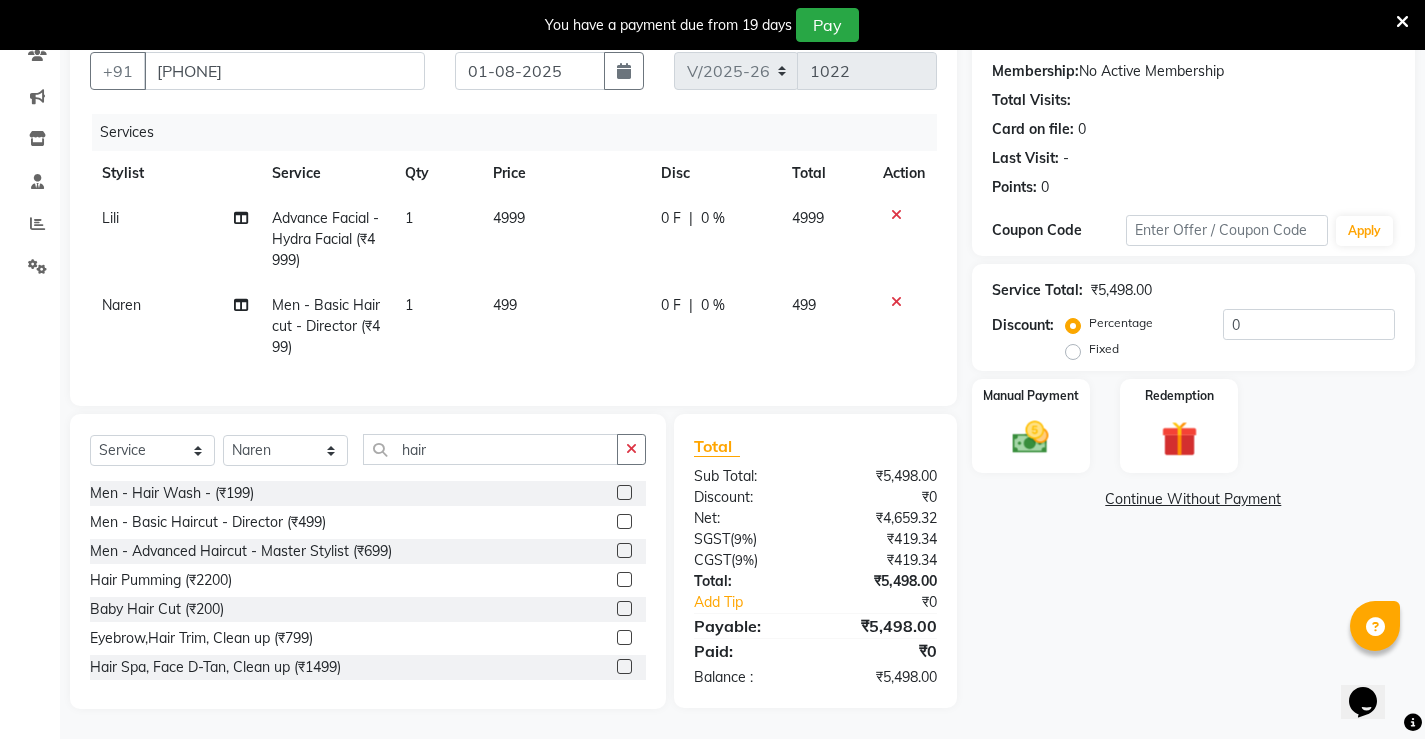 click on "0 %" 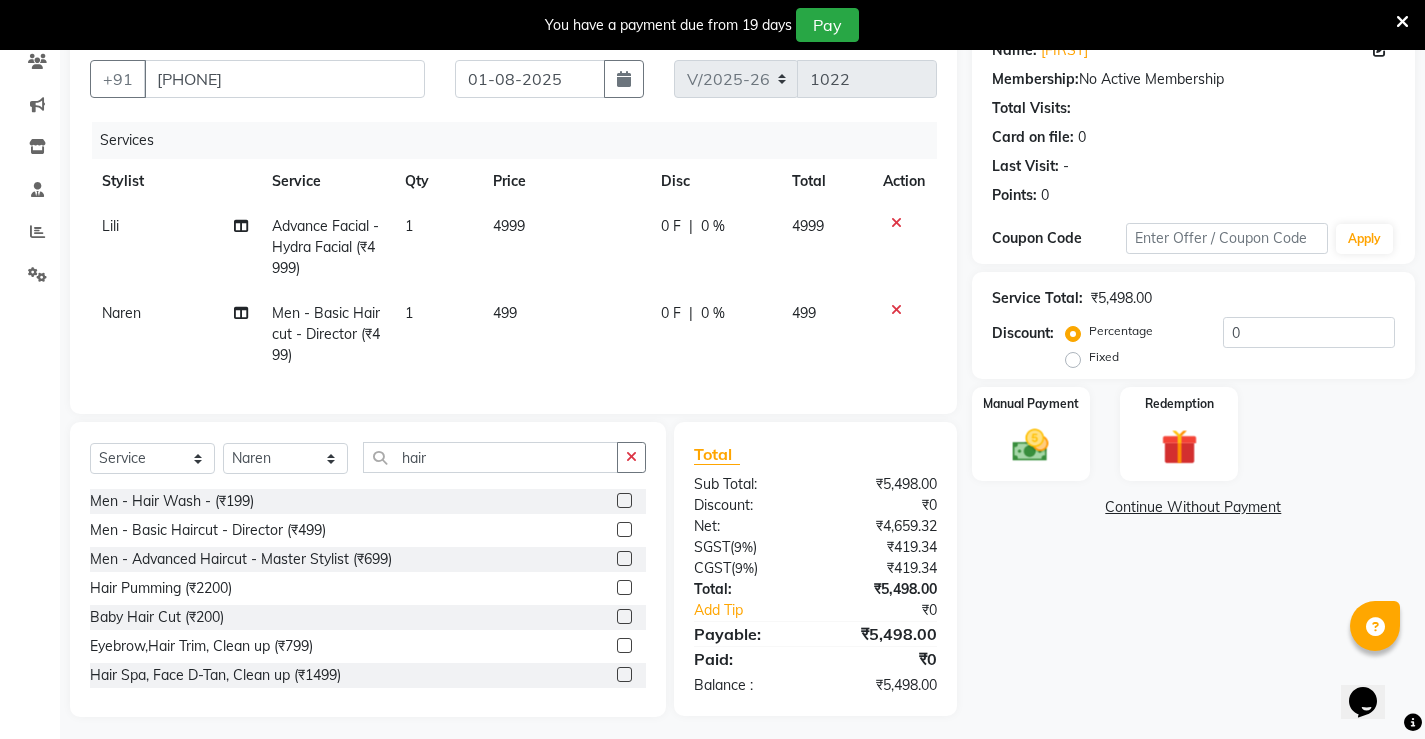 select on "68610" 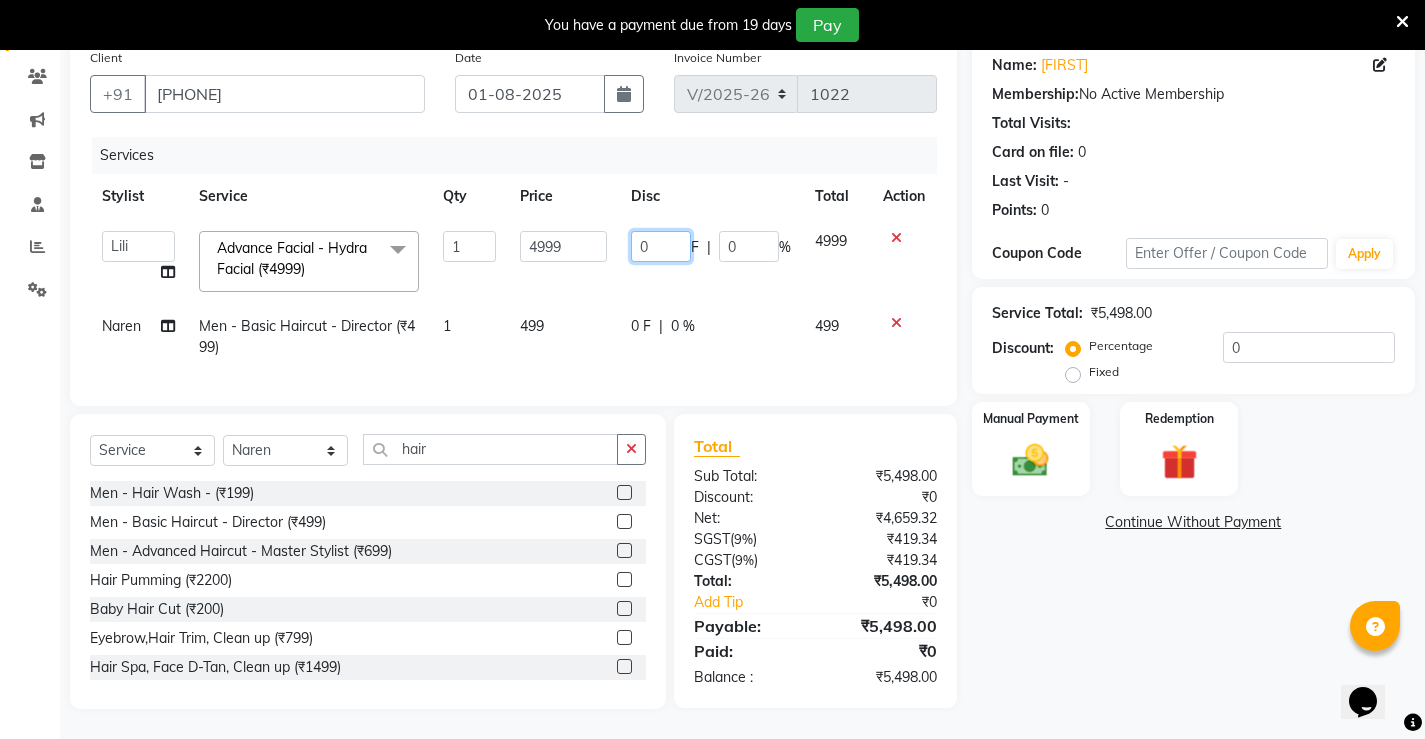 click on "0" 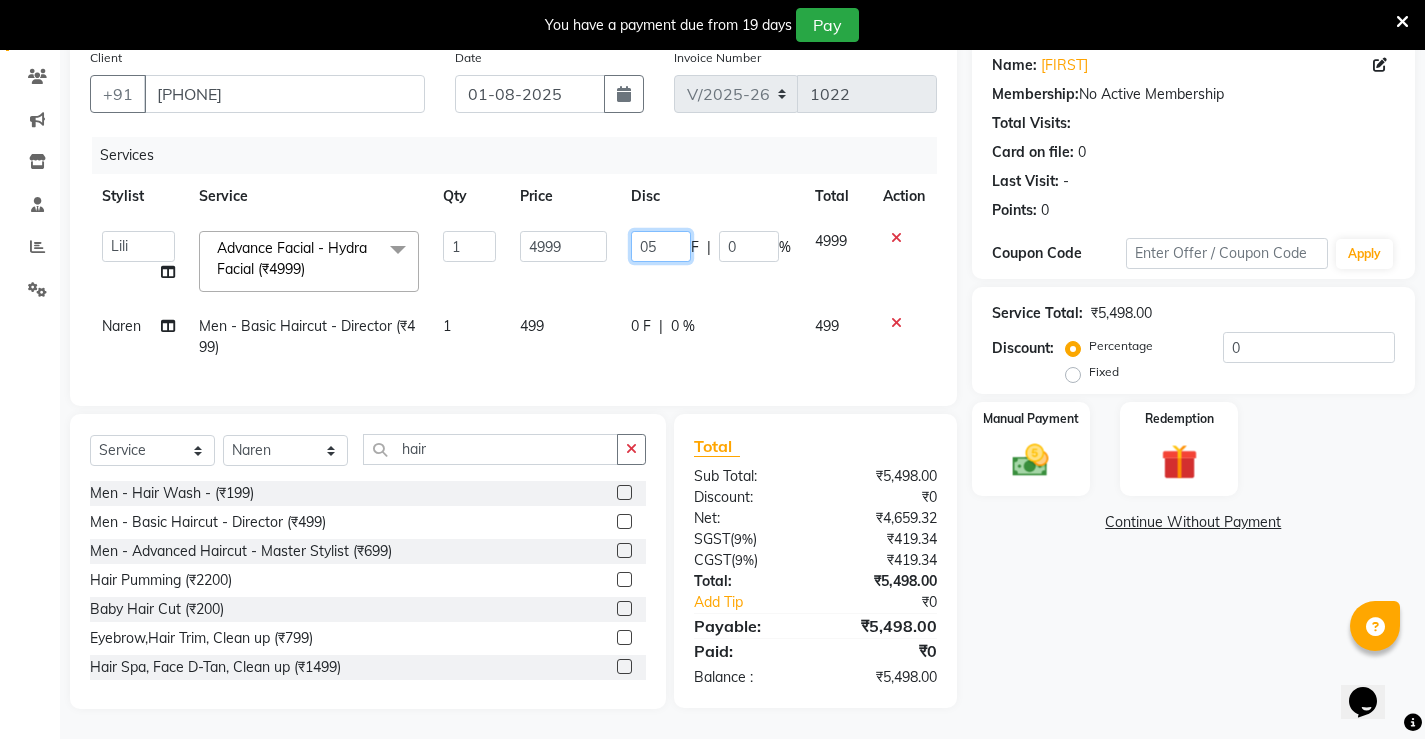type on "0" 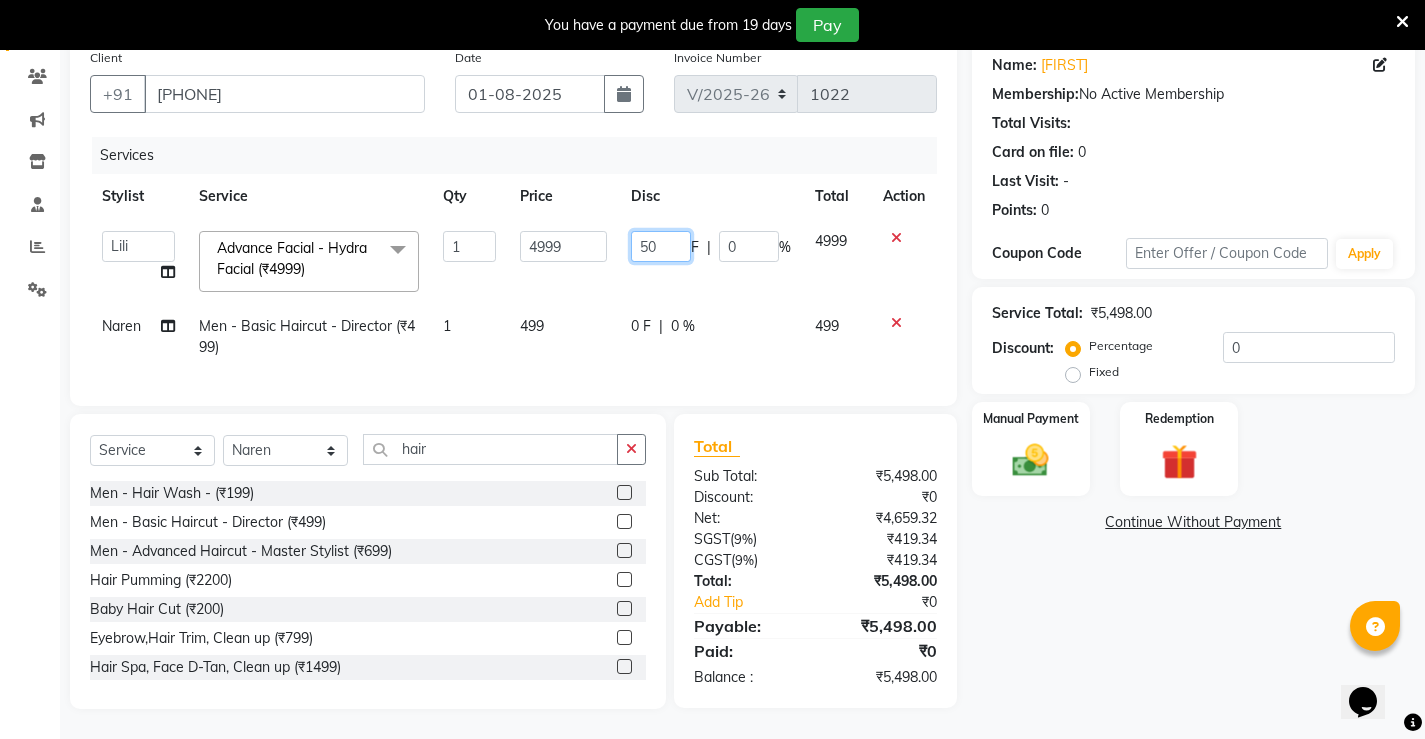 type on "500" 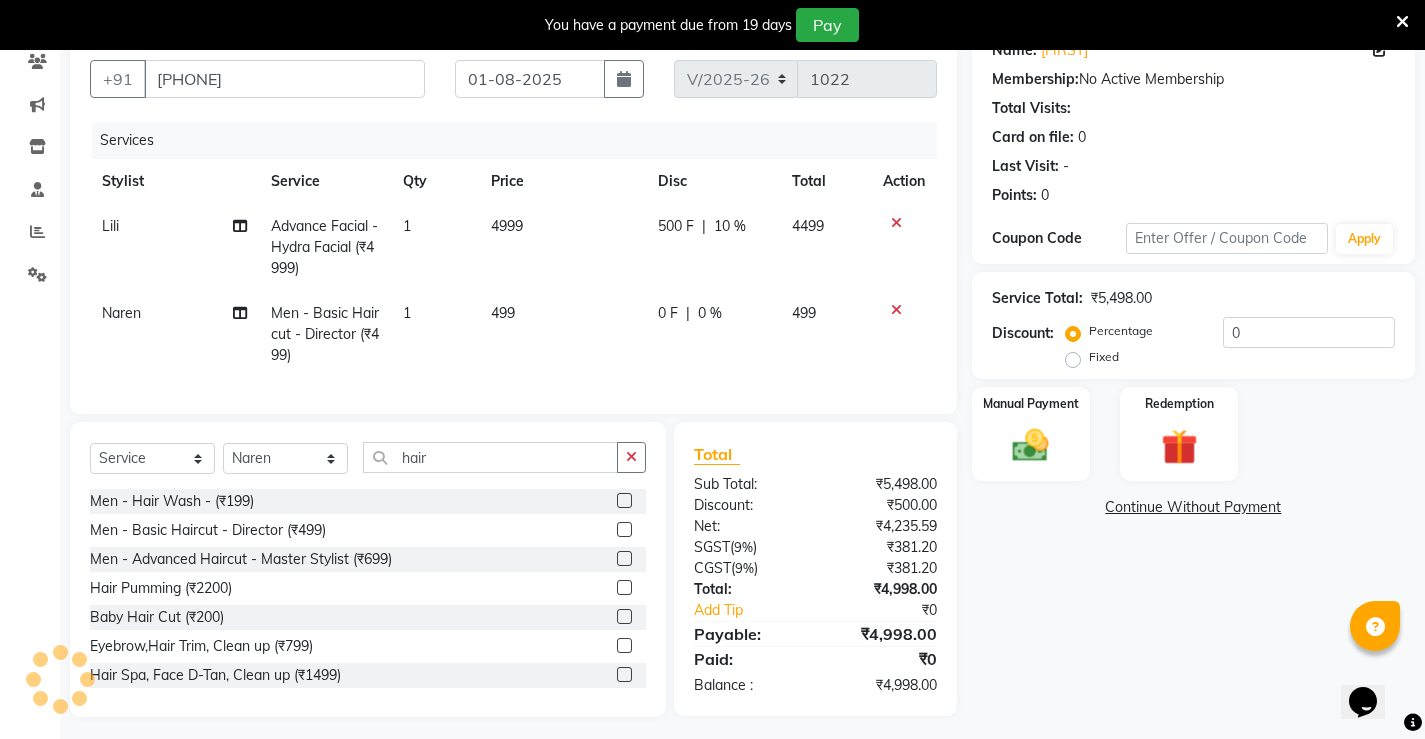 click on "Continue Without Payment" 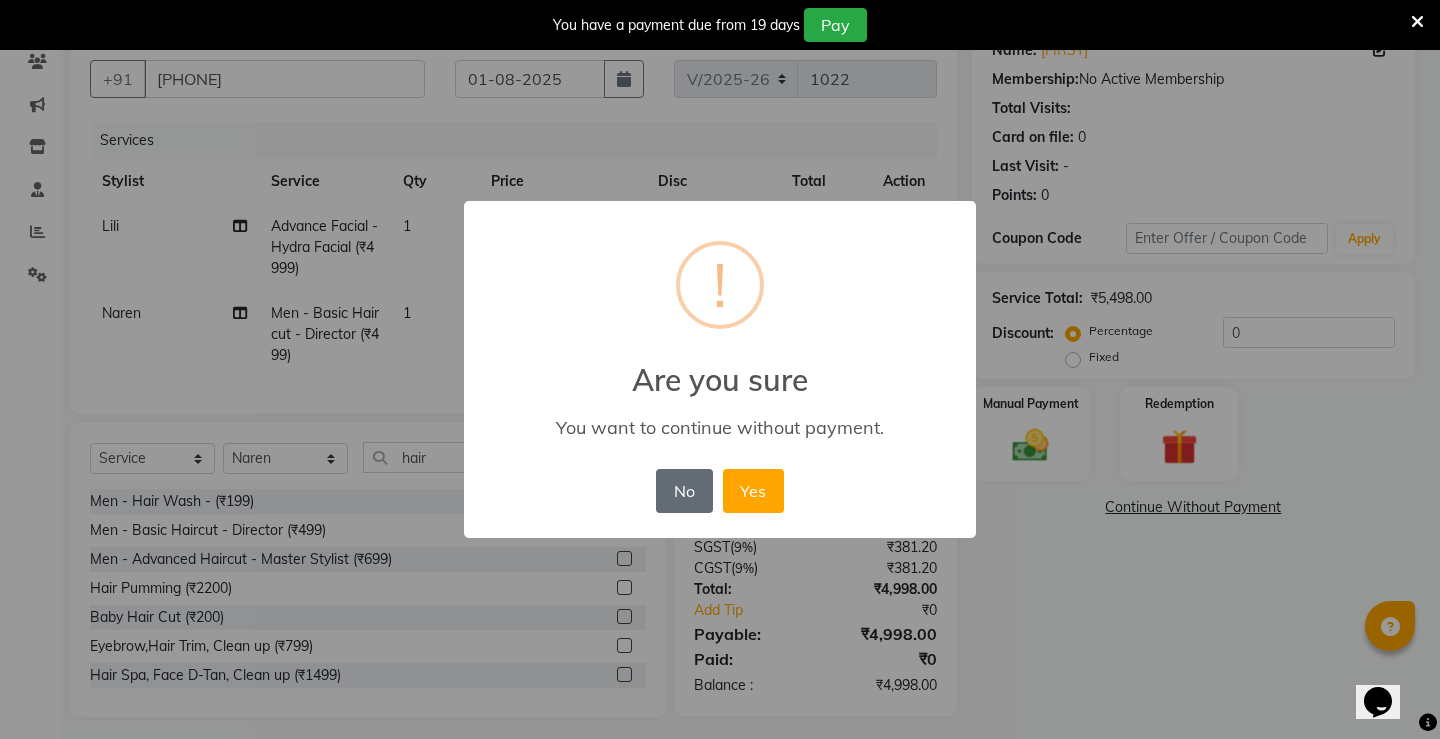 click on "No" at bounding box center (684, 491) 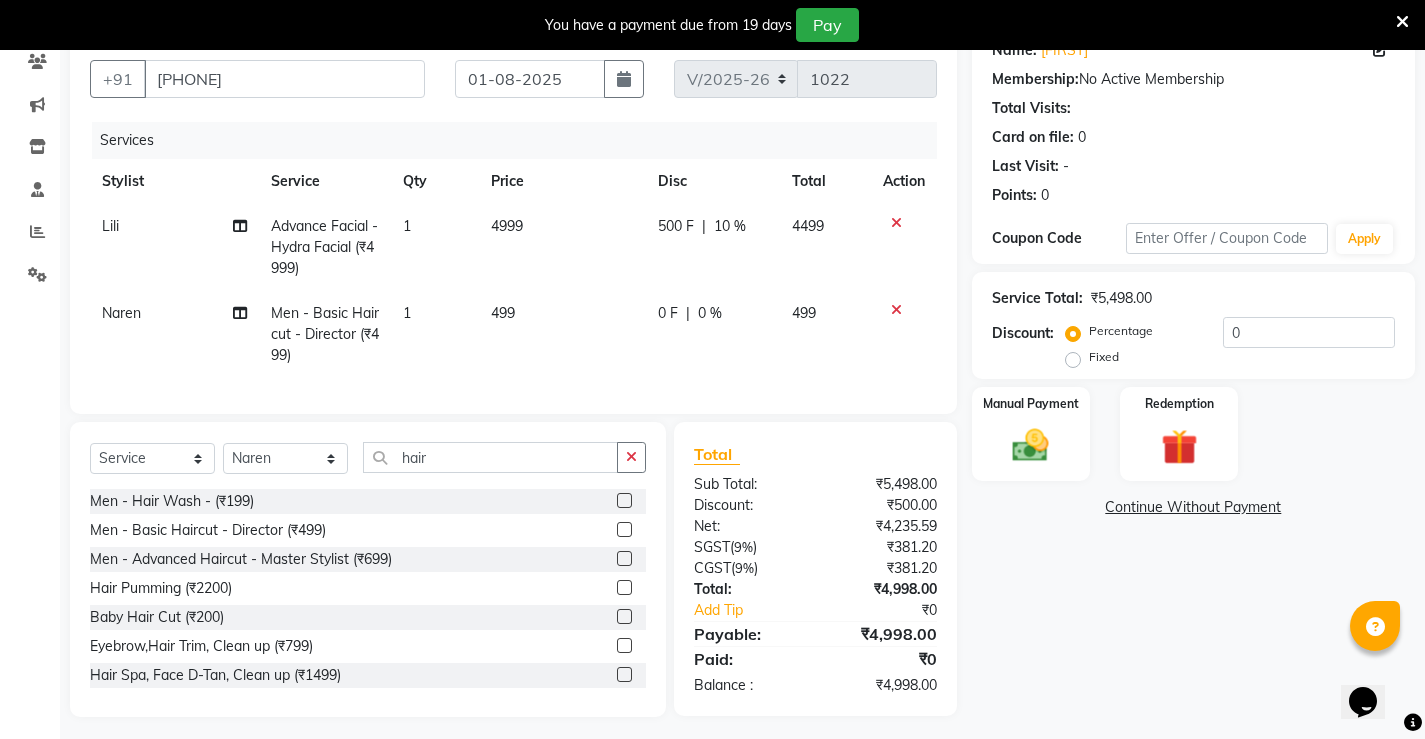 click on "Client +91 [PHONE] Date 01-08-2025 Invoice Number V/2025 V/2025-26 1022 Services Stylist Service Qty Price Disc Total Action Lili Advance Facial - Hydra Facial (₹4999) 1 4999 500 F | 10 % 4499 Naren Men - Basic Haircut - Director (₹499) 1 499 0 F | 0 % 499" 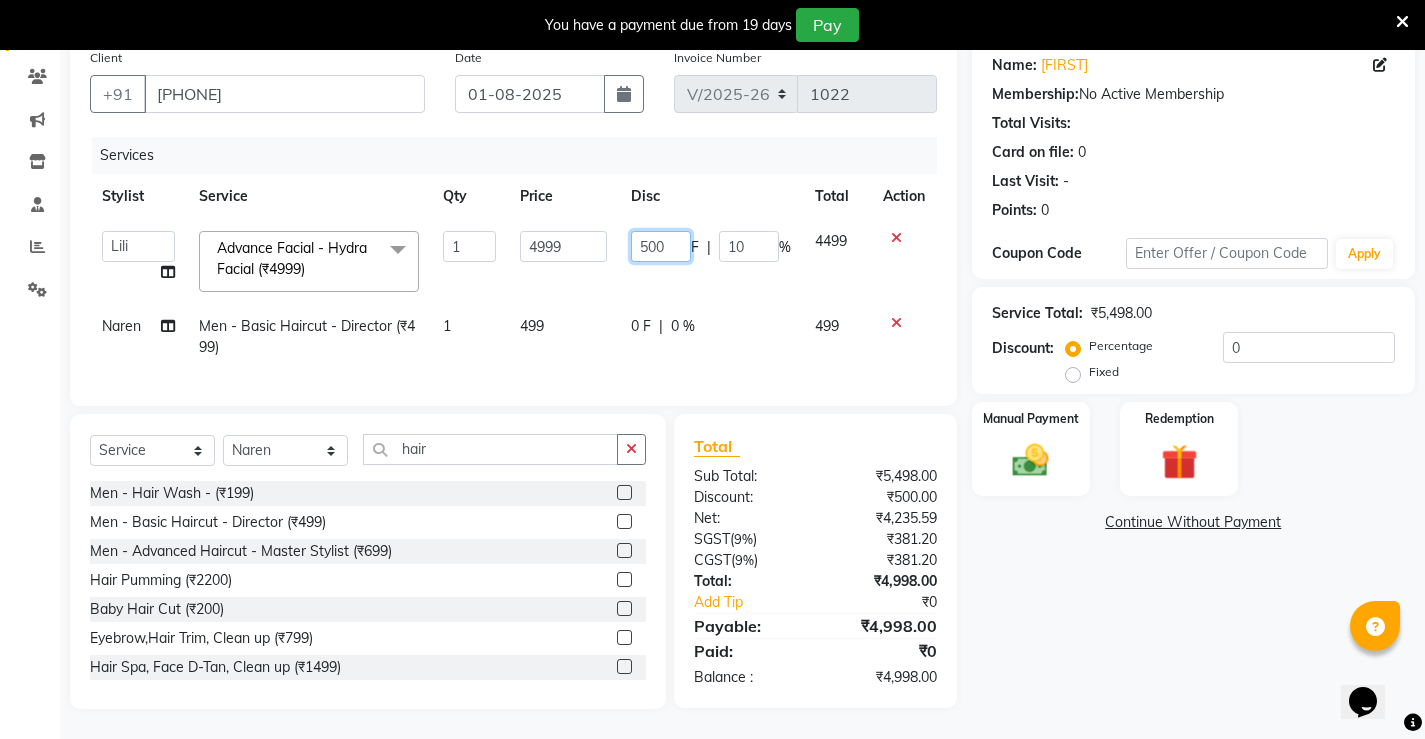 click on "500" 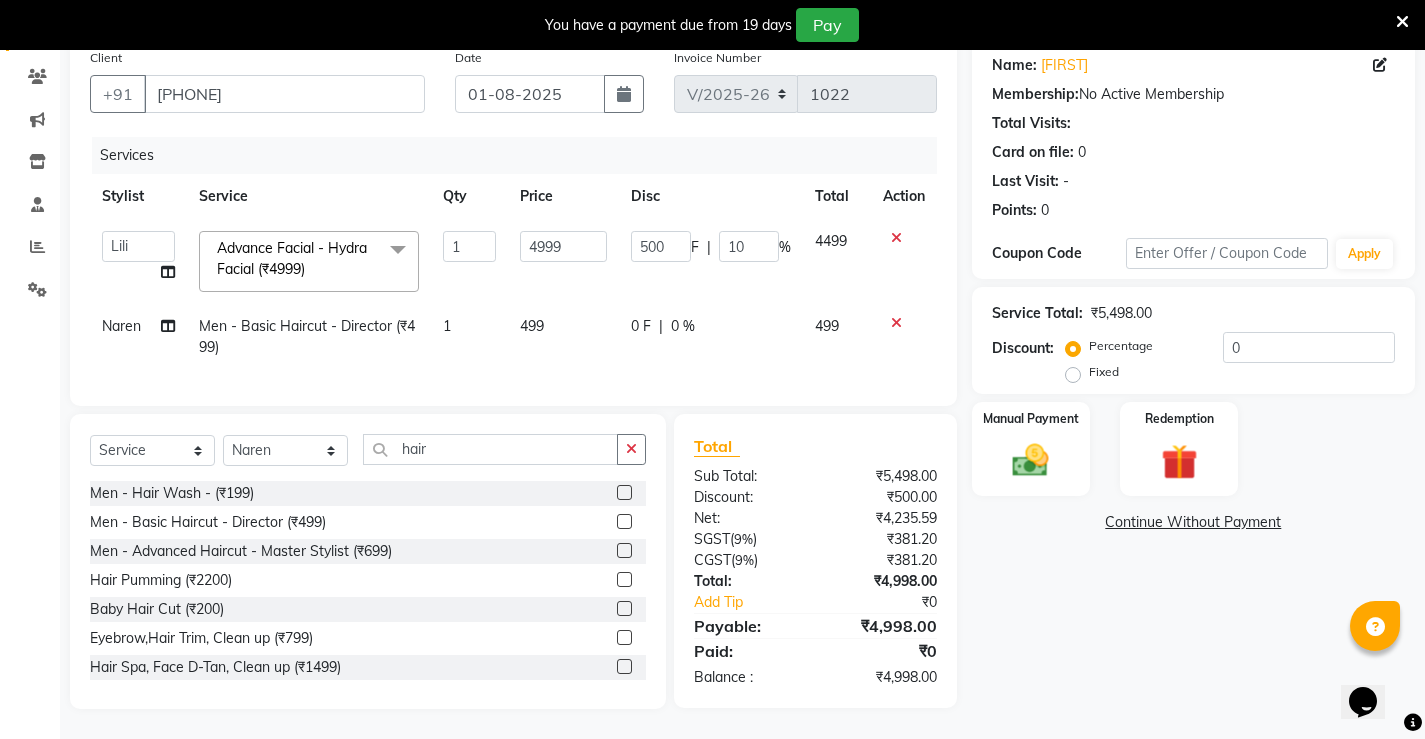 click 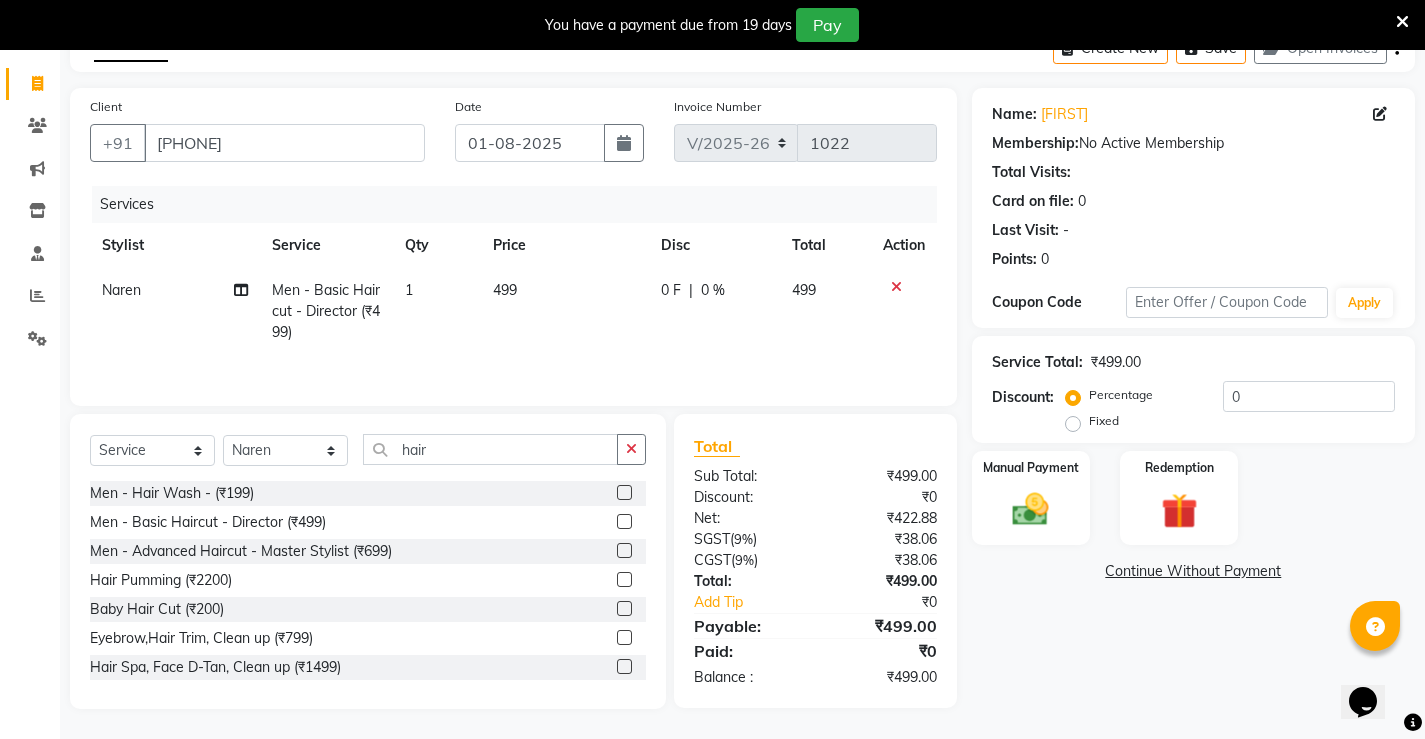 scroll, scrollTop: 112, scrollLeft: 0, axis: vertical 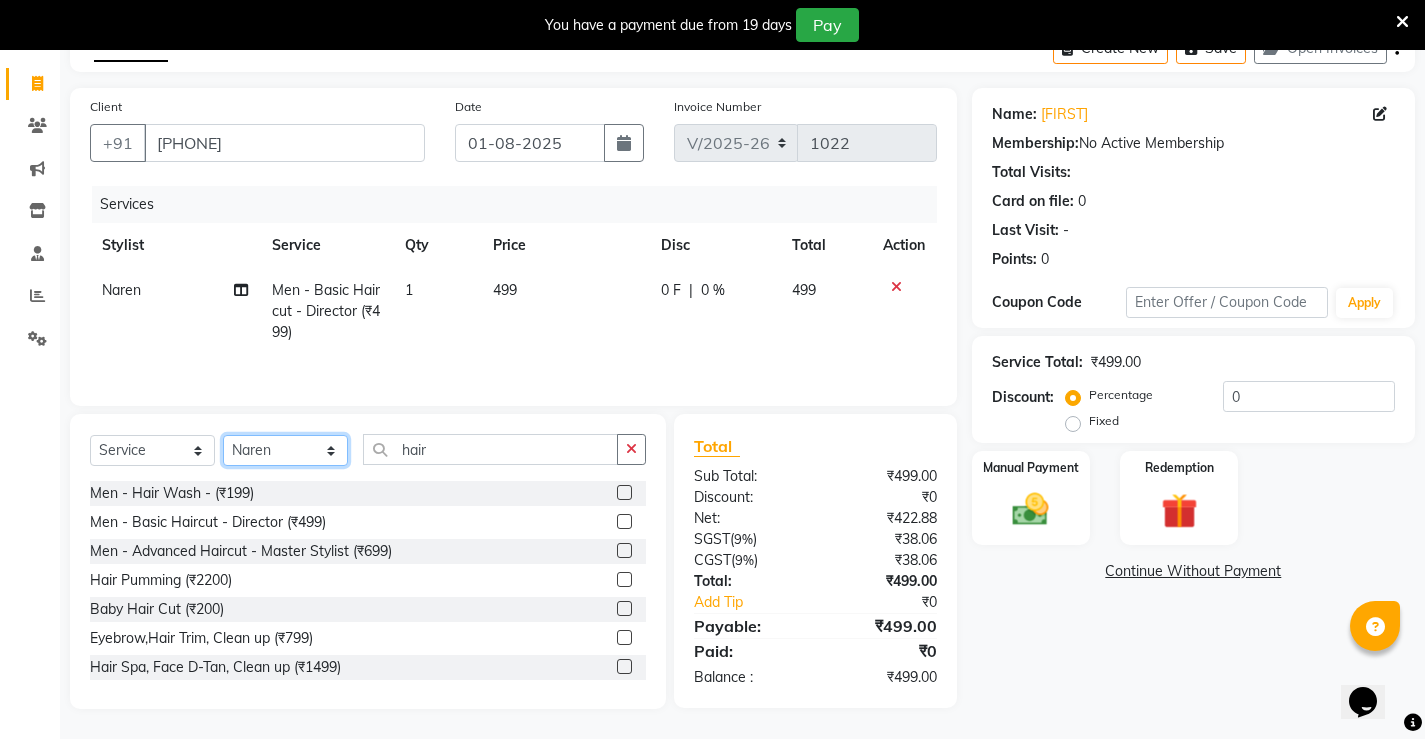 click on "Select Stylist Ajay archita barsha  Lili Naren sukhmay Varti" 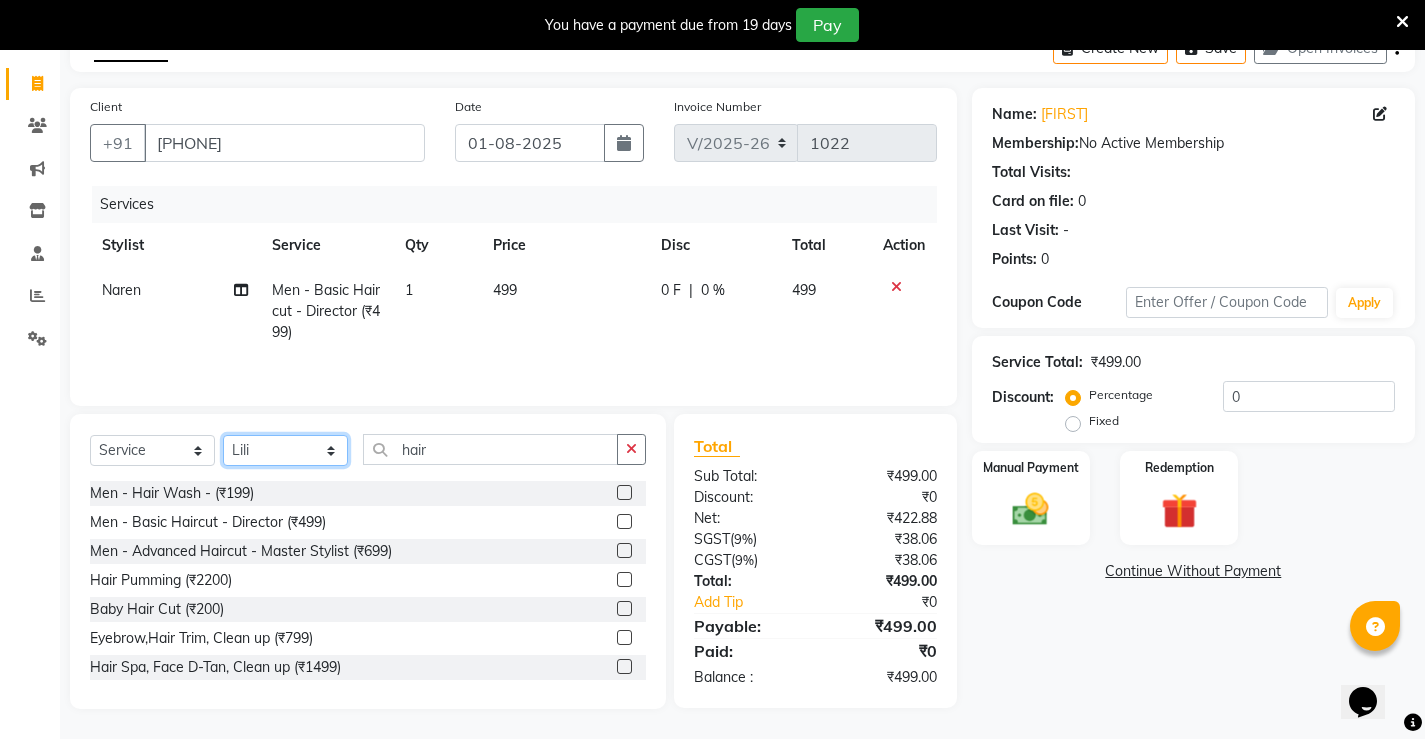 click on "Select Stylist Ajay archita barsha  Lili Naren sukhmay Varti" 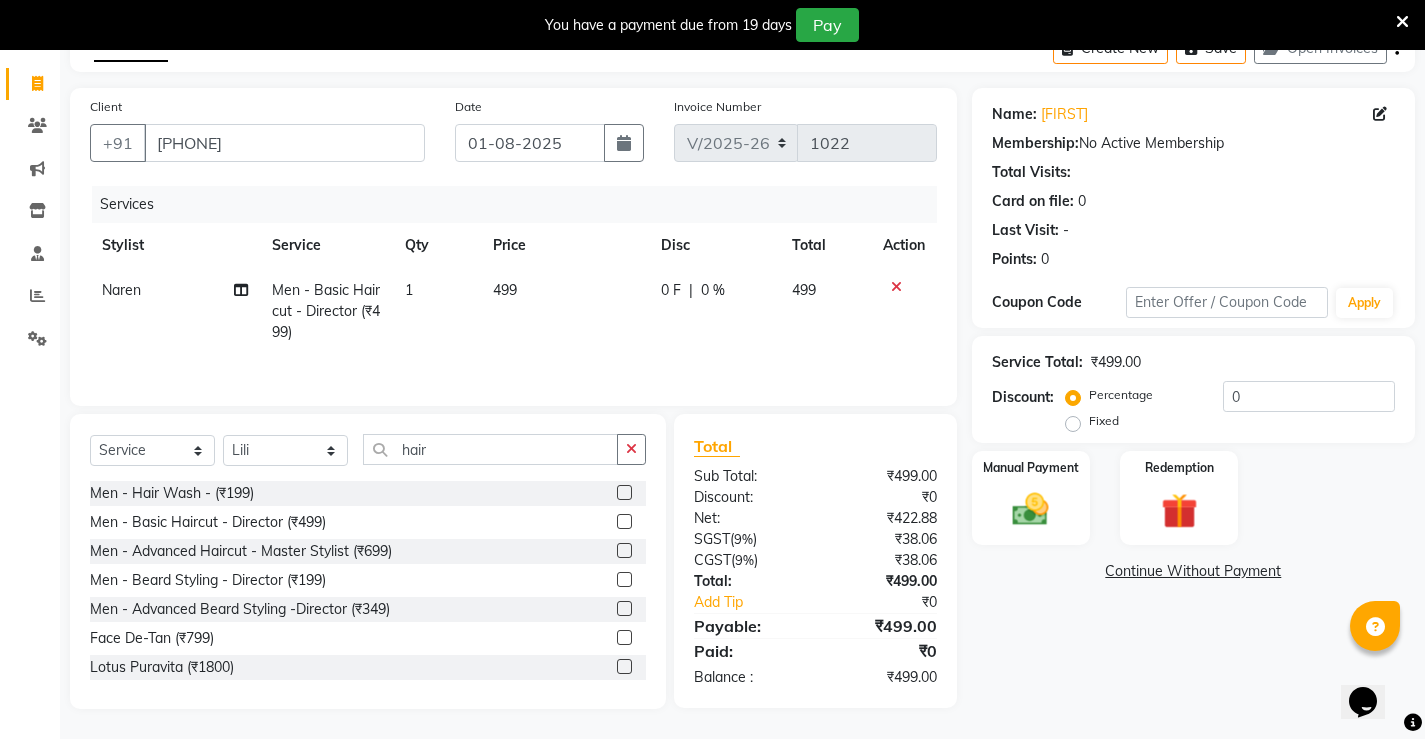 click on "Select Service Product Membership Package Voucher Prepaid Gift Card Select Stylist Ajay archita barsha Lili Naren sukhmay Varti hair Men - Hair Wash - (₹199) Men - Basic Haircut - Director (₹499) Men - Advanced Haircut - Master Stylist (₹699) Men - Beard Styling - Director (₹199) Men - Advanced Beard Styling -Director (₹349) Face De-Tan (₹799) Lotus Puravita (₹1800) Lotus hydravital (₹1800) Hair Pumming (₹2200) Baby Hair Cut (₹200) Kanpeki Pro Hydra (₹3499) Scrubbing (₹350) organic facial (₹4000) Anti Dandruff Treatment (₹2500) Eyebrow,Hair Trim, Clean up (₹799) Eyebrow, Face D-Tan,Clean up (₹999) Hair Spa, Face D-Tan, Clean up (₹1499) Head Masssage, Hair Trim ,Face D-Tan, Clean Up (₹1999) Facial, Face D-Tan, Hair Basic Colour, Foot Massage (₹2999) Hair Spa With Treatment, Face D-Tan , Facial, Pedicure (₹3222) Hair Cut & Wash Beard Trim, Foot Massasge (₹549) Hair Cut & Wash , Clean Up Head Massage , Face D-Tan (₹1449)" 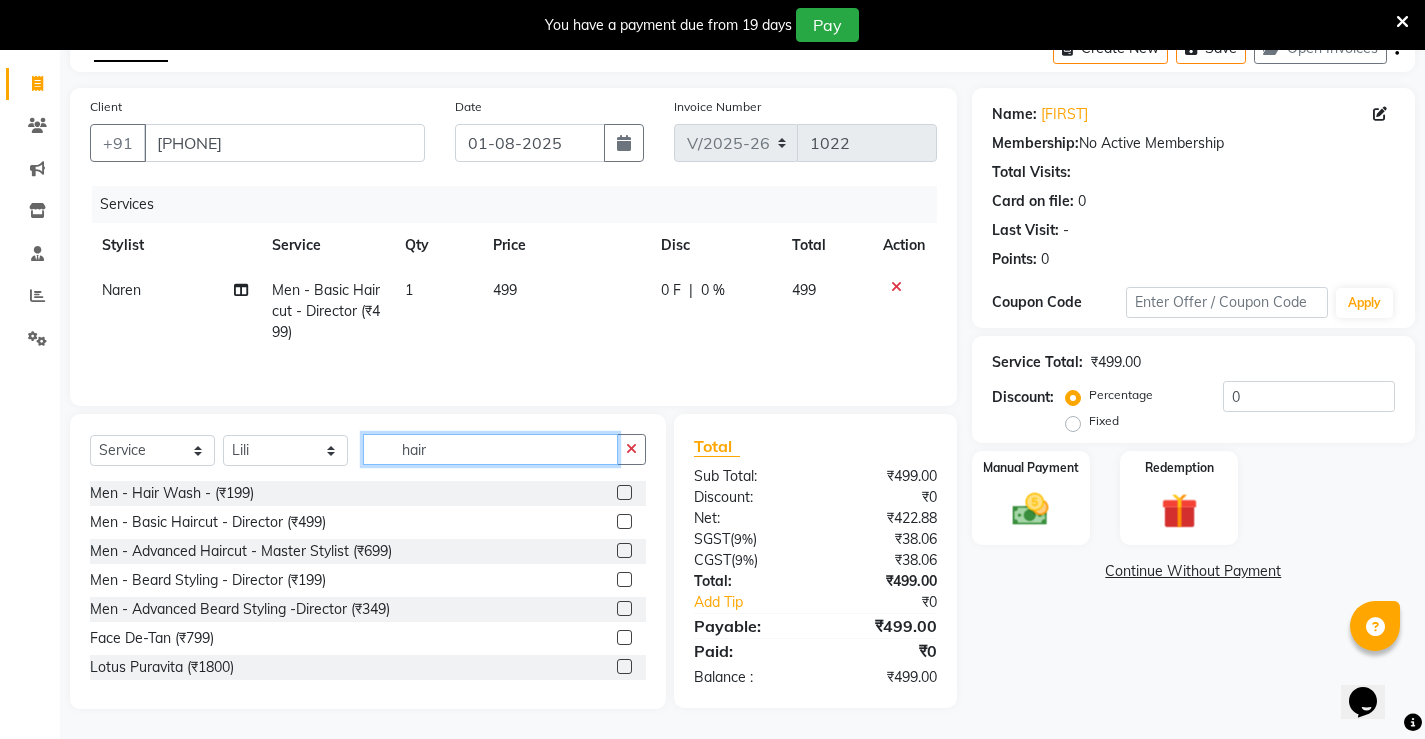 click on "hair" 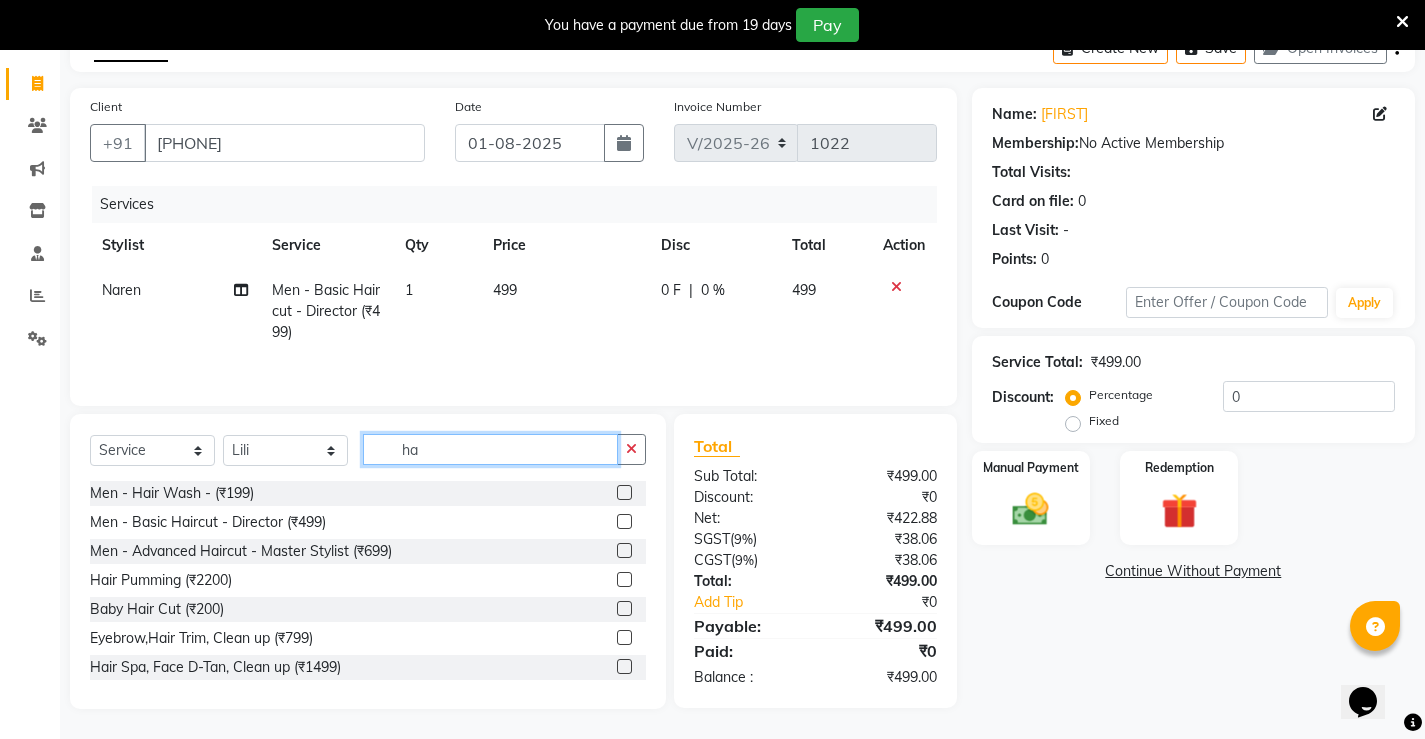 type on "h" 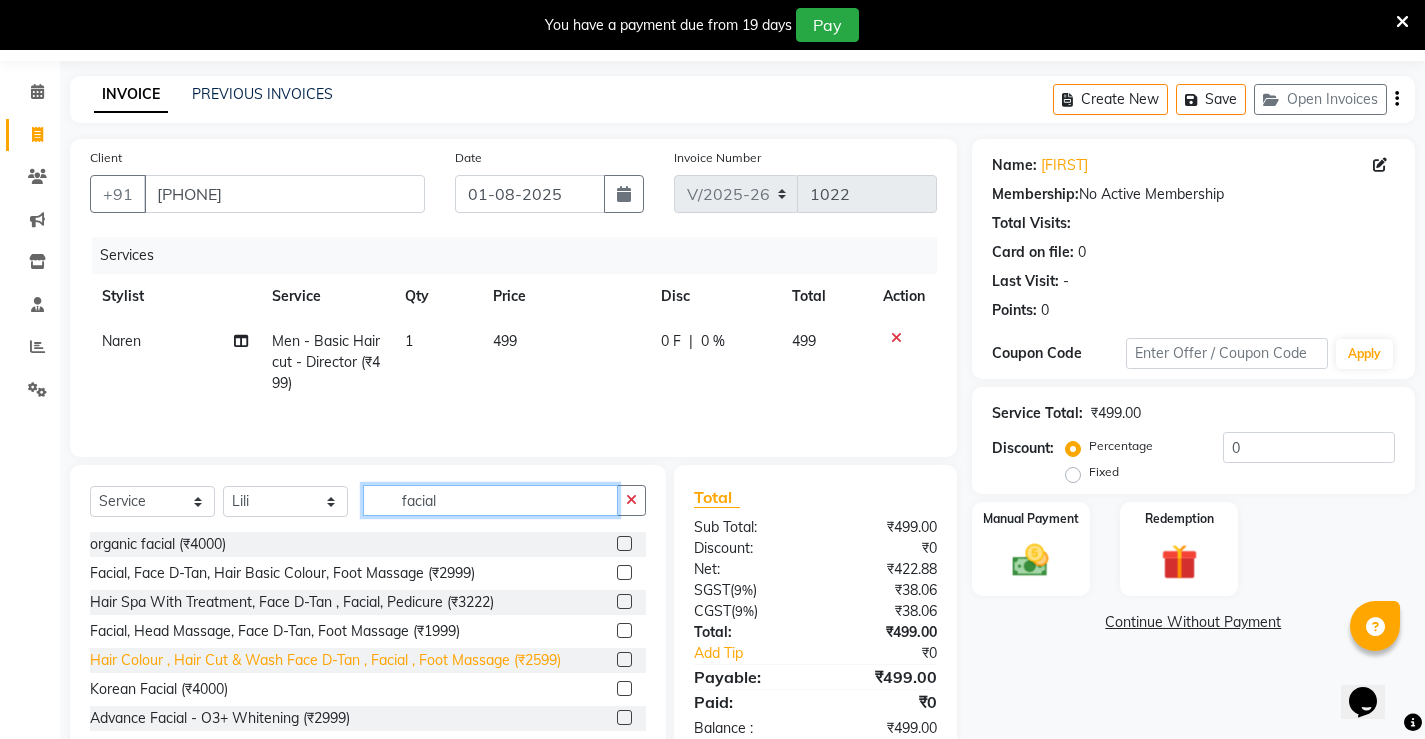 scroll, scrollTop: 12, scrollLeft: 0, axis: vertical 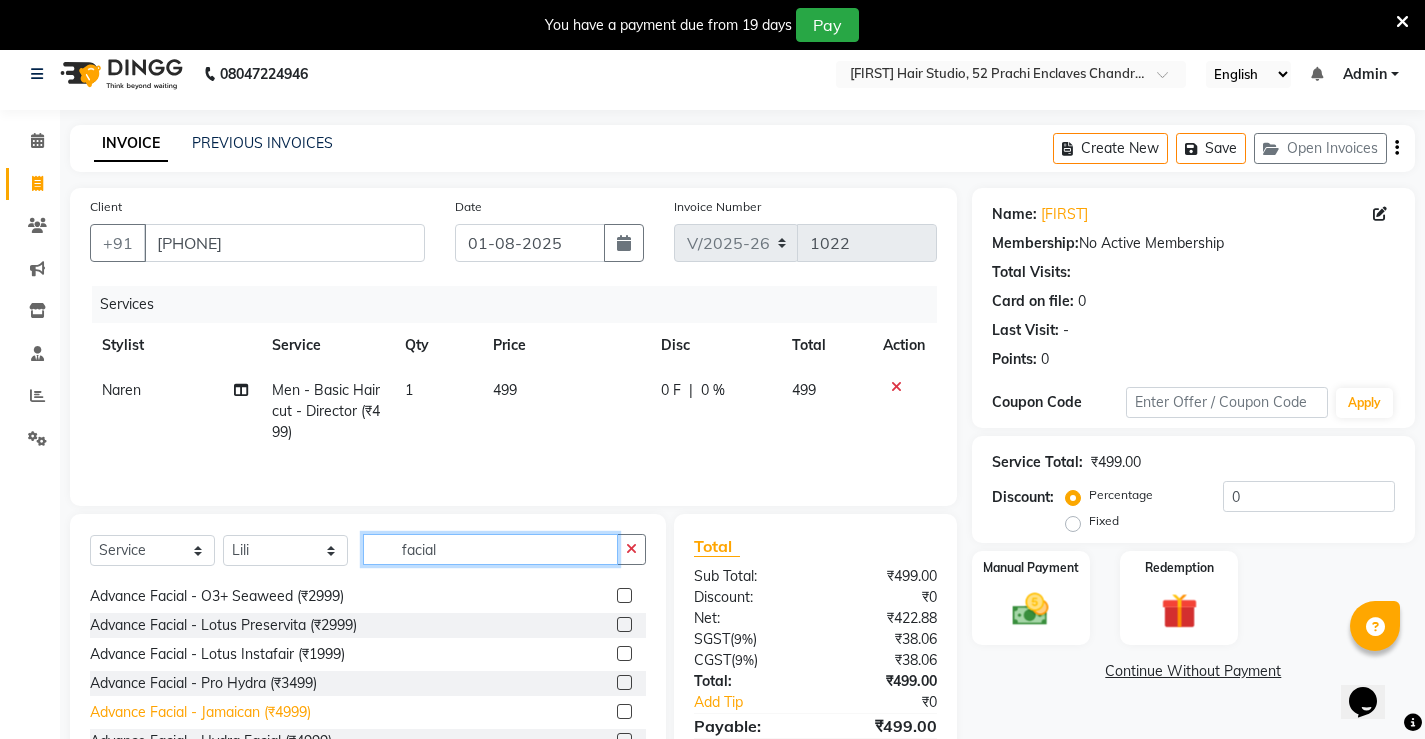 type on "facial" 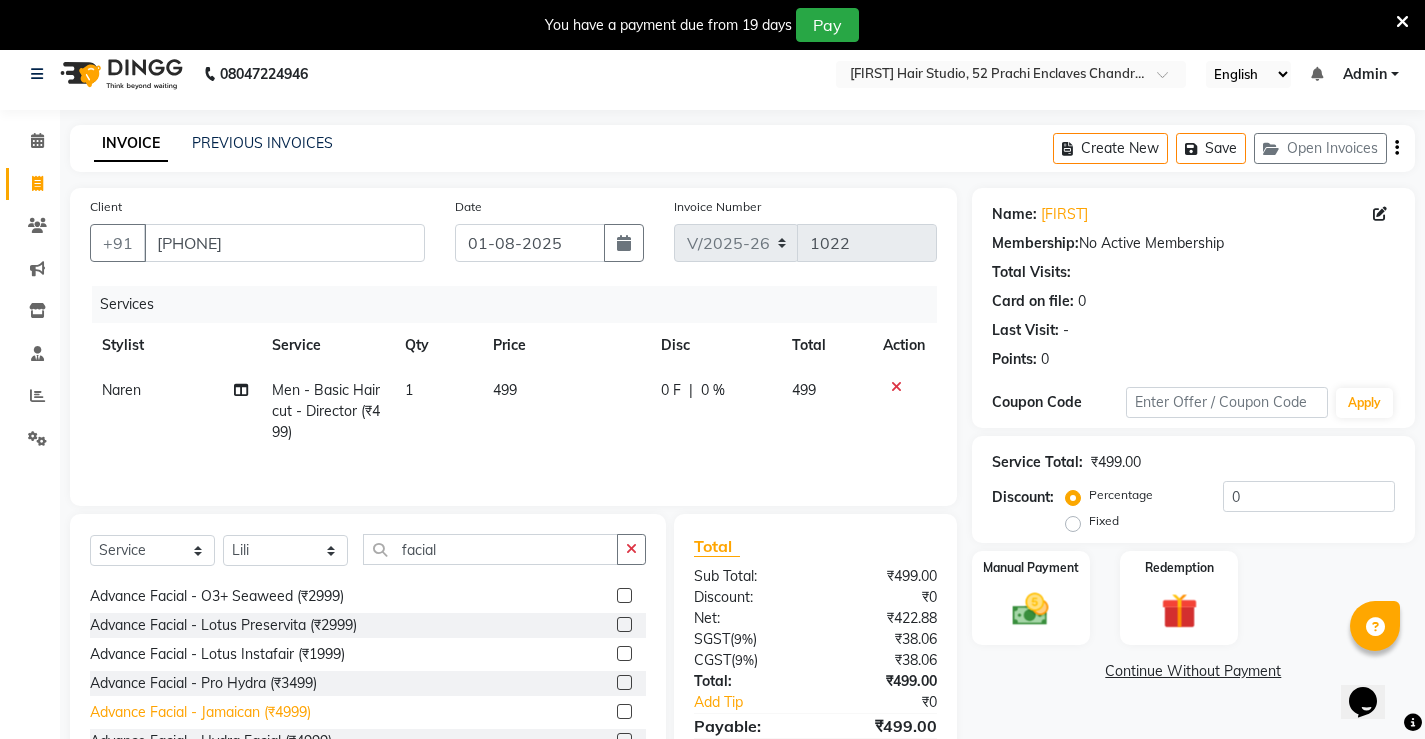 click on "Advance Facial - Jamaican (₹4999)" 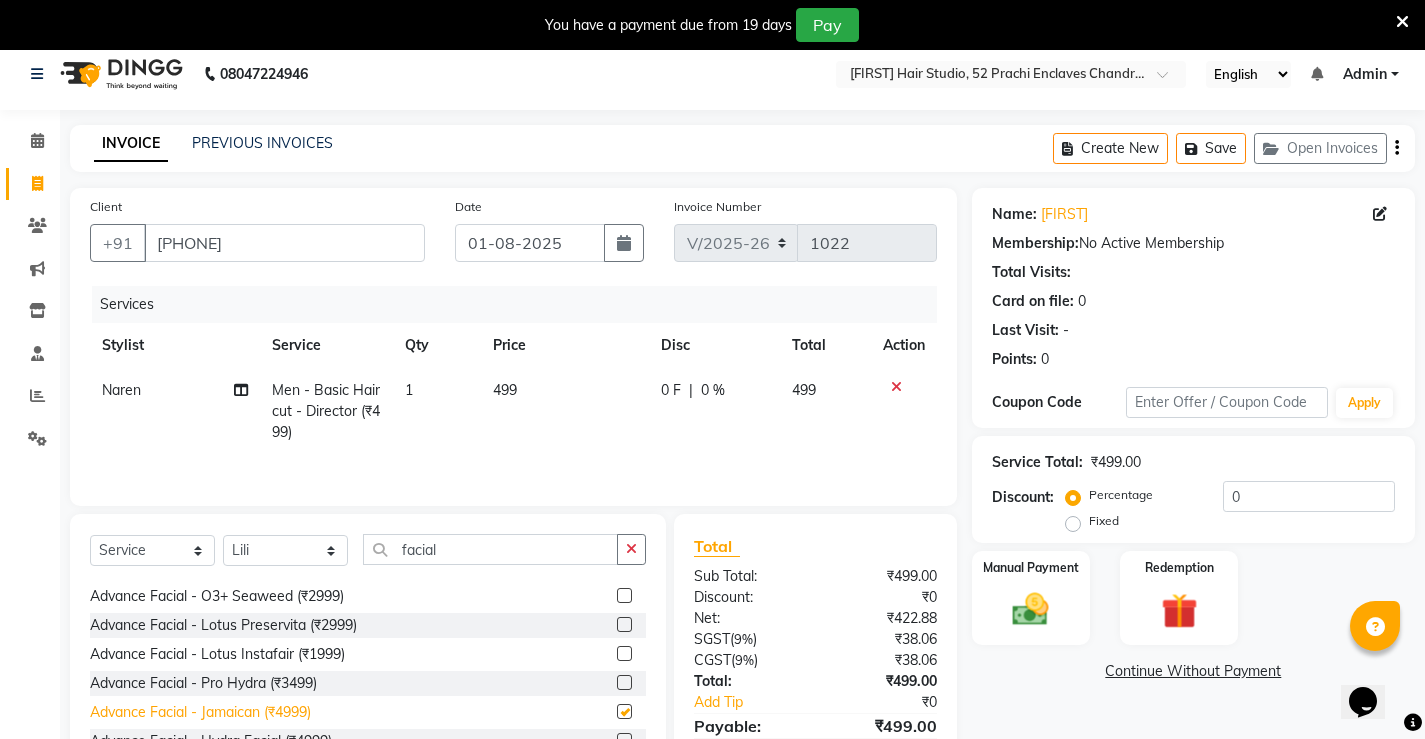 checkbox on "false" 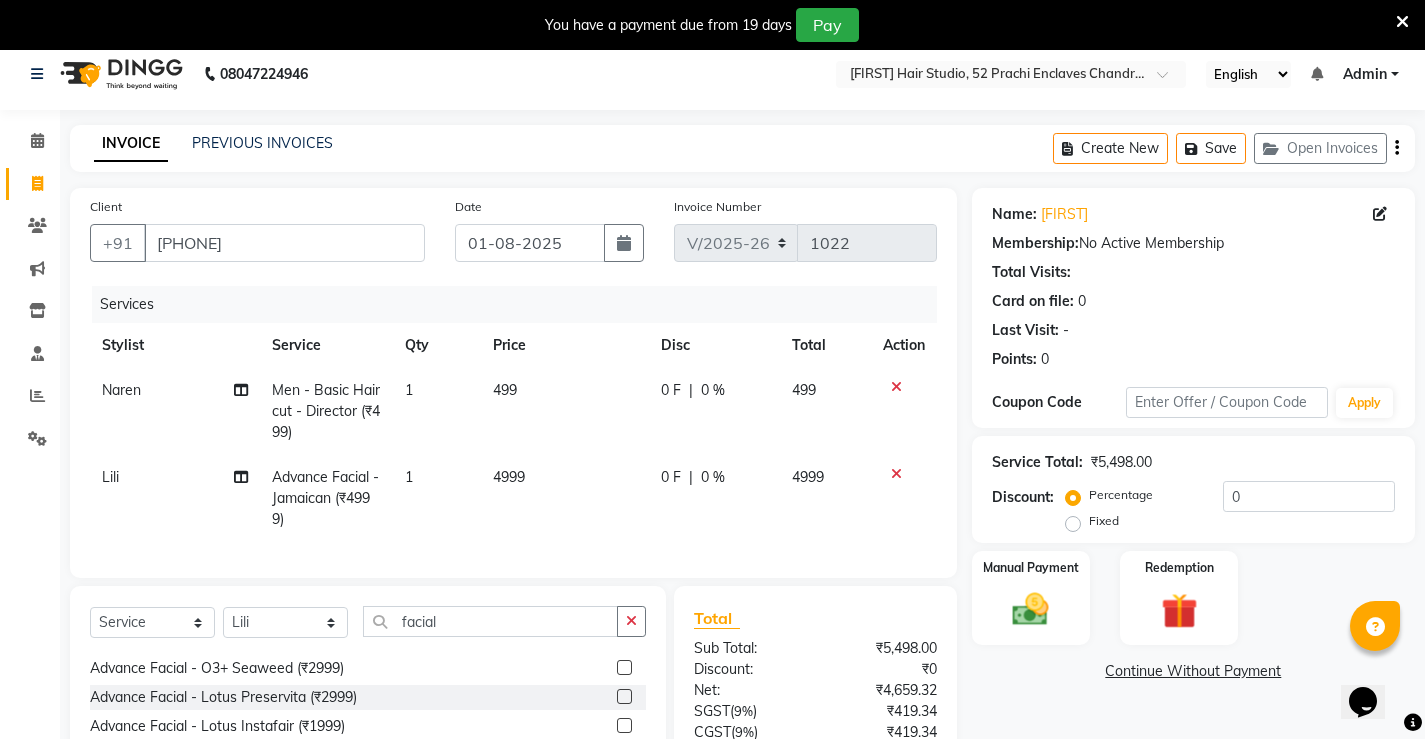 click on "0 %" 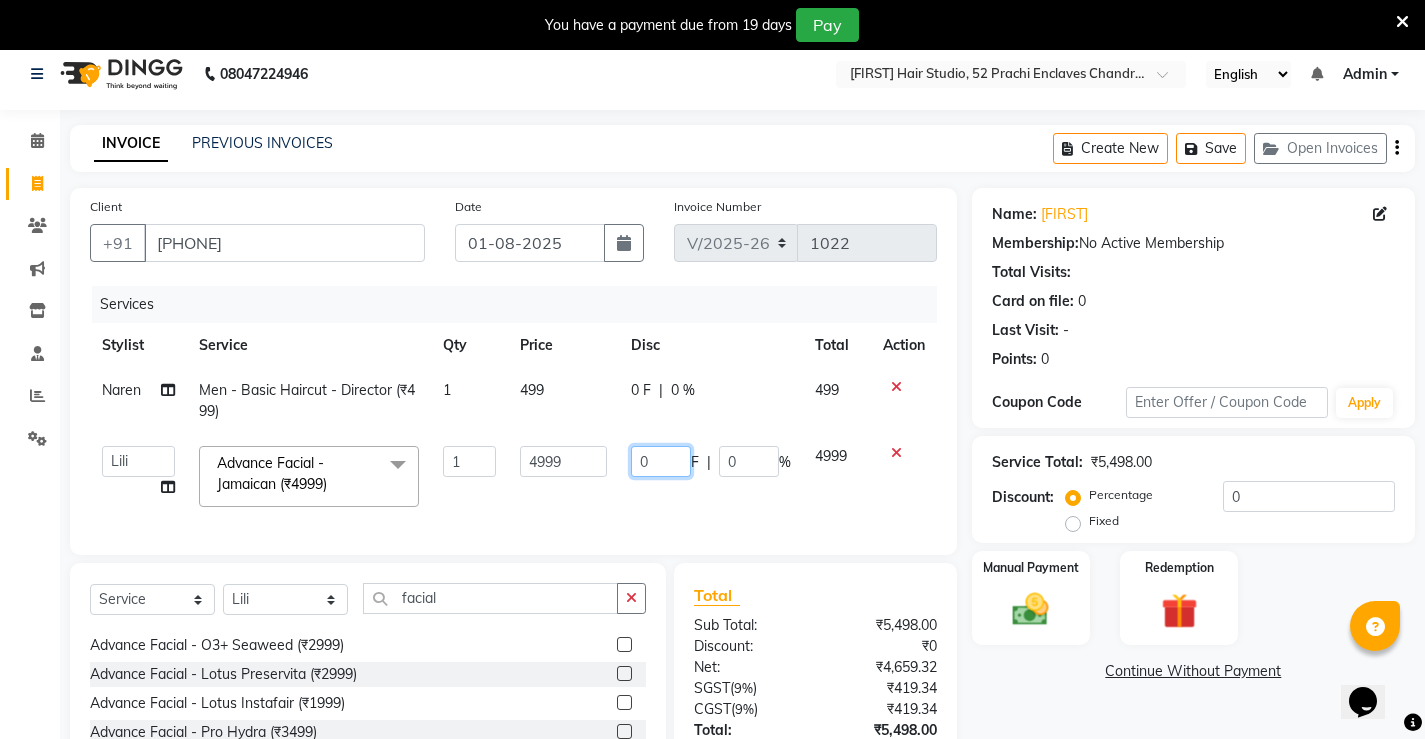 click on "0" 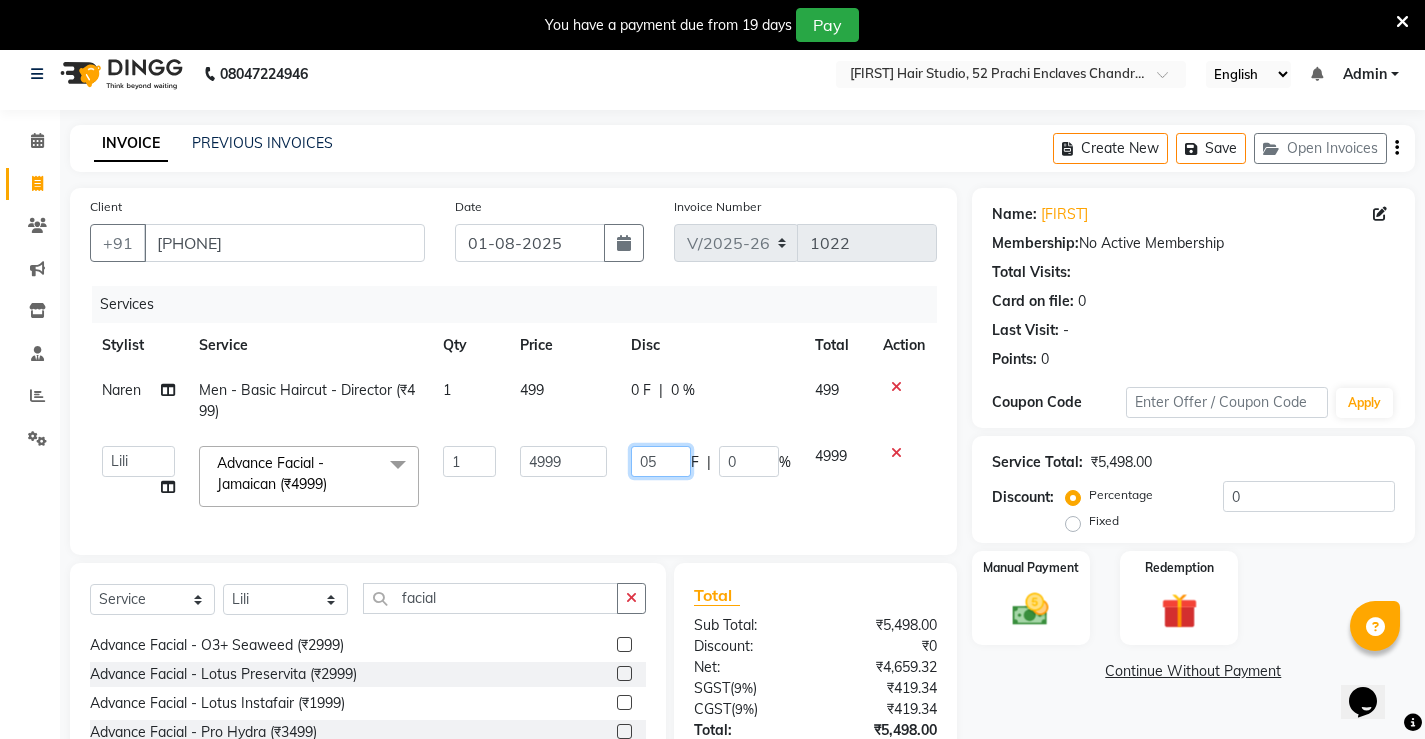 type on "0" 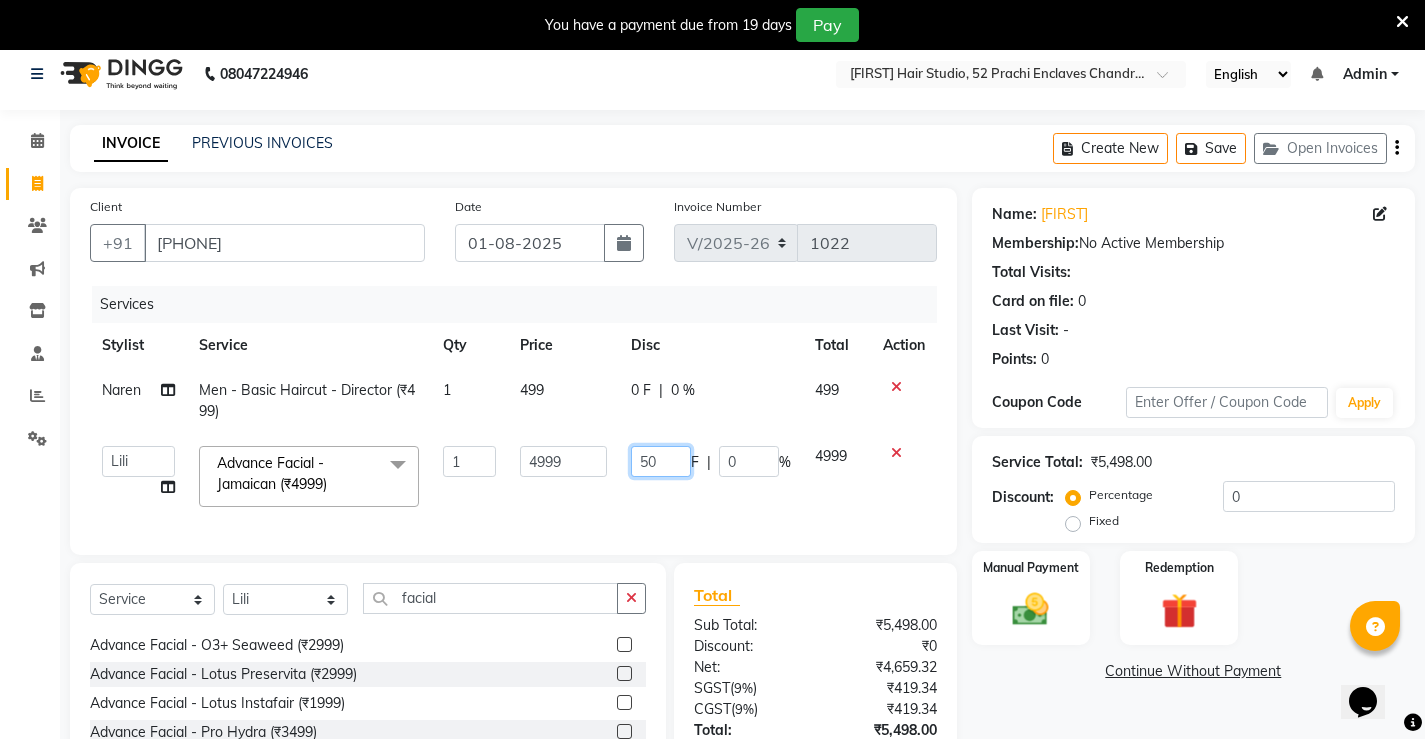 type on "500" 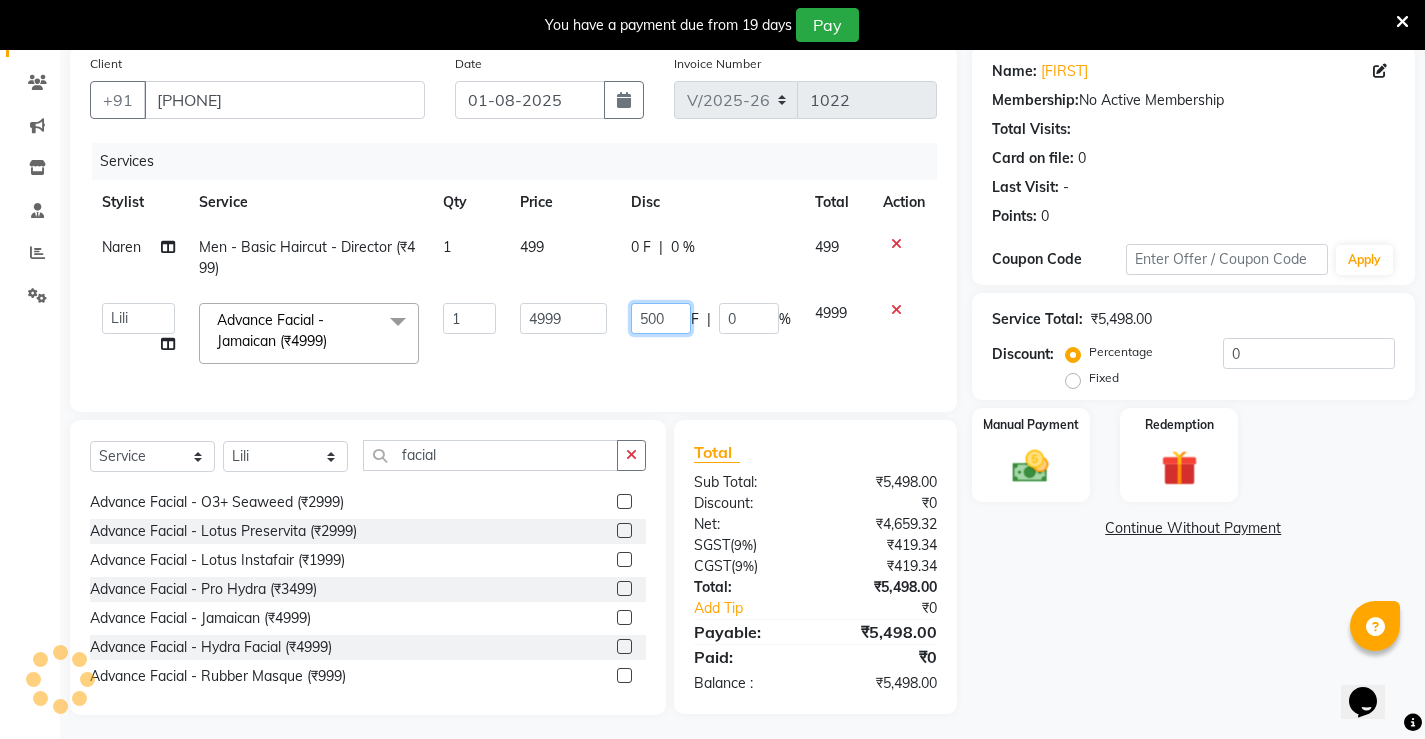 scroll, scrollTop: 176, scrollLeft: 0, axis: vertical 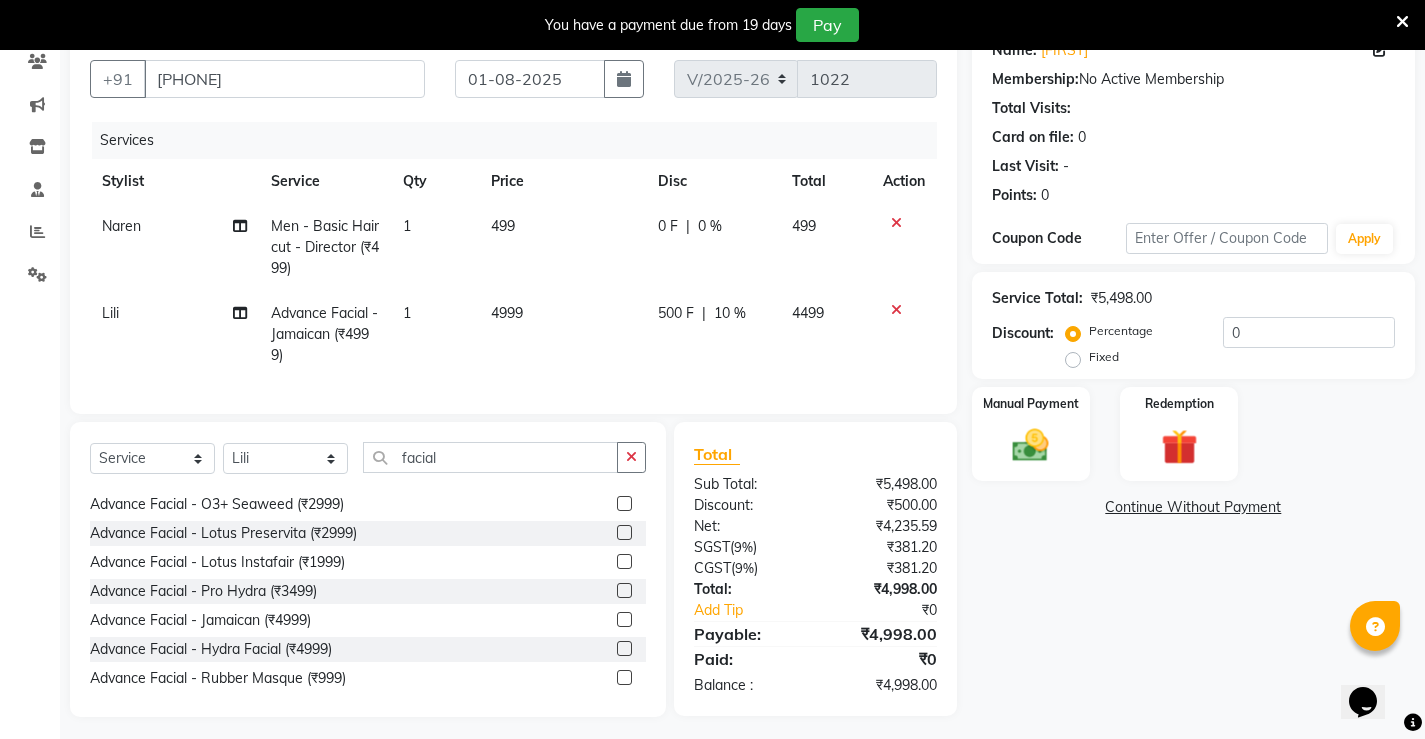 click on "Name: [FIRST] Membership: No Active Membership Total Visits: Card on file: 0 Last Visit: - Points: 0 Coupon Code Apply Service Total: ₹5,498.00 Discount: Percentage Fixed 0 Manual Payment Redemption Continue Without Payment" 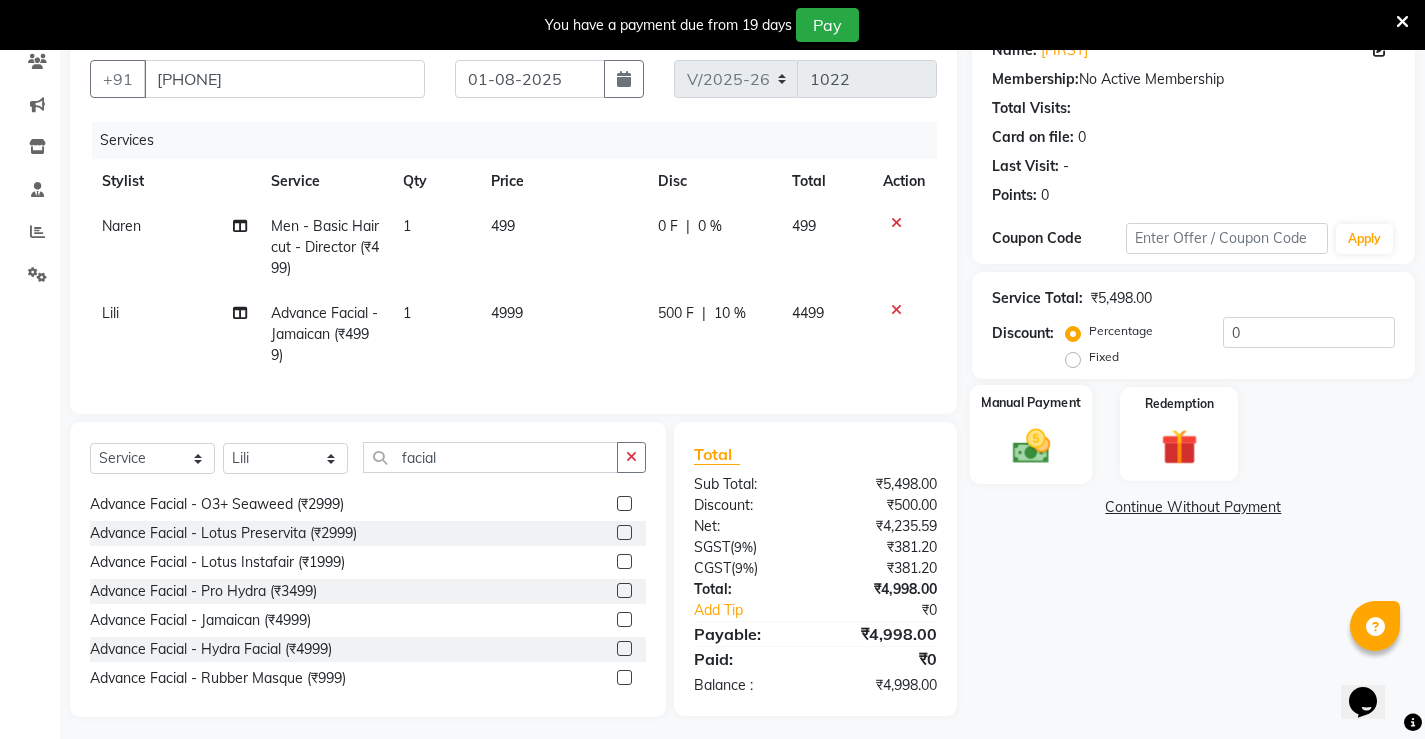 click 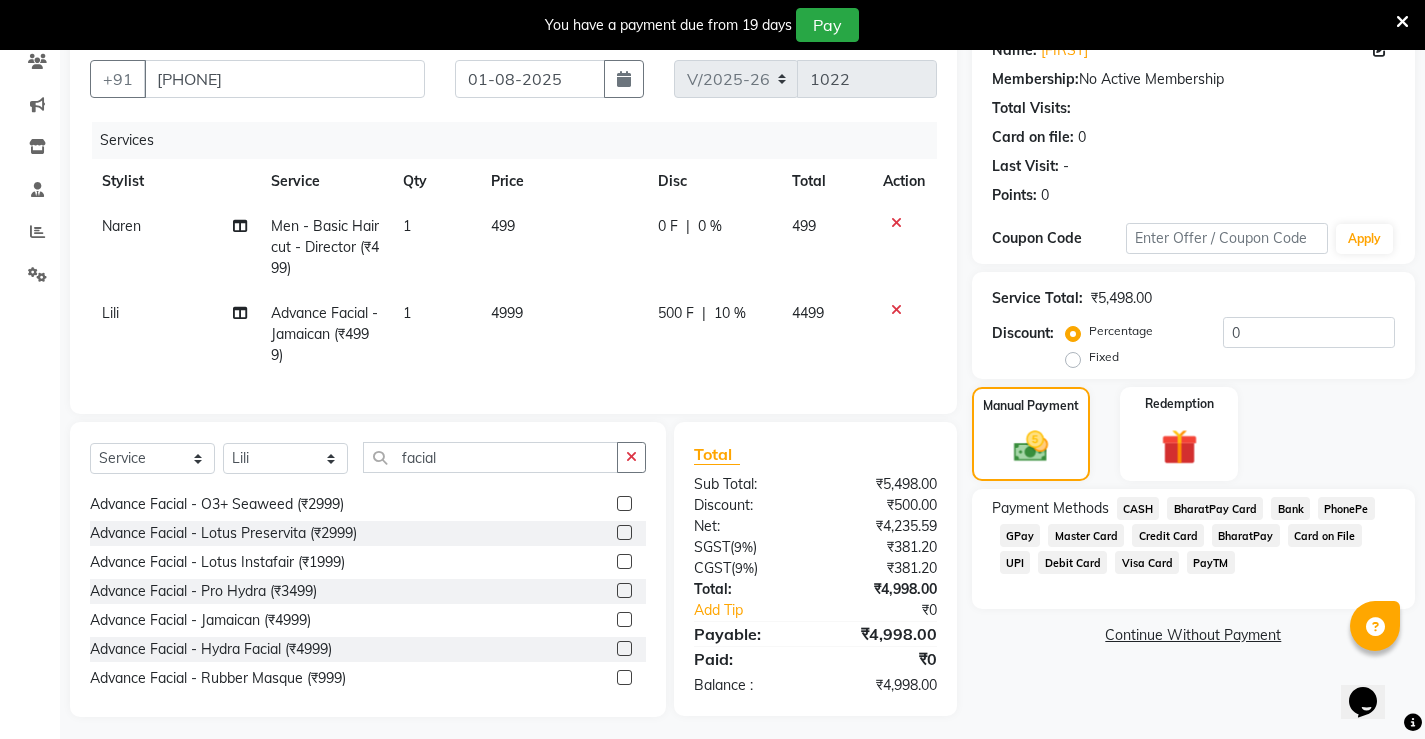 click on "500 F" 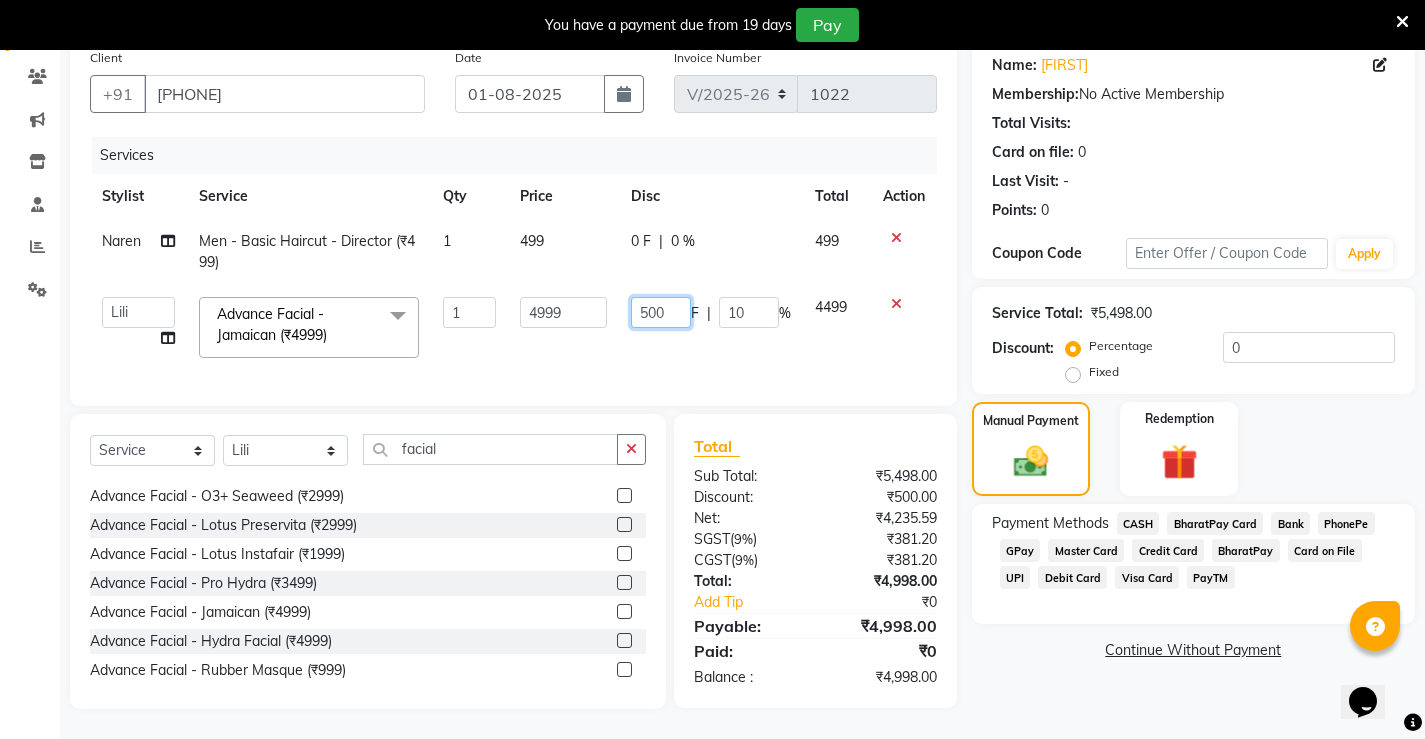 click on "500" 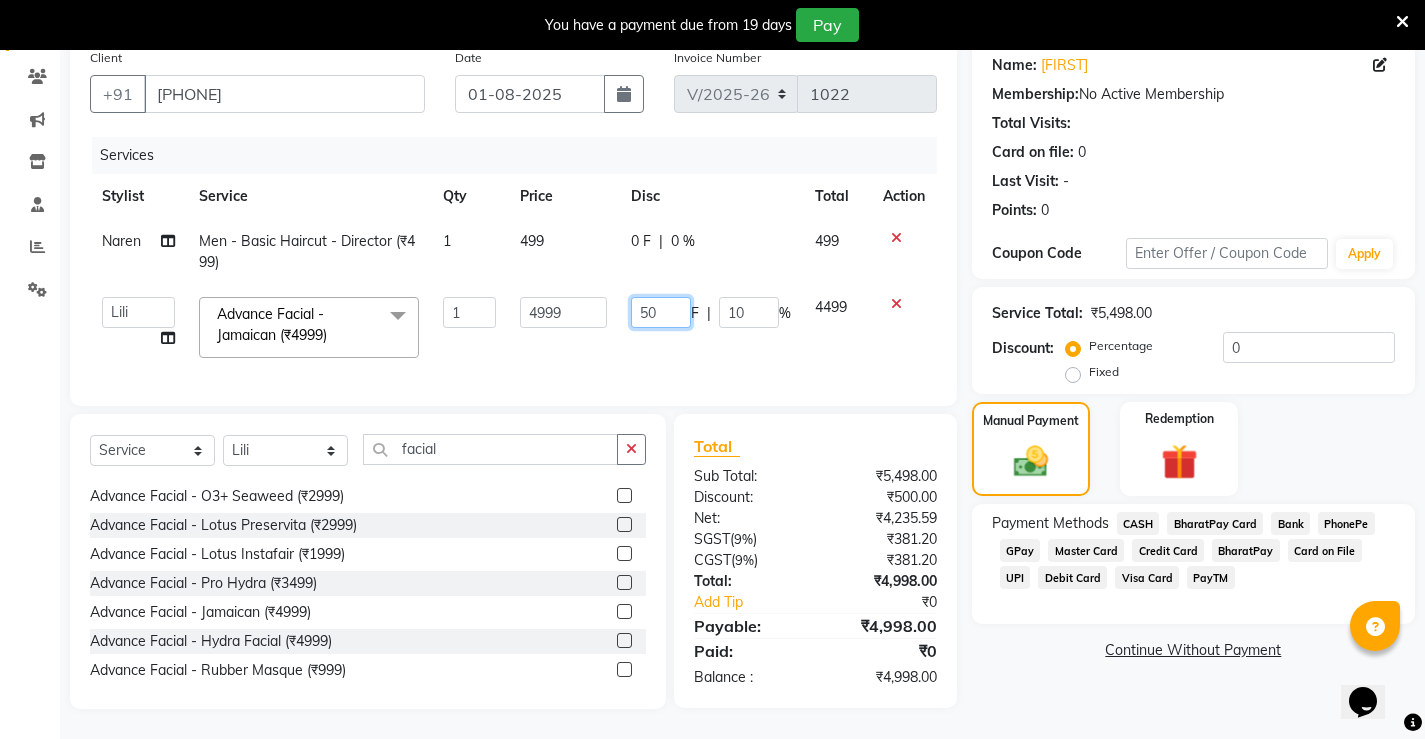 type on "5" 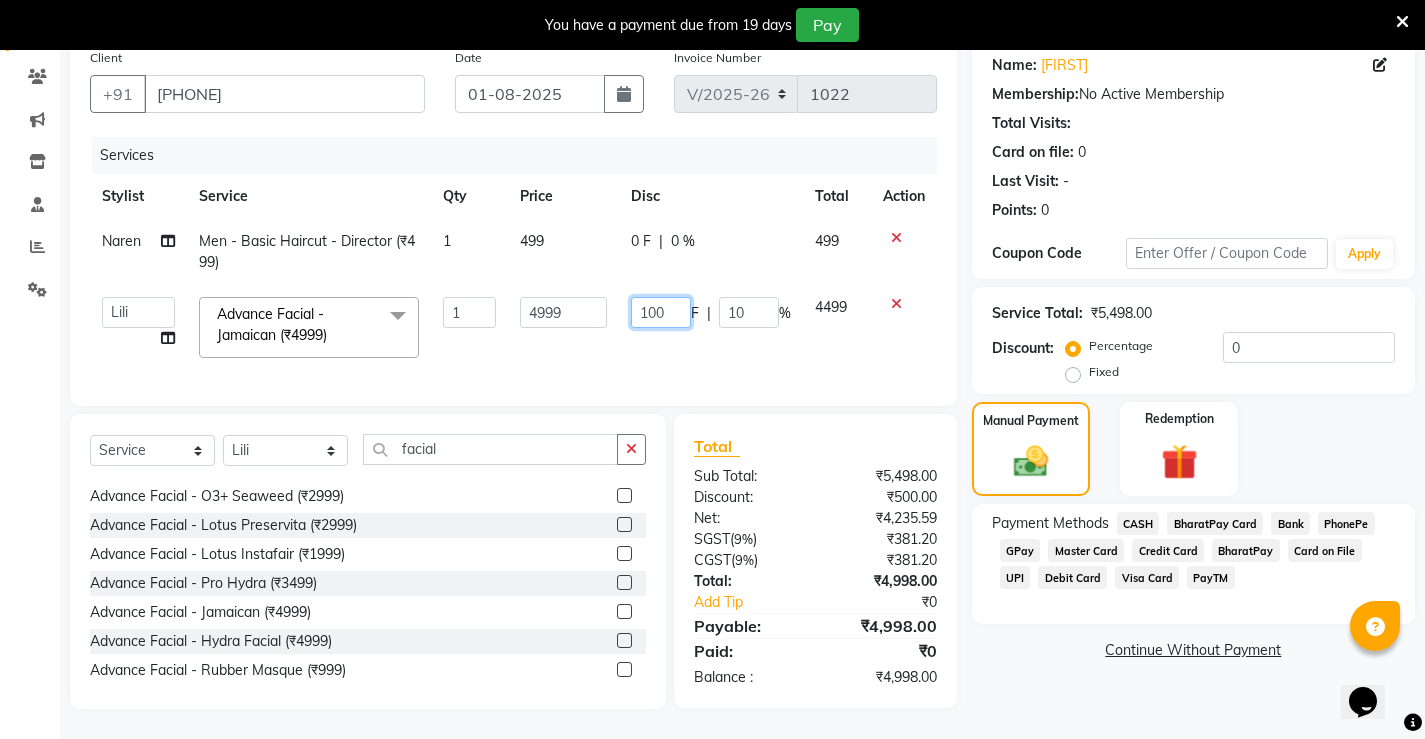 type on "1000" 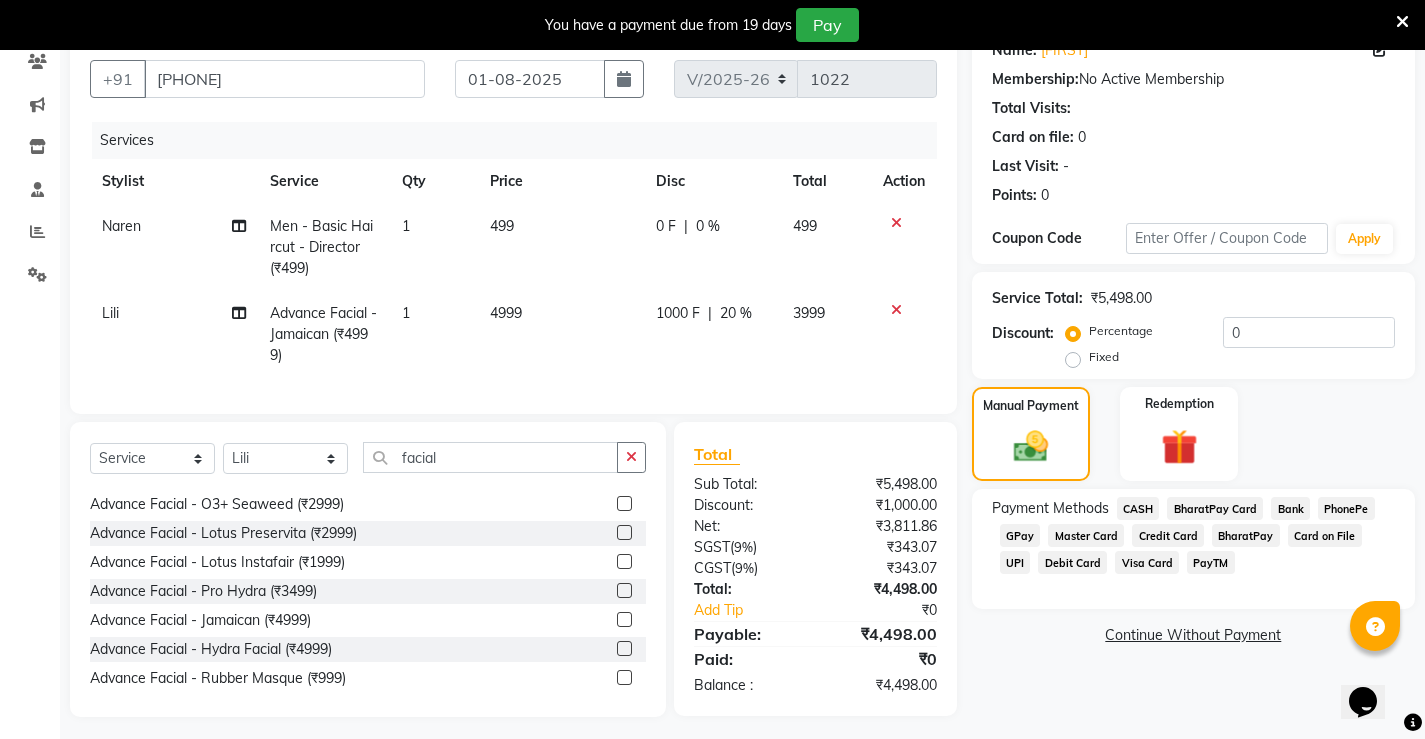 click on "Name: [FIRST] Membership: No Active Membership Total Visits: Card on file: 0 Last Visit: - Points: 0 Coupon Code Apply Service Total: ₹5,498.00 Discount: Percentage Fixed 0 Manual Payment Redemption Payment Methods CASH BharatPay Card Bank PhonePe GPay Master Card Credit Card BharatPay Card on File UPI Debit Card Visa Card PayTM Continue Without Payment" 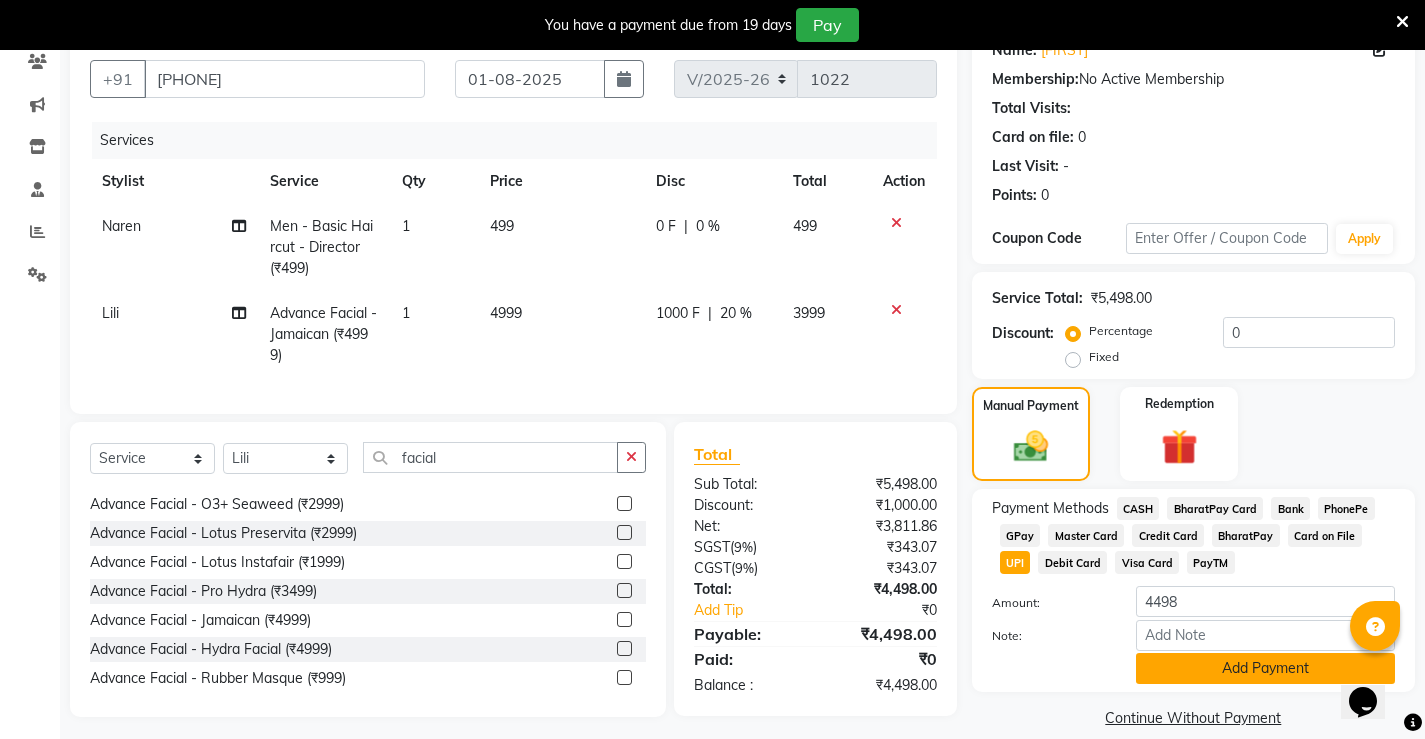 click on "Add Payment" 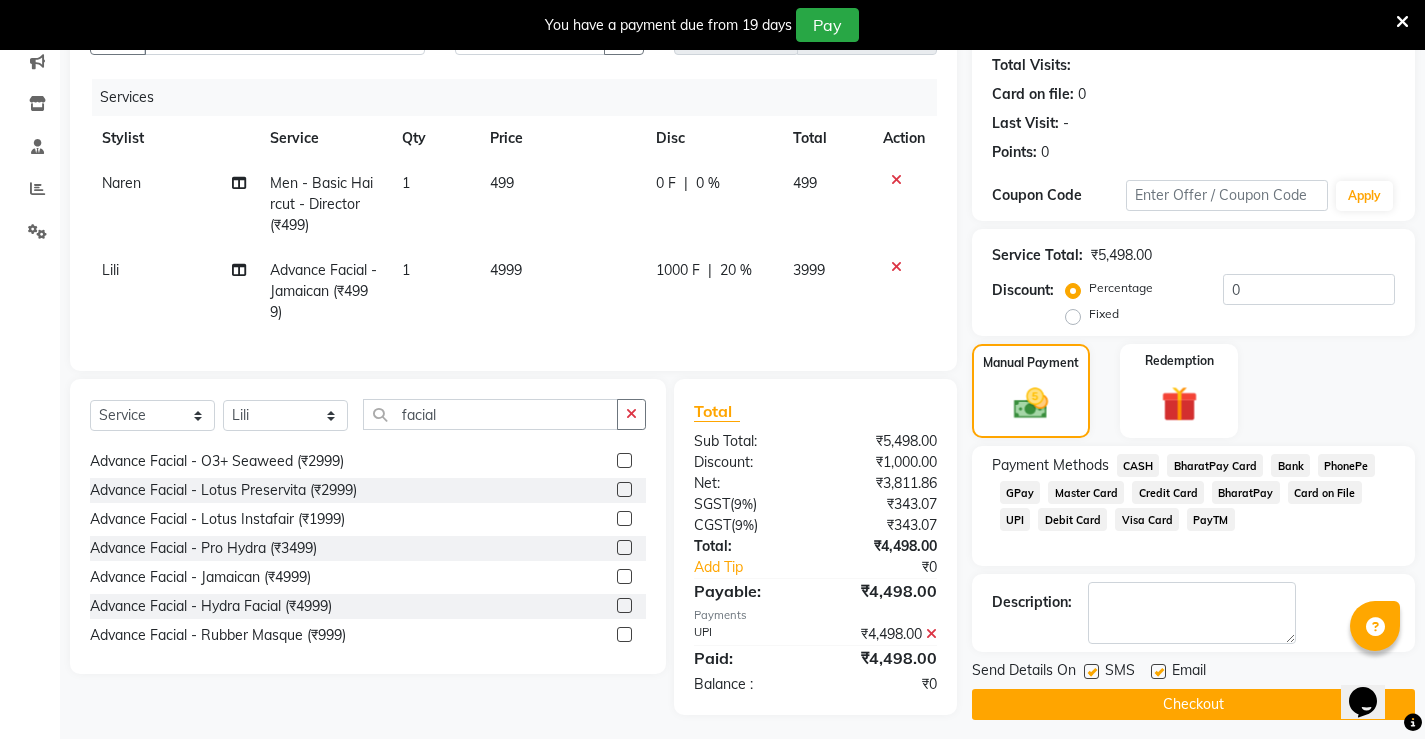 scroll, scrollTop: 240, scrollLeft: 0, axis: vertical 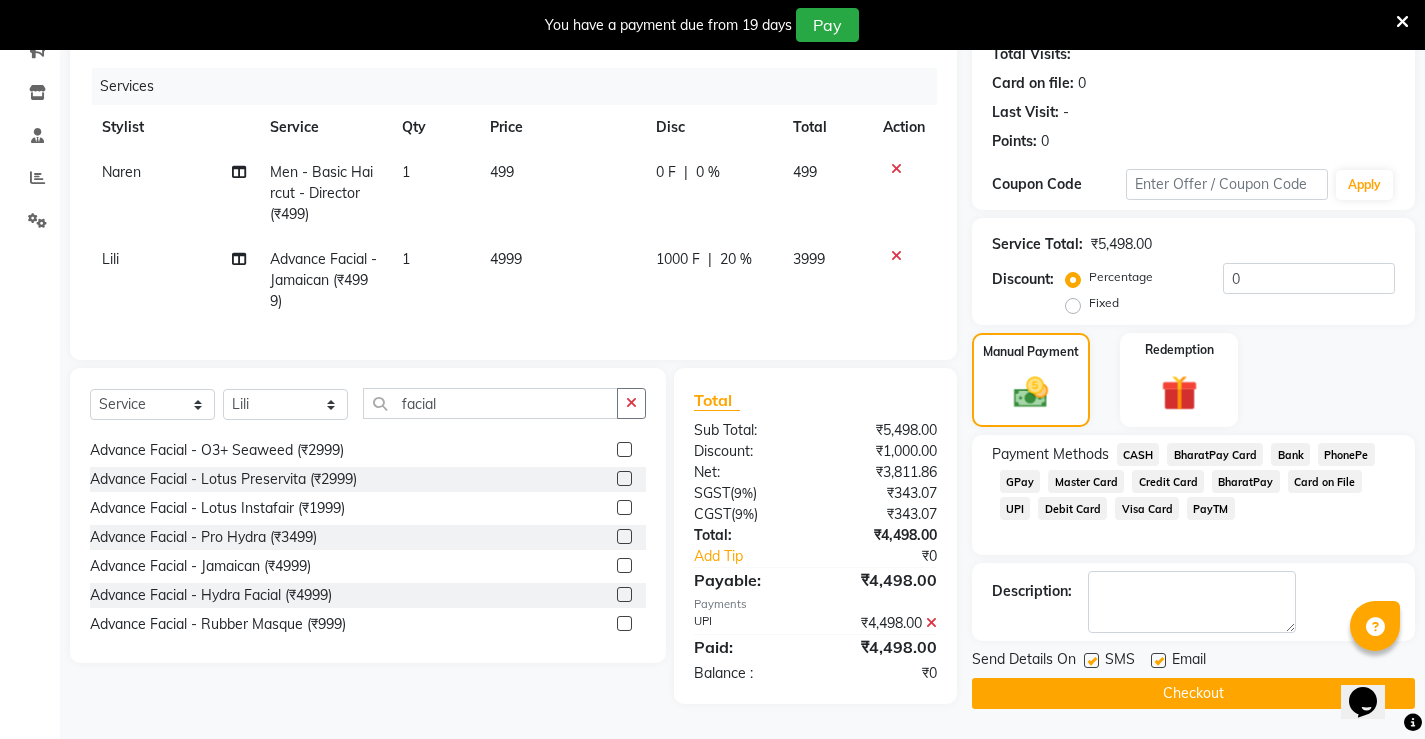 click on "Checkout" 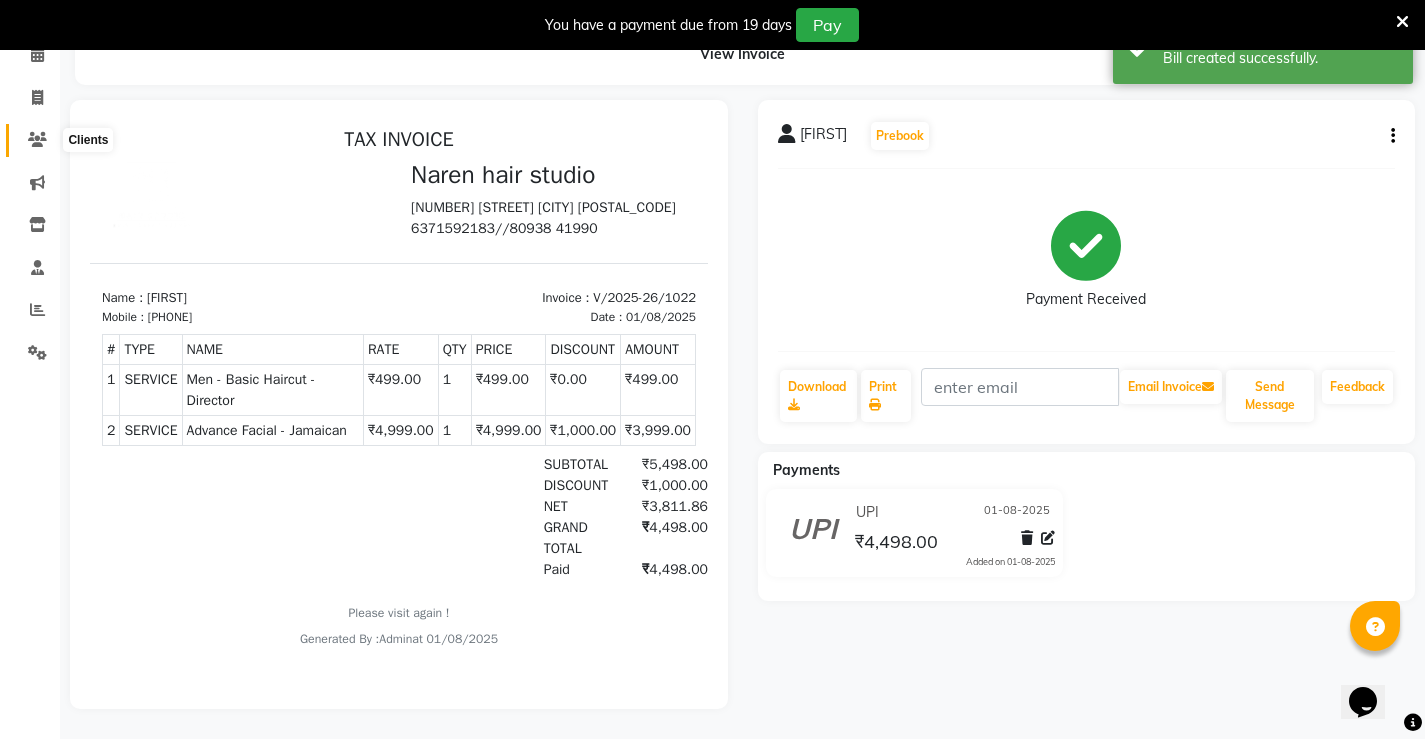 scroll, scrollTop: 0, scrollLeft: 0, axis: both 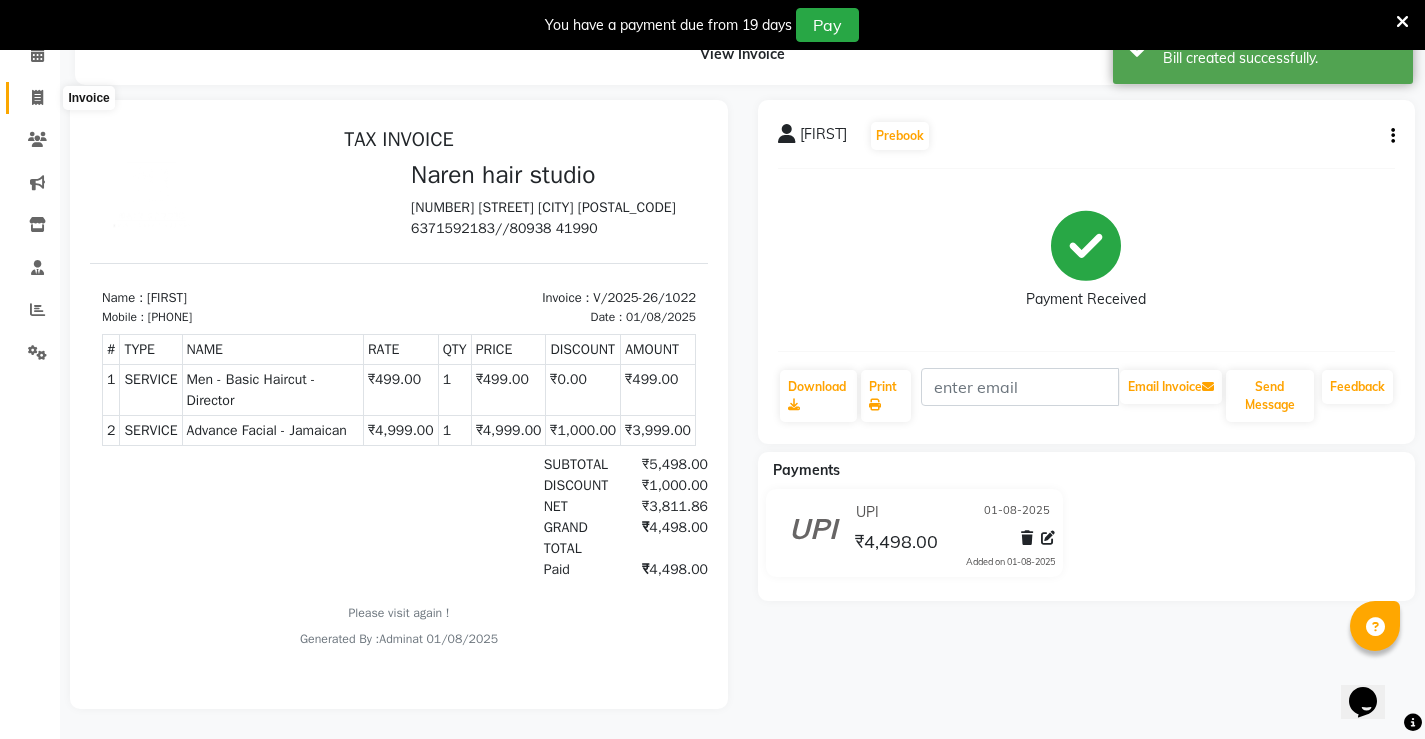 click 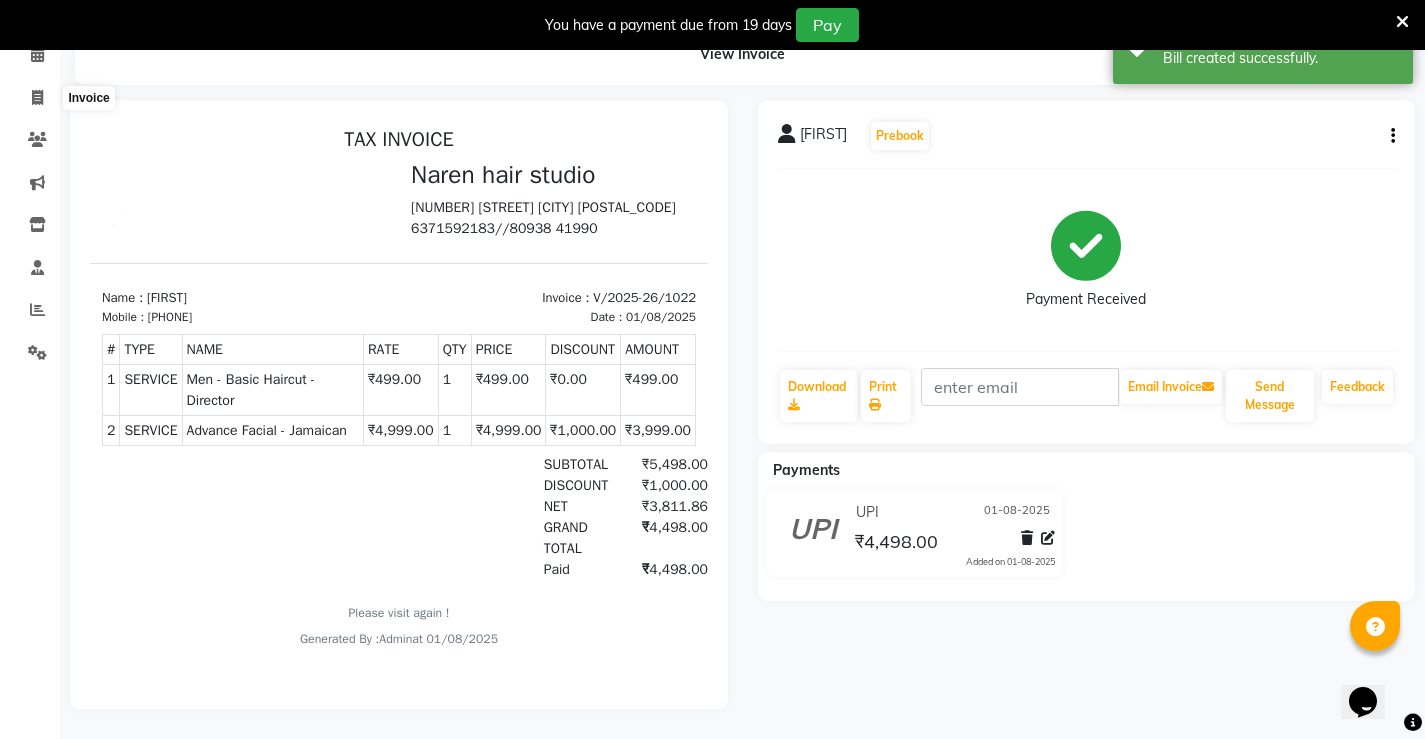 select on "service" 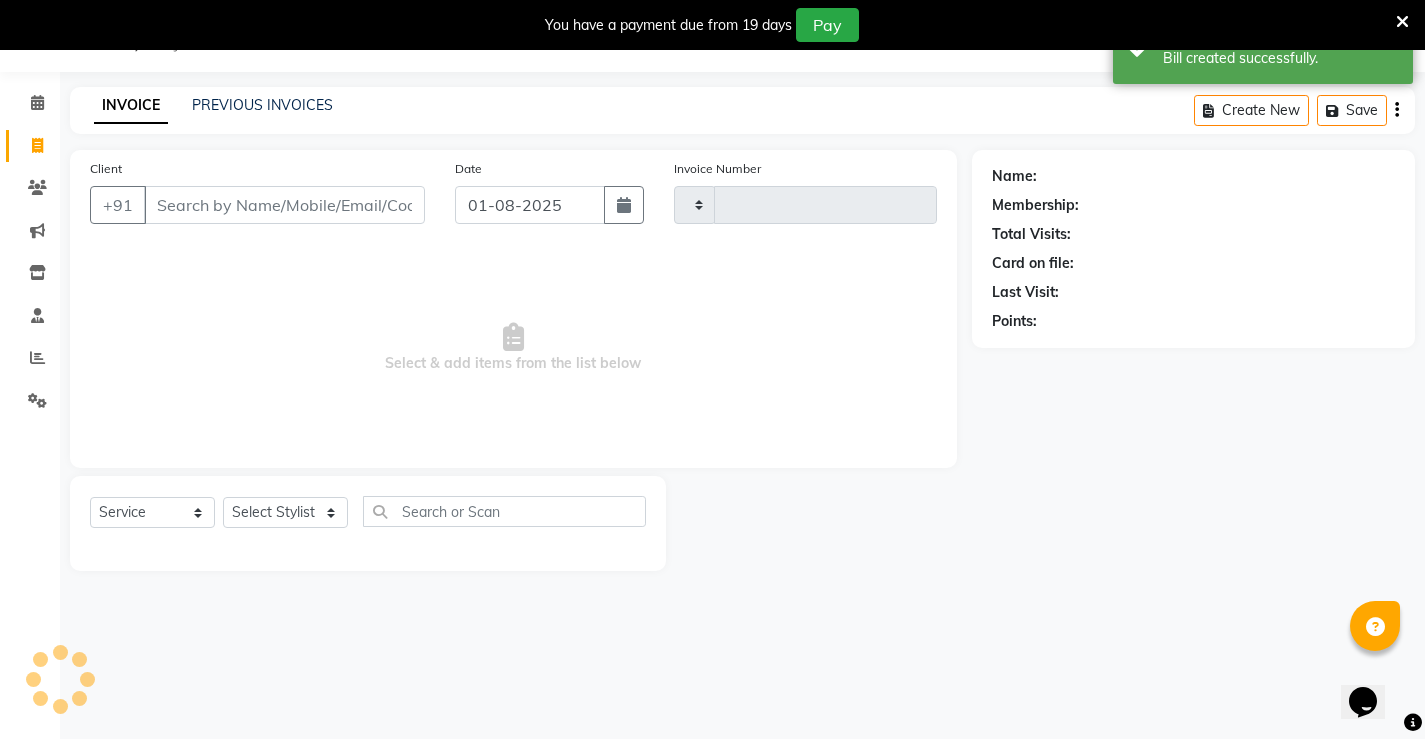 scroll, scrollTop: 50, scrollLeft: 0, axis: vertical 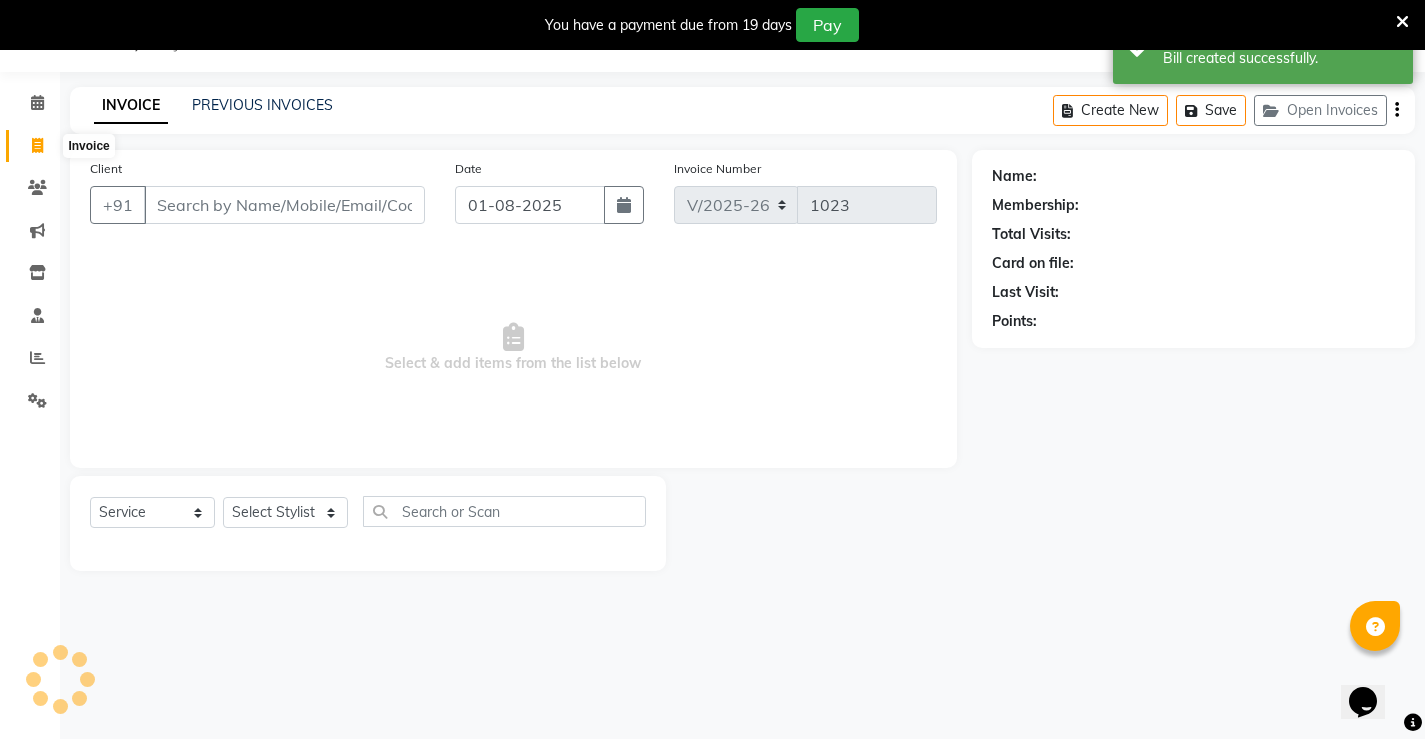 click 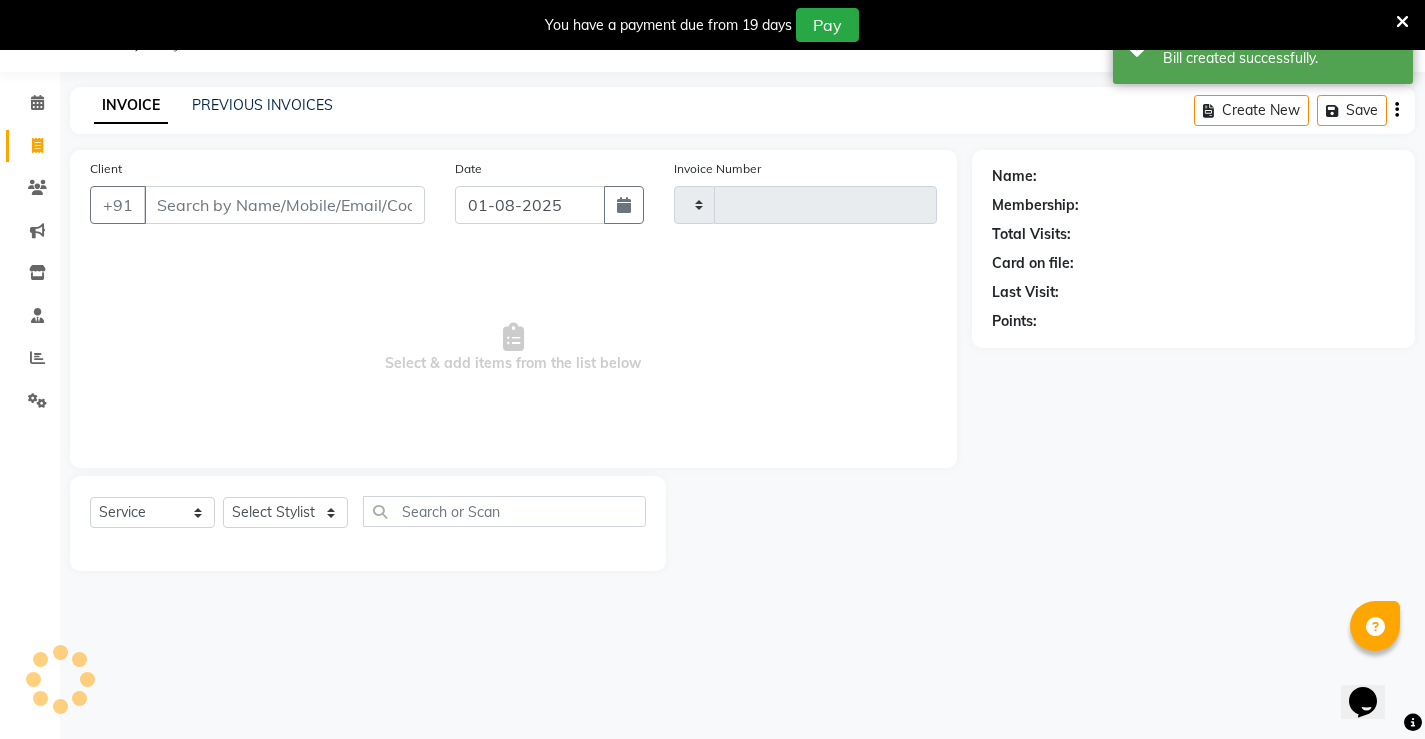type on "1023" 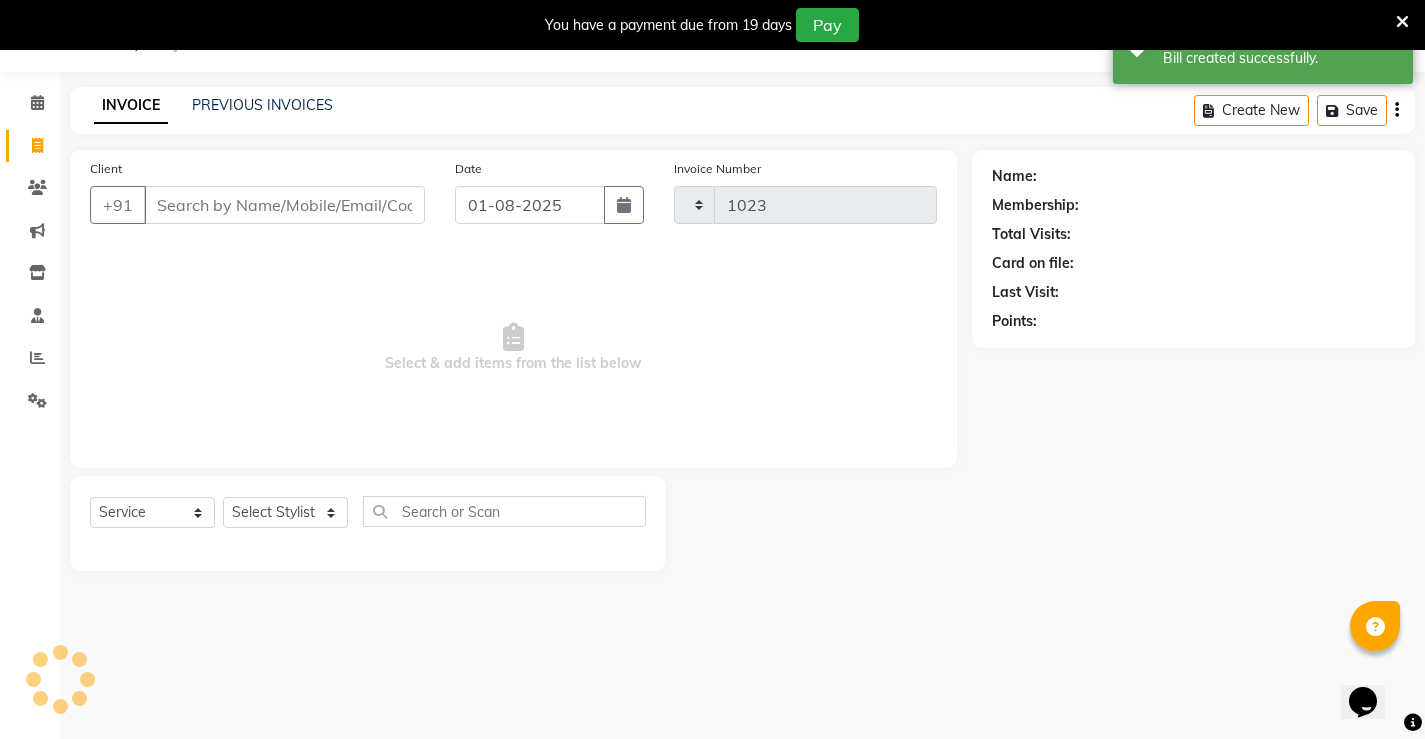 select on "7705" 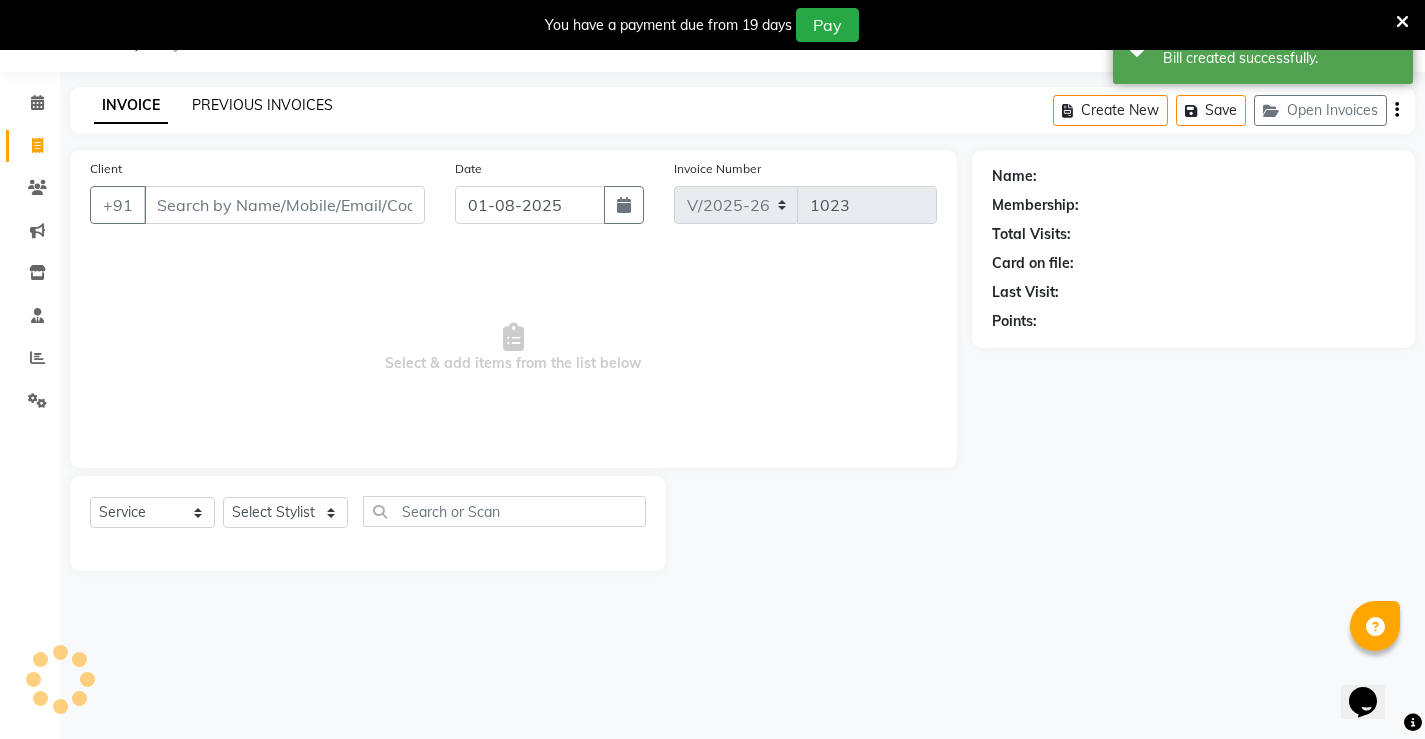 click on "PREVIOUS INVOICES" 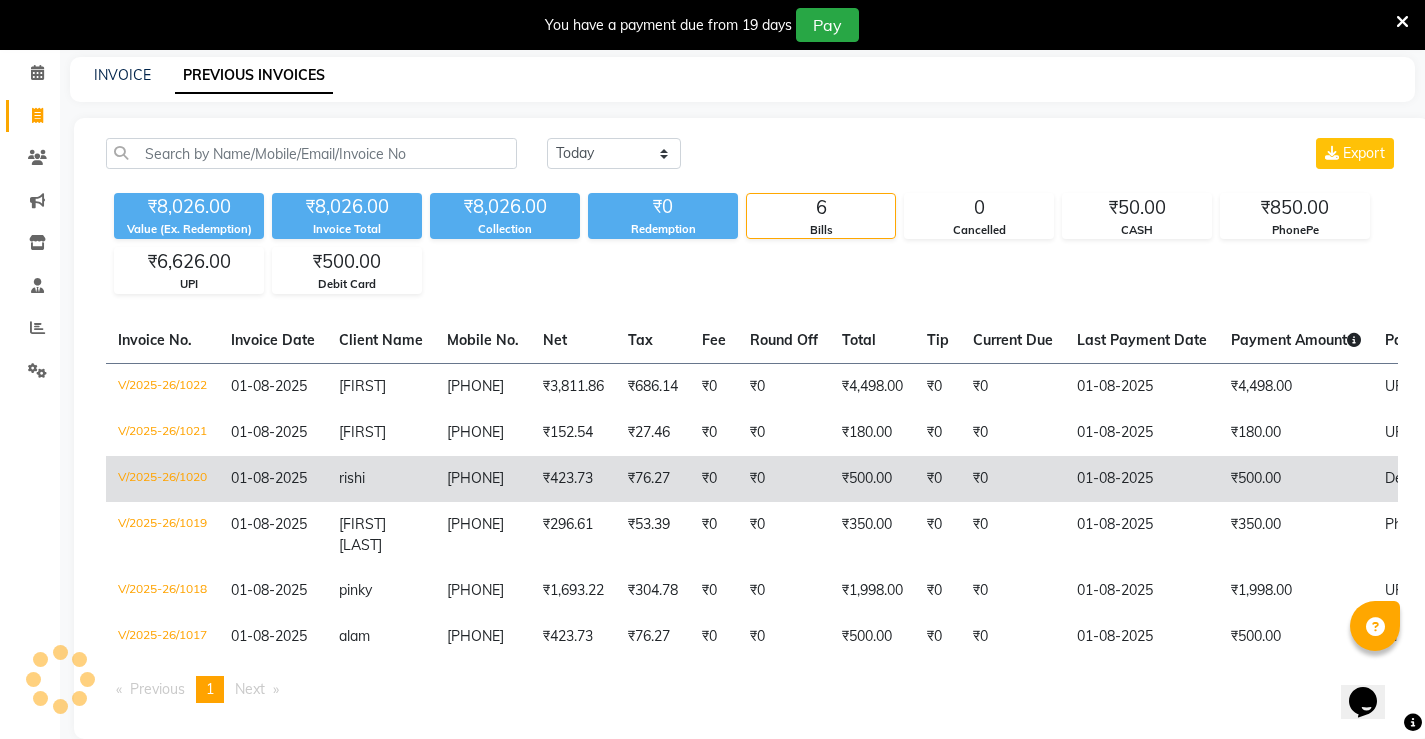 scroll, scrollTop: 105, scrollLeft: 0, axis: vertical 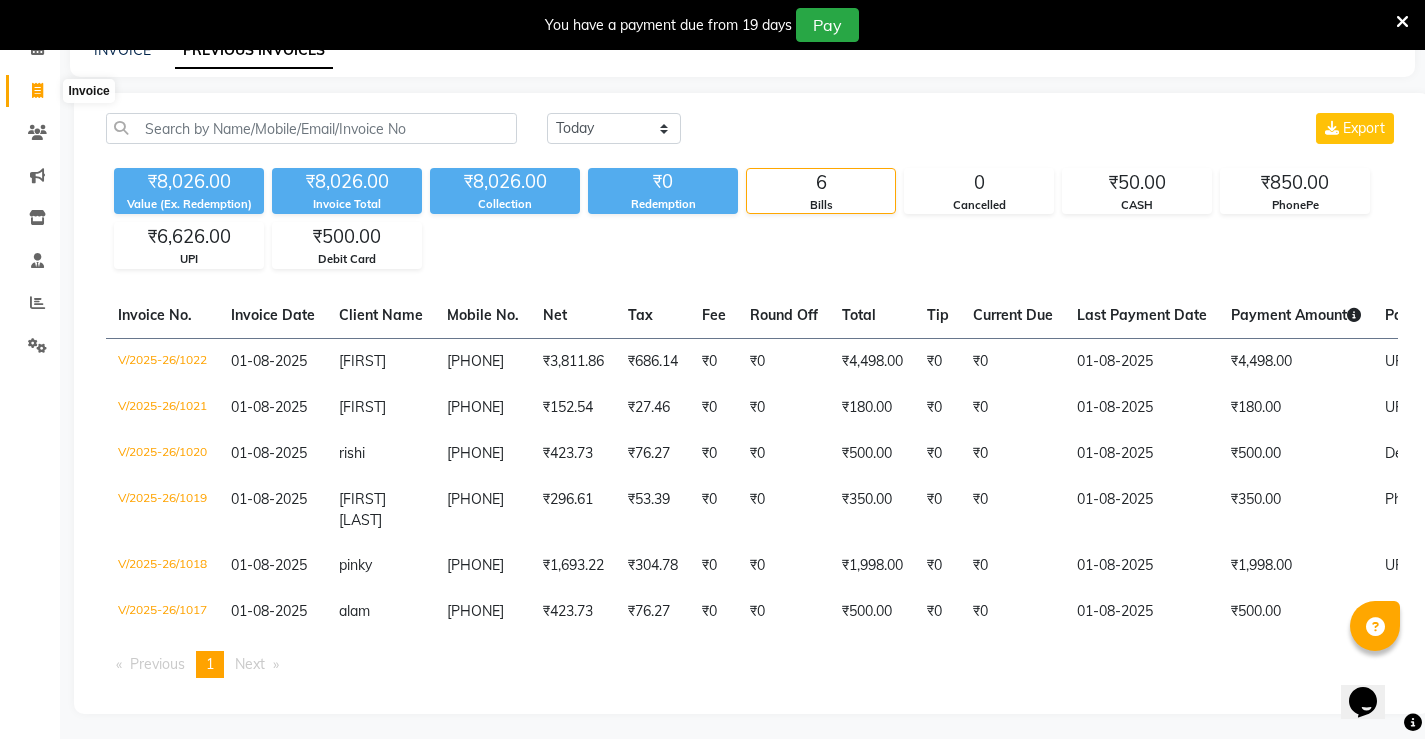 click 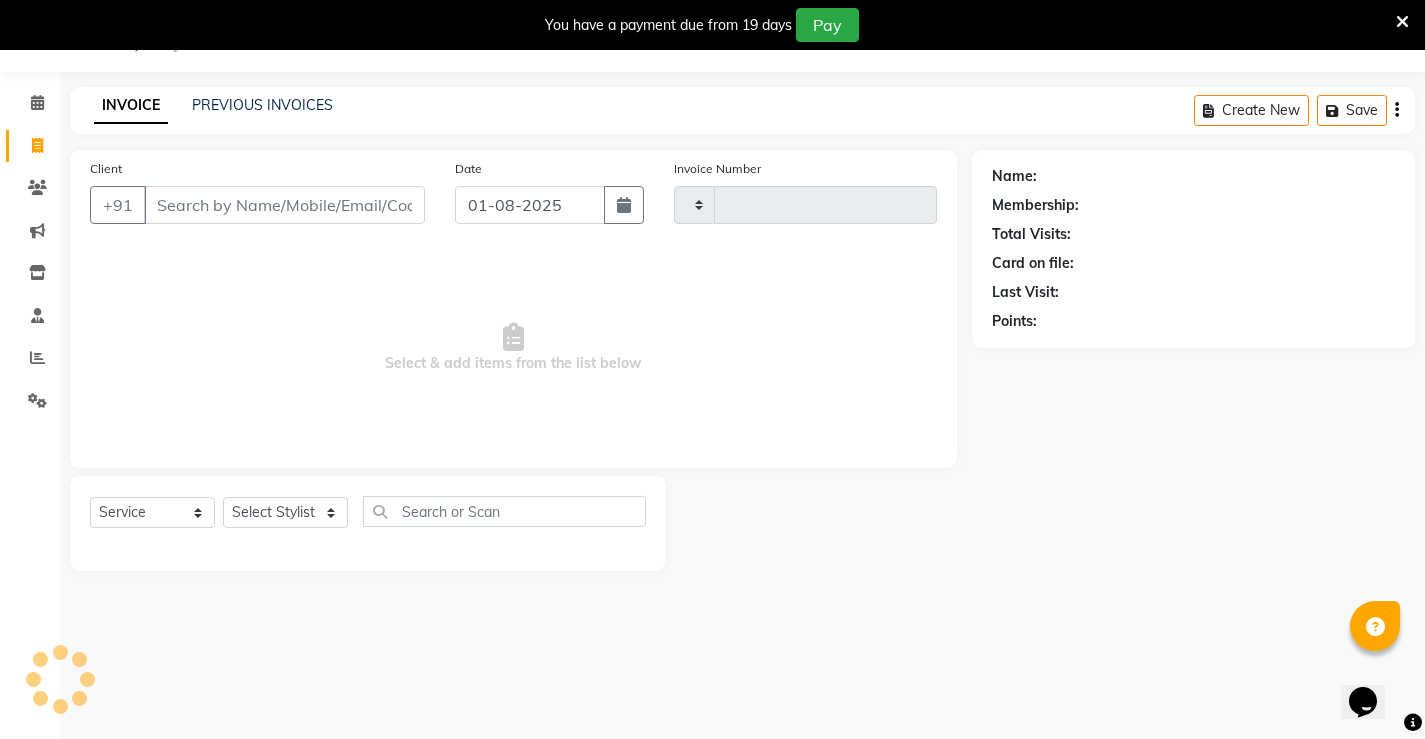 scroll, scrollTop: 50, scrollLeft: 0, axis: vertical 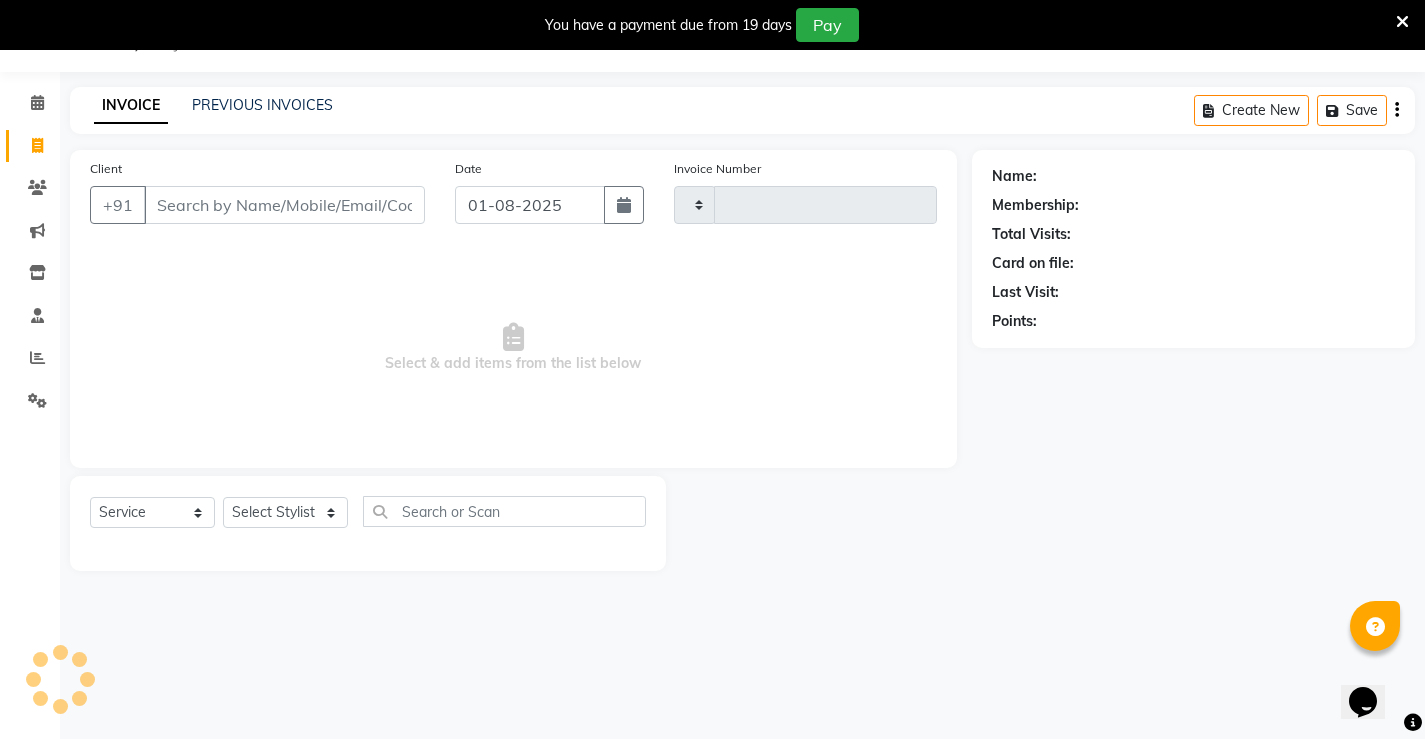 type on "1023" 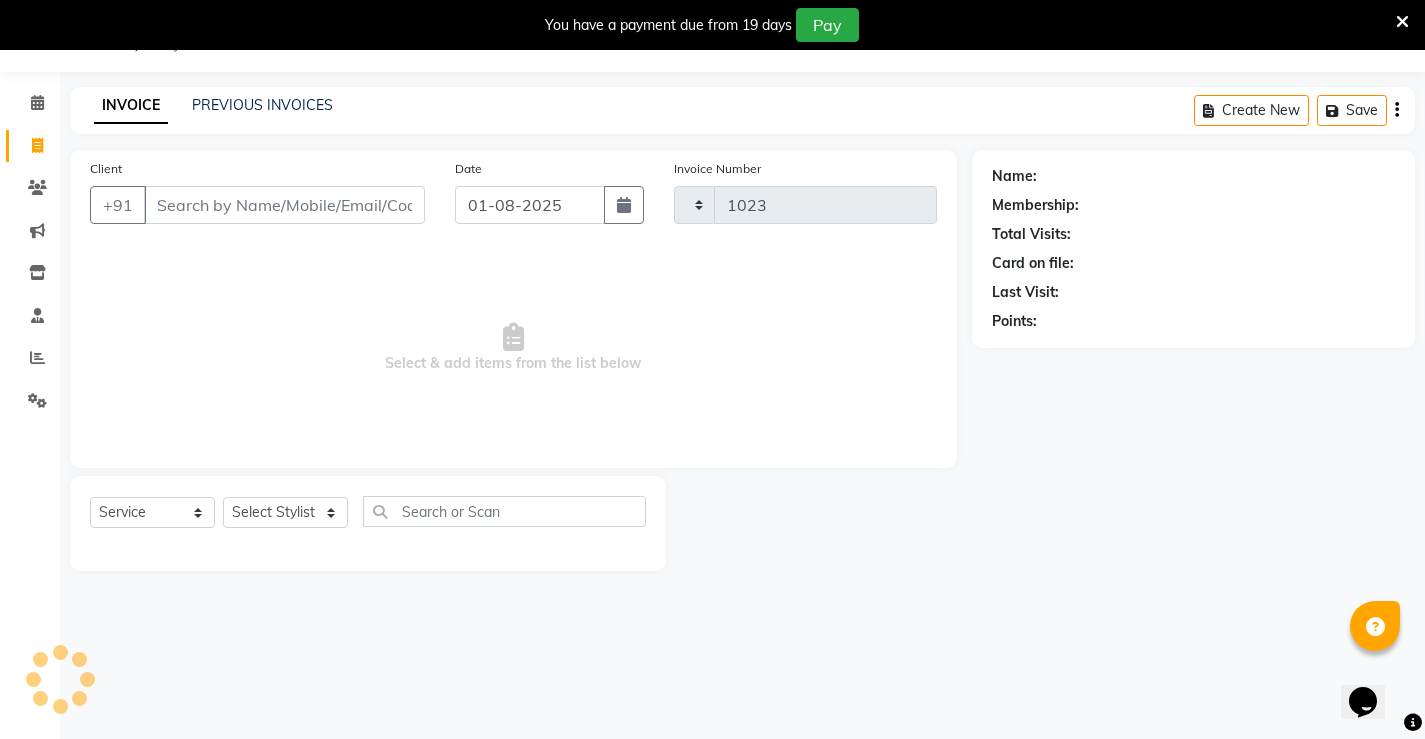 select on "7705" 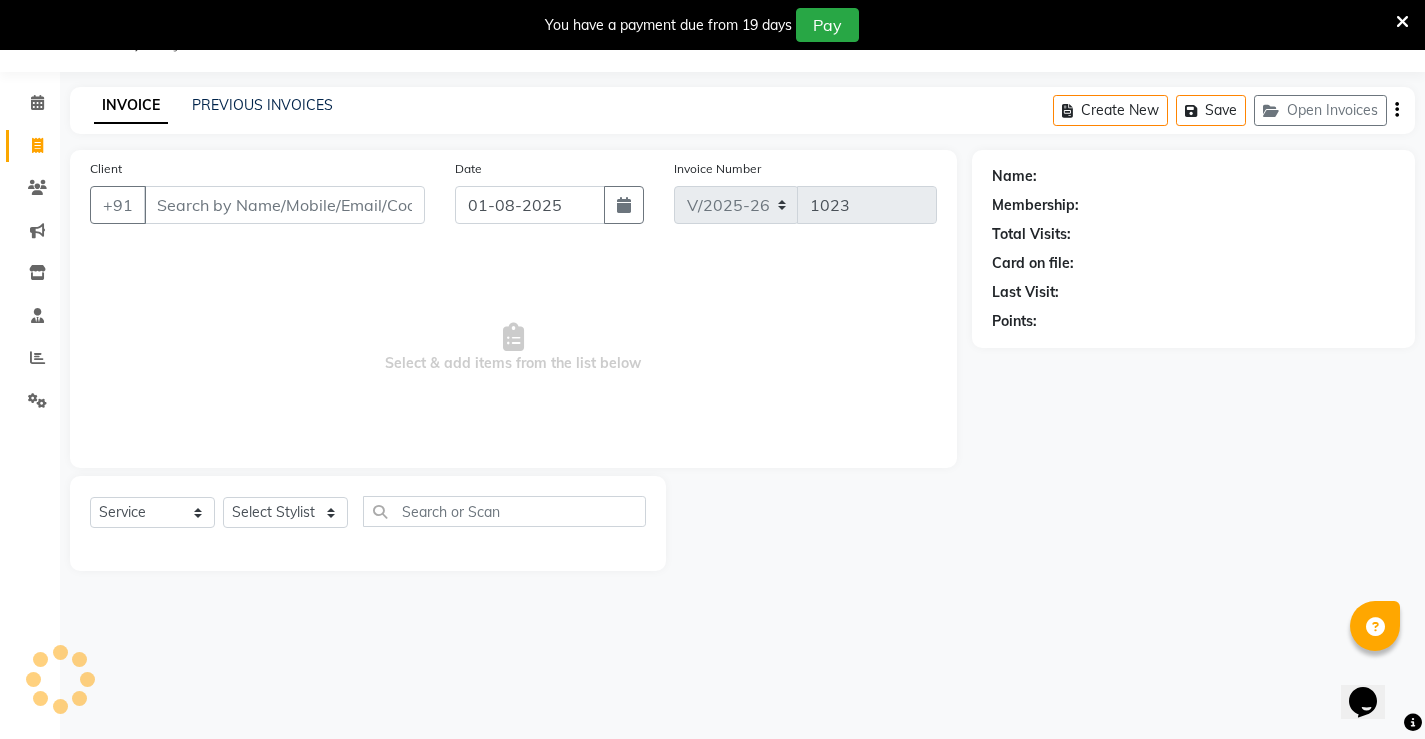 click on "Client" at bounding box center [284, 205] 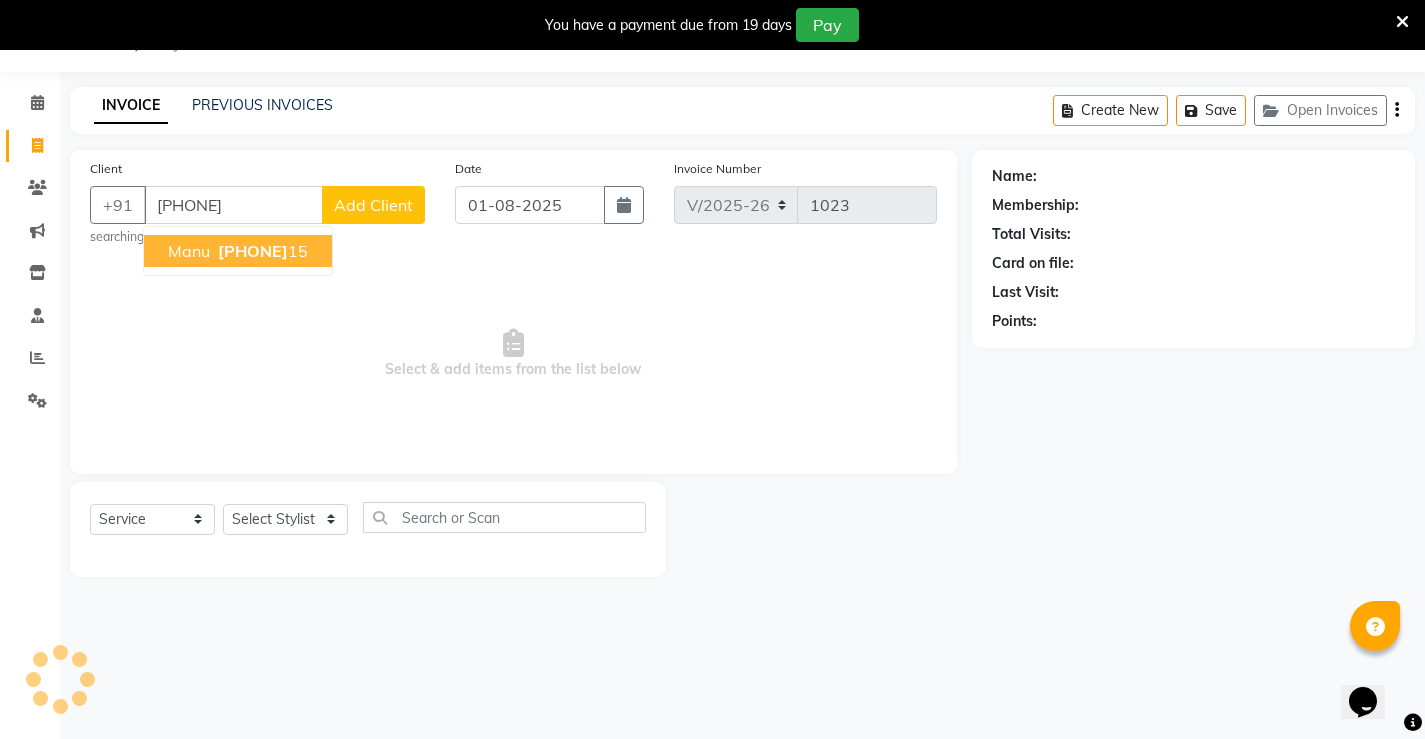 type on "[PHONE]" 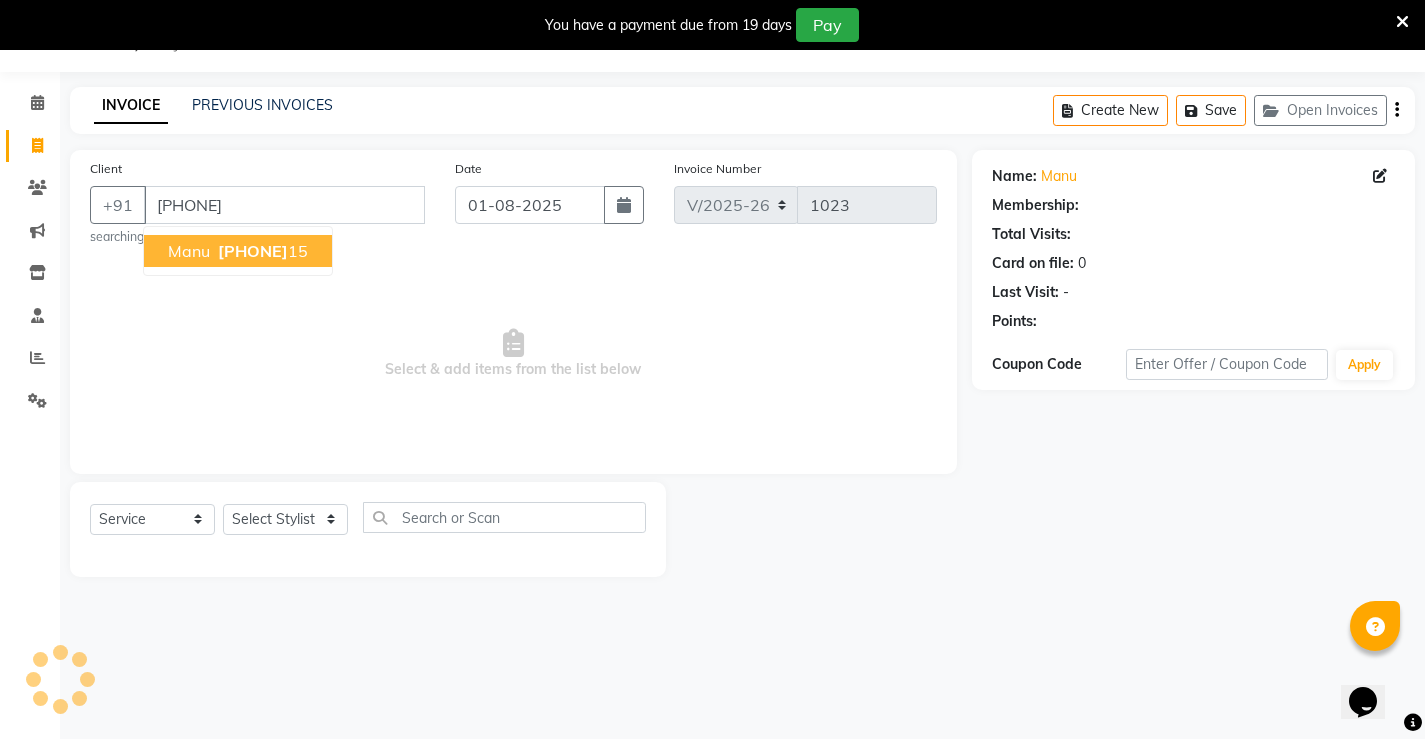 click on "[FIRST] [PHONE]" at bounding box center (238, 251) 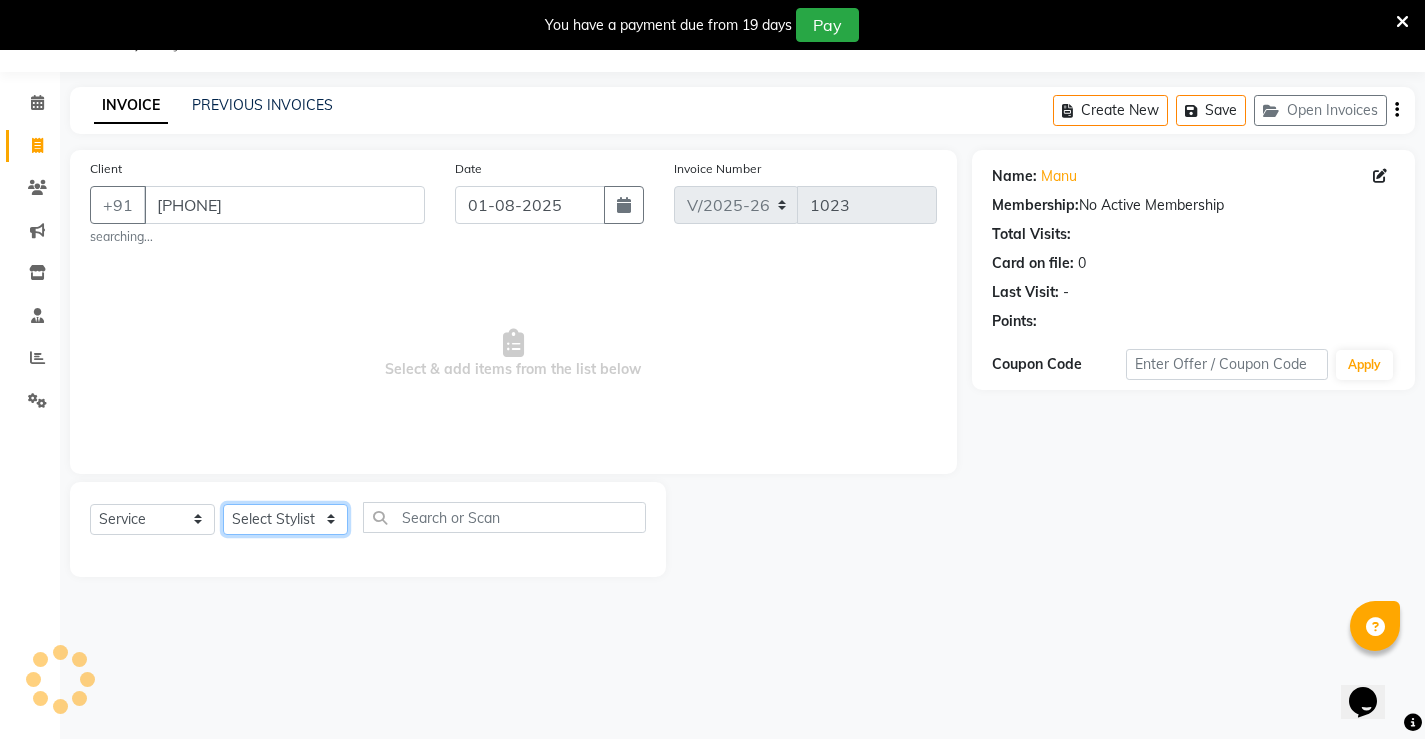 click on "Select Stylist Ajay archita barsha  Lili Naren sukhmay Varti" 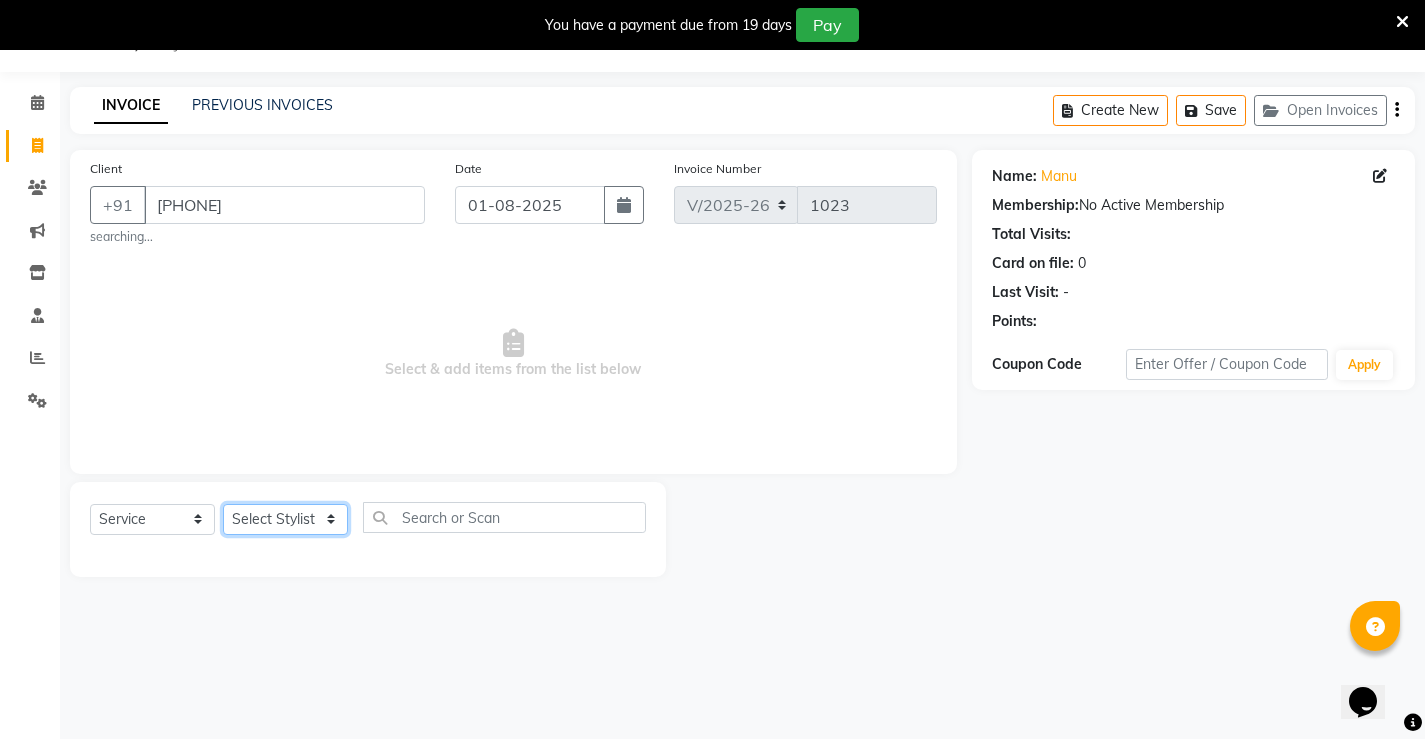 select on "68610" 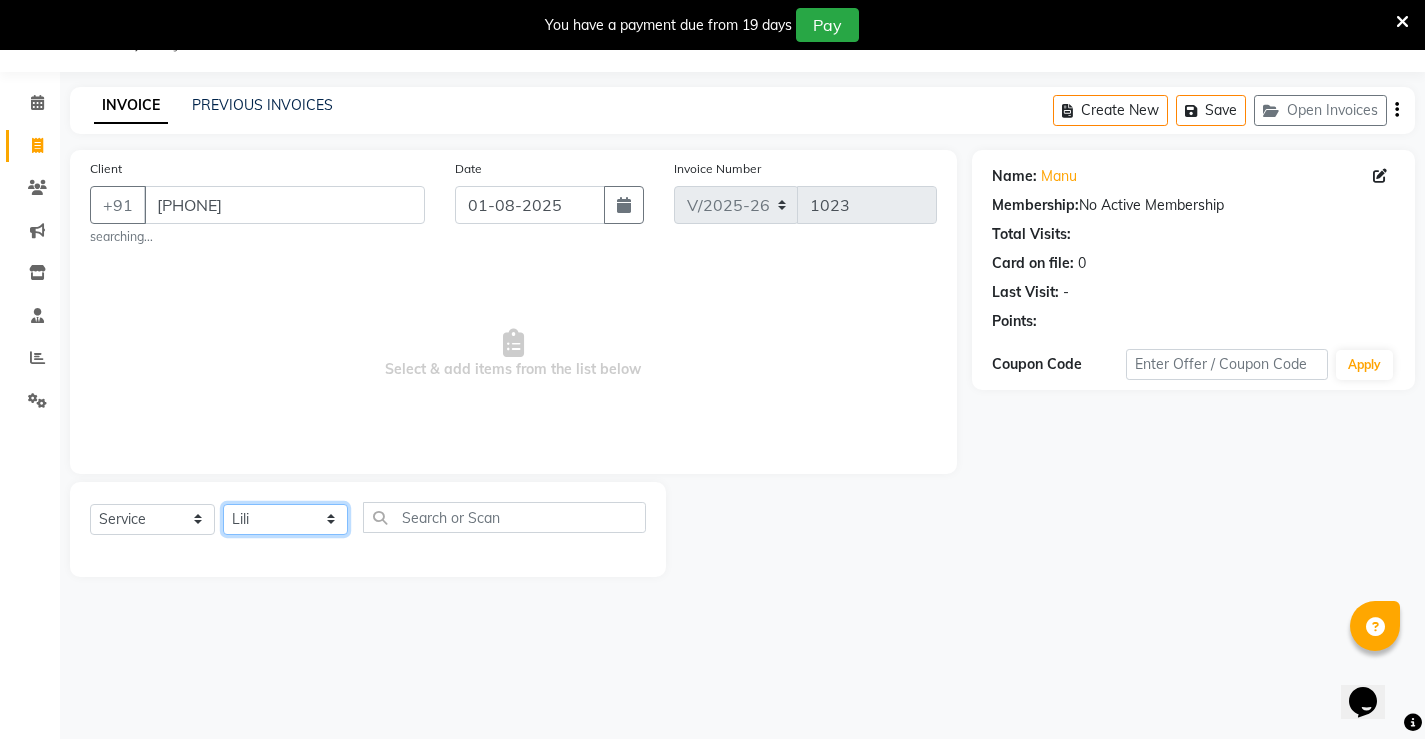 click on "Select Stylist Ajay archita barsha  Lili Naren sukhmay Varti" 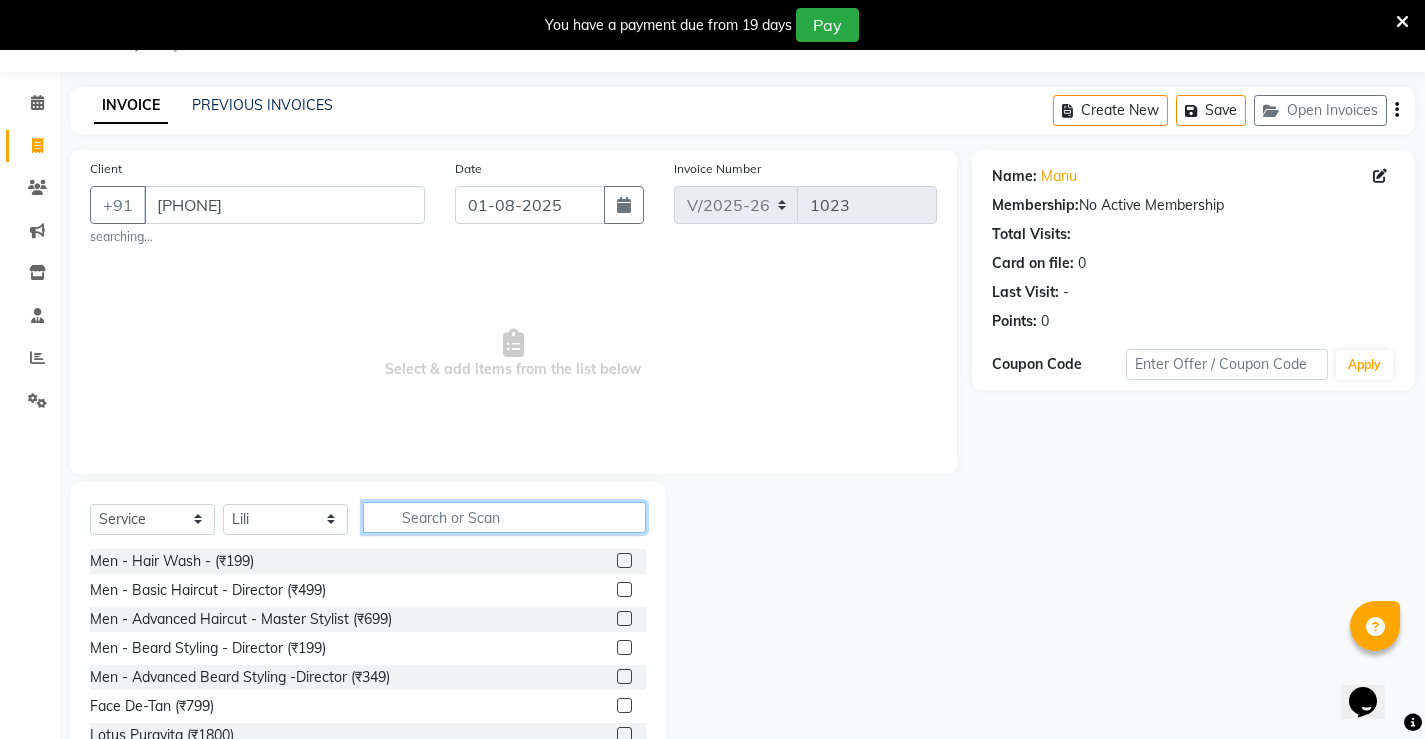 click 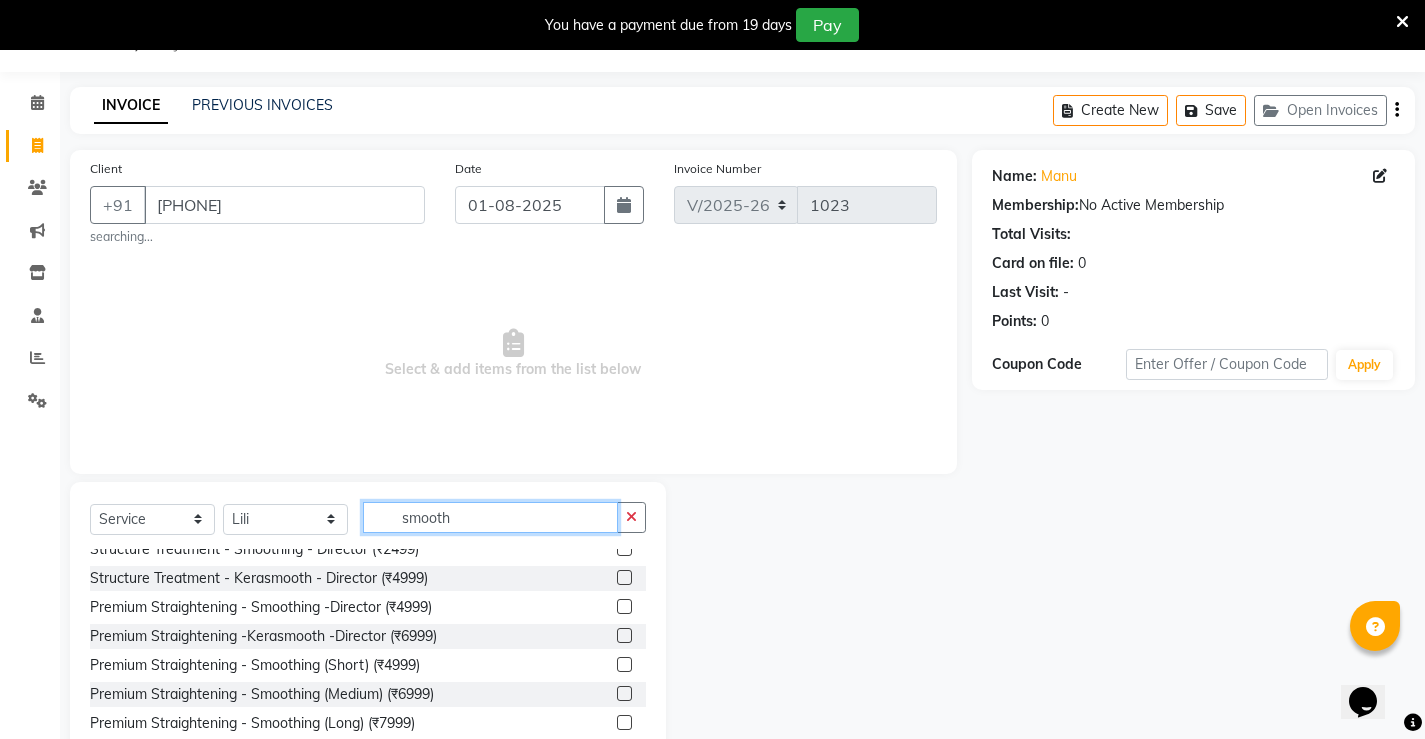 scroll, scrollTop: 0, scrollLeft: 0, axis: both 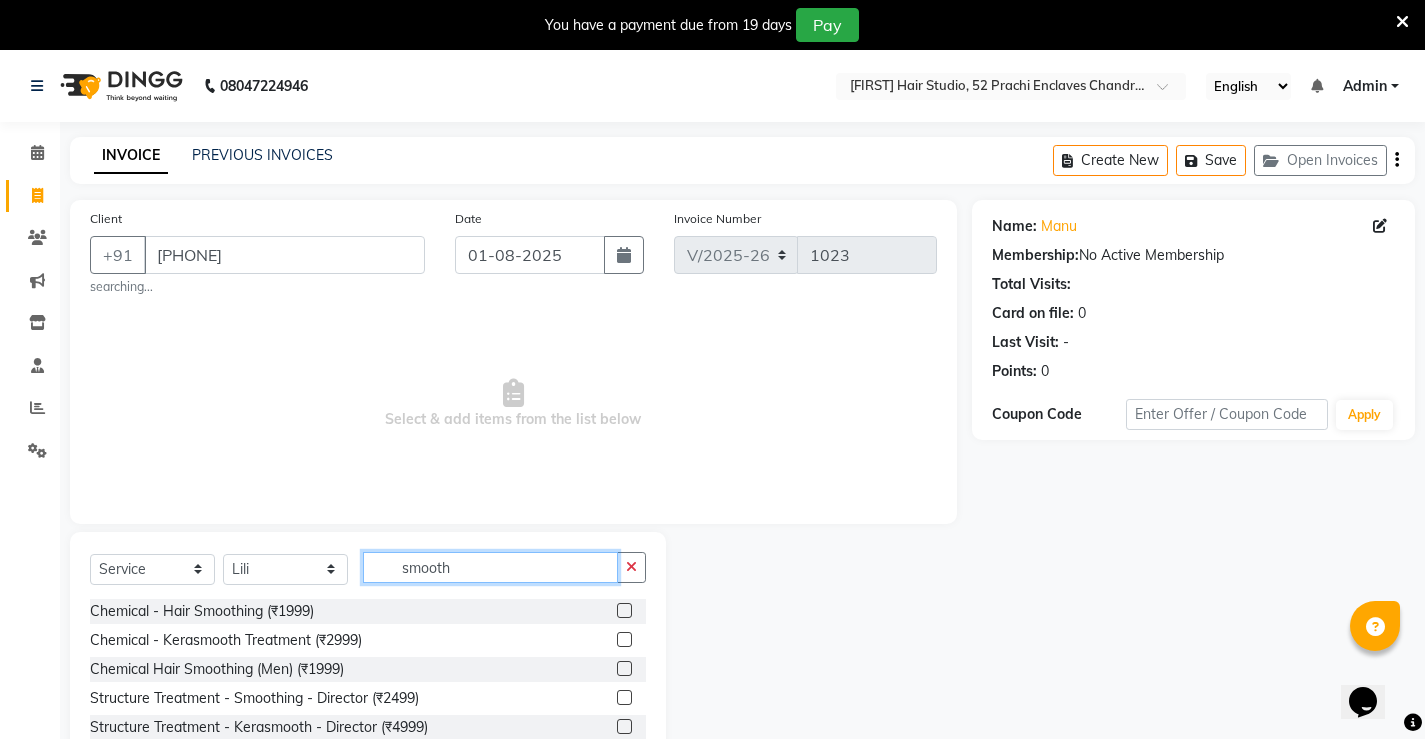 type on "smooth" 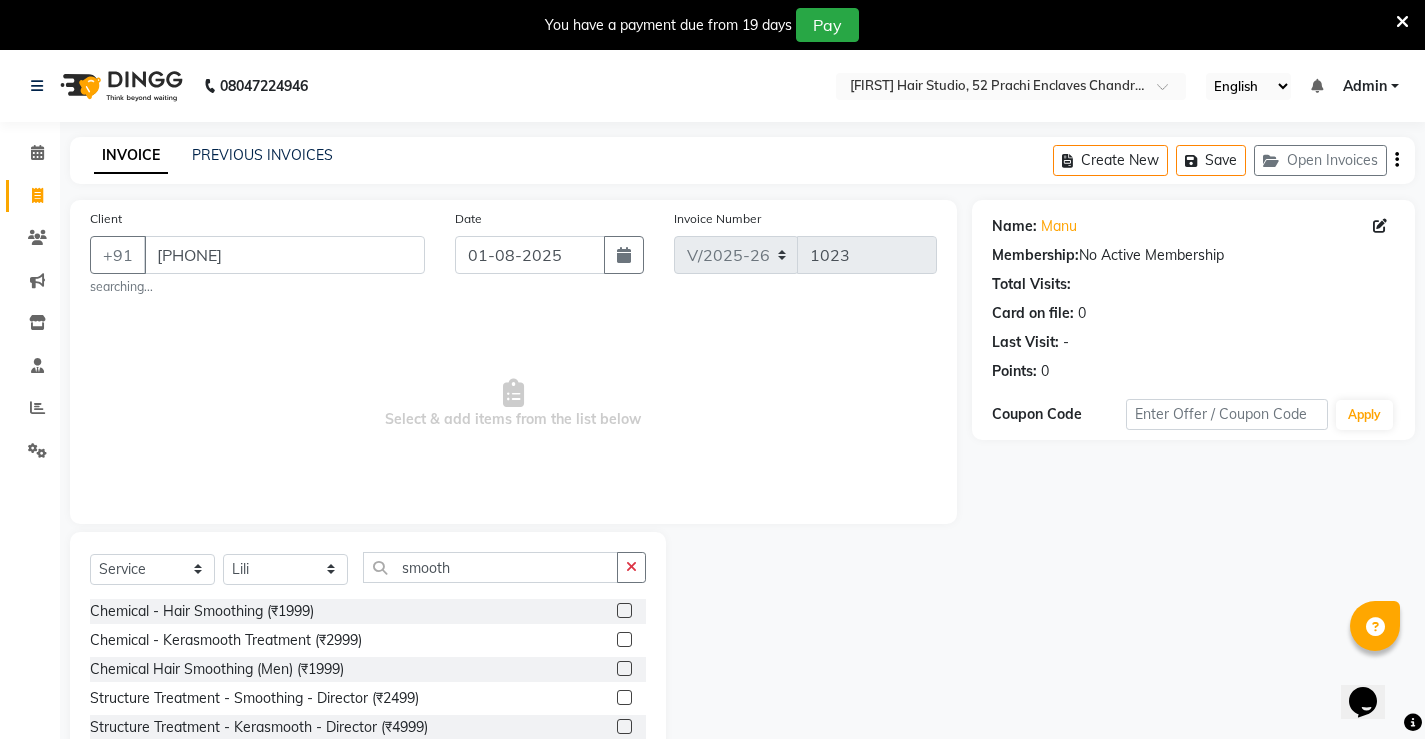 click on "Chemical - Kerasmooth Treatment (₹2999)" 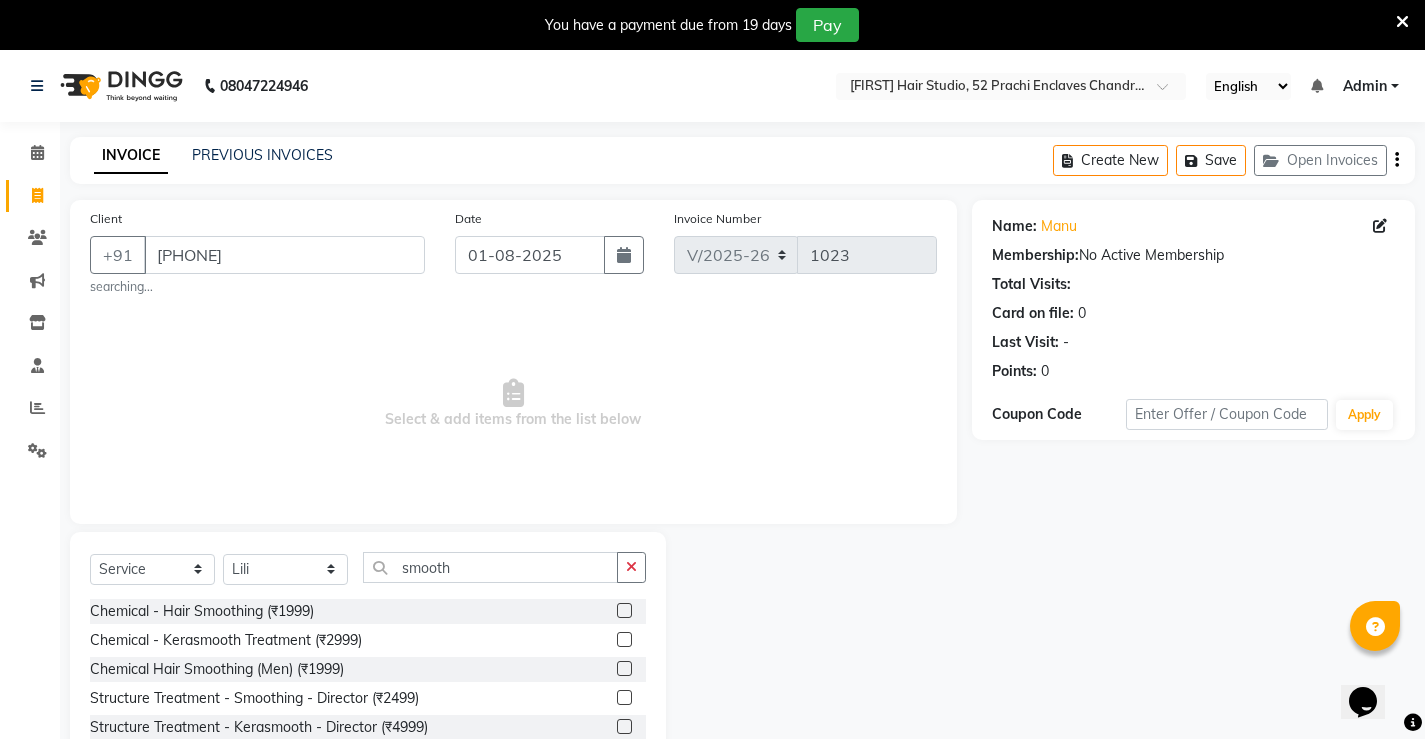 click 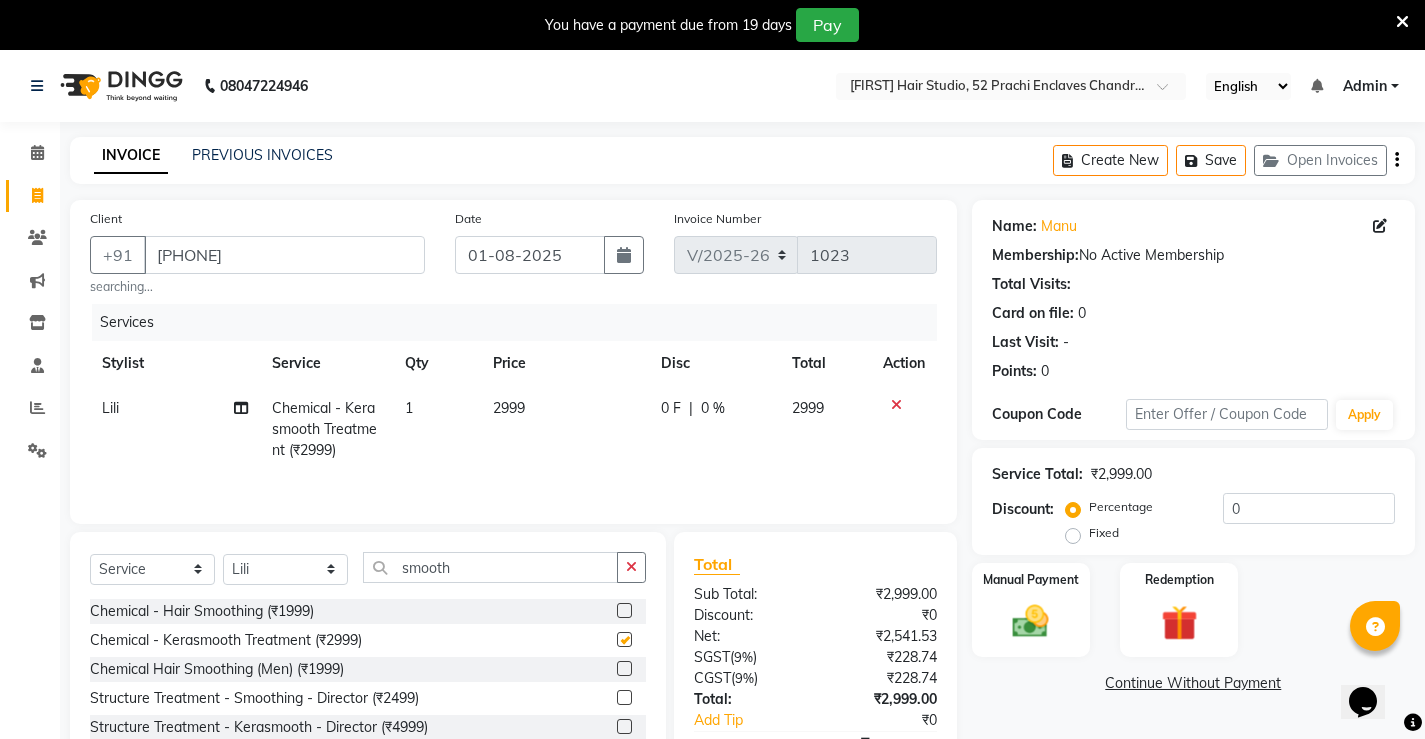 checkbox on "false" 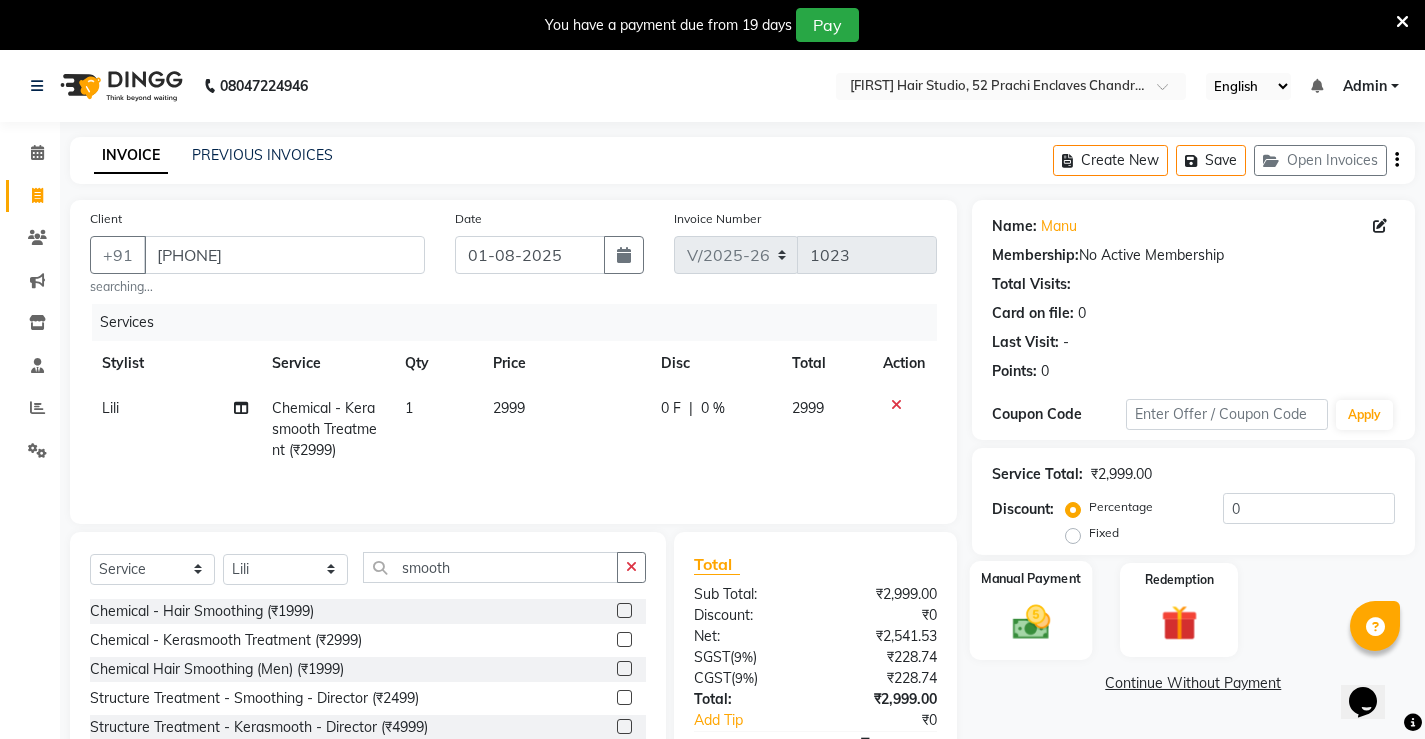 click 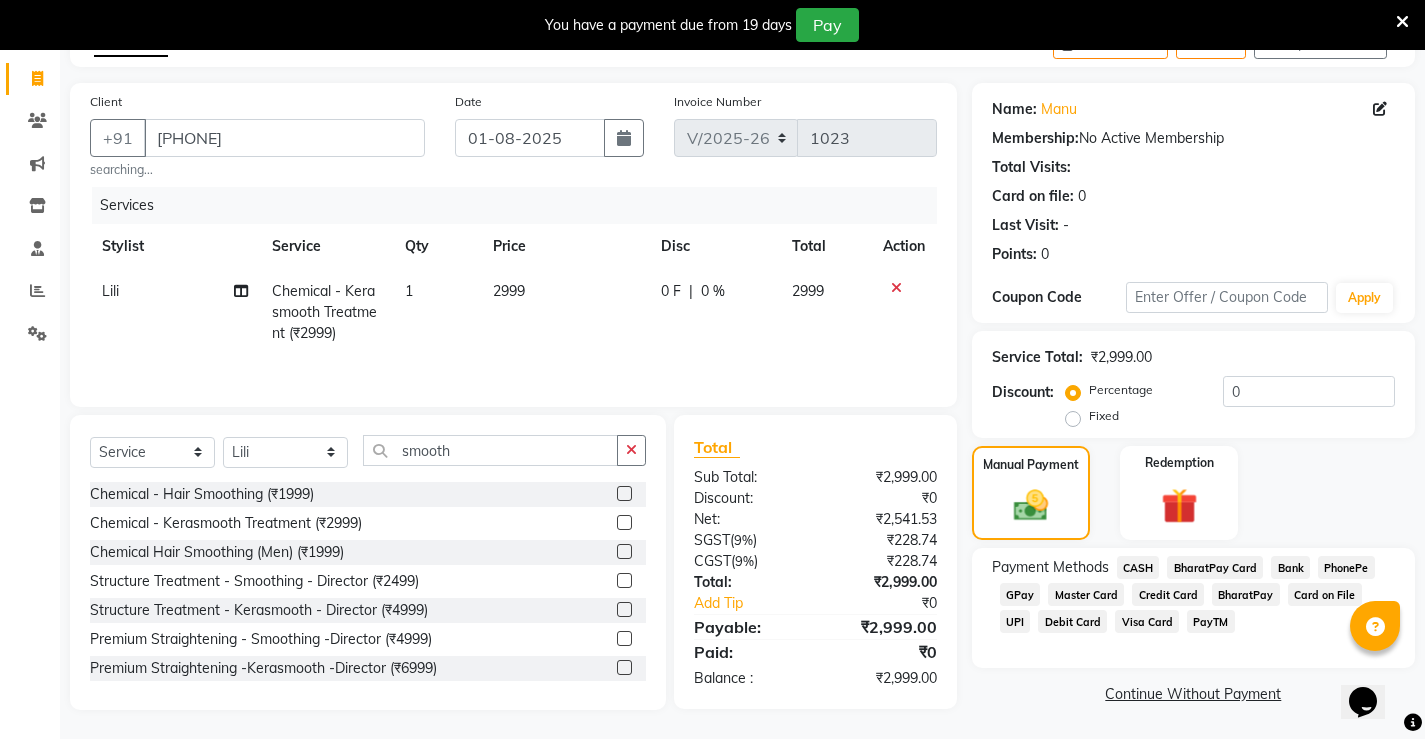 scroll, scrollTop: 118, scrollLeft: 0, axis: vertical 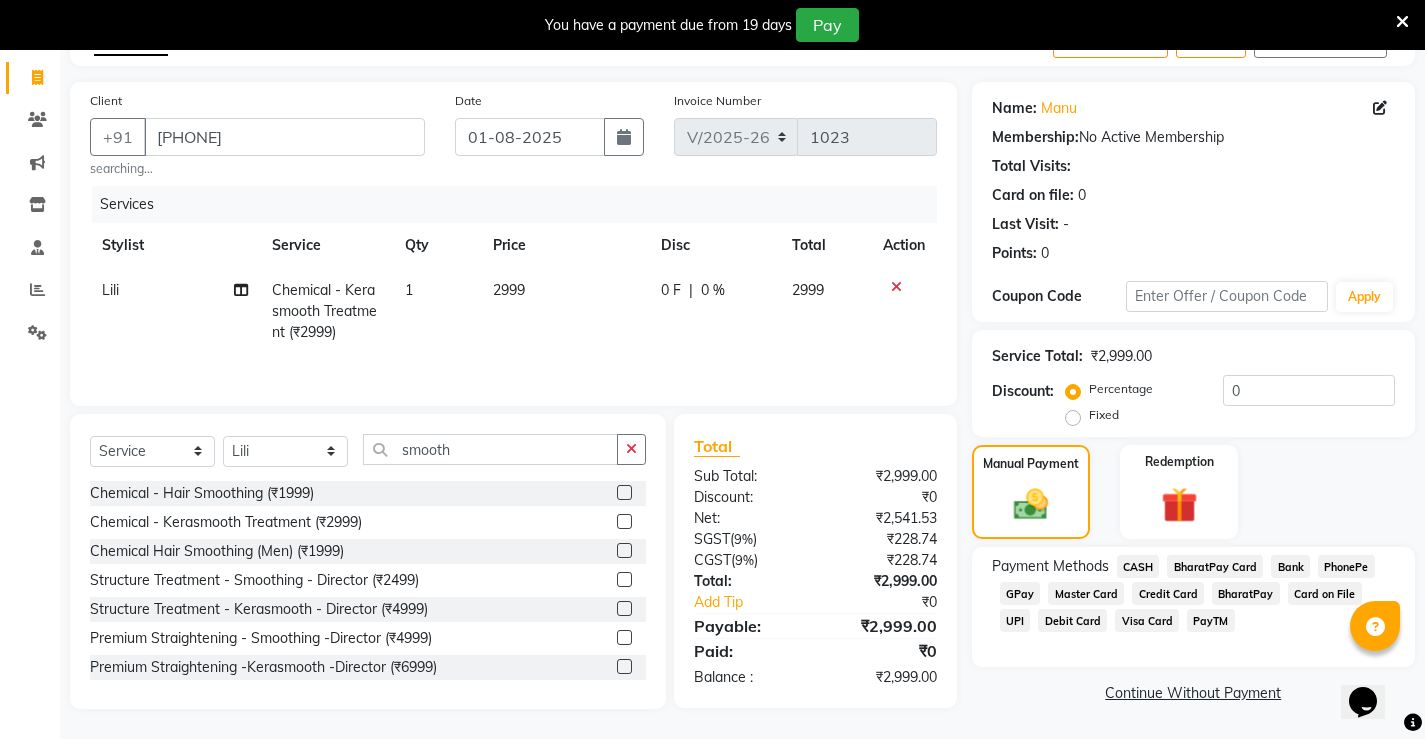click on "UPI" 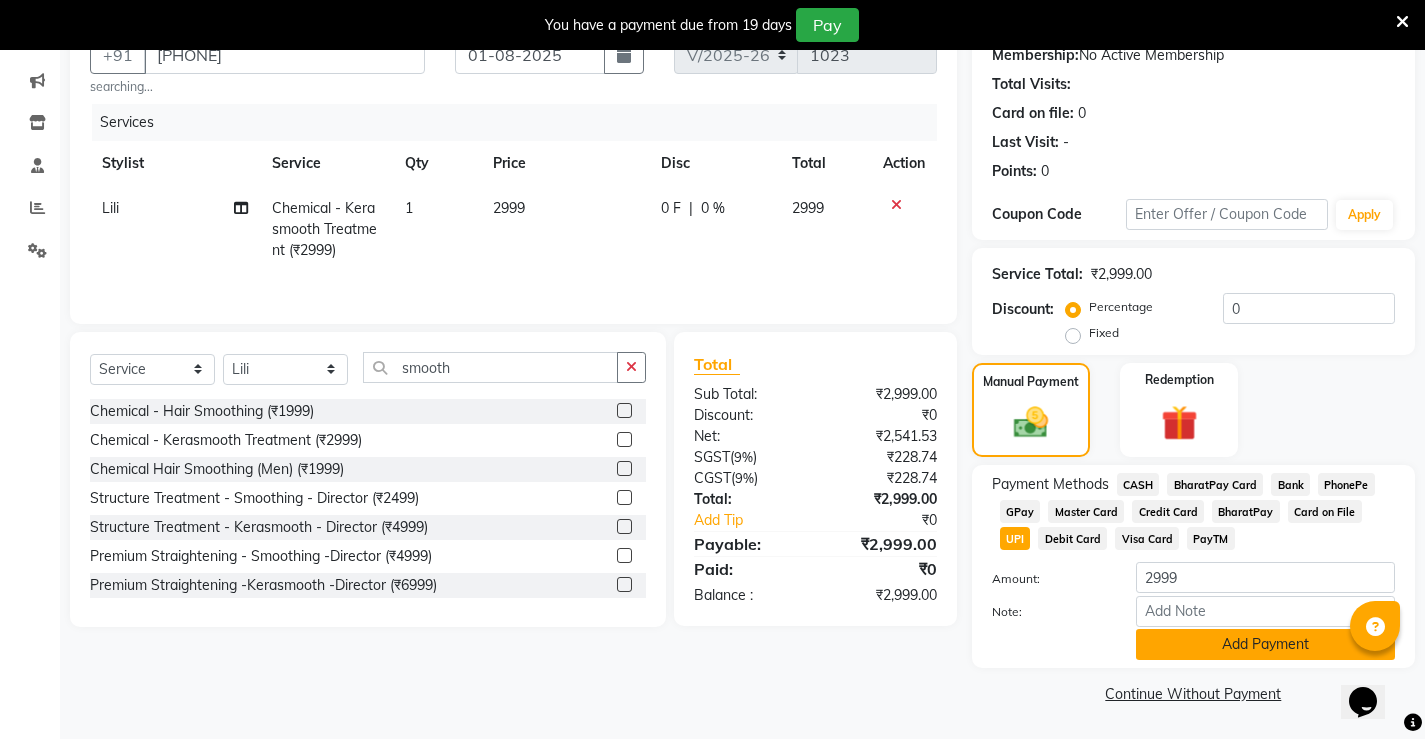 click on "Add Payment" 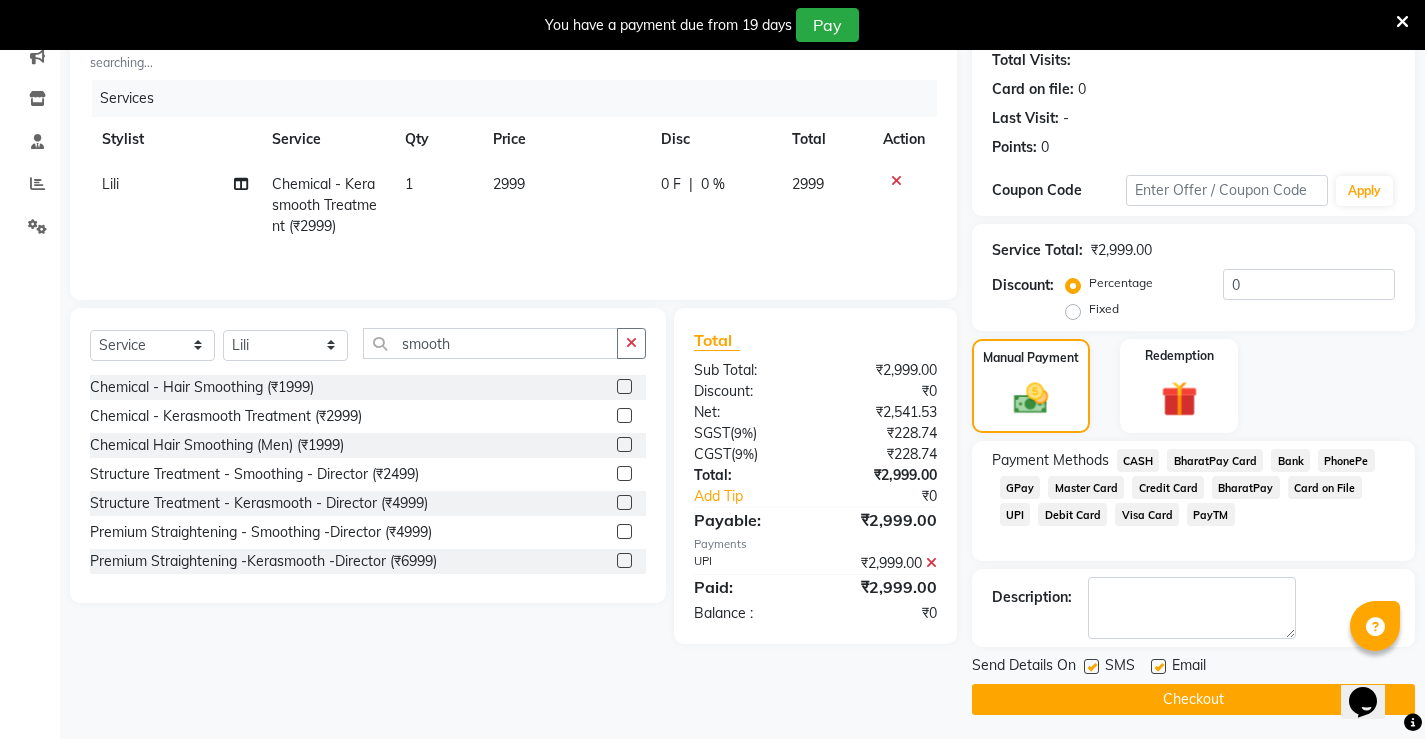 scroll, scrollTop: 230, scrollLeft: 0, axis: vertical 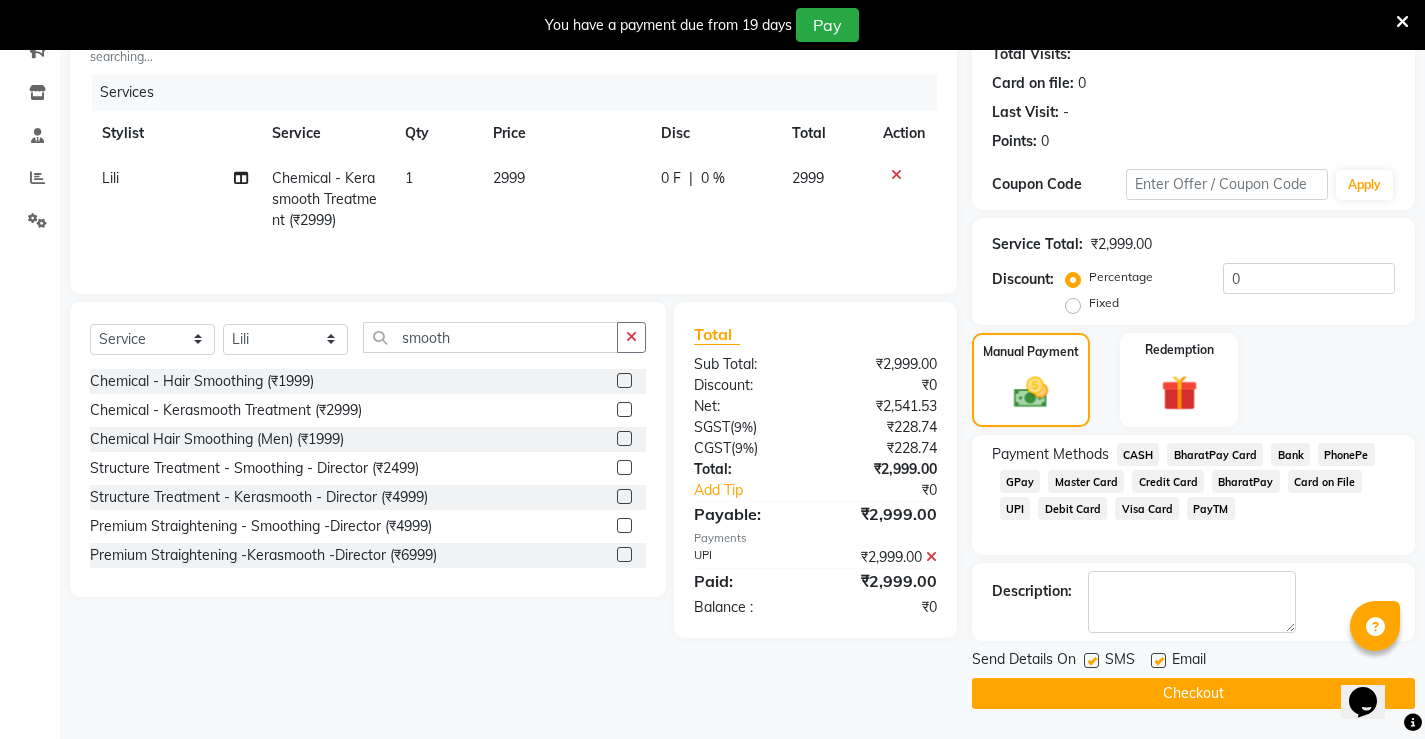 click on "Checkout" 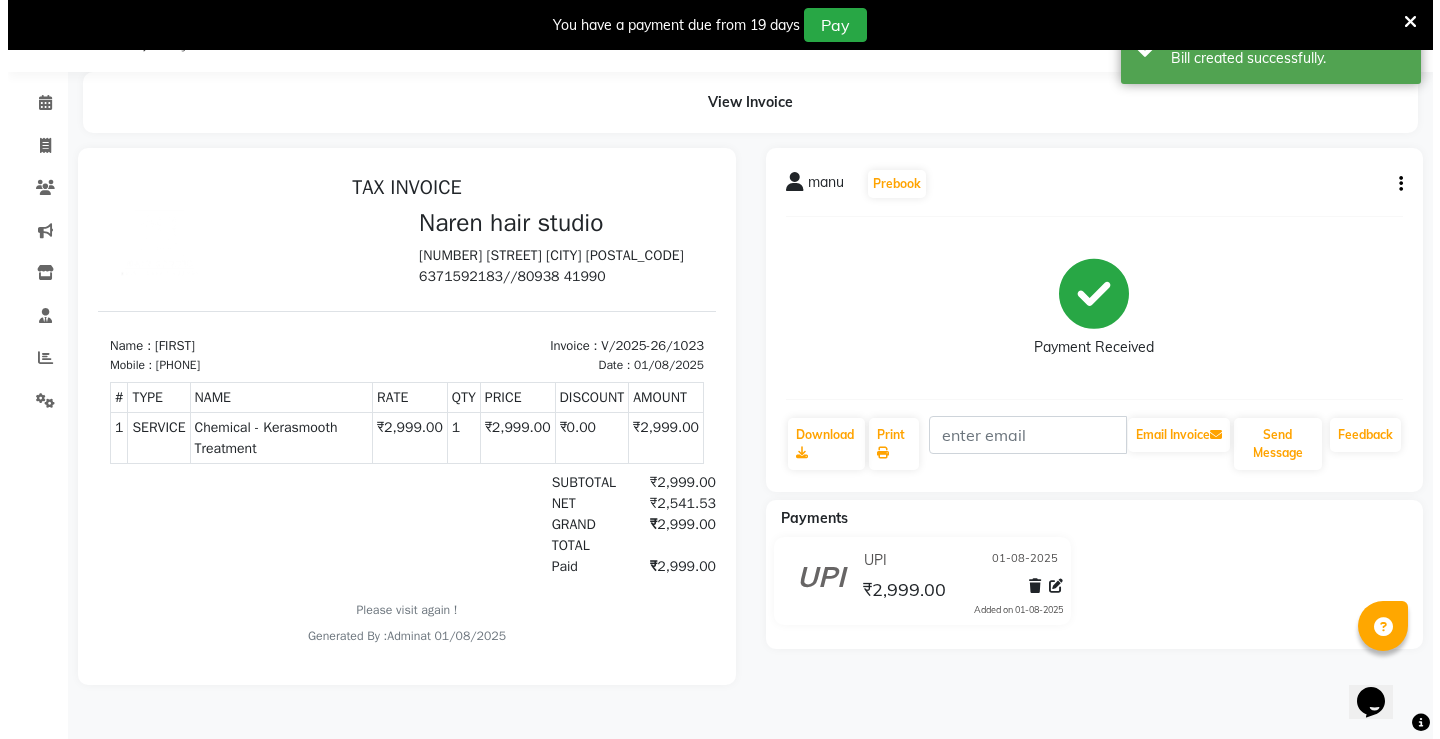 scroll, scrollTop: 0, scrollLeft: 0, axis: both 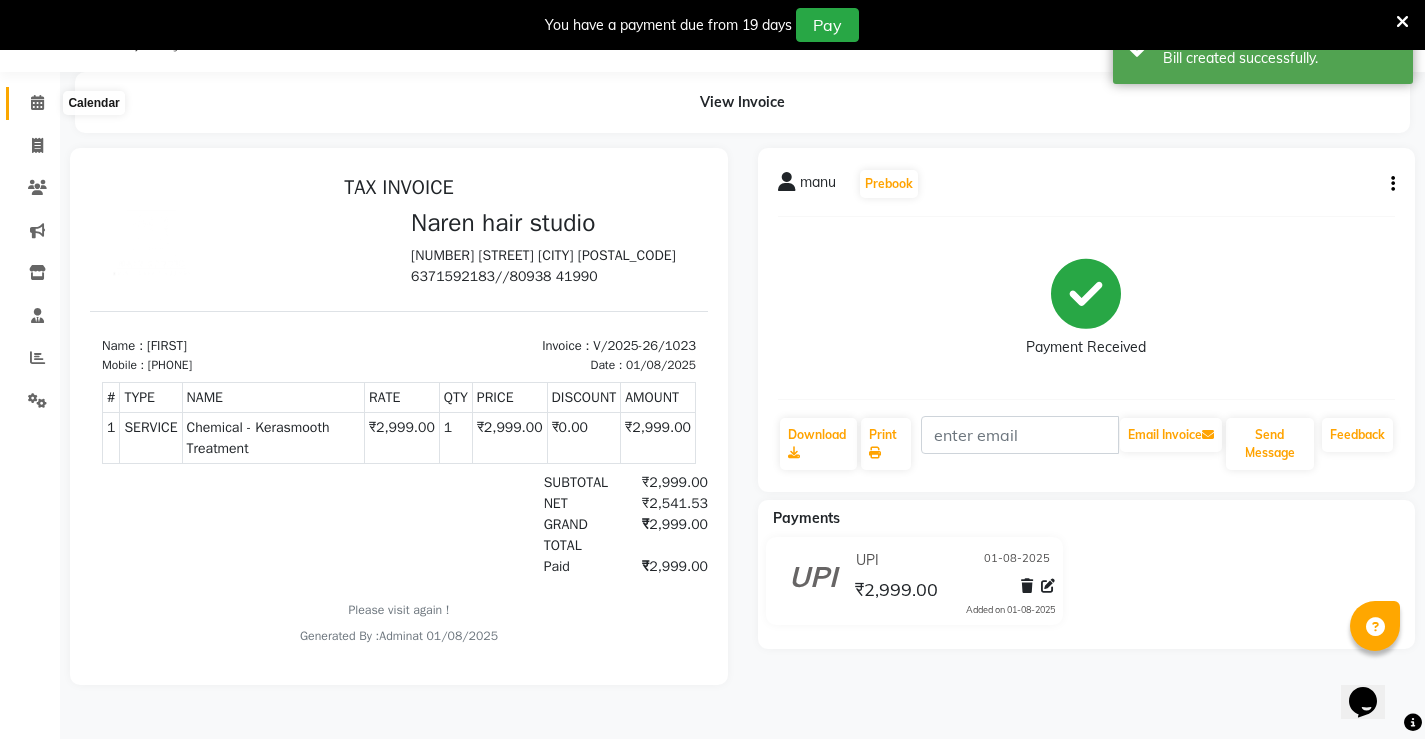 click 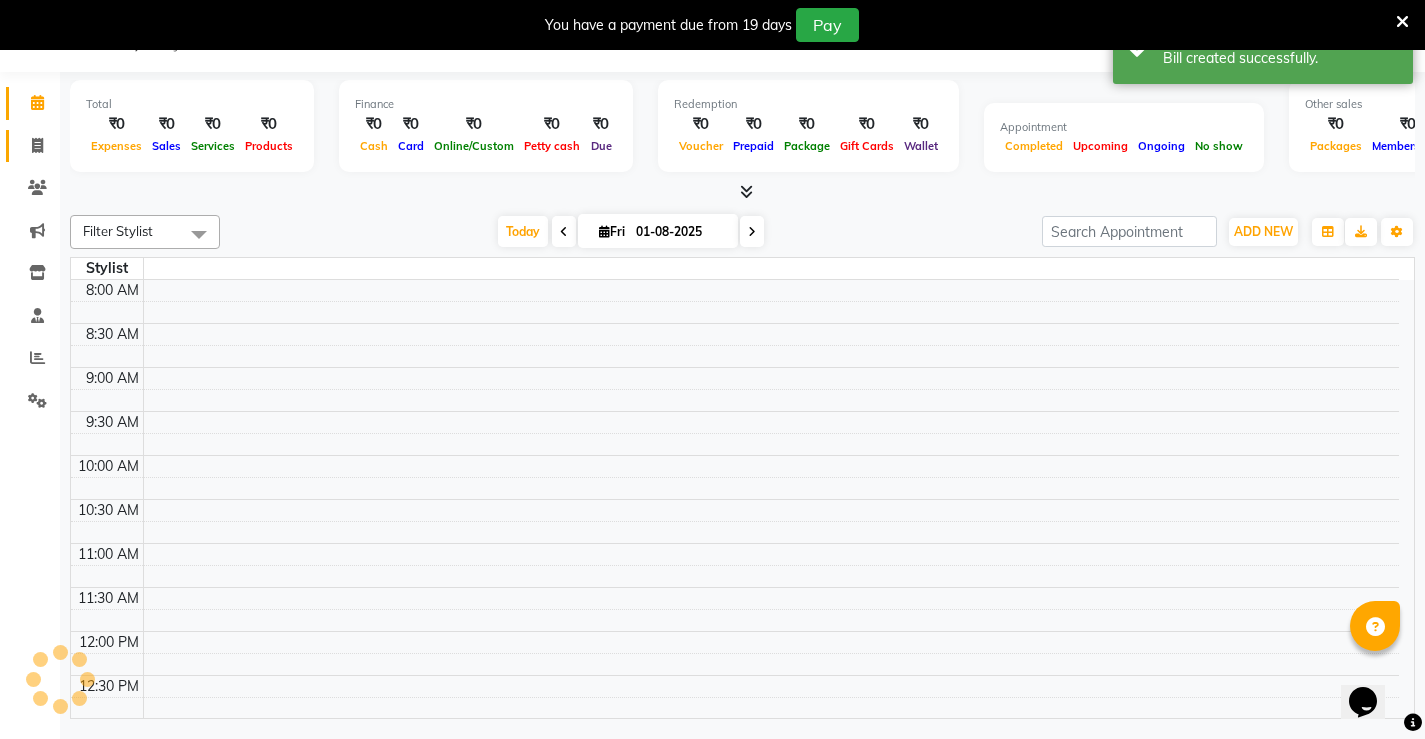 click on "Invoice" 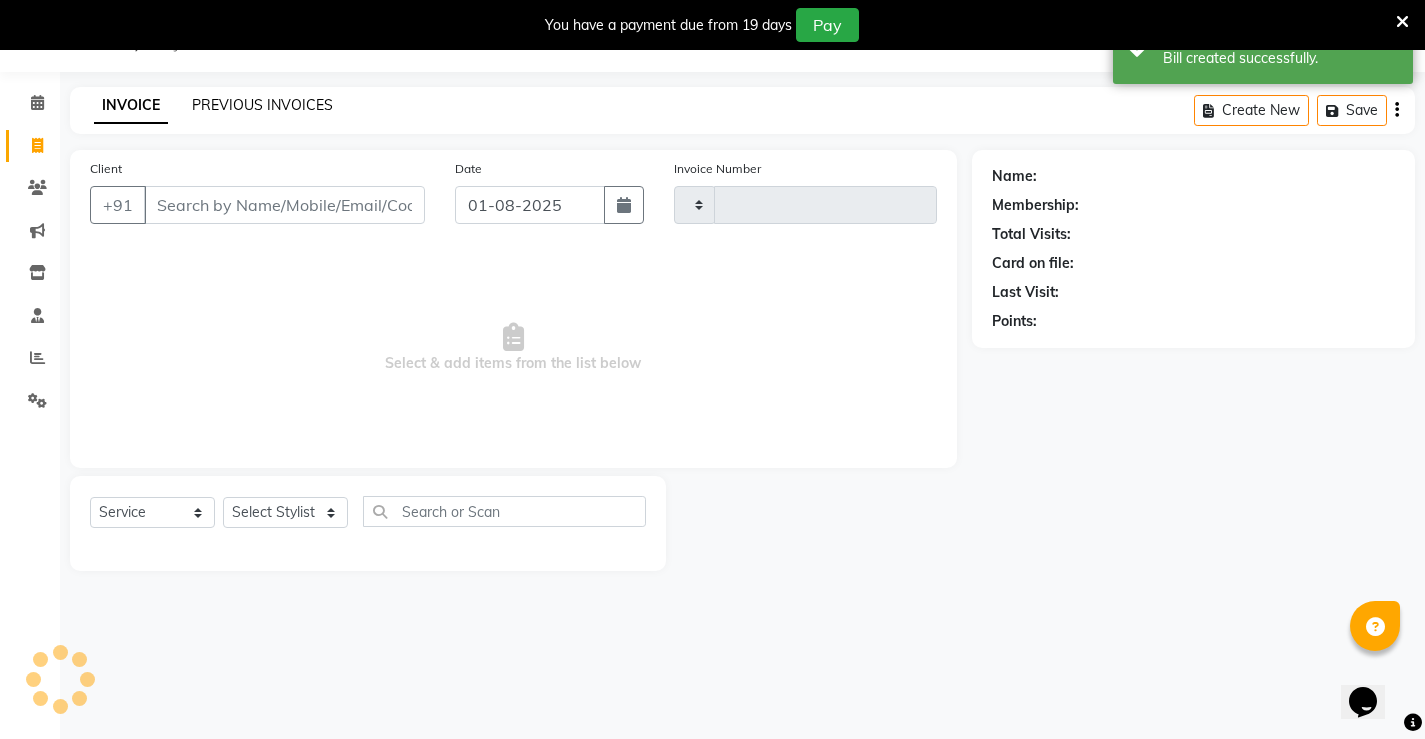 type on "1024" 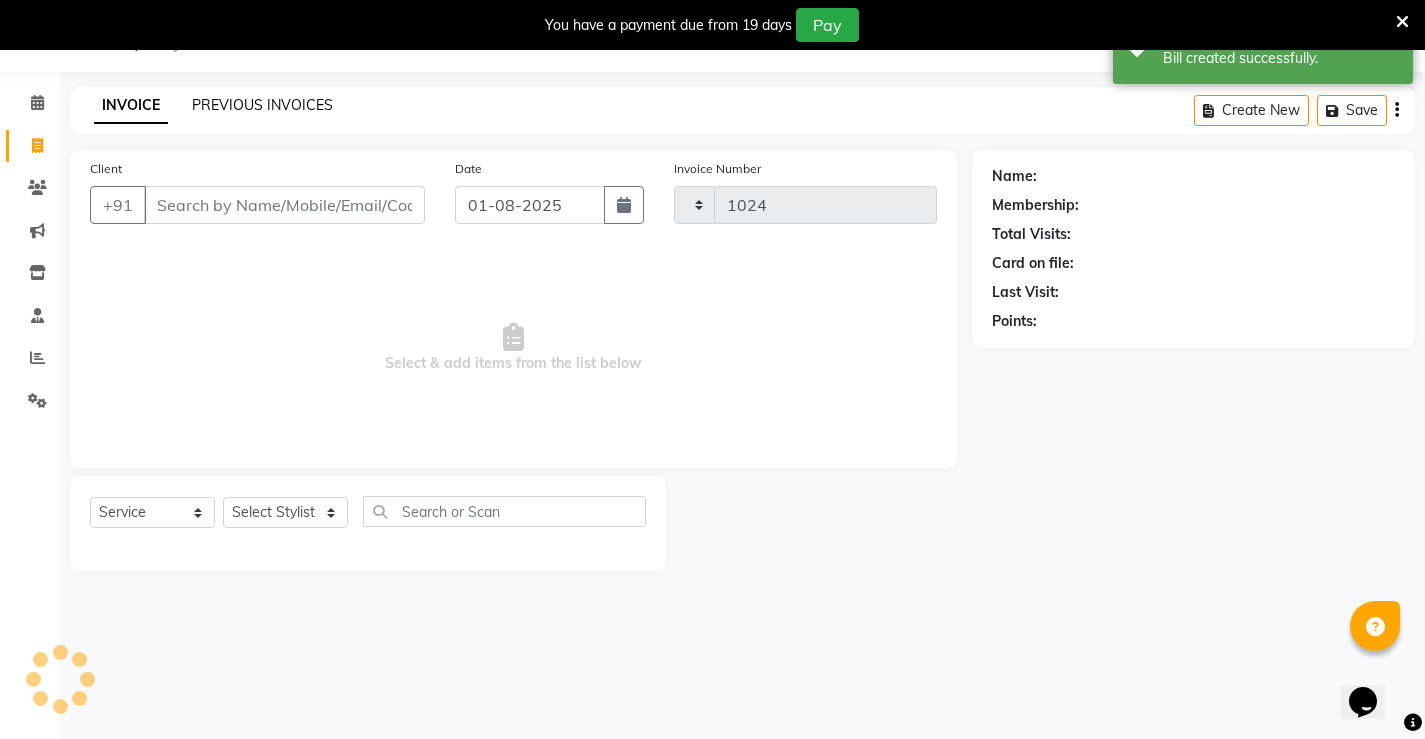 select on "7705" 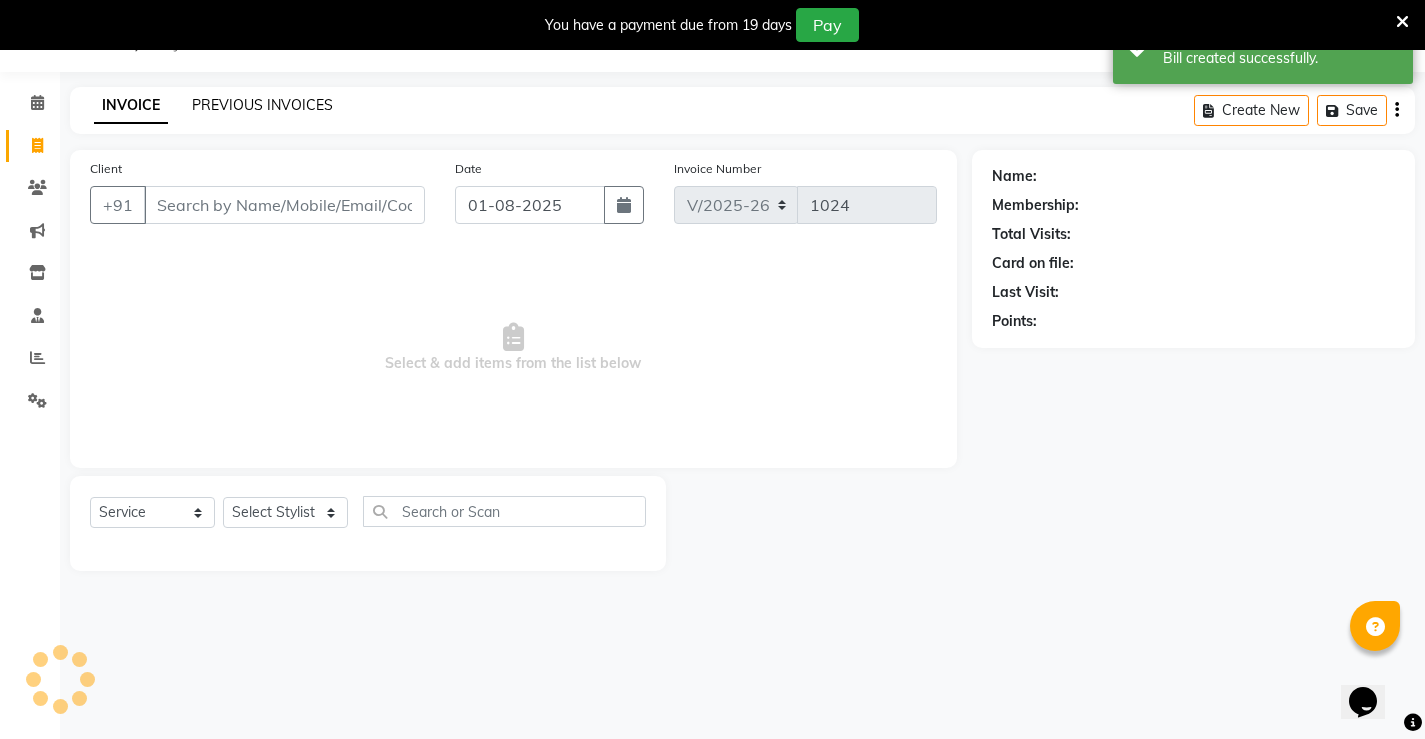 click on "PREVIOUS INVOICES" 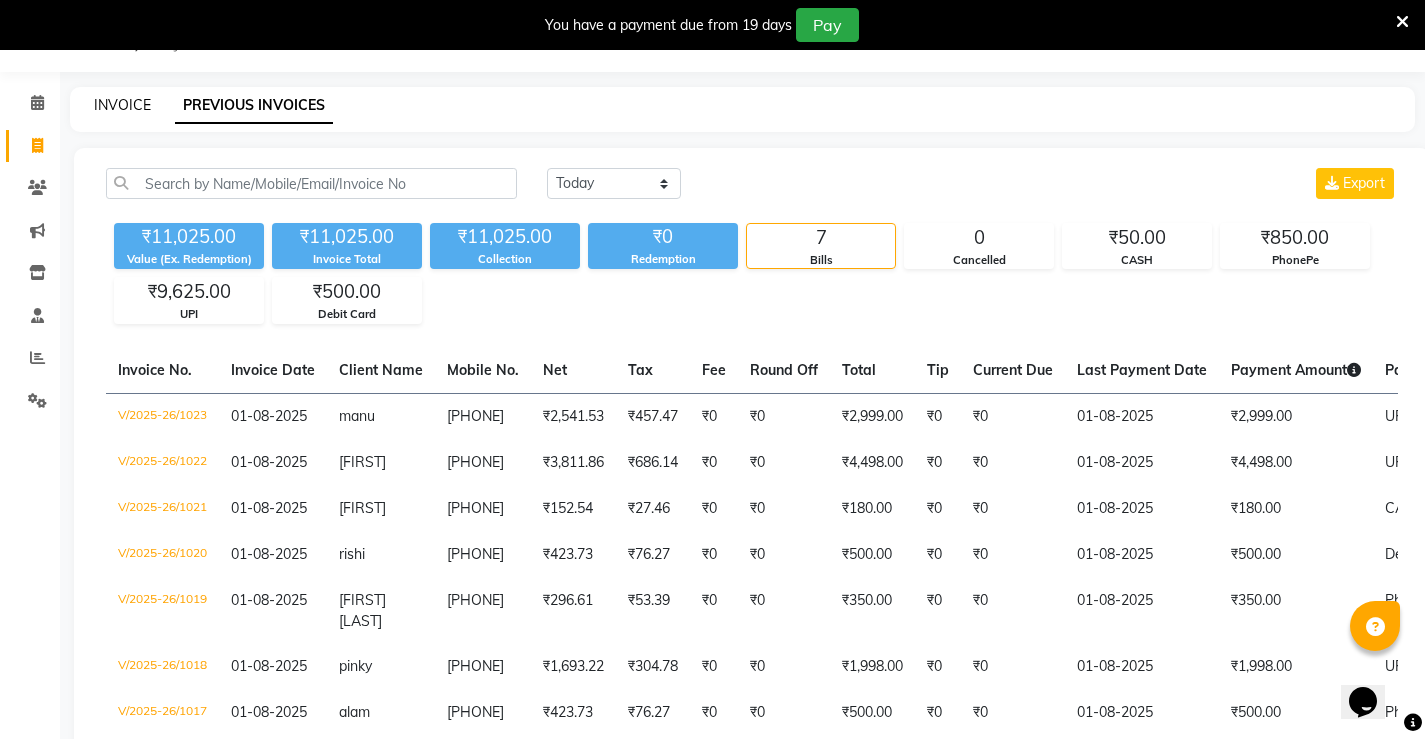 click on "INVOICE" 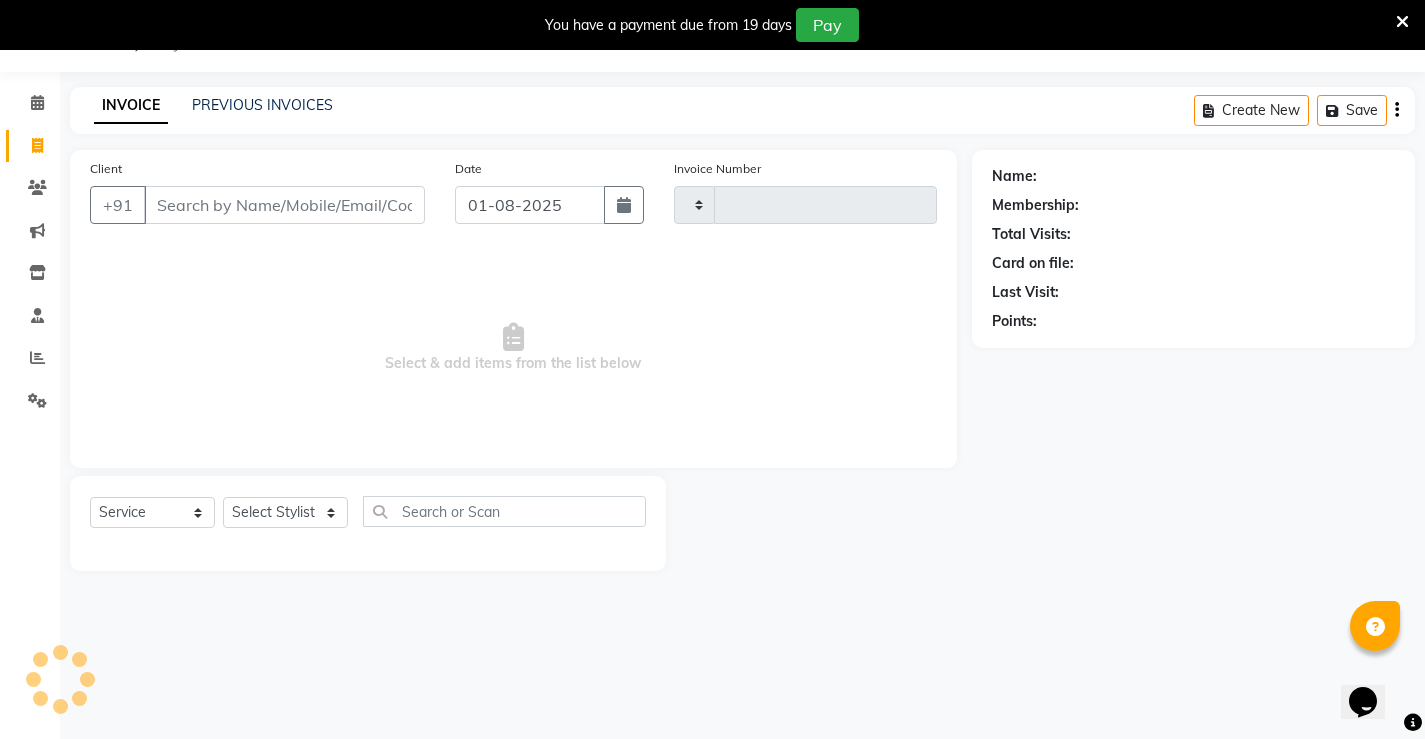 type on "1024" 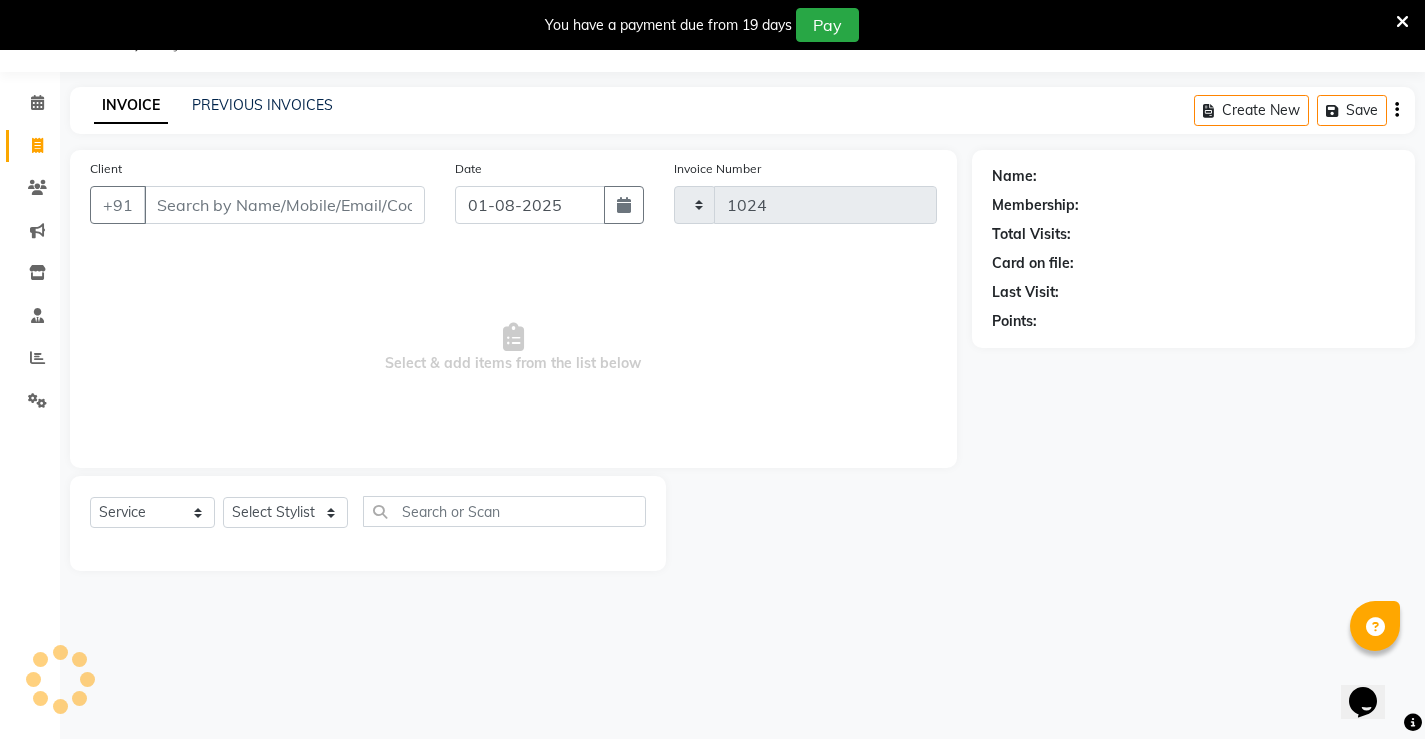 select on "7705" 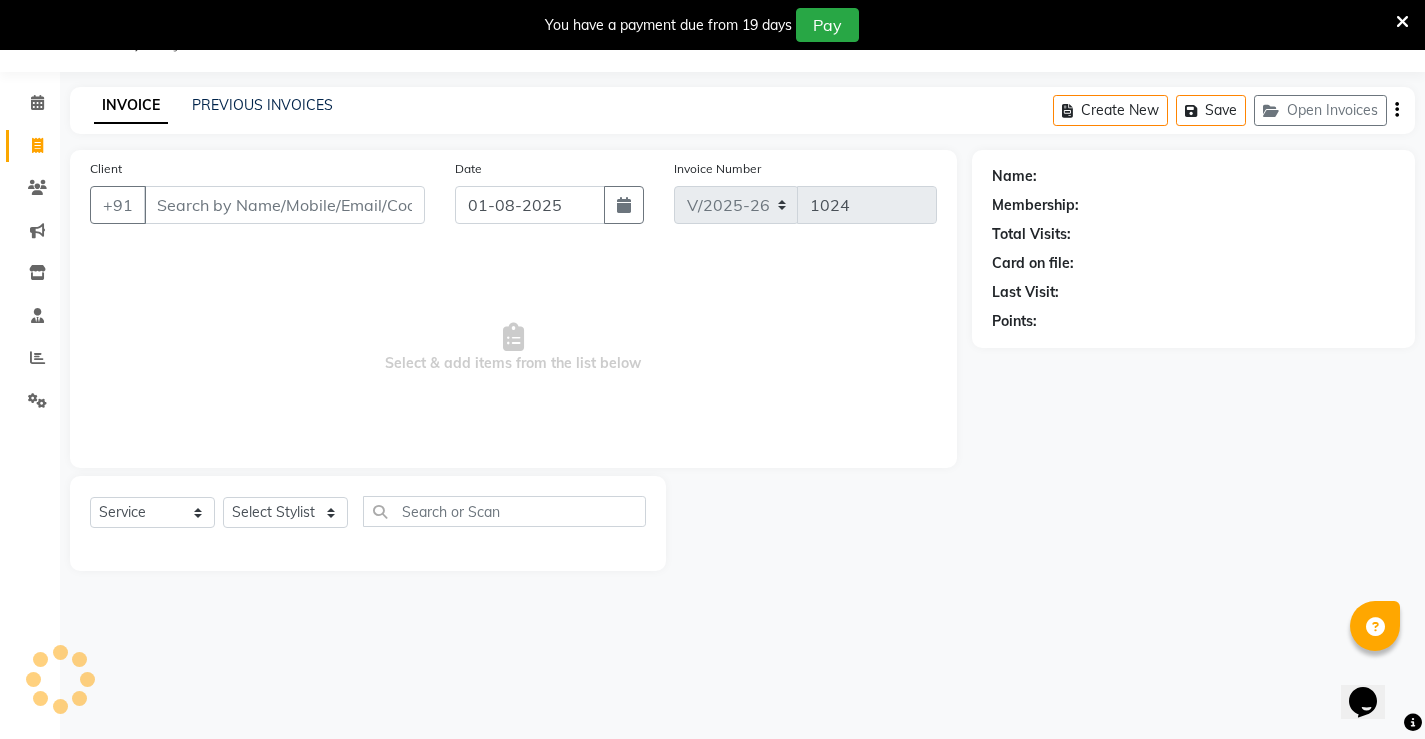 click on "Client" at bounding box center (284, 205) 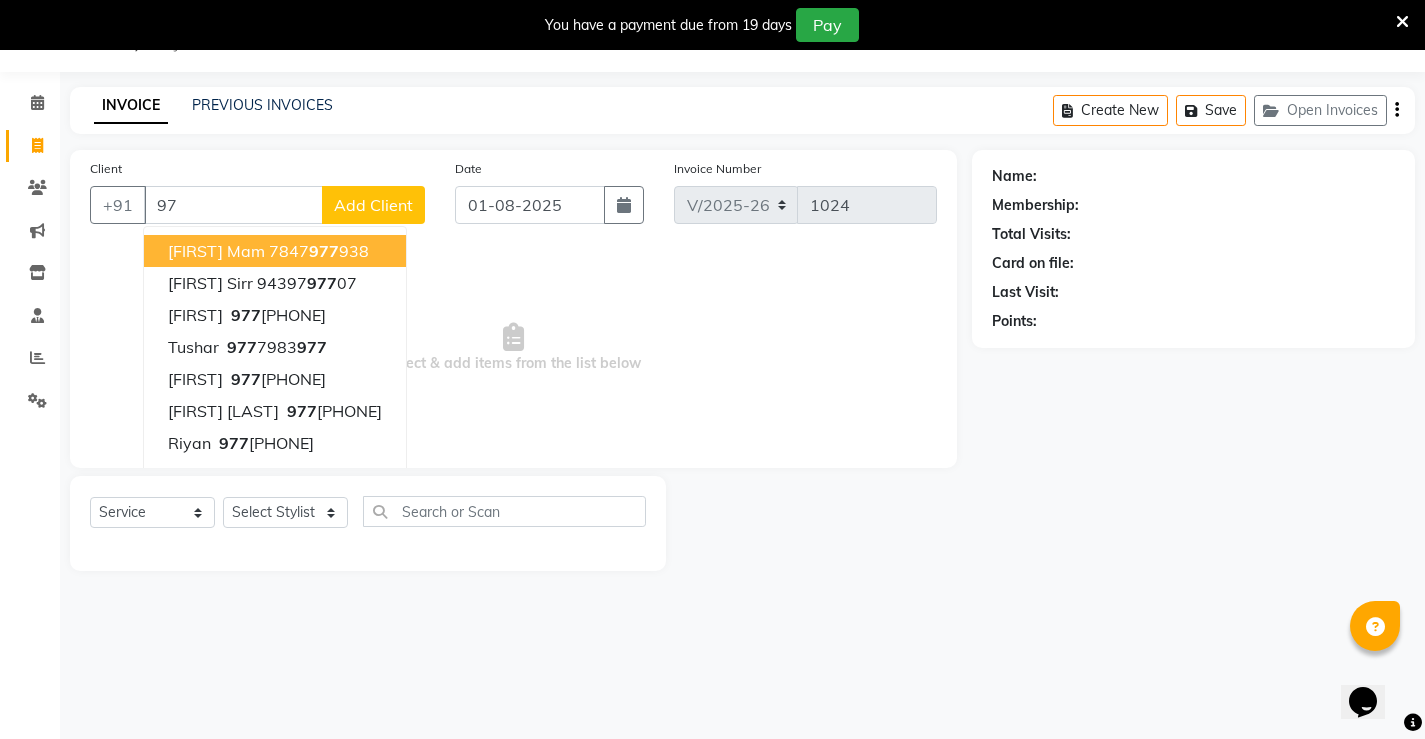 type on "9" 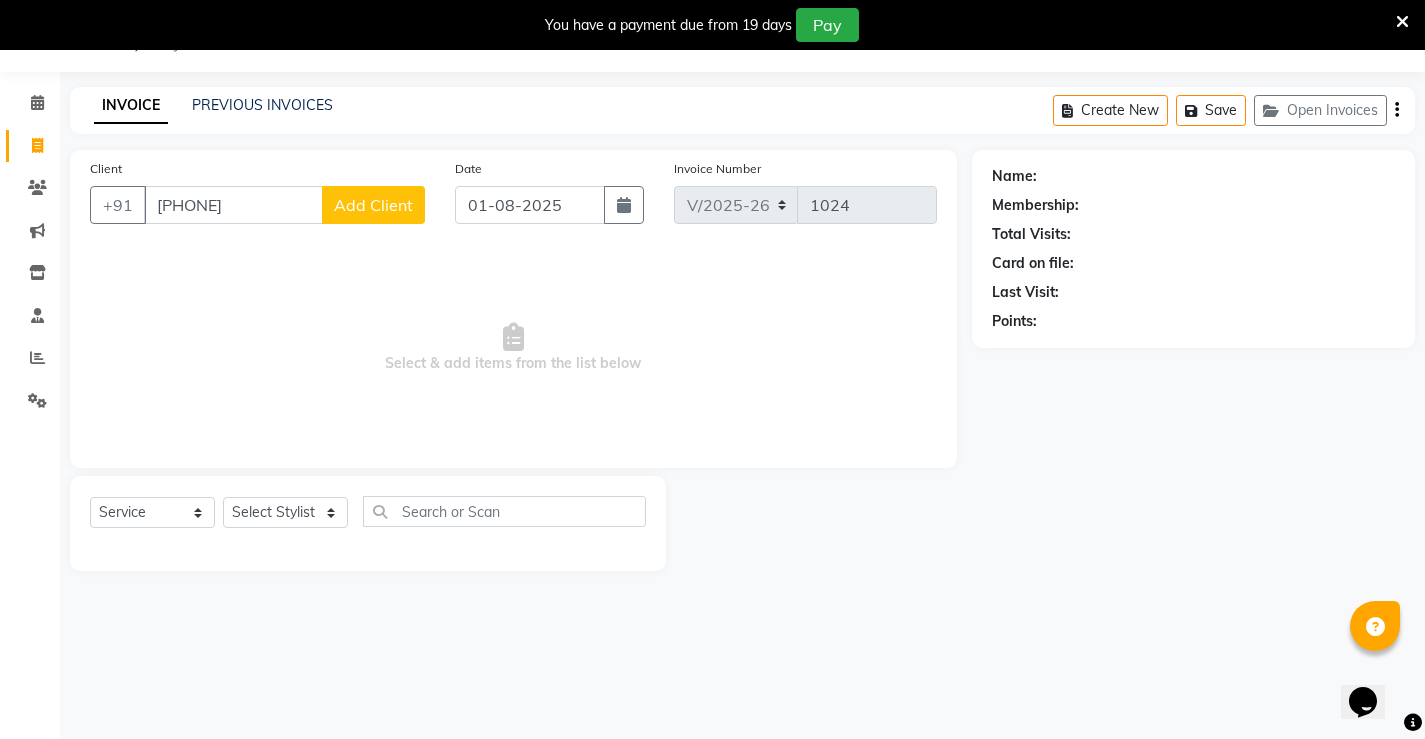 type on "[PHONE]" 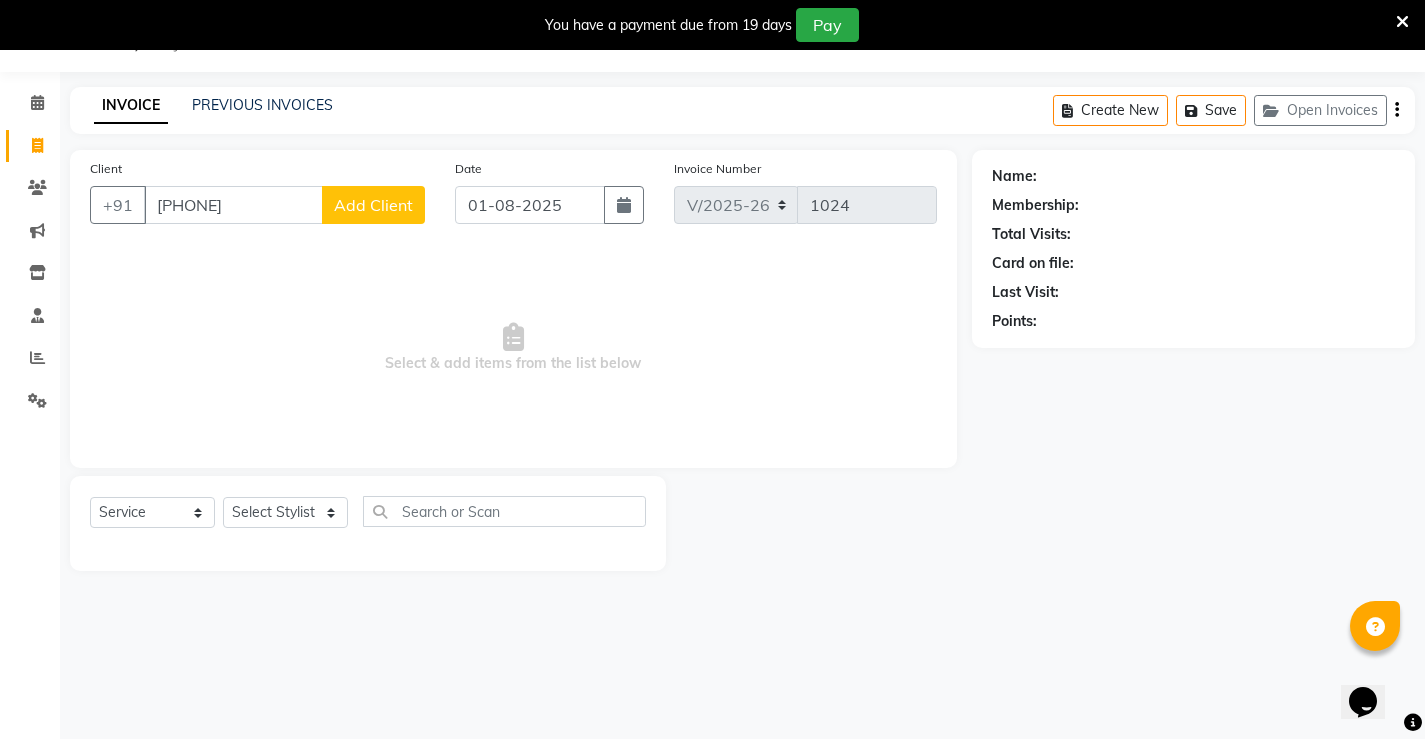 click on "Add Client" 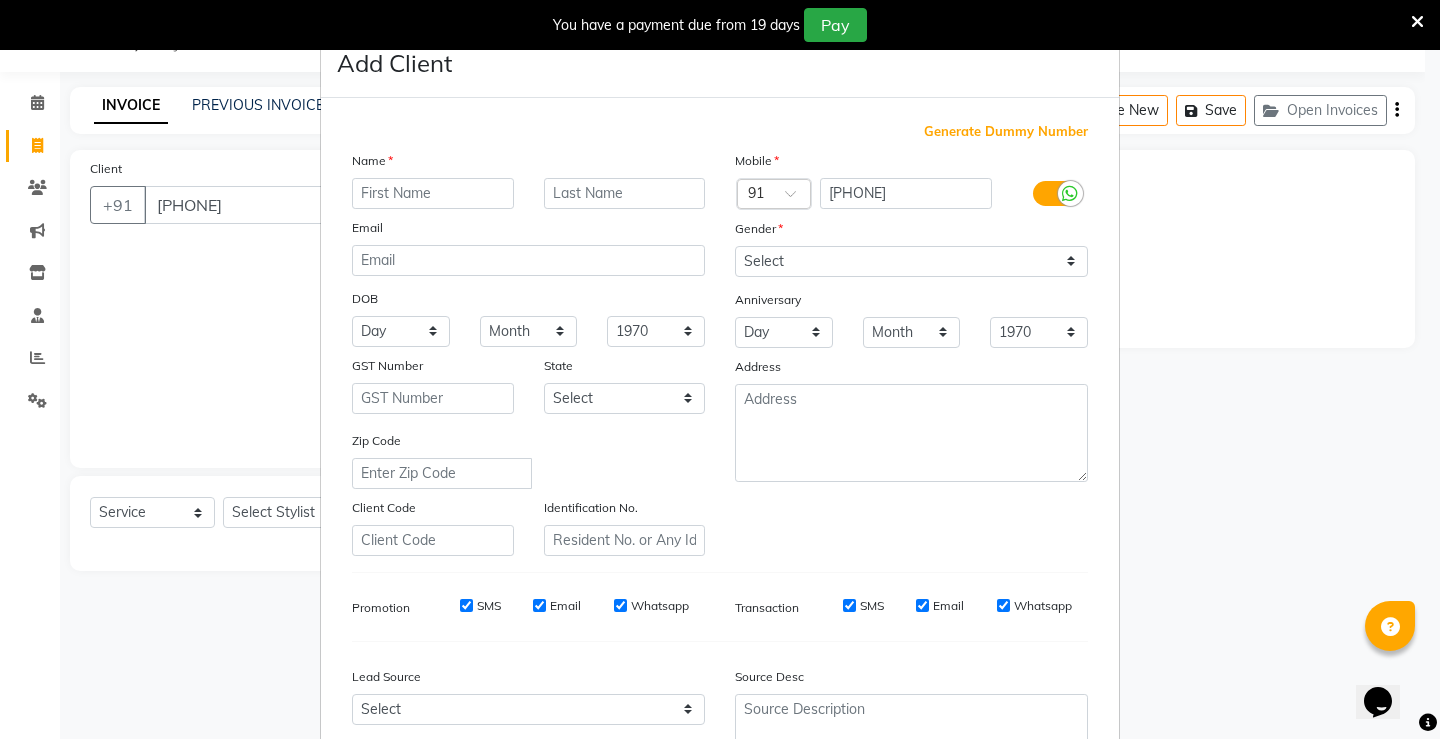 click at bounding box center [433, 193] 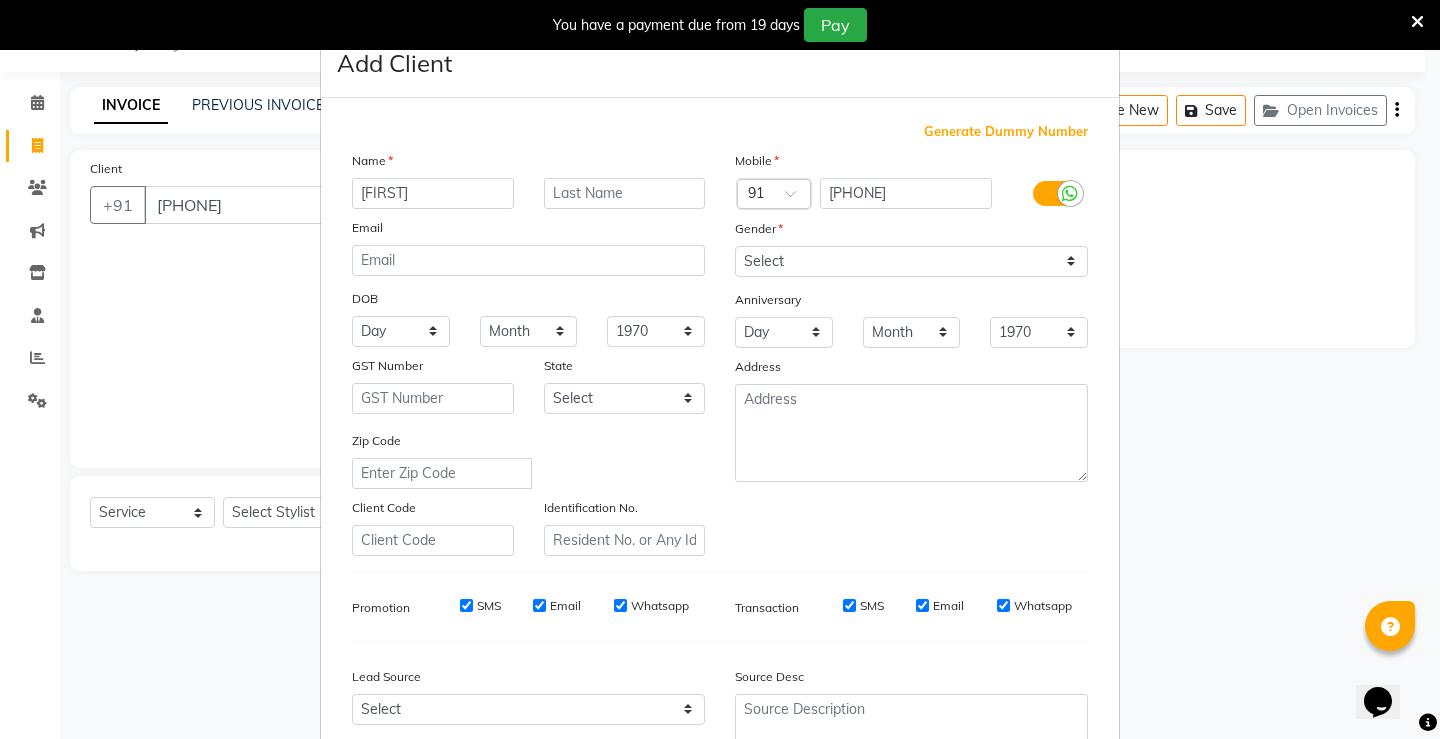 type on "[FIRST]" 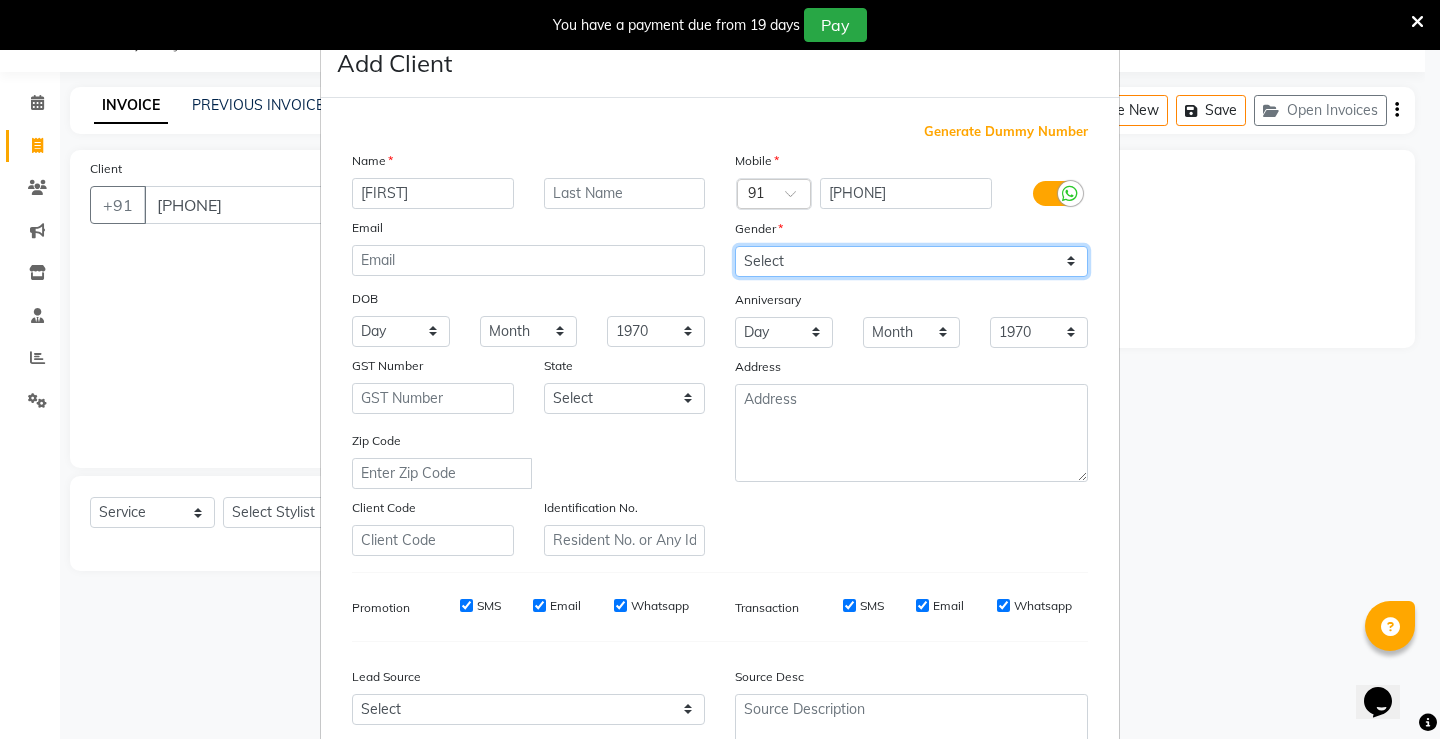 click on "Select Male Female Other Prefer Not To Say" at bounding box center [911, 261] 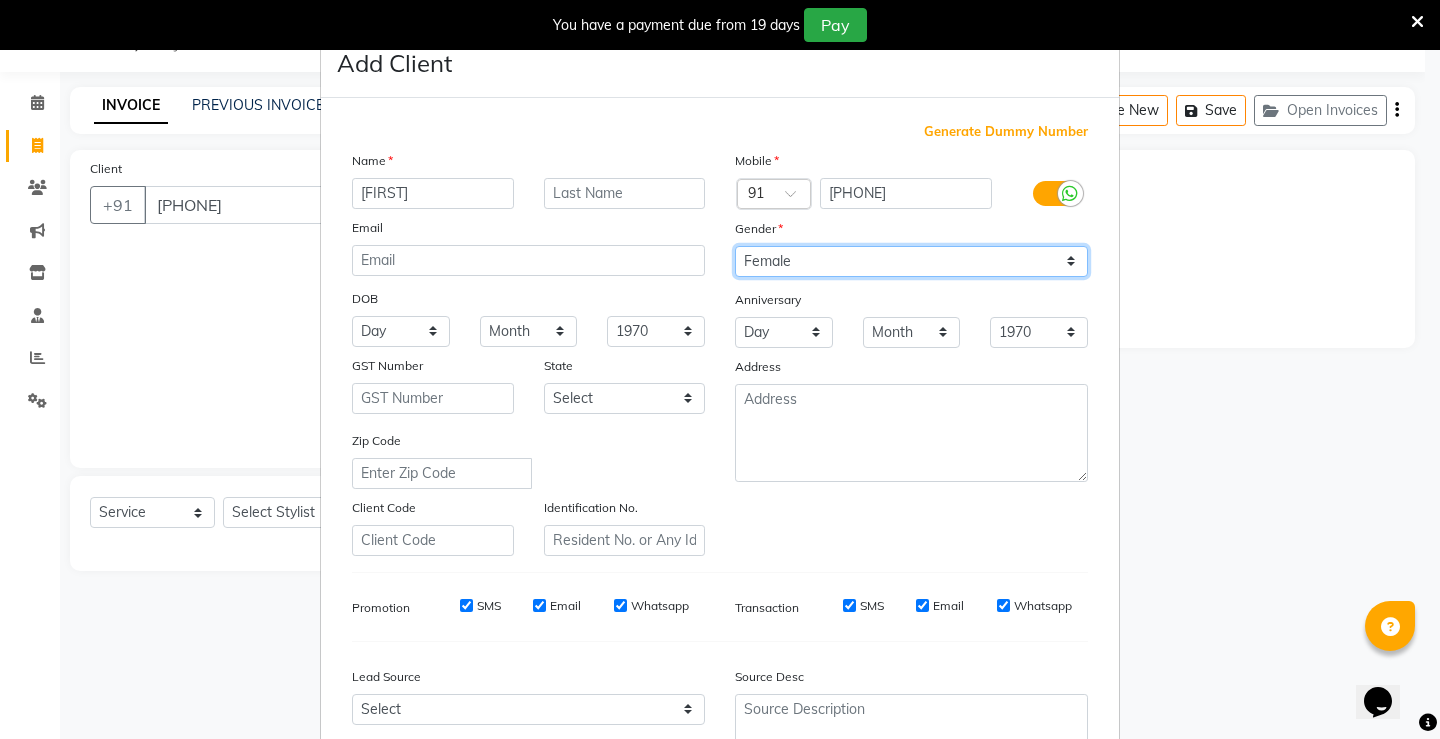click on "Select Male Female Other Prefer Not To Say" at bounding box center [911, 261] 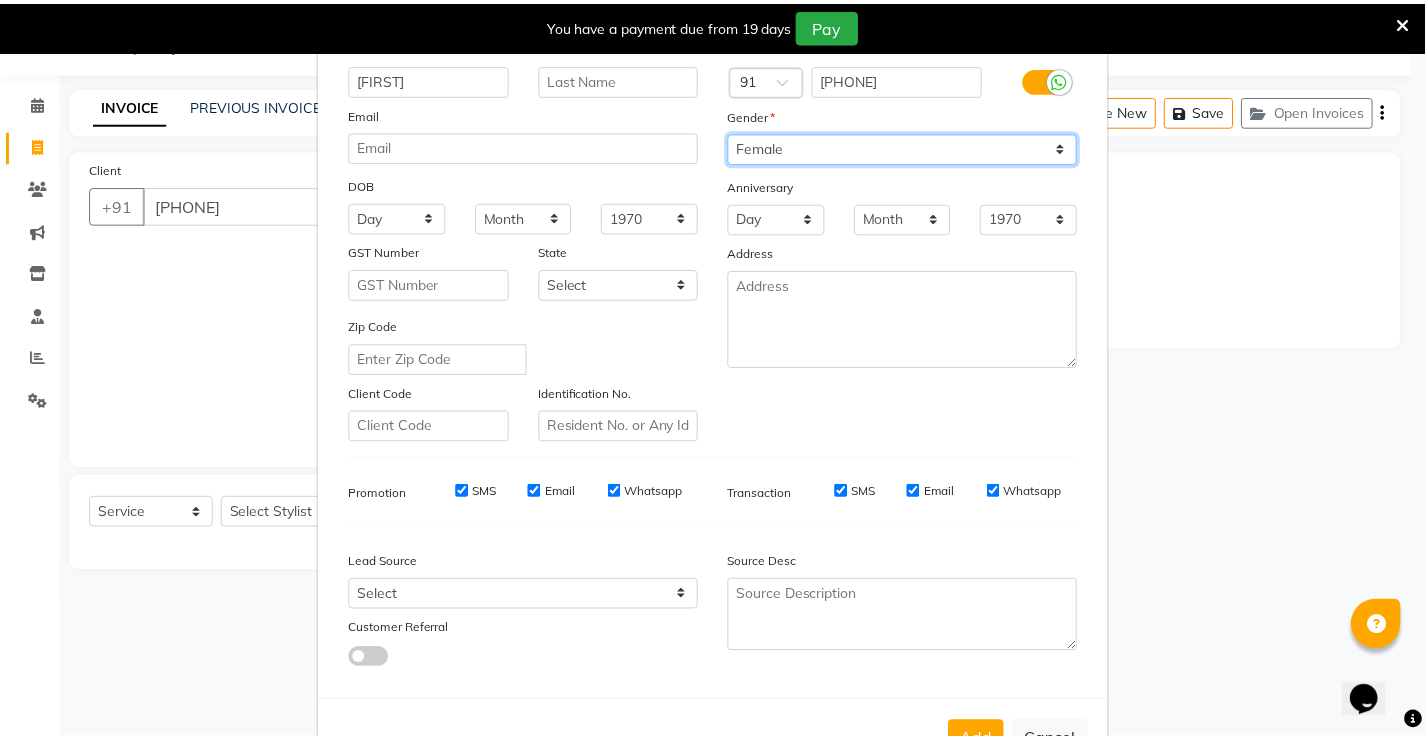 scroll, scrollTop: 184, scrollLeft: 0, axis: vertical 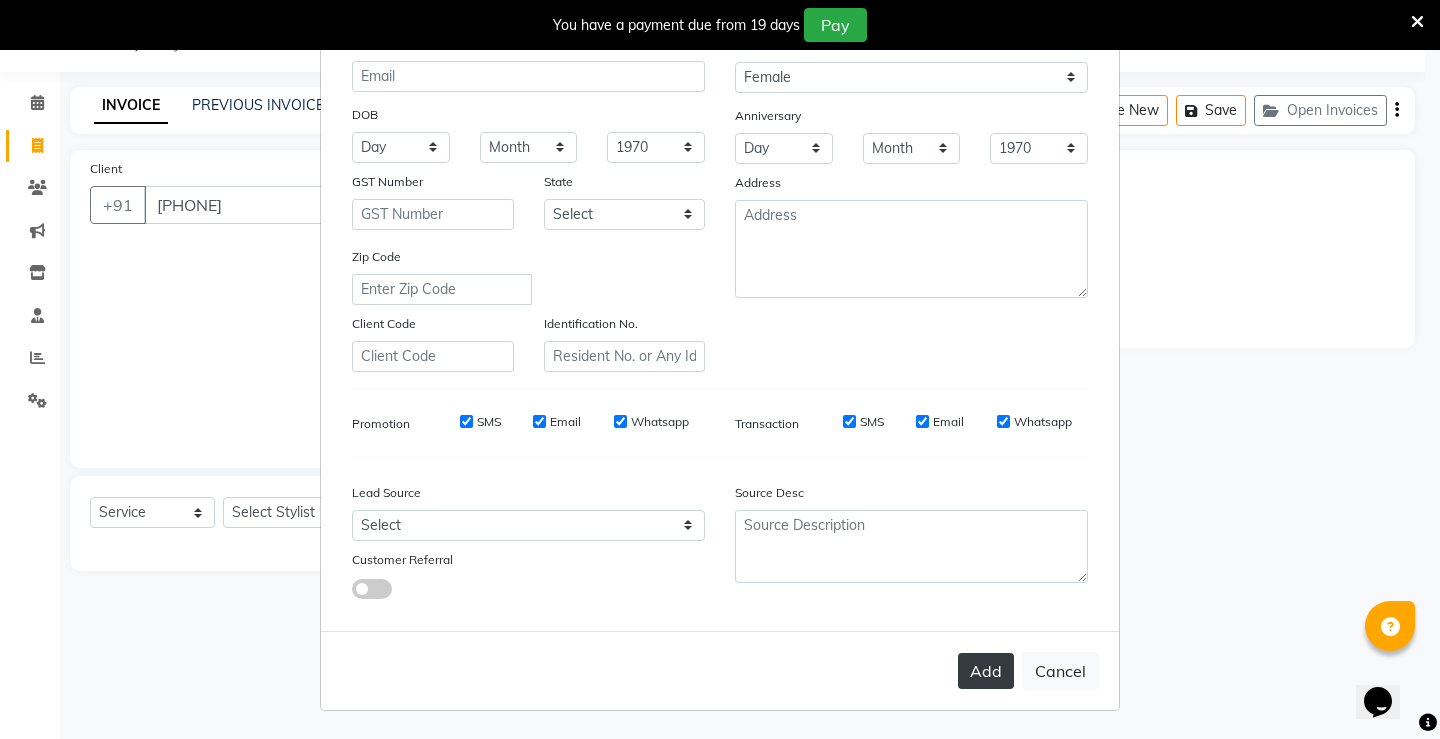 click on "Add" at bounding box center (986, 671) 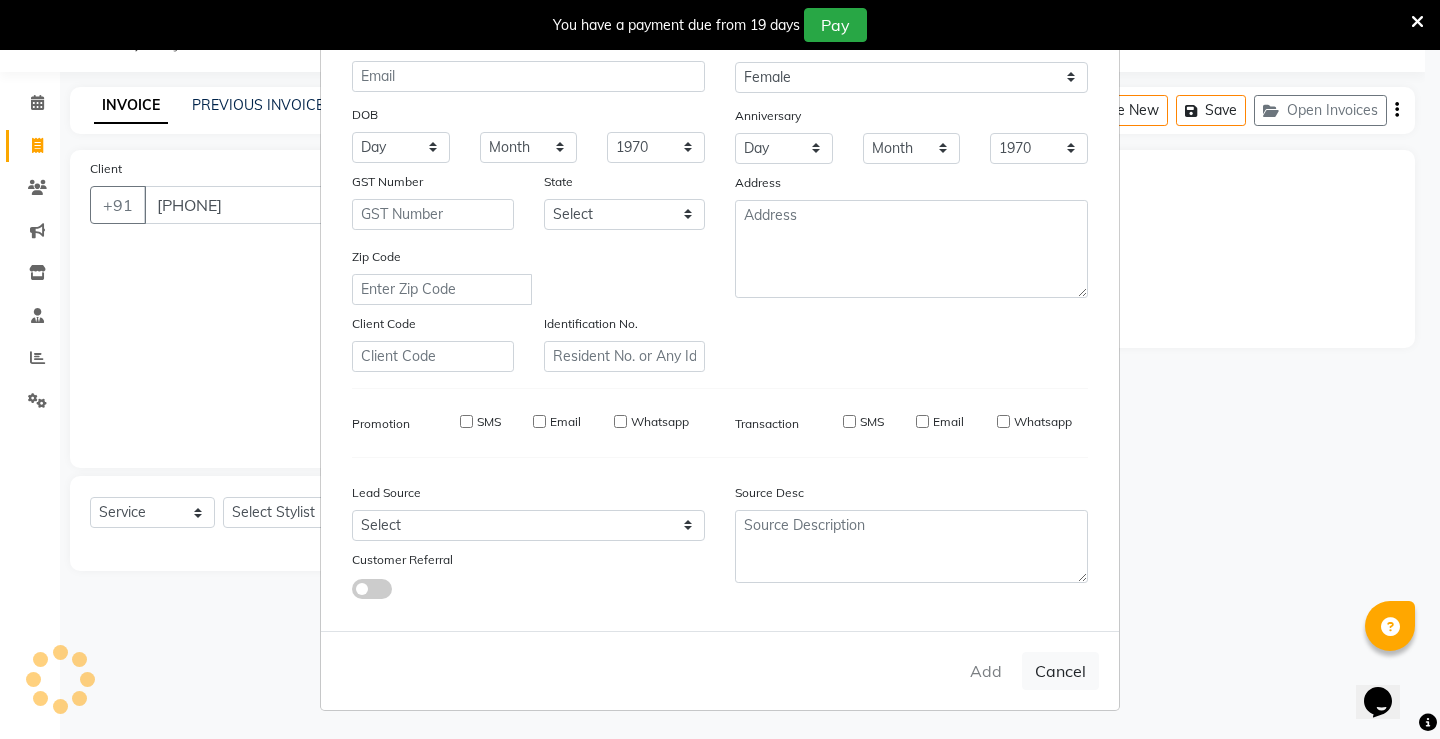 type 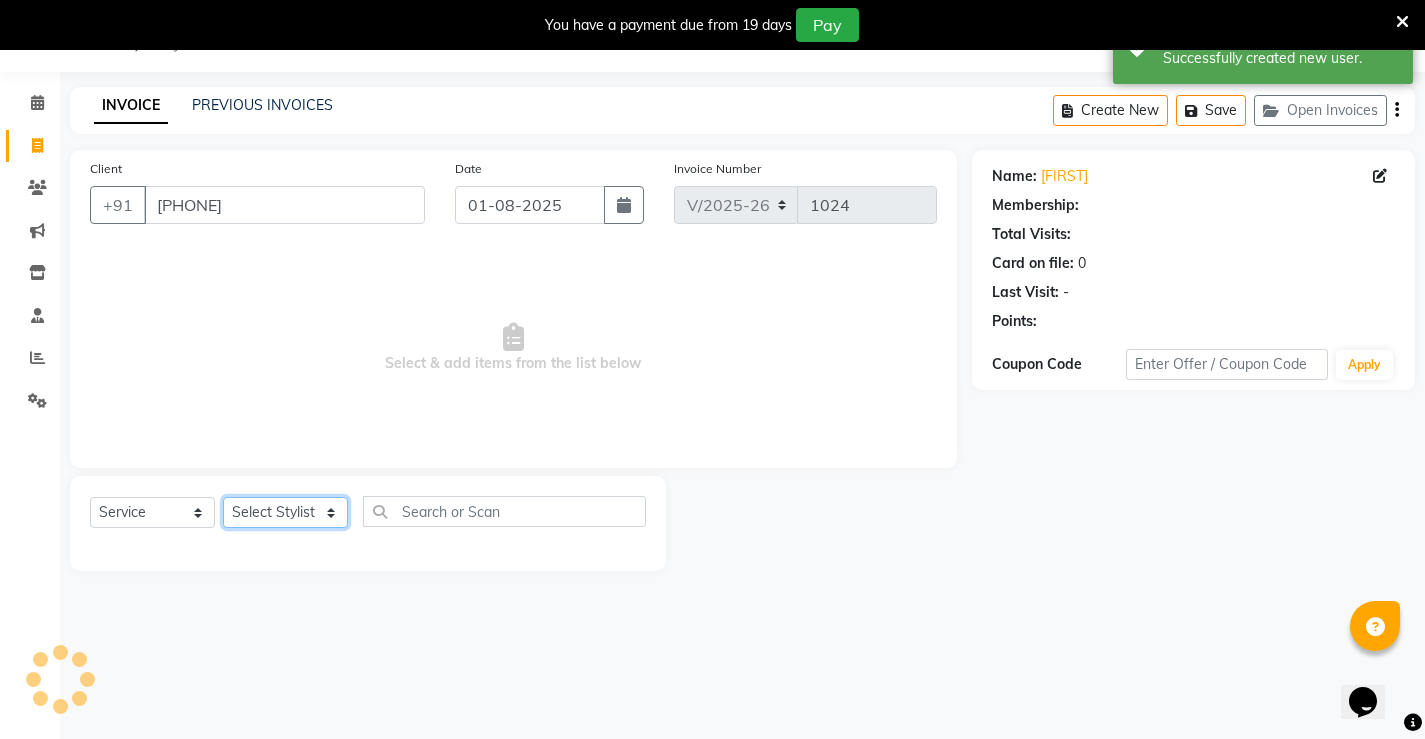 click on "Select Stylist Ajay archita barsha  Lili Naren sukhmay Varti" 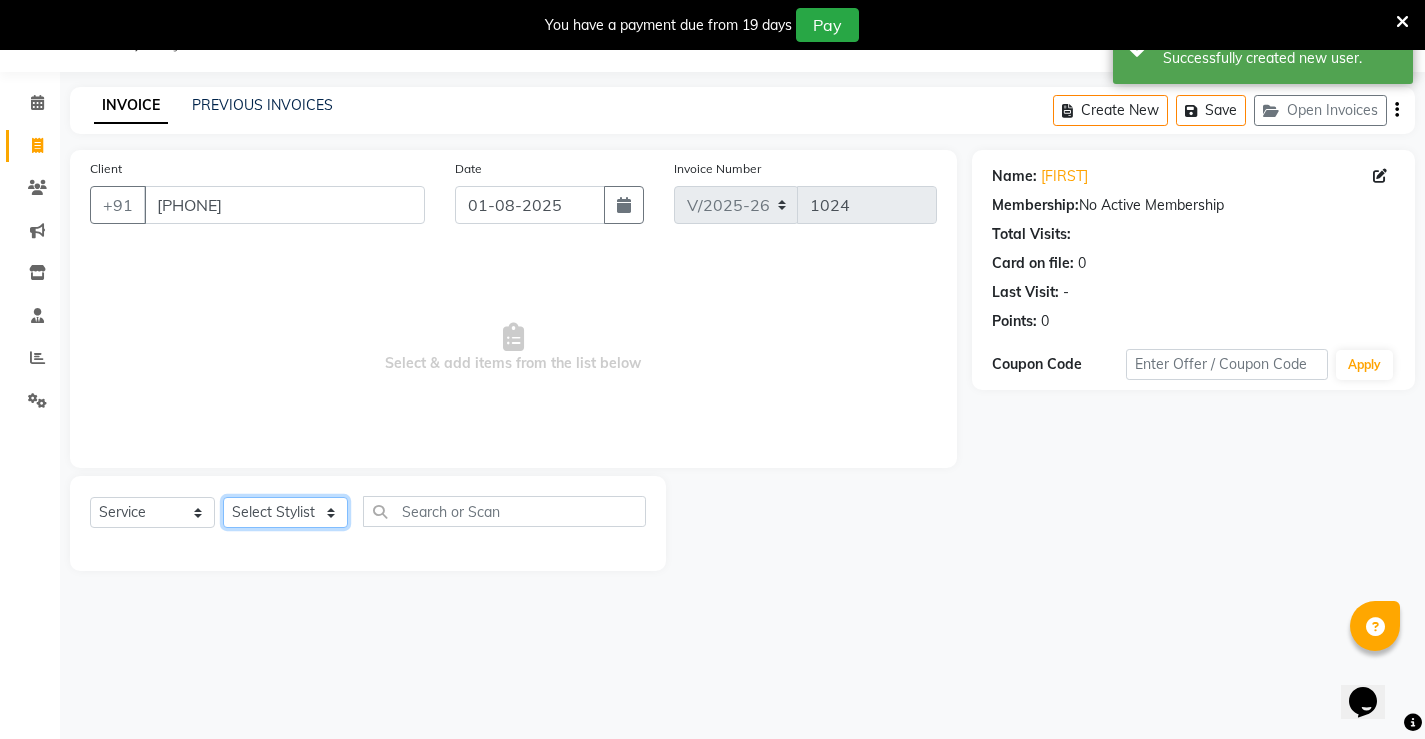 select on "68606" 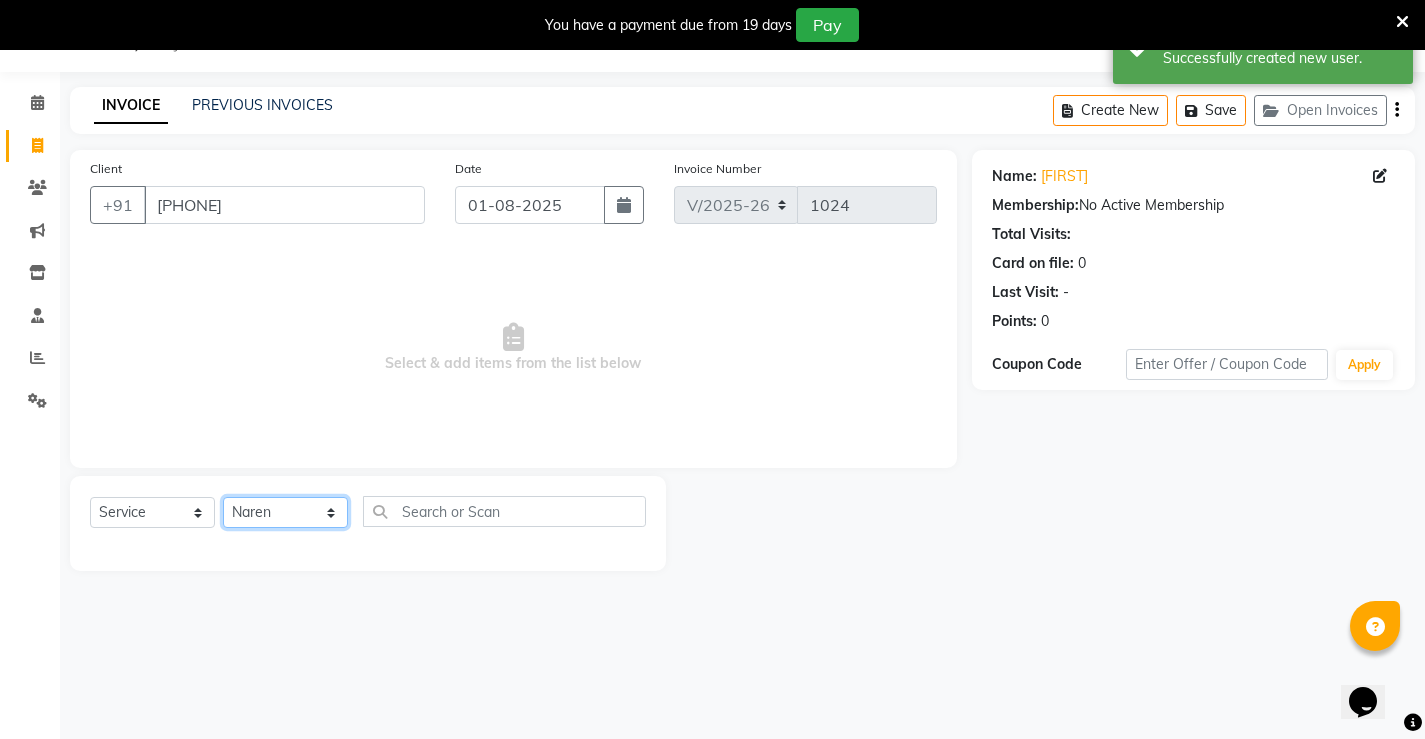 click on "Select Stylist Ajay archita barsha  Lili Naren sukhmay Varti" 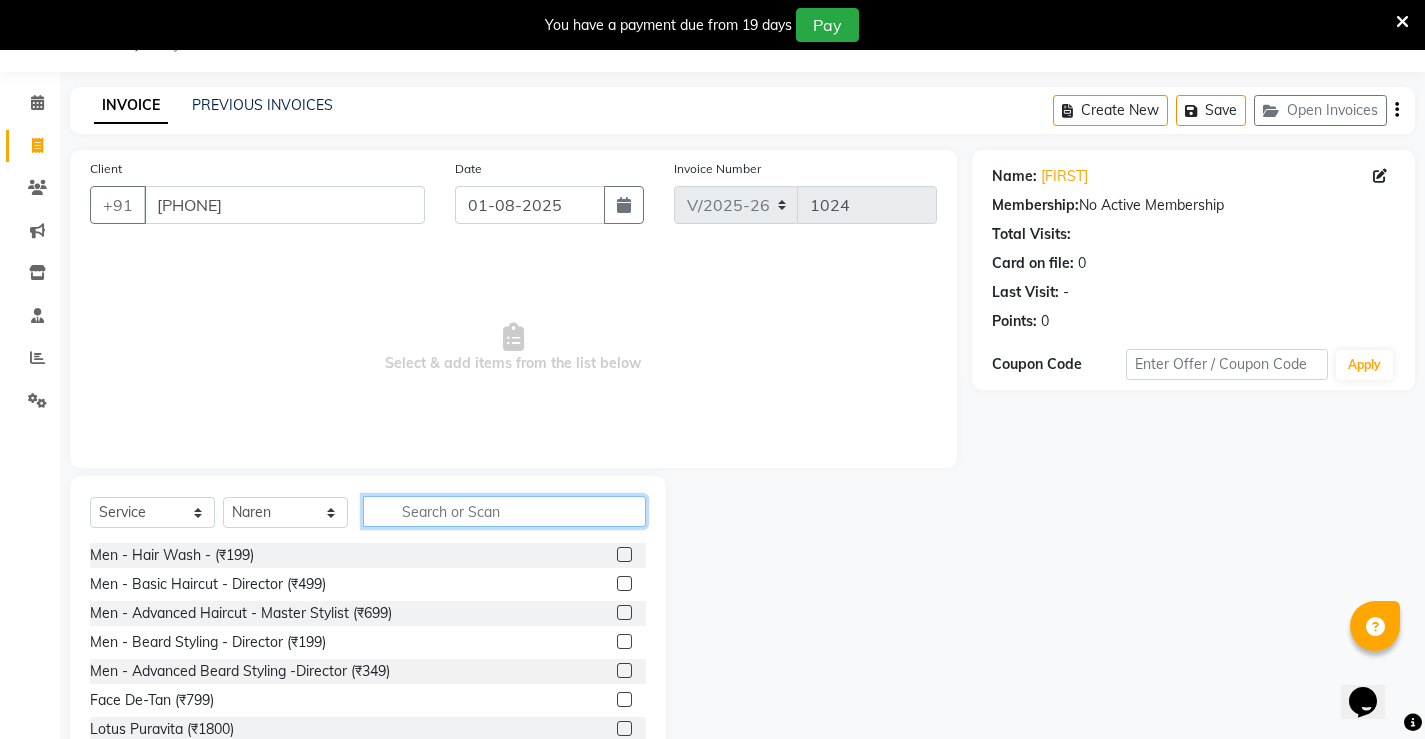 click 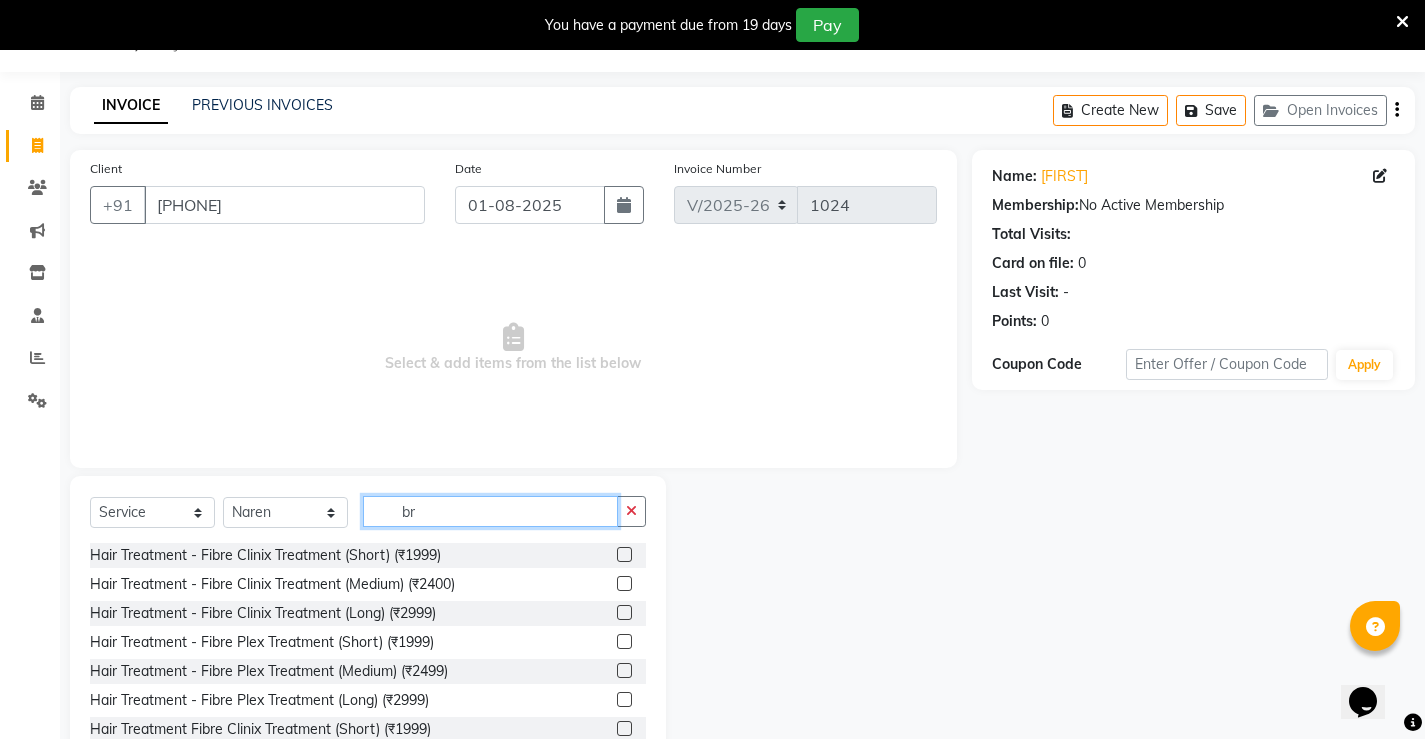 type on "b" 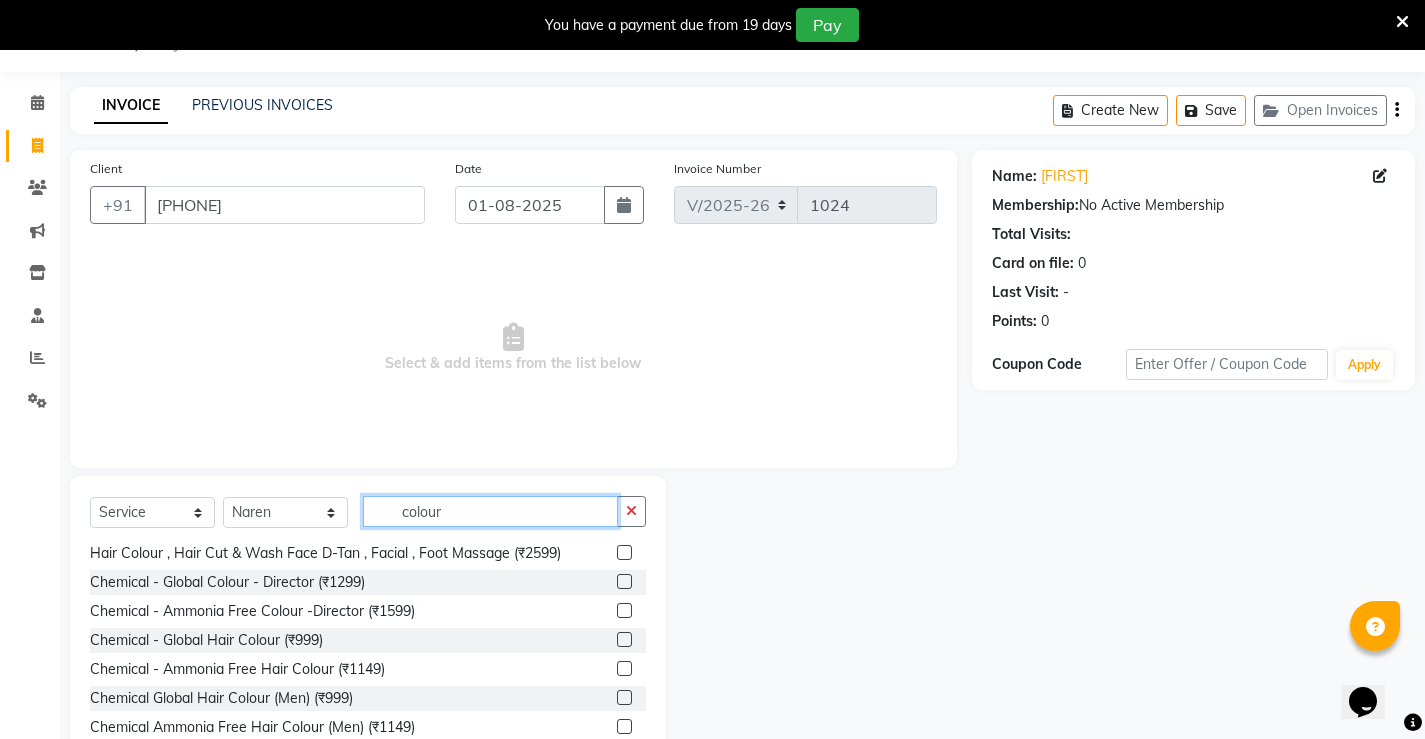 scroll, scrollTop: 0, scrollLeft: 0, axis: both 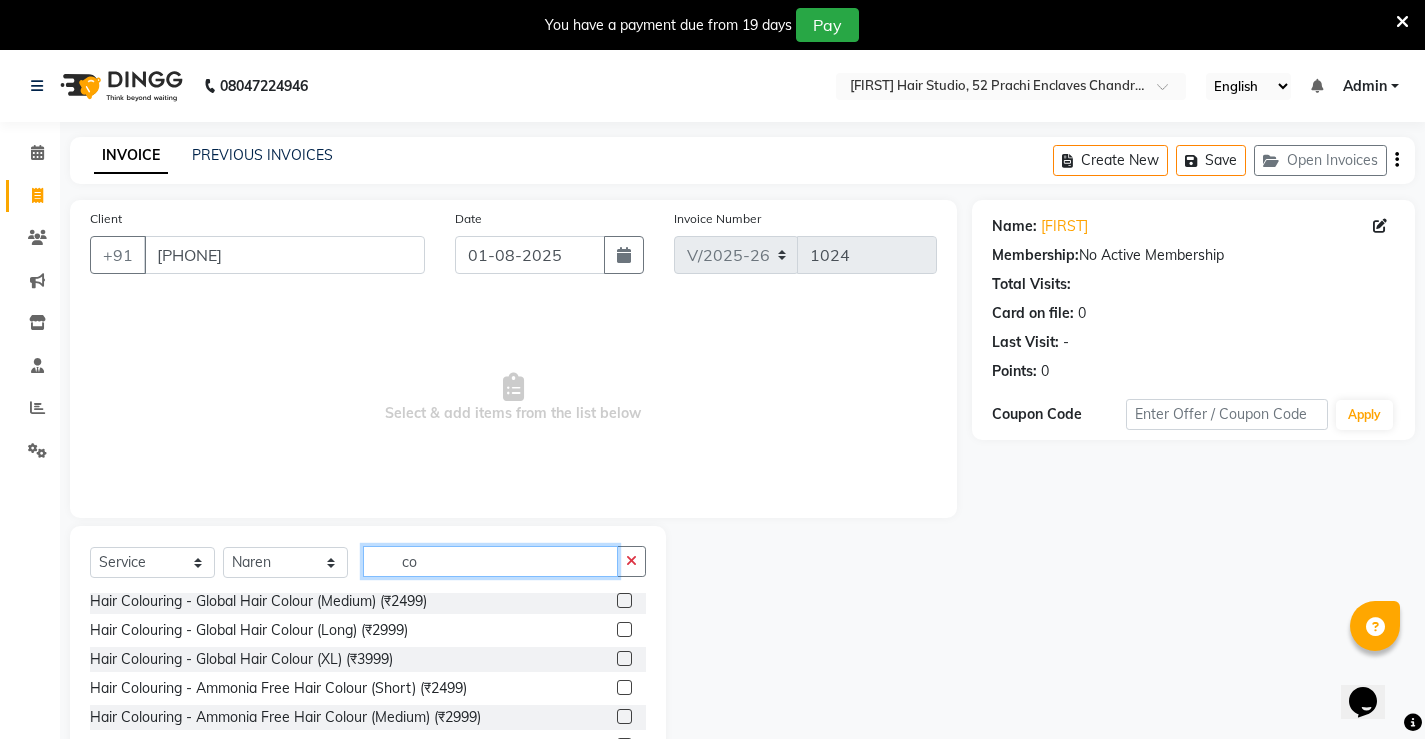 type on "c" 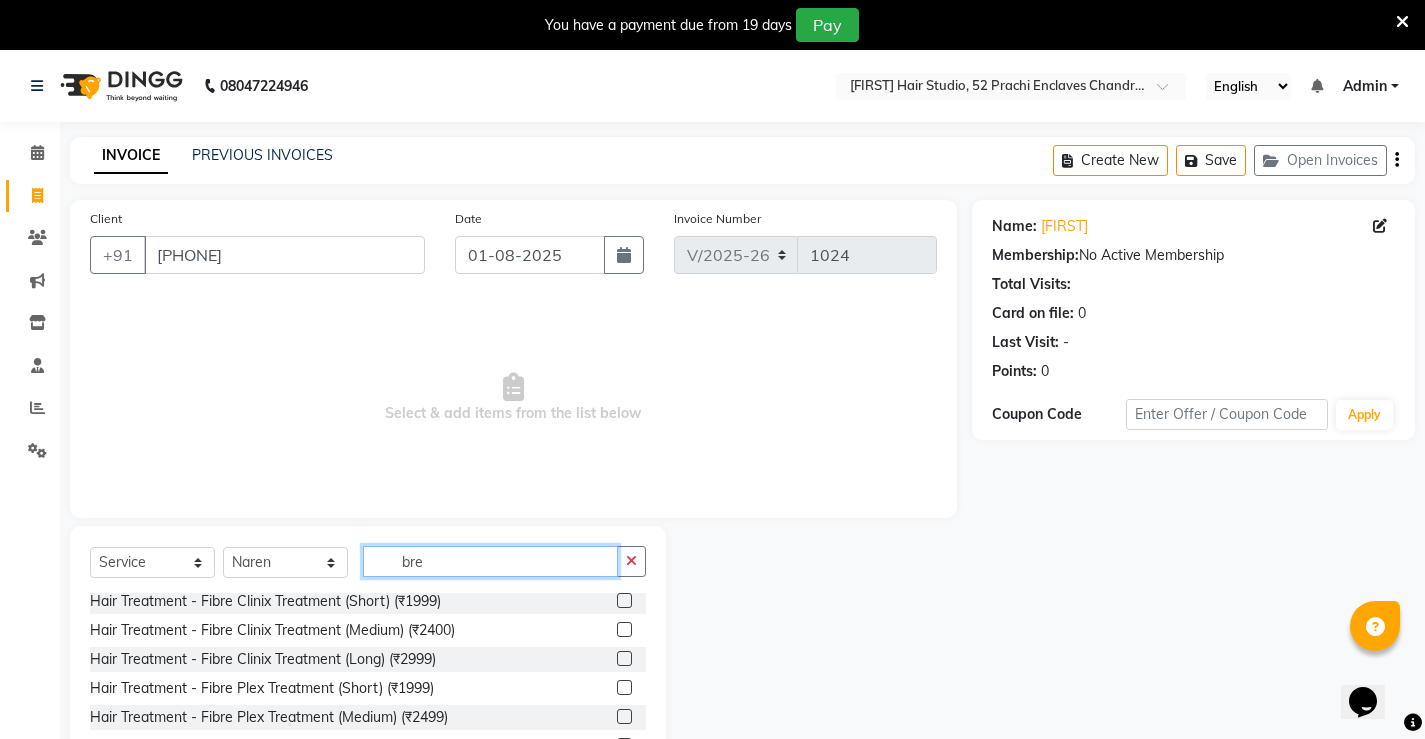 scroll, scrollTop: 0, scrollLeft: 0, axis: both 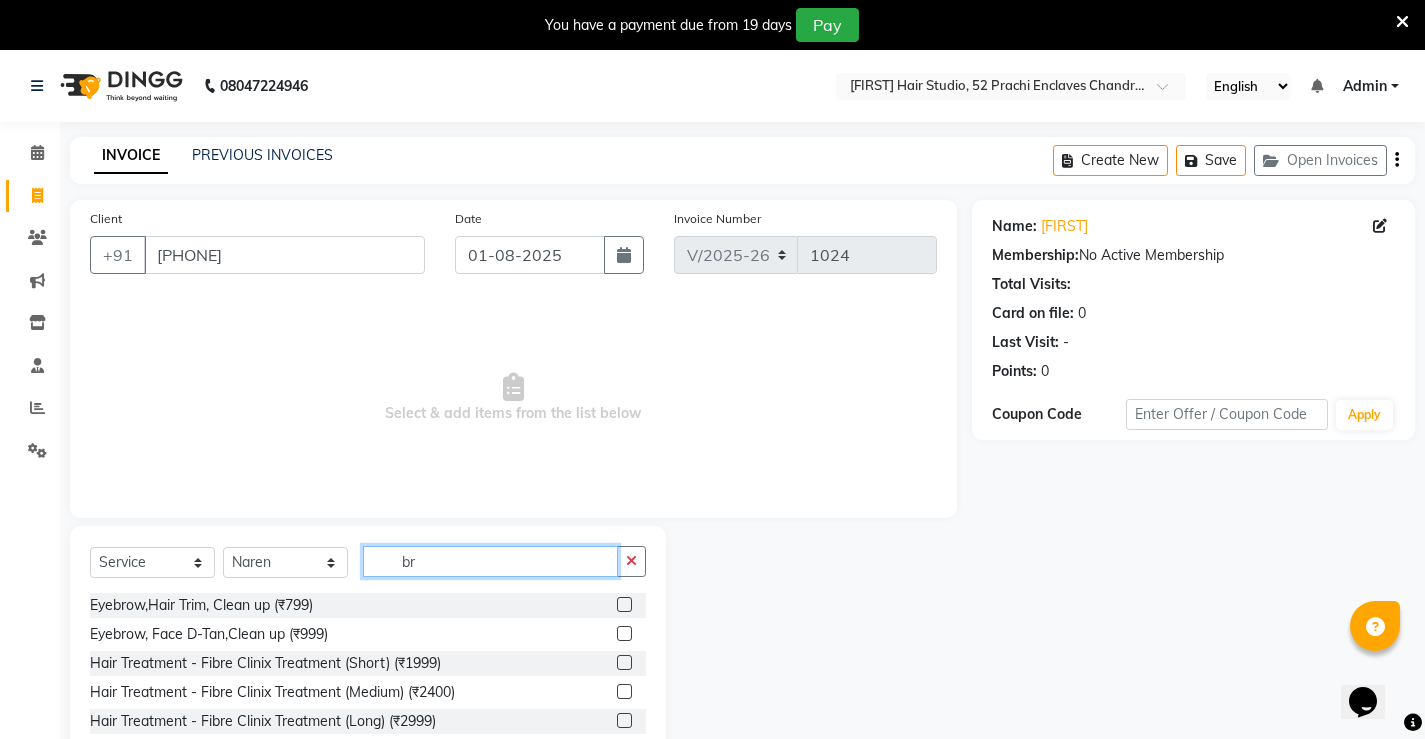 type on "b" 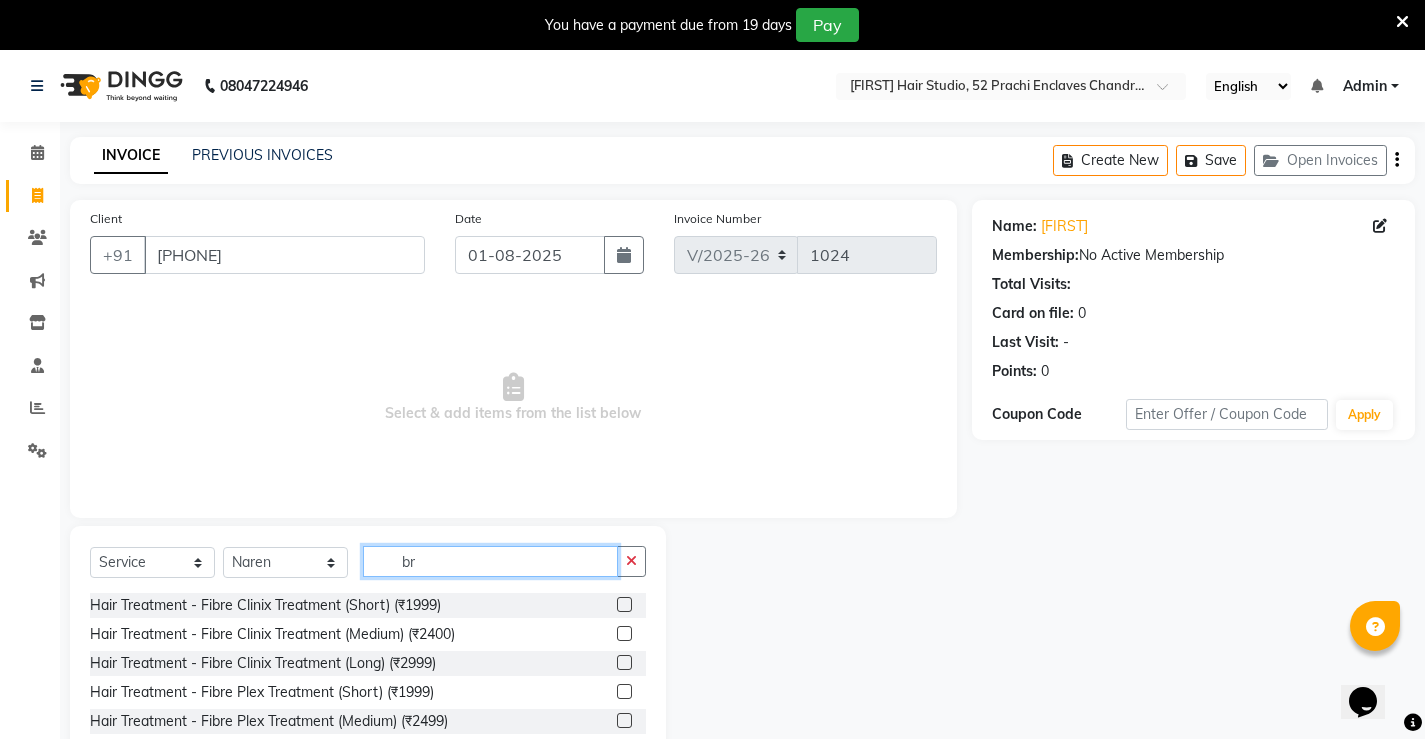 type on "b" 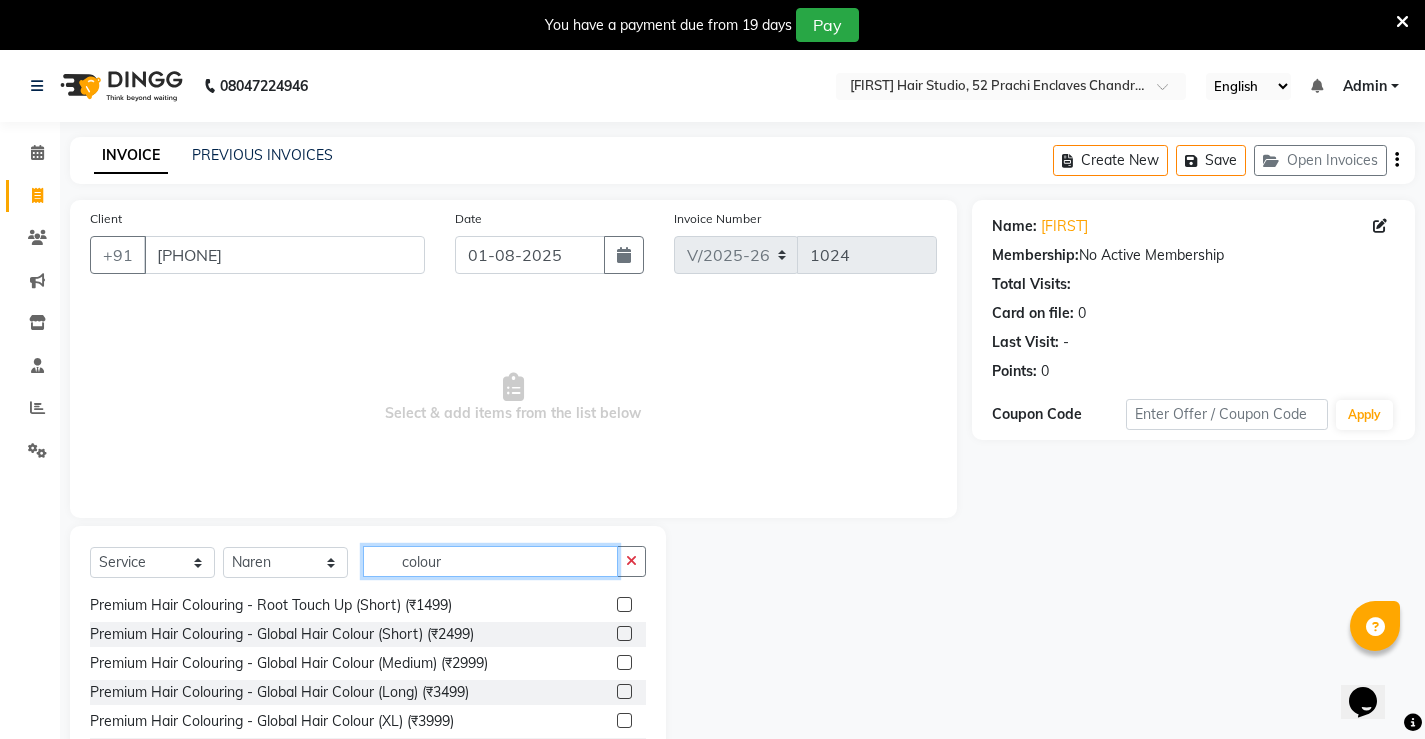 scroll, scrollTop: 1250, scrollLeft: 0, axis: vertical 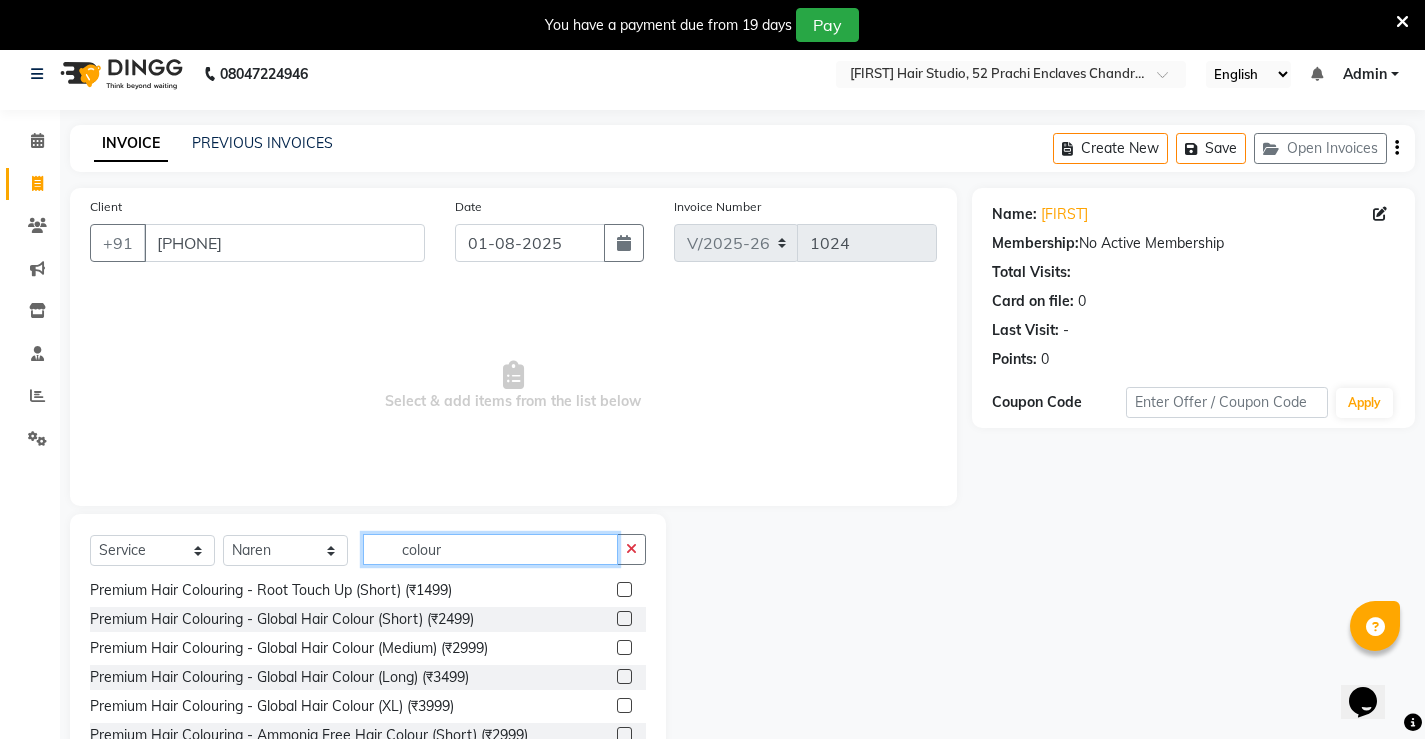 click on "colour" 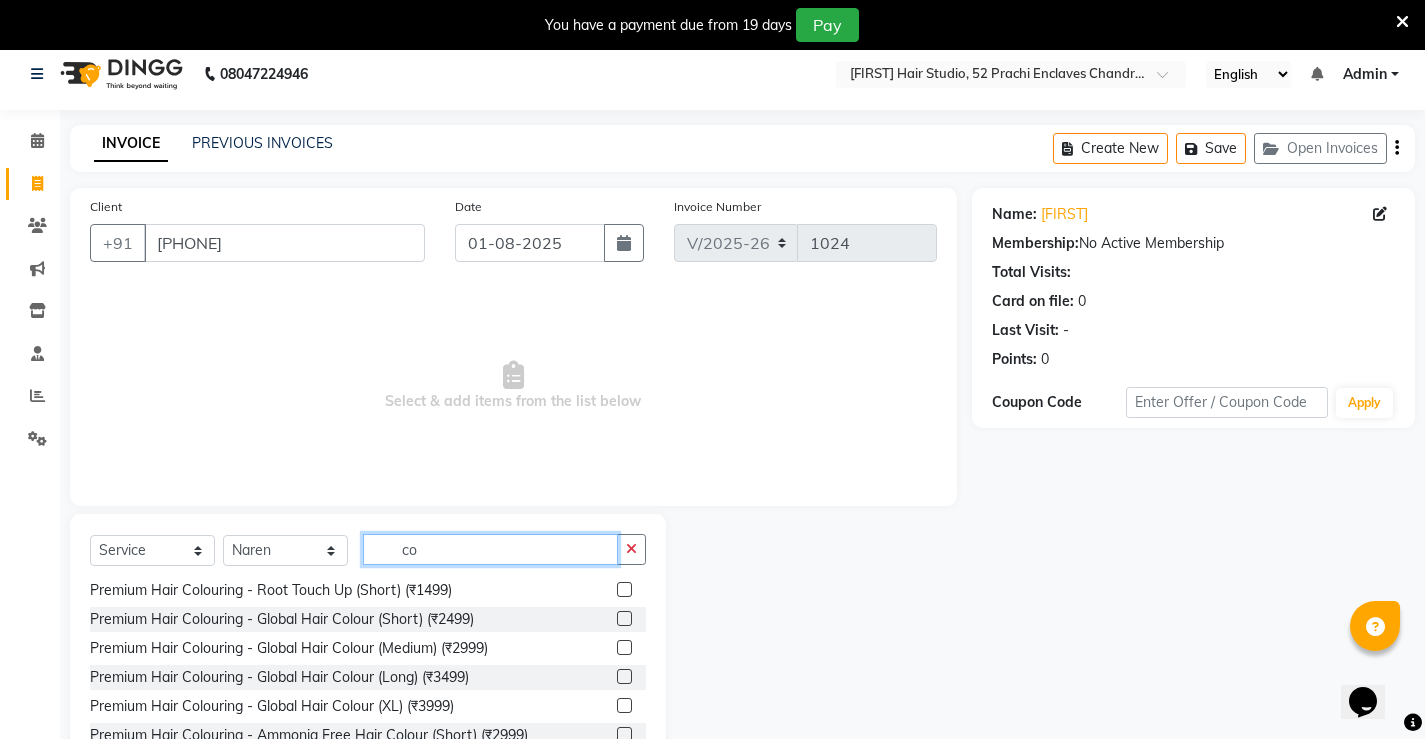 type on "c" 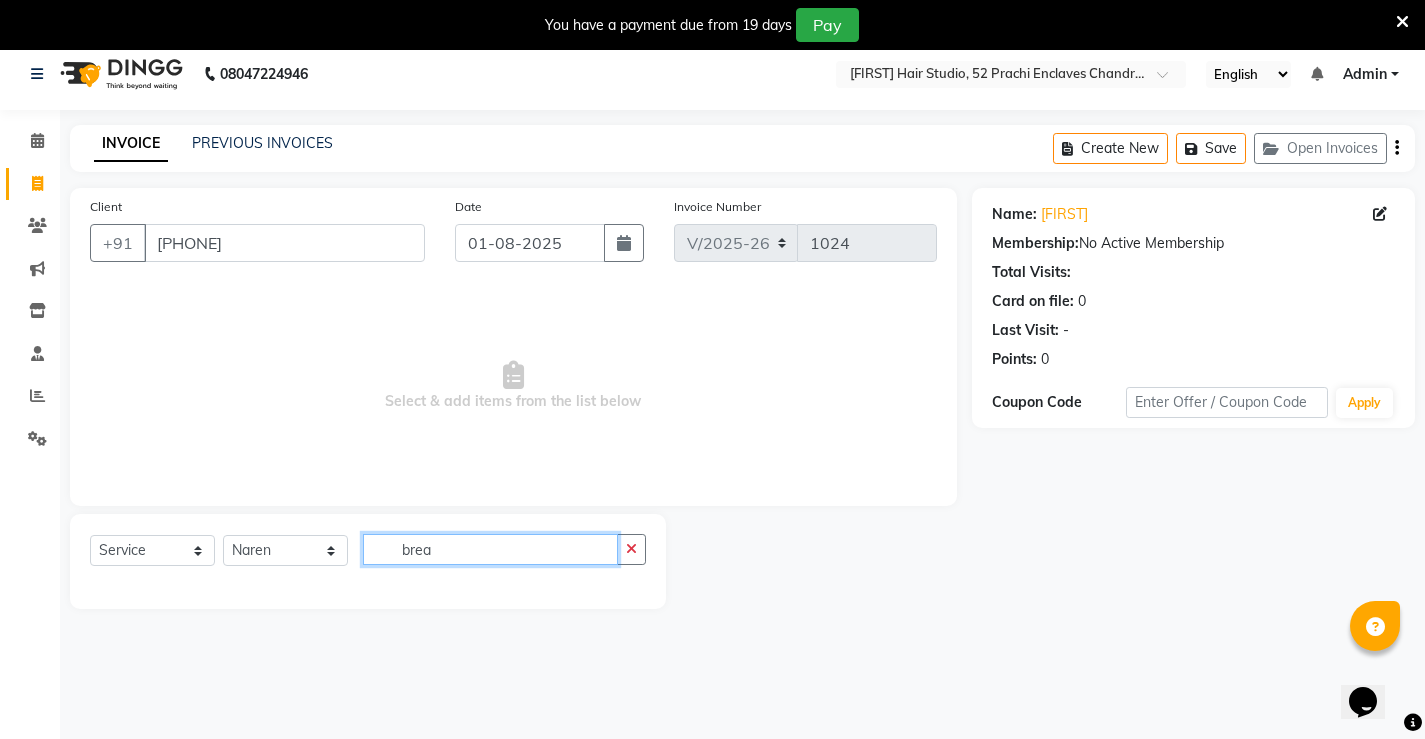 scroll, scrollTop: 0, scrollLeft: 0, axis: both 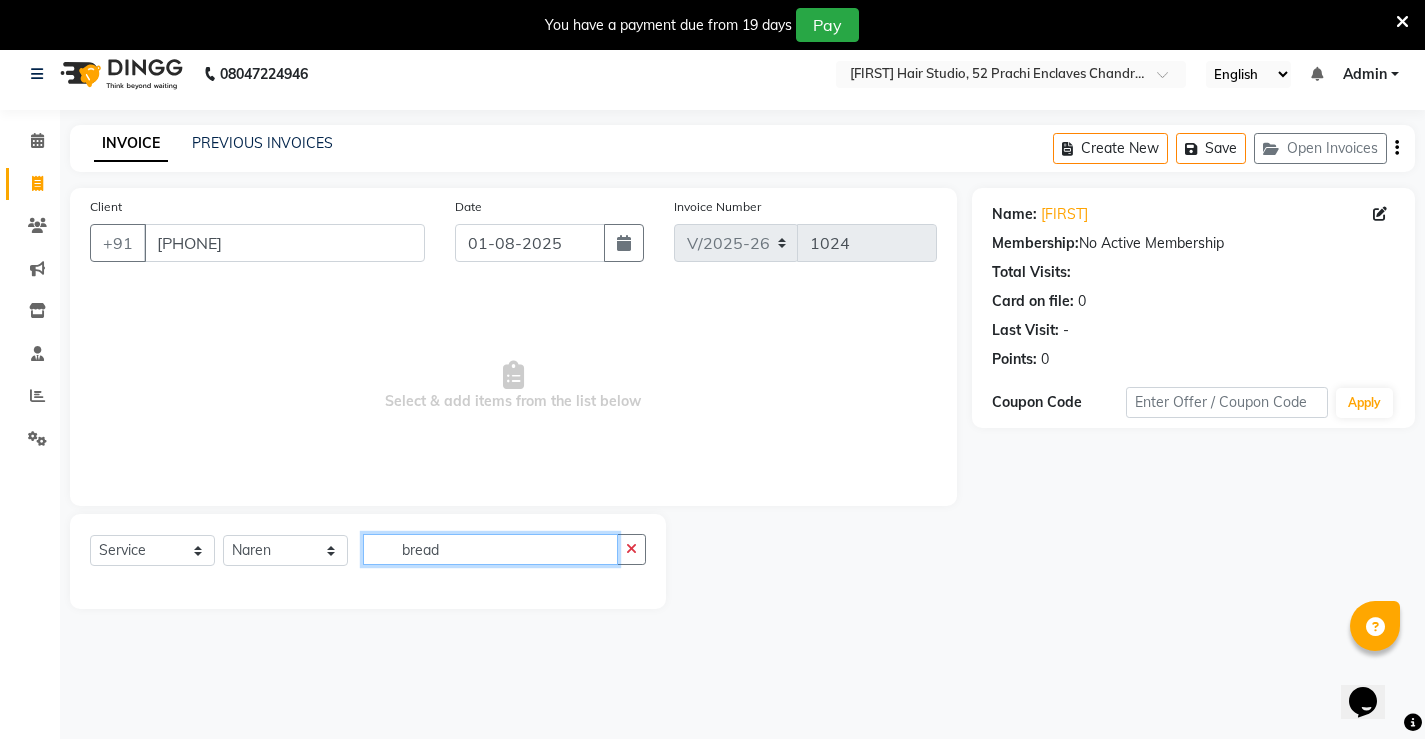 click on "bread" 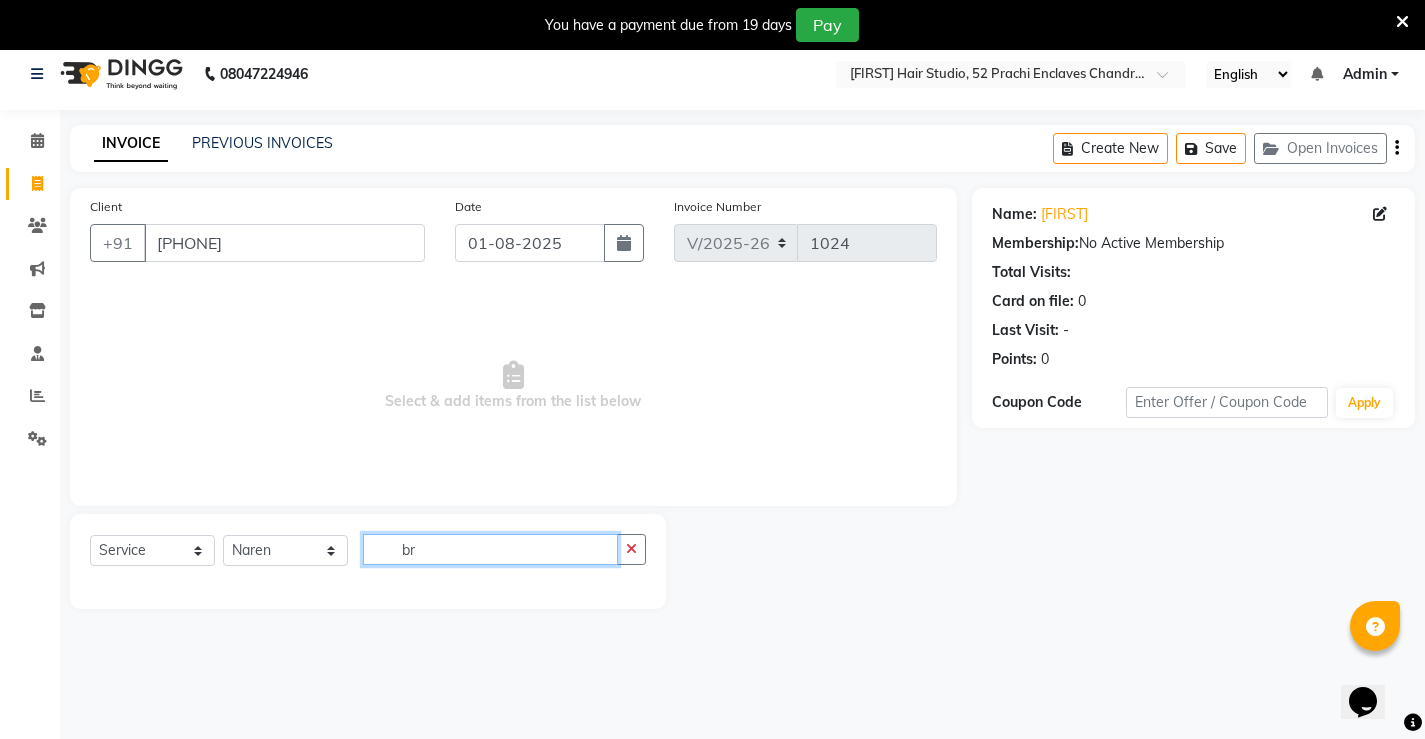 type on "b" 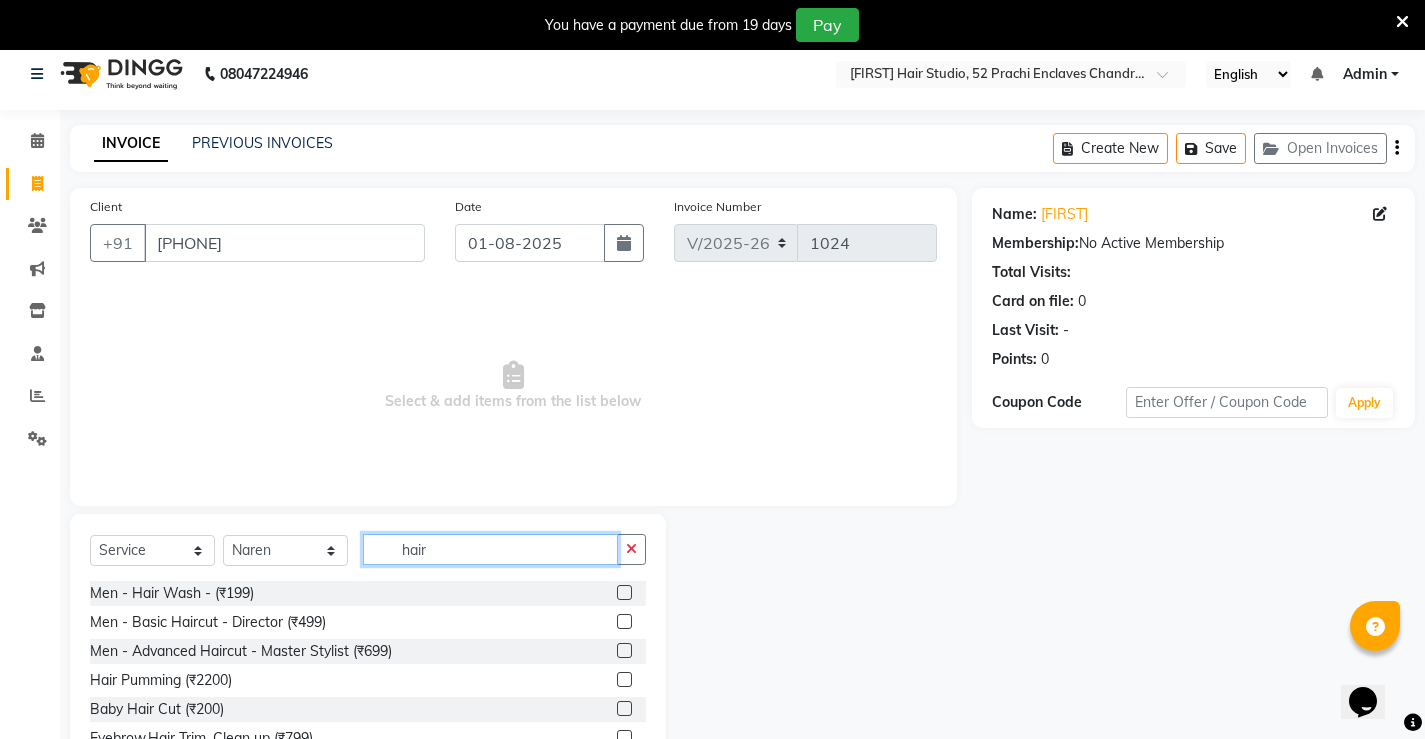 type on "hair" 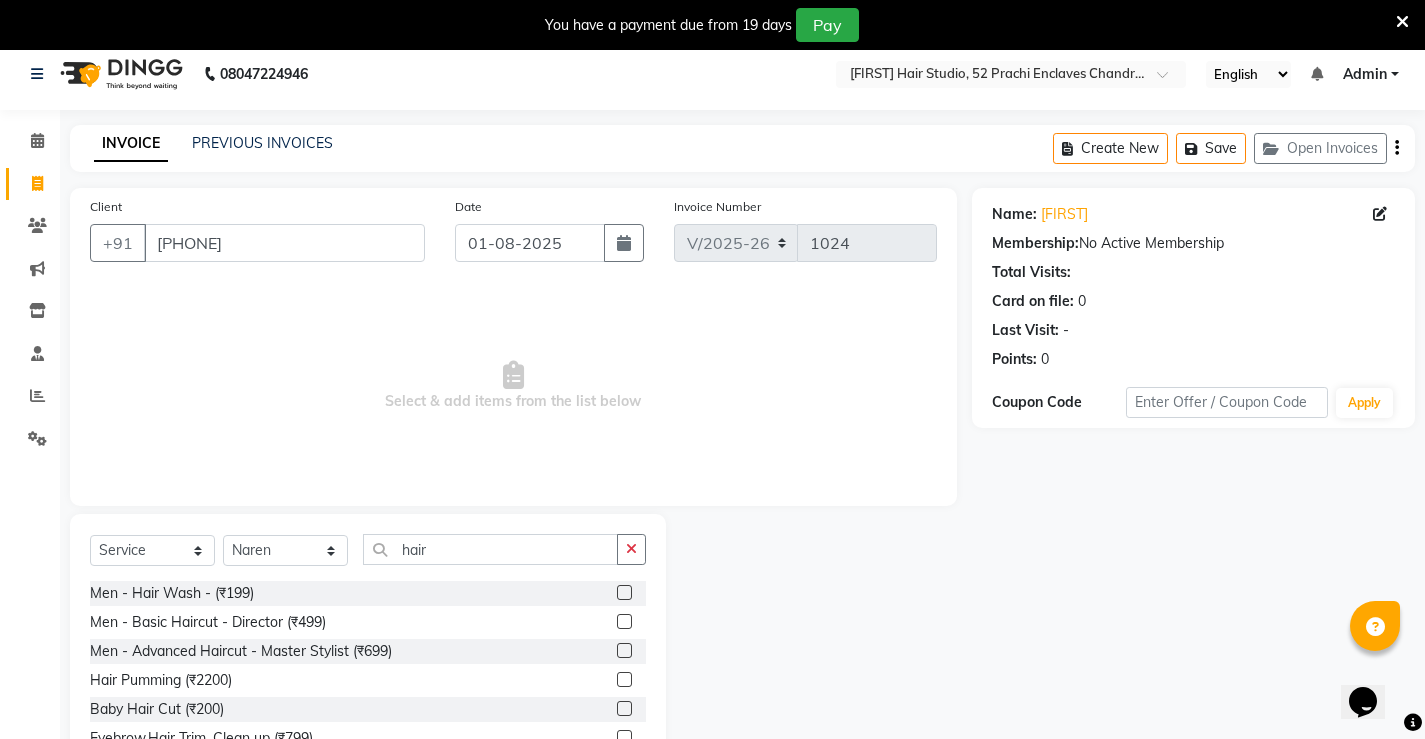 click on "Men - Hair Wash -  (₹199)" 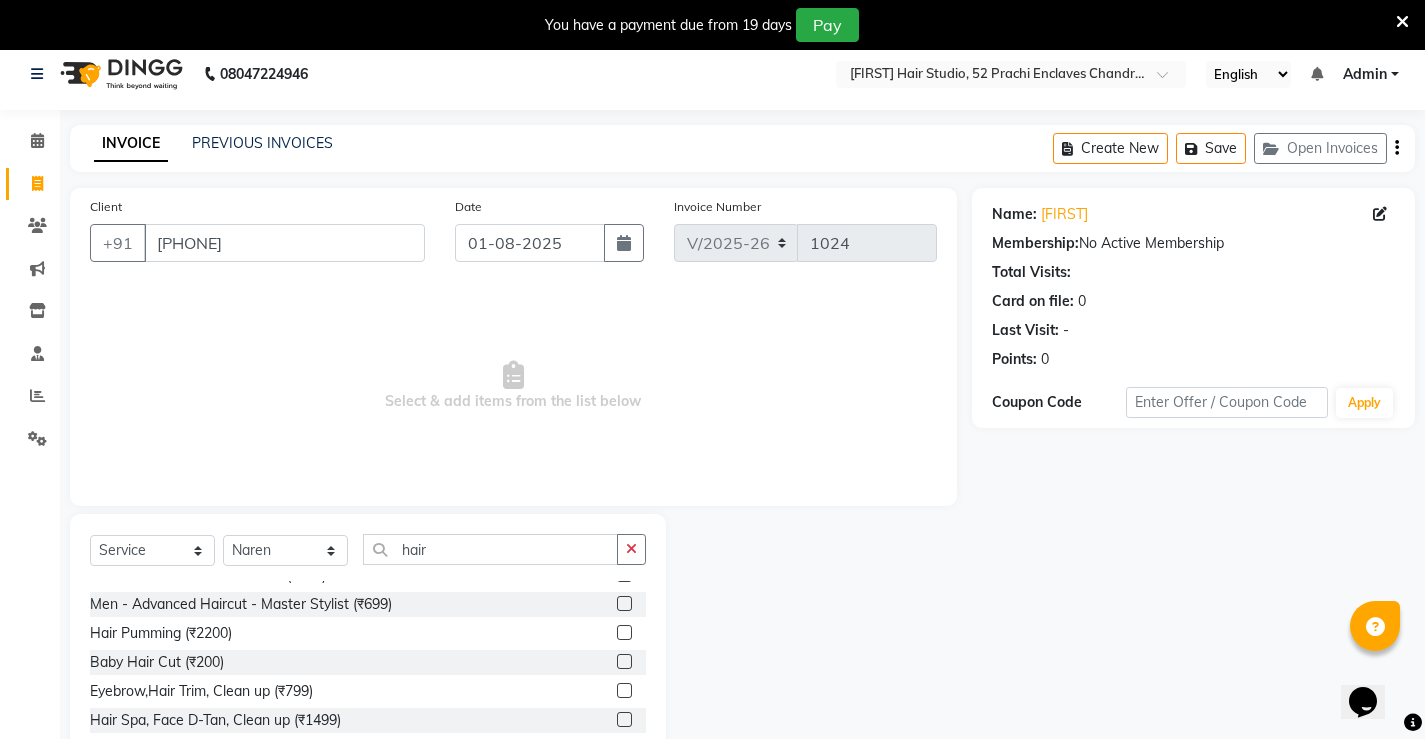 scroll, scrollTop: 0, scrollLeft: 0, axis: both 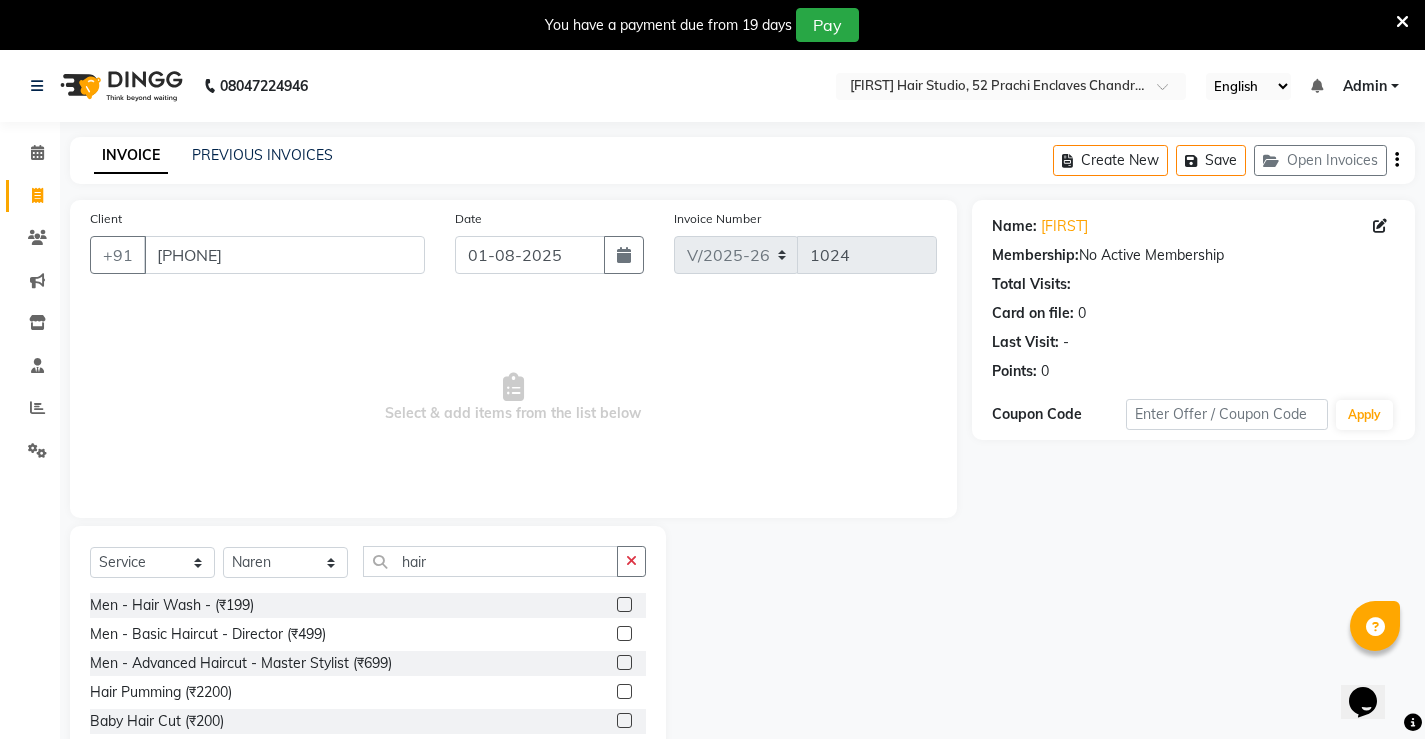 click 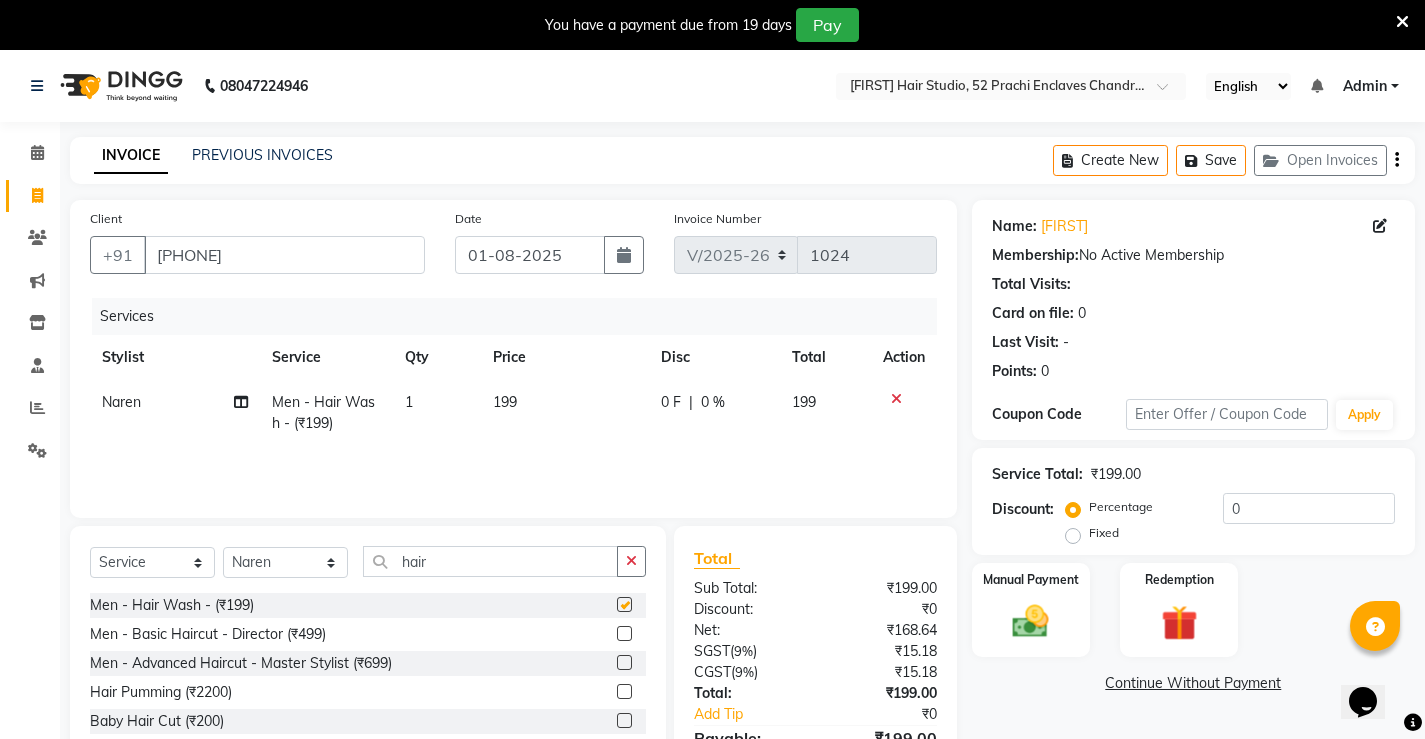 checkbox on "false" 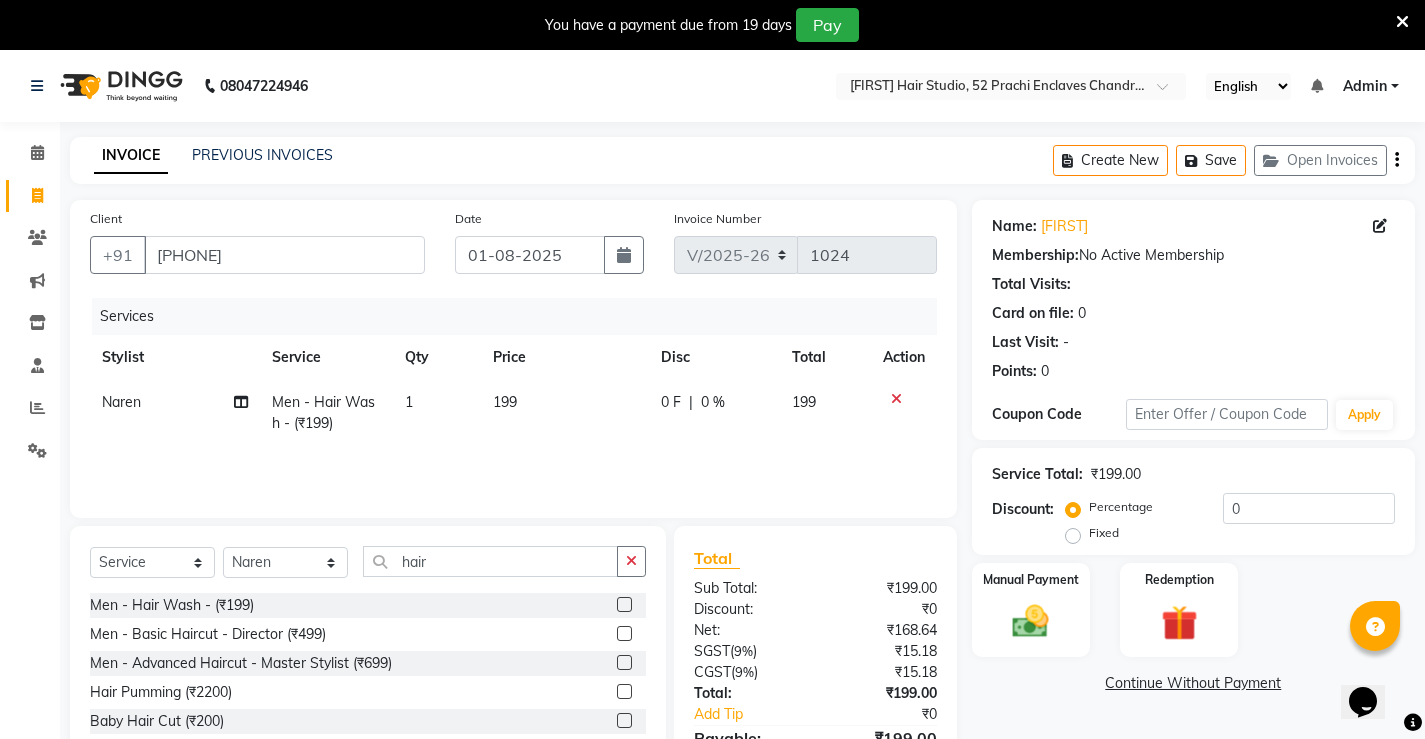click on "Naren" 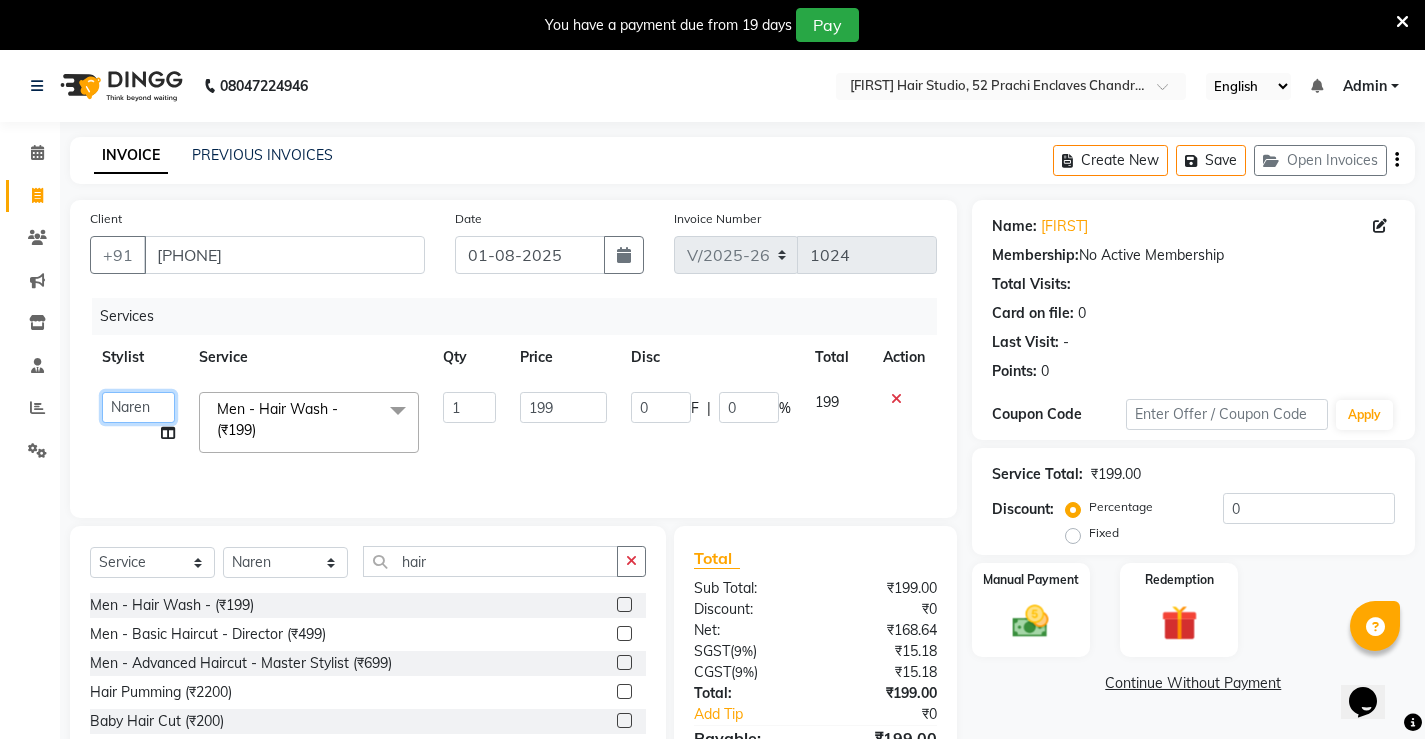 click on "[FIRST] [FIRST] [FIRST] [FIRST] [FIRST] [FIRST] [FIRST]" 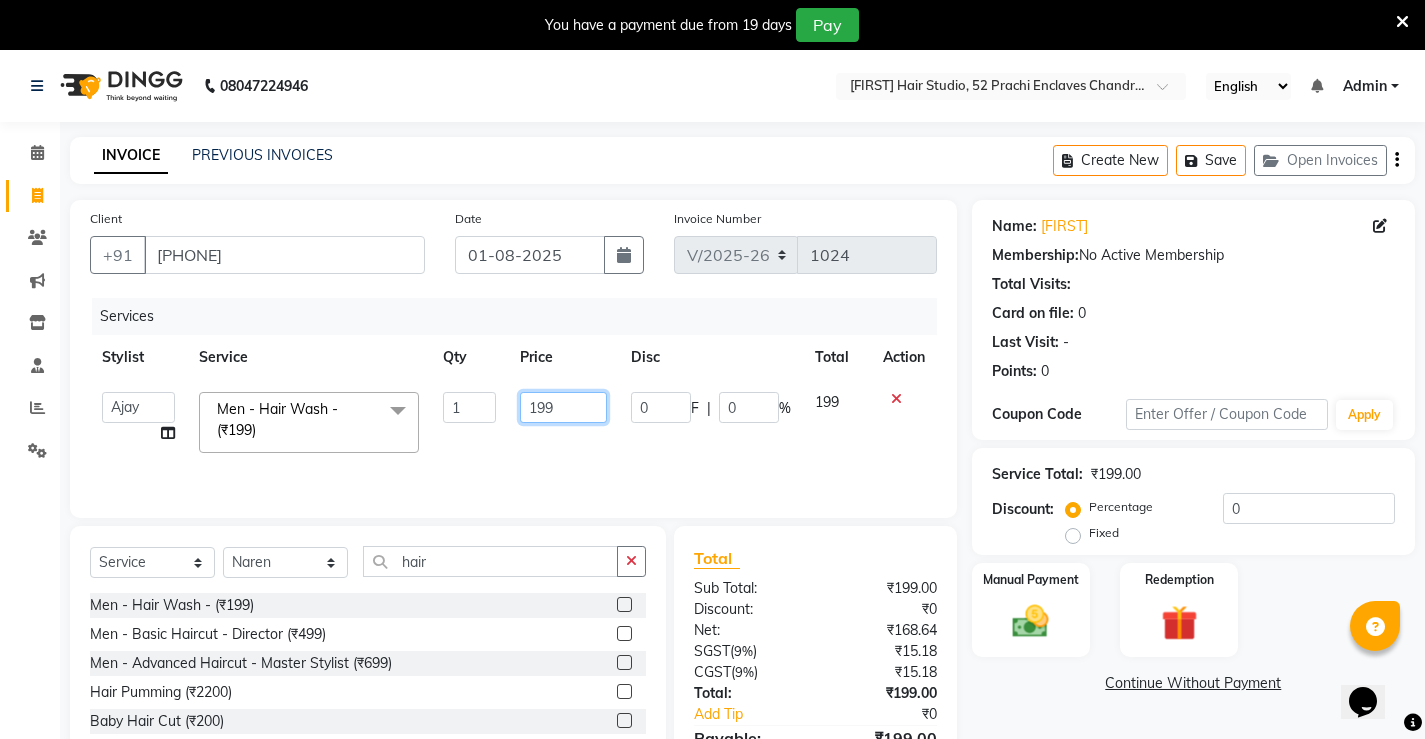 click on "199" 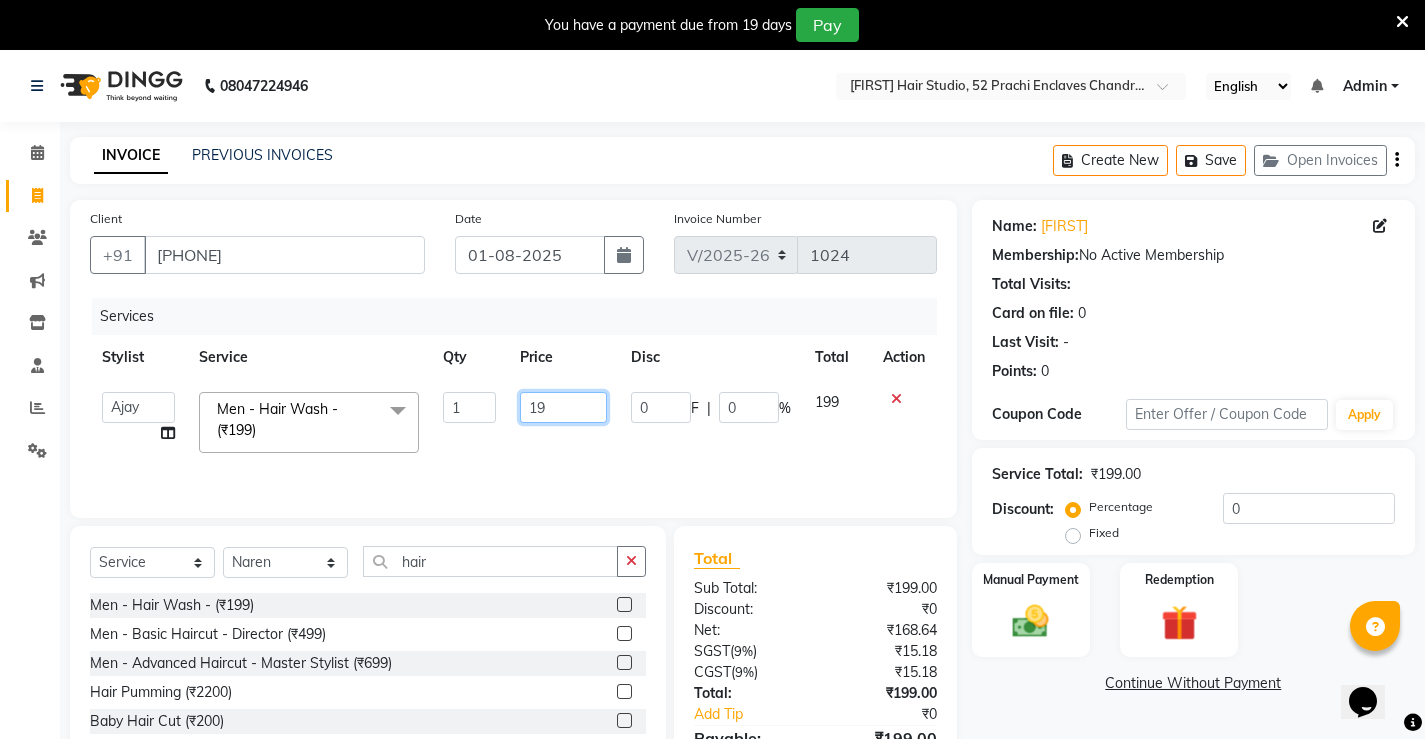type on "1" 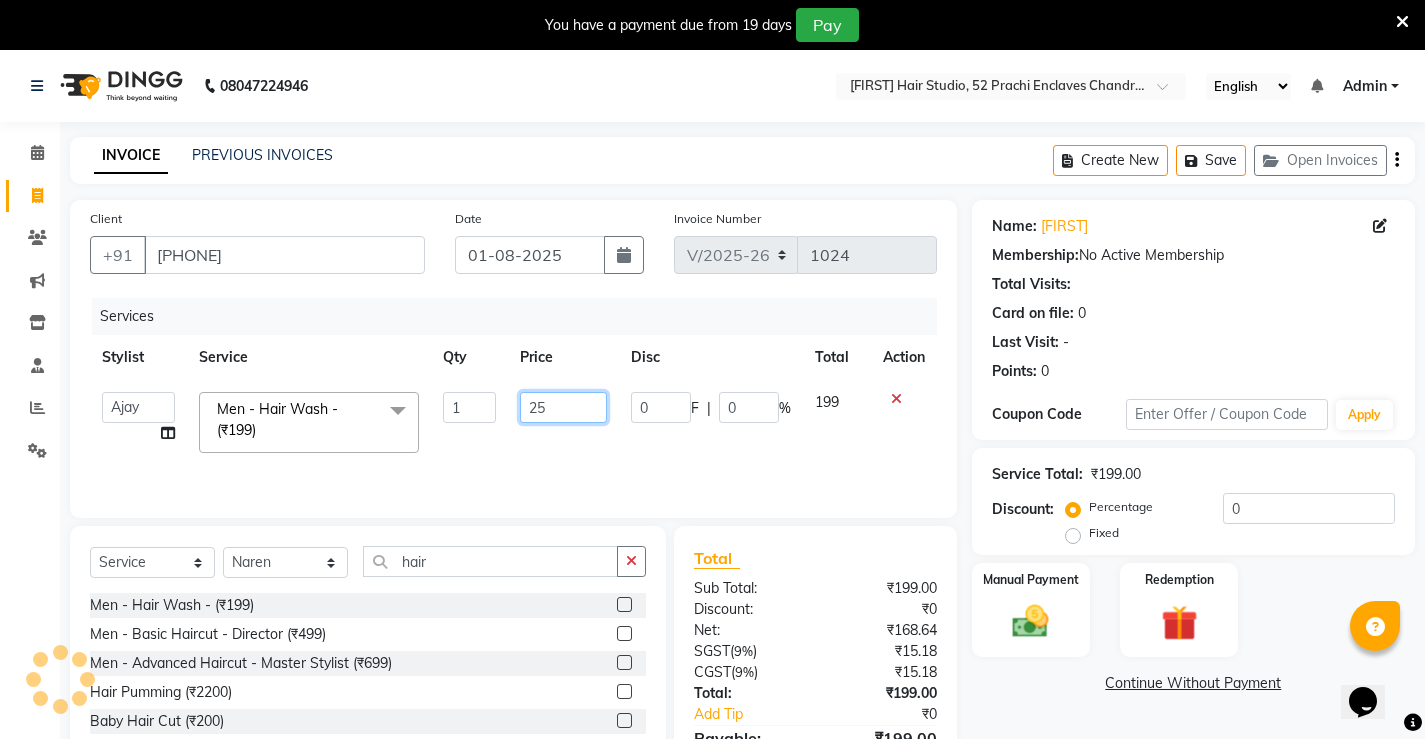 type on "250" 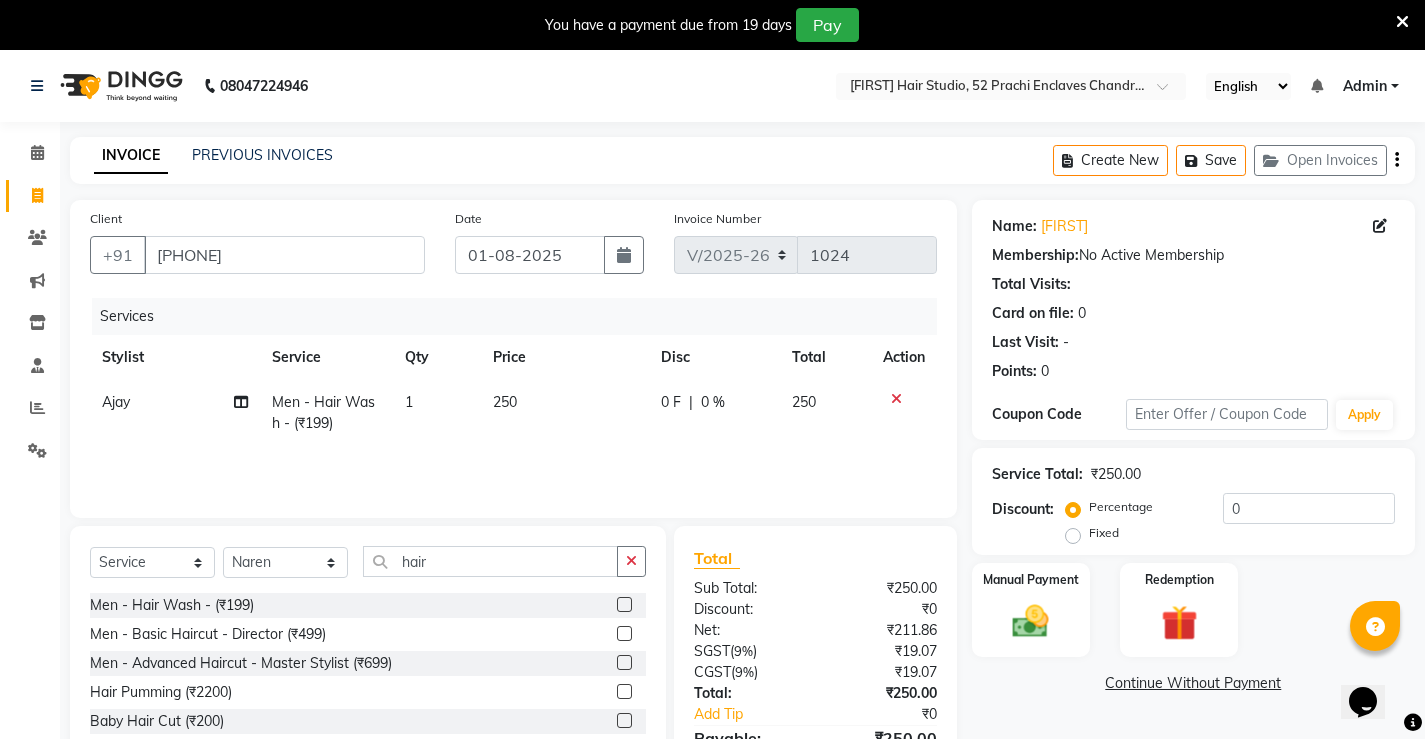 click on "Client +91 [PHONE] Date 01-08-2025 Invoice Number V/2025 V/2025-26 1024 Services Stylist Service Qty Price Disc Total Action Ajay Men - Hair Wash - (₹199) 1 250 0 F | 0 % 250 Select Service Product Membership Package Voucher Prepaid Gift Card Select Stylist Ajay archita barsha Lili Naren sukhmay Varti hair Men - Hair Wash - (₹199) Men - Basic Haircut - Director (₹499) Men - Advanced Haircut - Master Stylist (₹699) Hair Pumming (₹2200) Baby Hair Cut (₹200) Eyebrow,Hair Trim, Clean up (₹799) Hair Spa, Face D-Tan, Clean up (₹1499) Head Masssage, Hair Trim ,Face D-Tan, Clean Up (₹1999) Facial, Face D-Tan, Hair Basic Colour, Foot Massage (₹2999) Hair Spa With Treatment, Face D-Tan , Facial, Pedicure (₹3222) Hair Cut & Wash Beard Trim, Foot Massasge (₹549) Hair Cut & Wash , Clean Up Head Massage , Face D-Tan (₹1449) Hair Spa, Clean Up, Foot Massage, Face D-Tan (₹1999) Hair Colour , Hair Cut & Wash Face D-Tan , Facial , Foot Massage (₹2599) Total ₹250.00" 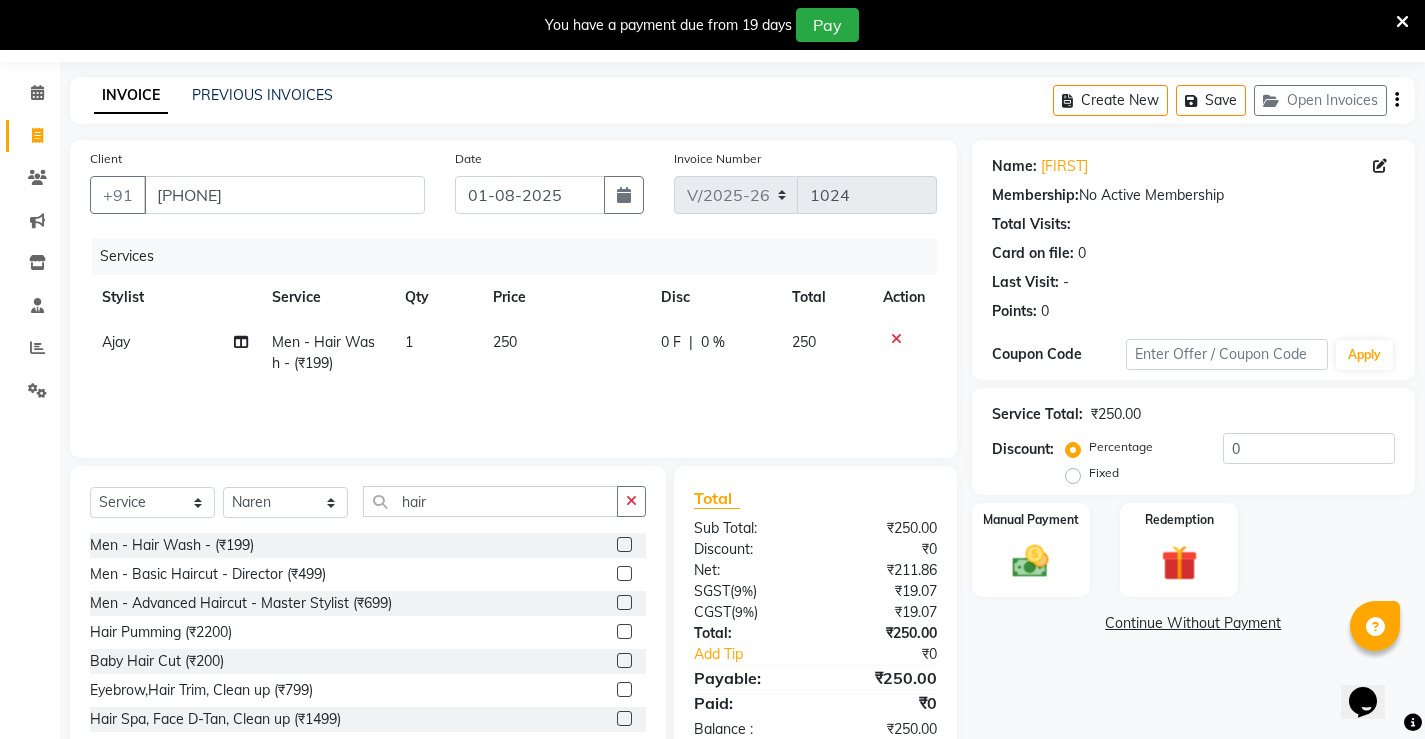 scroll, scrollTop: 112, scrollLeft: 0, axis: vertical 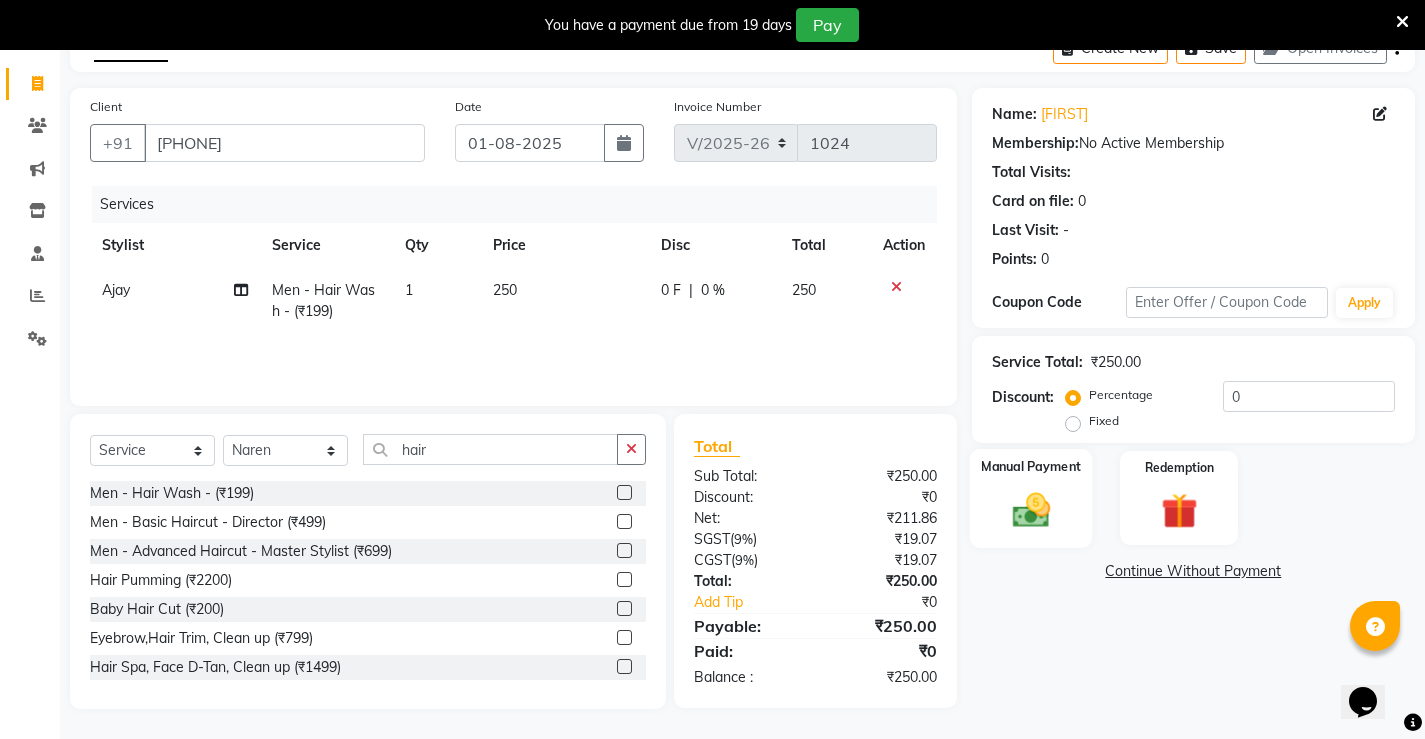 click 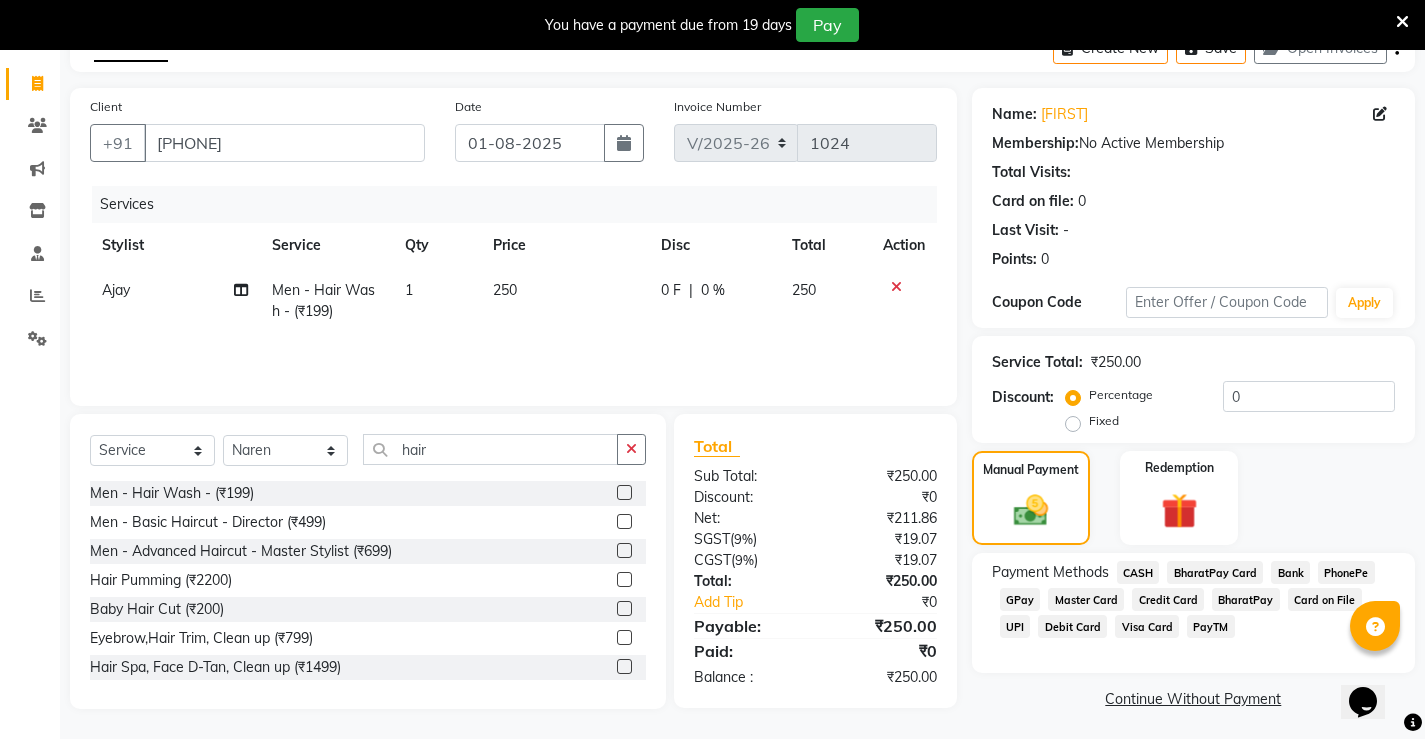 click on "UPI" 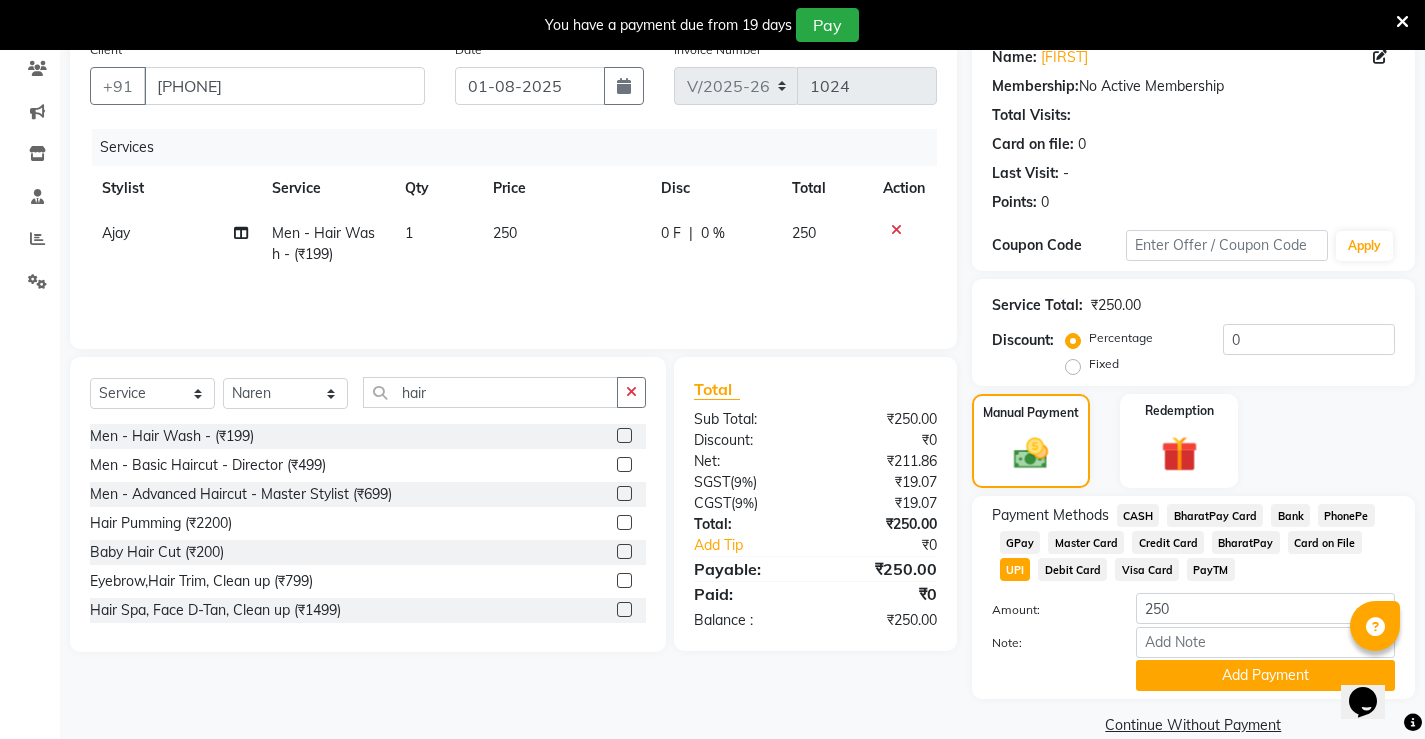 scroll, scrollTop: 200, scrollLeft: 0, axis: vertical 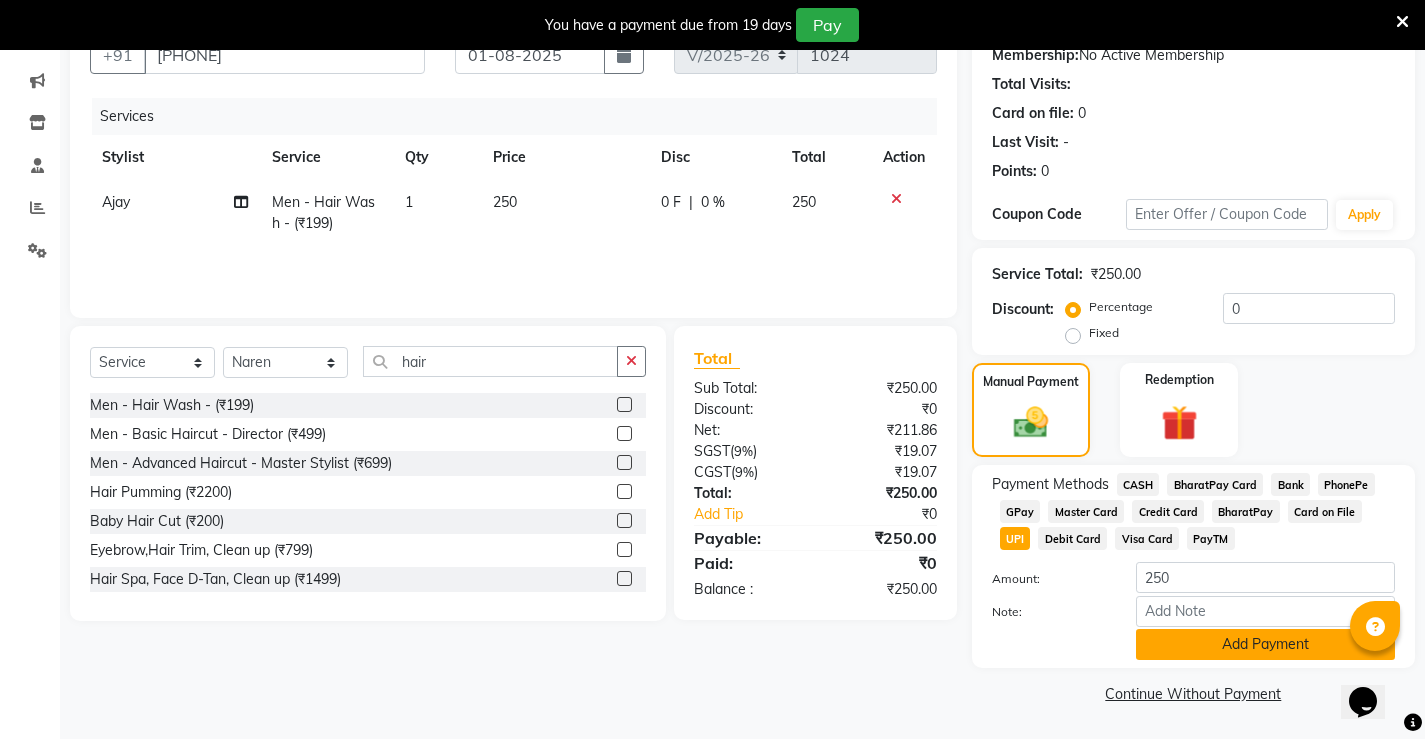 click on "Add Payment" 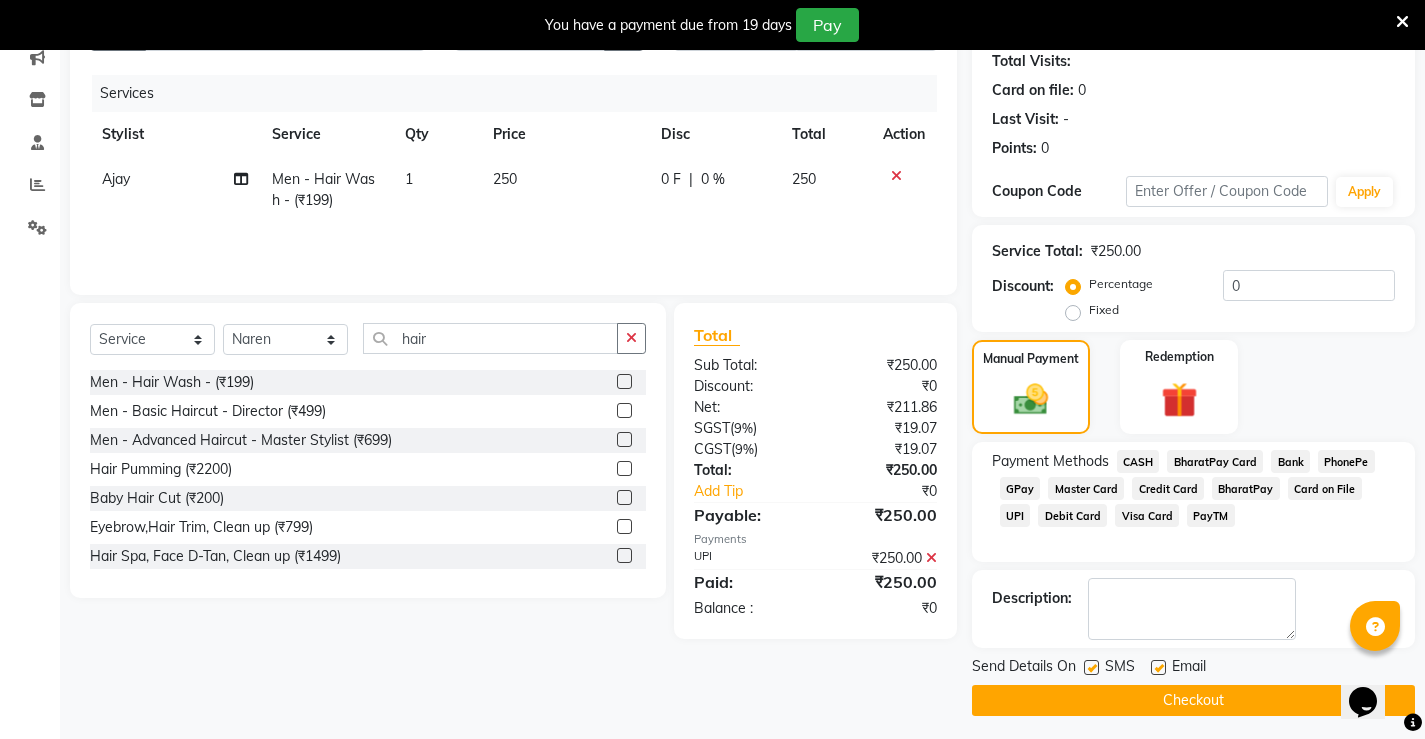 scroll, scrollTop: 230, scrollLeft: 0, axis: vertical 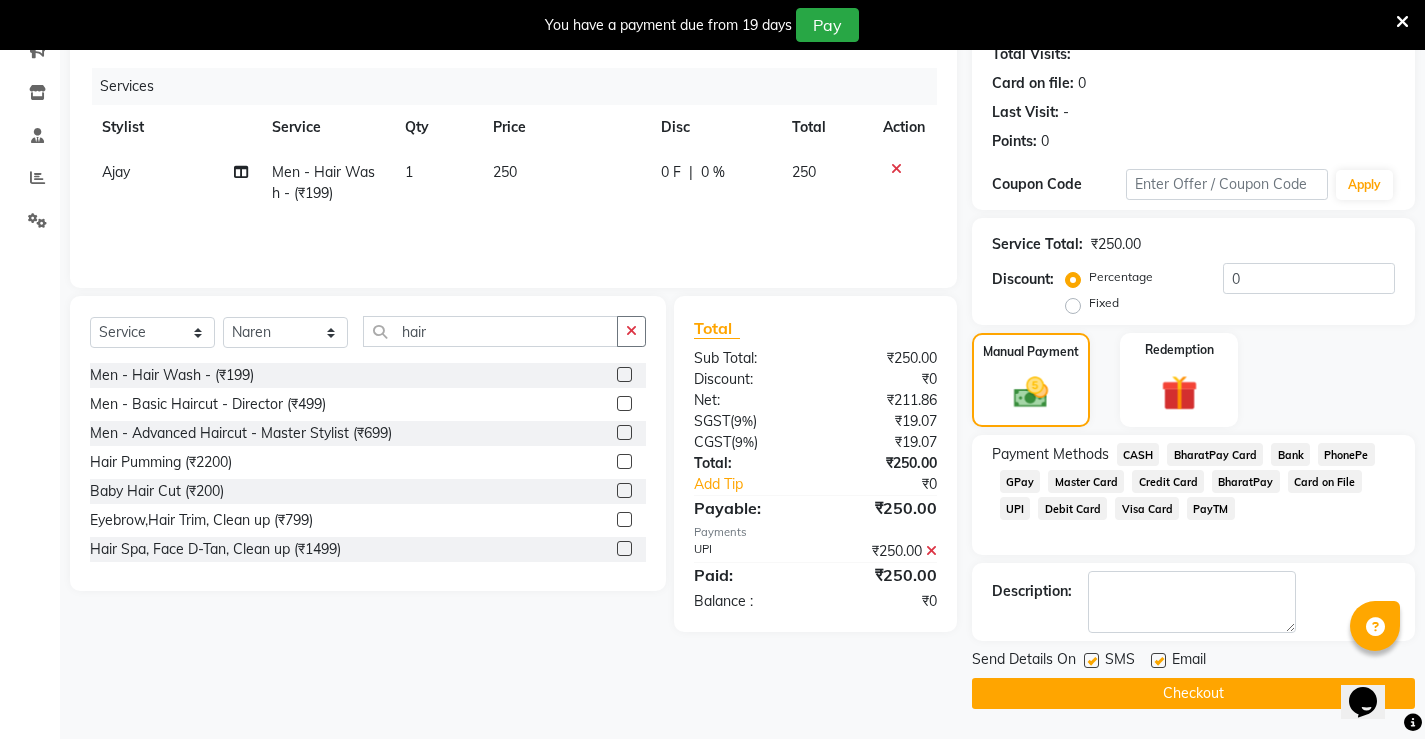 click on "Checkout" 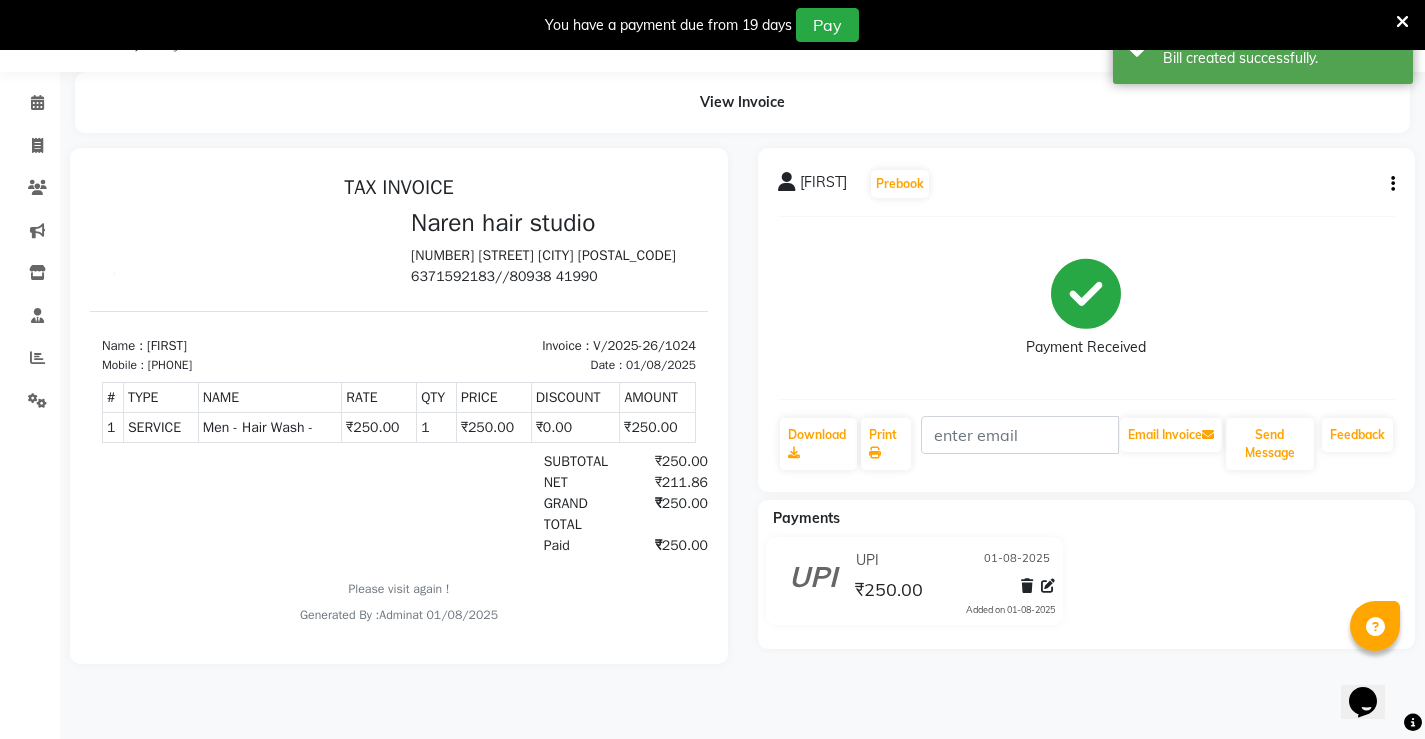 scroll, scrollTop: 0, scrollLeft: 0, axis: both 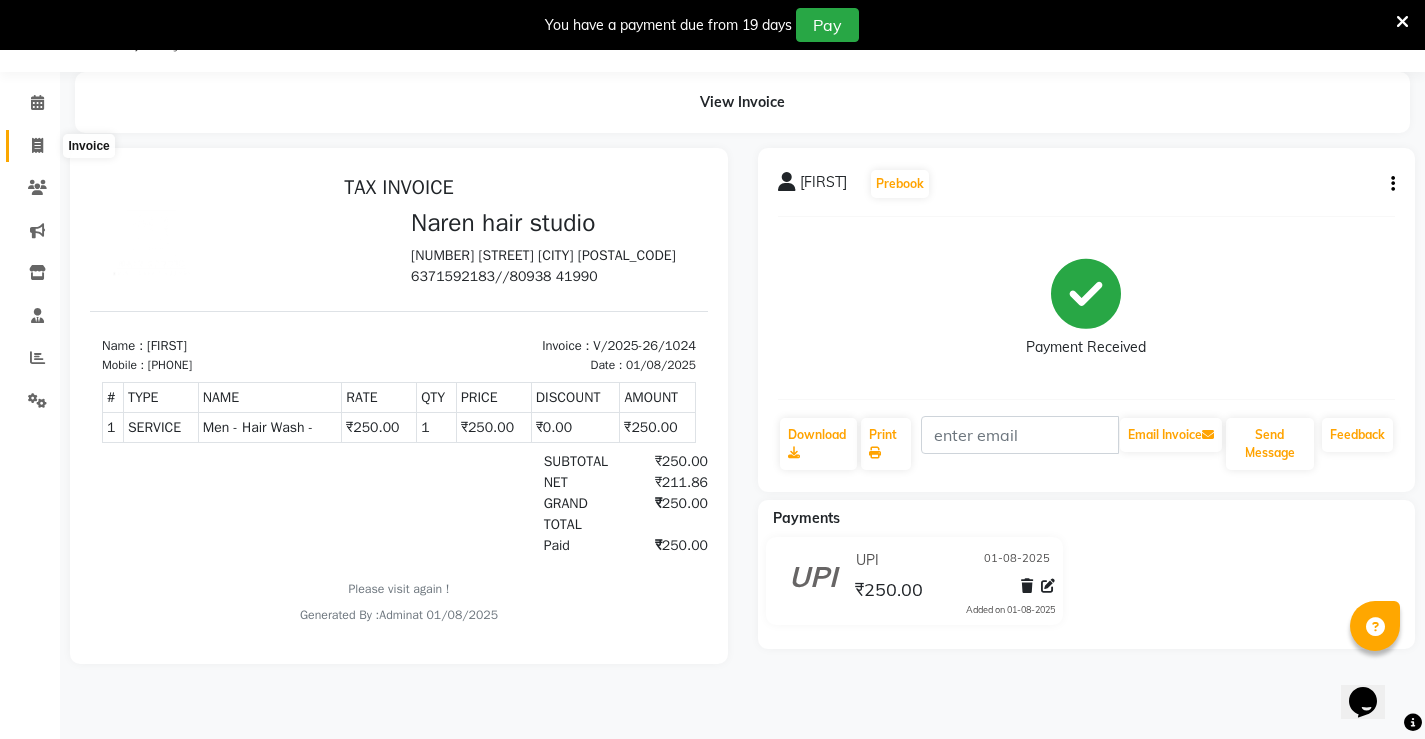 click 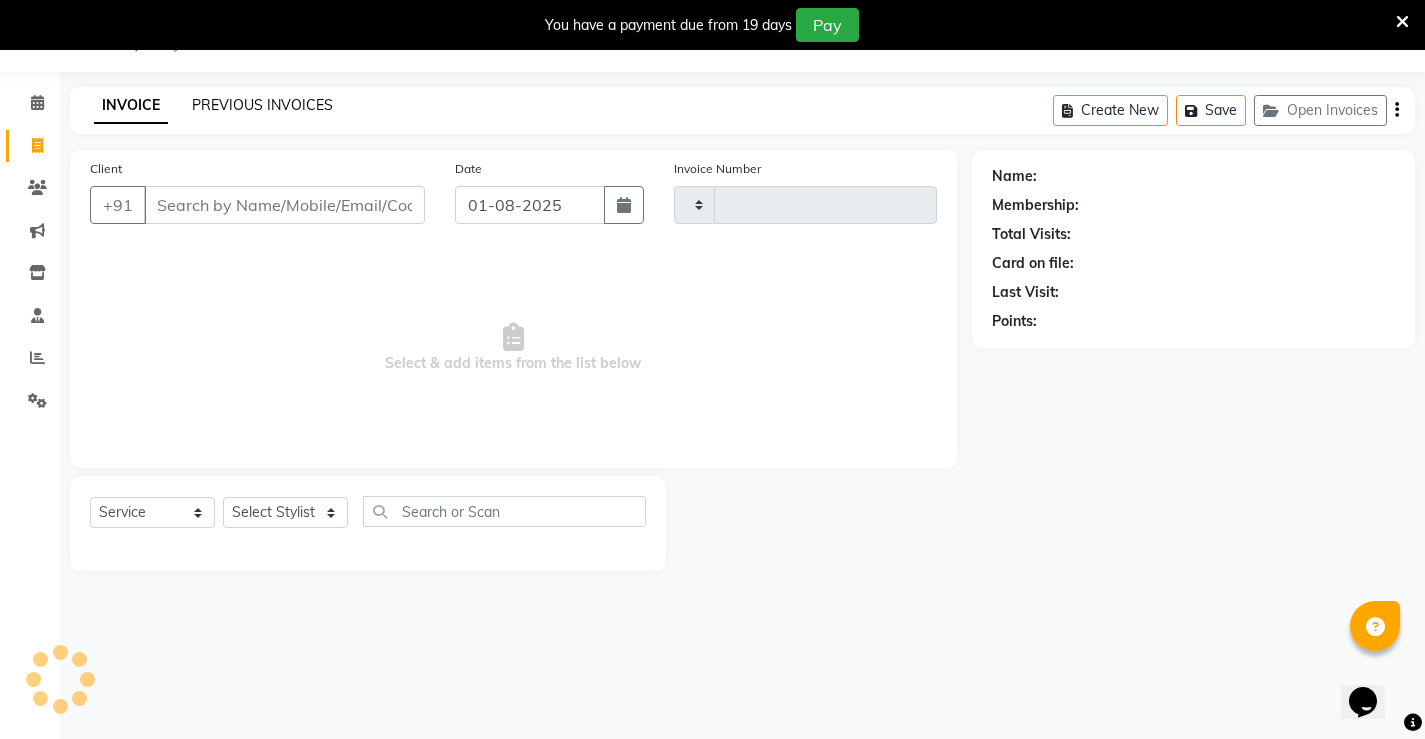 click on "PREVIOUS INVOICES" 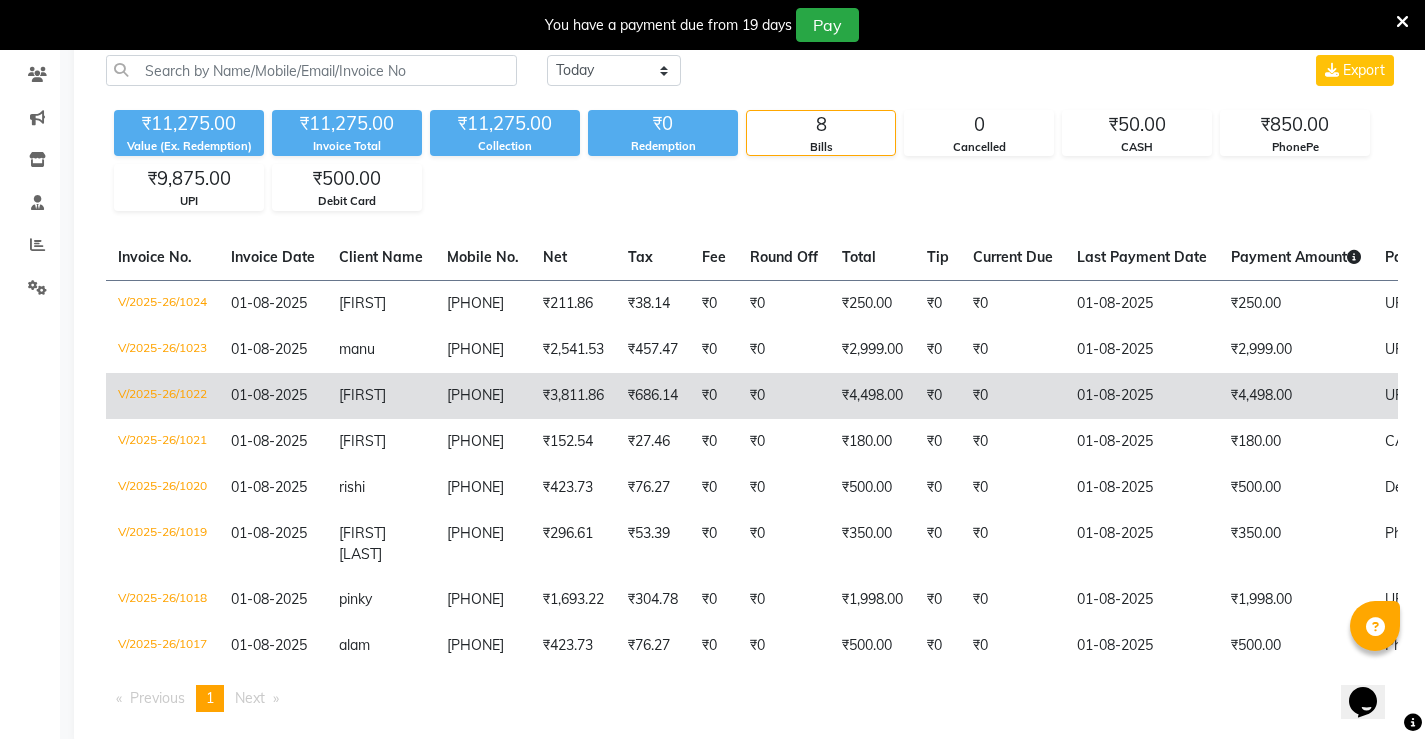 scroll, scrollTop: 197, scrollLeft: 0, axis: vertical 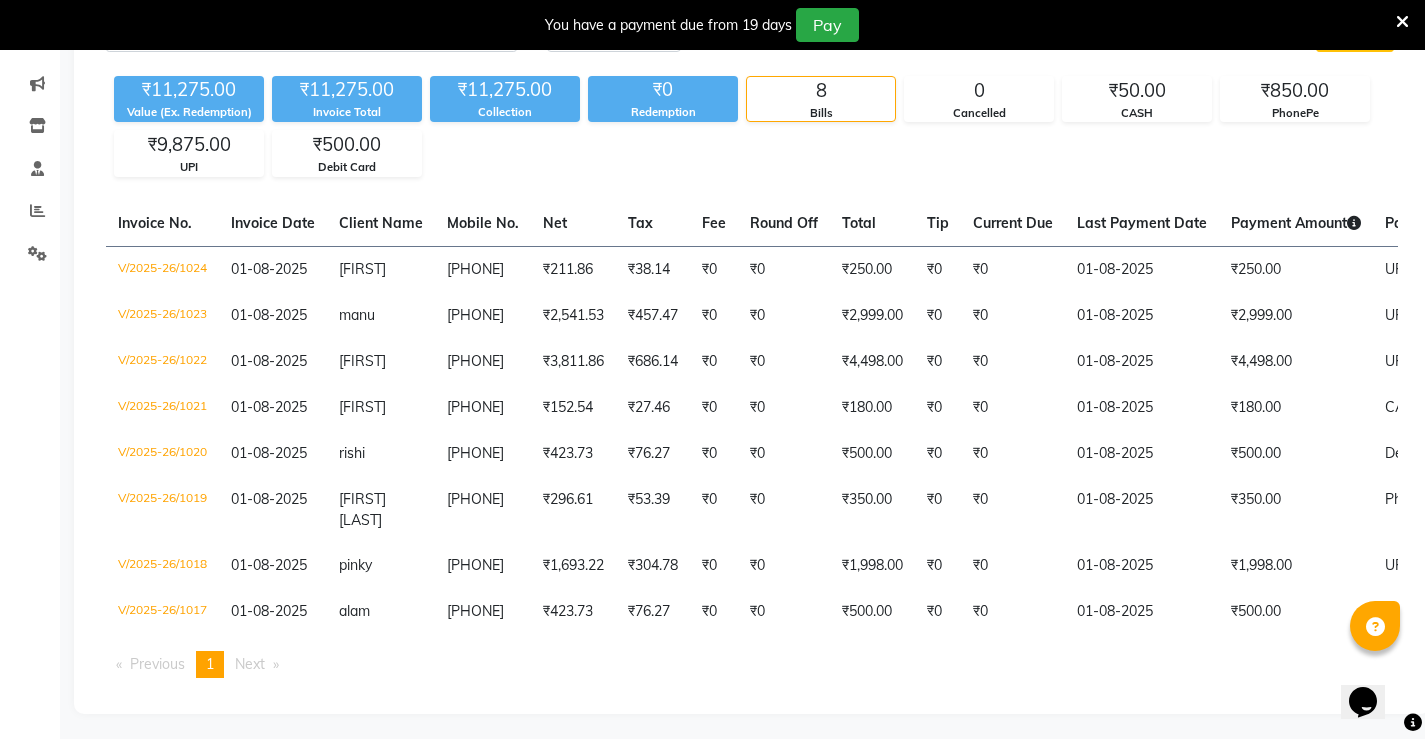 click on "INVOICE PREVIOUS INVOICES Today Yesterday Custom Range Export ₹11,275.00 Value (Ex. Redemption) ₹11,275.00 Invoice Total ₹11,275.00 Collection ₹0 Redemption 8 Bills 0 Cancelled ₹50.00 CASH ₹850.00 PhonePe ₹9,875.00 UPI ₹500.00 Debit Card Invoice No. Invoice Date Client Name Mobile No. Net Tax Fee Round Off Total Tip Current Due Last Payment Date Payment Amount Payment Methods Cancel Reason Status V/2025-26/1024 01-08-2025 [FIRST] [LAST] ₹211.86 ₹38.14 ₹0 ₹0 ₹250.00 ₹0 ₹0 01-08-2025 ₹250.00 UPI - PAID V/2025-26/1023 01-08-2025 [FIRST] [LAST] ₹2,541.53 ₹457.47 ₹0 ₹0 ₹2,999.00 ₹0 ₹0 01-08-2025 ₹2,999.00 UPI - PAID V/2025-26/1022 01-08-2025 [FIRST] [LAST] ₹3,811.86 ₹686.14 ₹0 ₹0 ₹4,498.00 ₹0 ₹0 01-08-2025 ₹4,498.00 UPI - PAID V/2025-26/1021 01-08-2025 [FIRST] [LAST] ₹152.54 ₹27.46 ₹0 ₹0 ₹180.00 ₹0 ₹0 01-08-2025 ₹180.00 CASH, UPI - PAID V/2025-26/1020 [FIRST]" 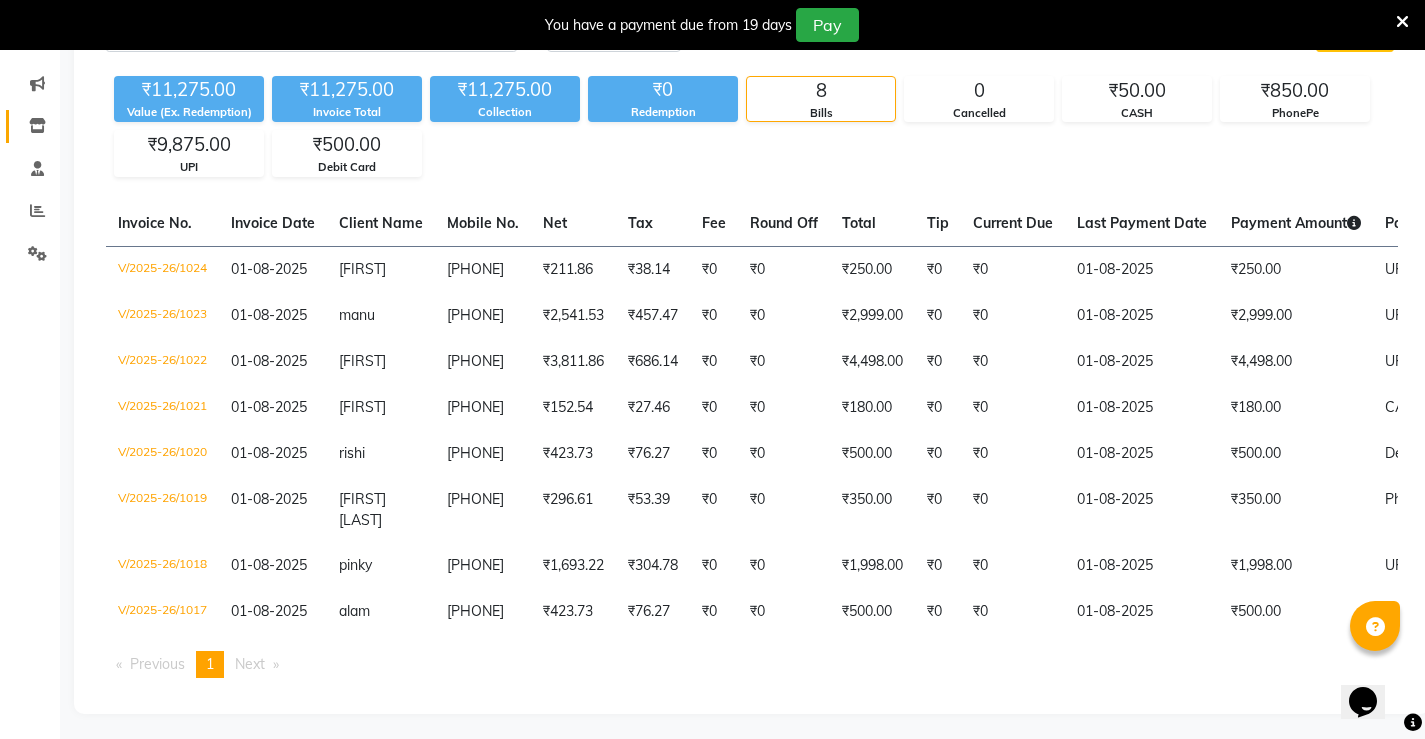 drag, startPoint x: 50, startPoint y: 126, endPoint x: 4, endPoint y: 120, distance: 46.389652 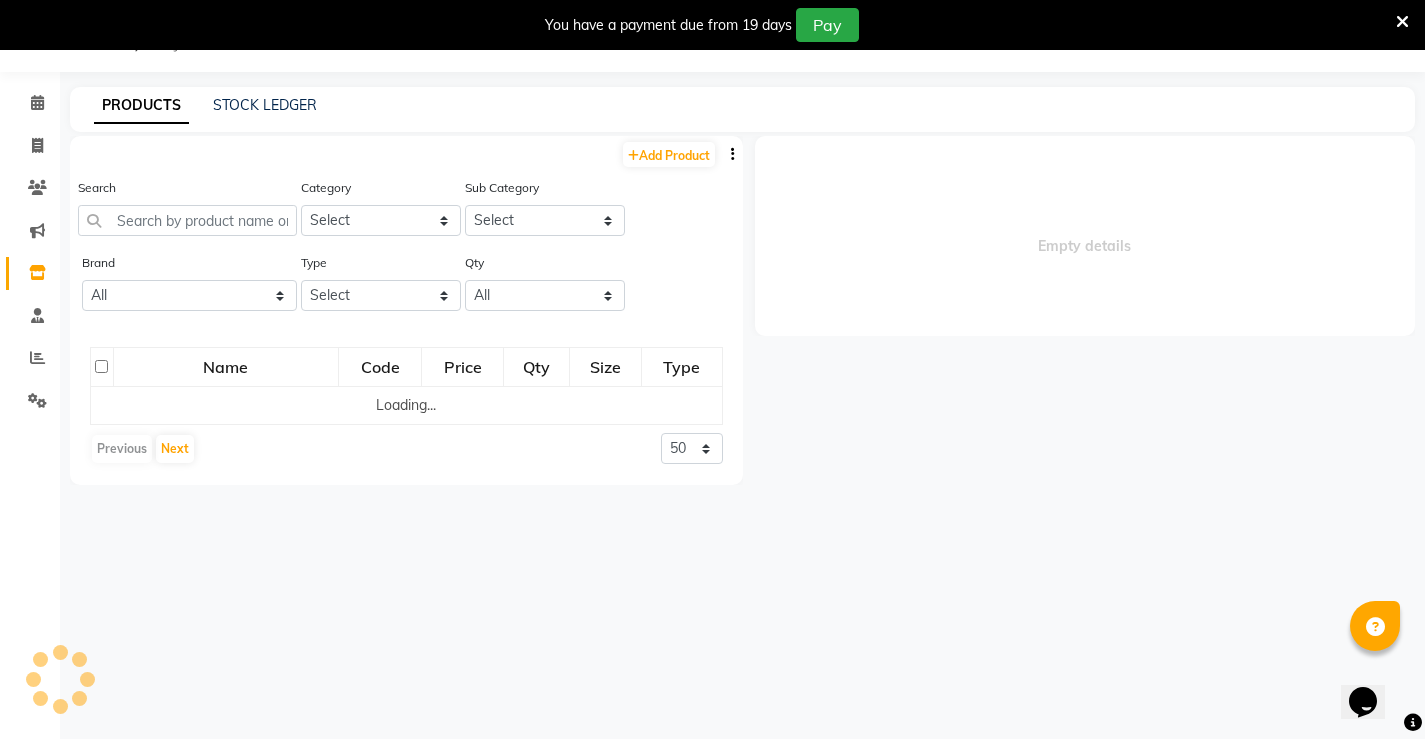 scroll, scrollTop: 63, scrollLeft: 0, axis: vertical 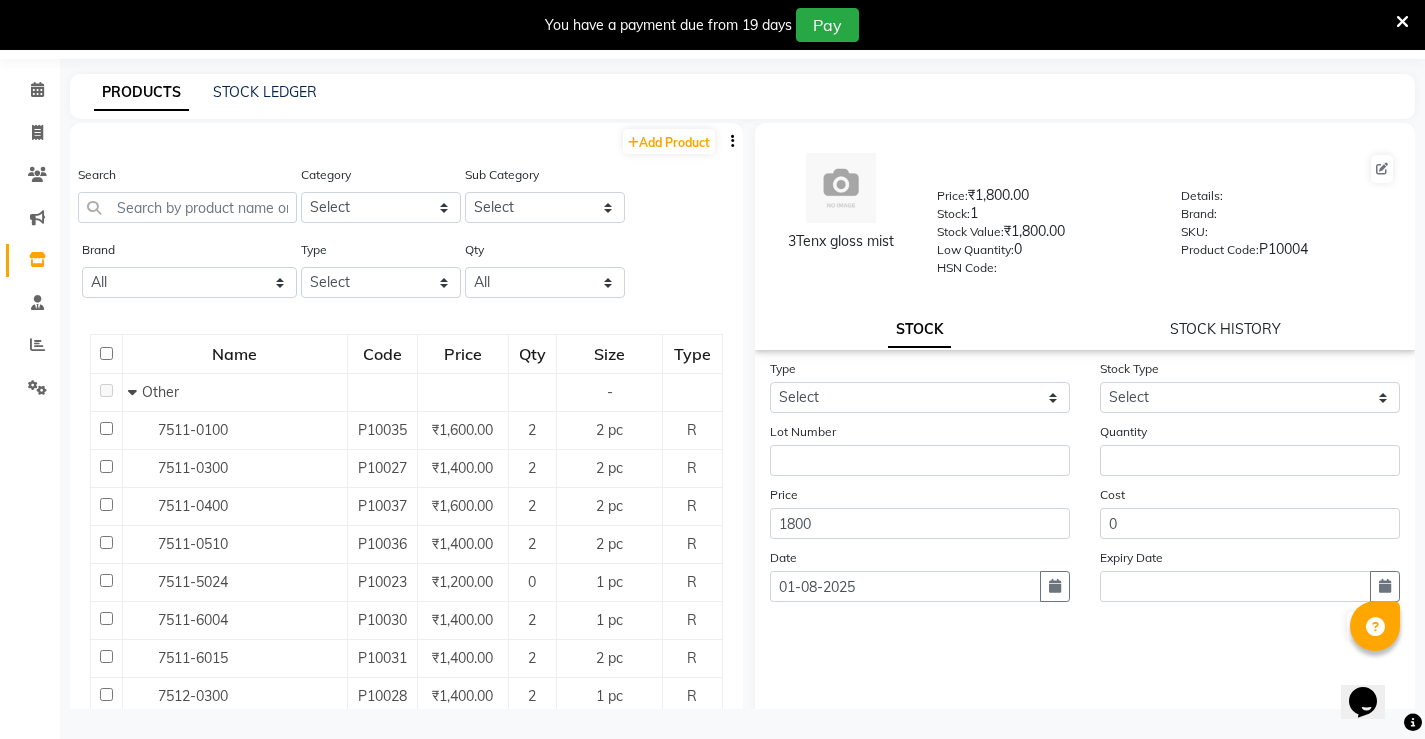 click at bounding box center [1402, 22] 